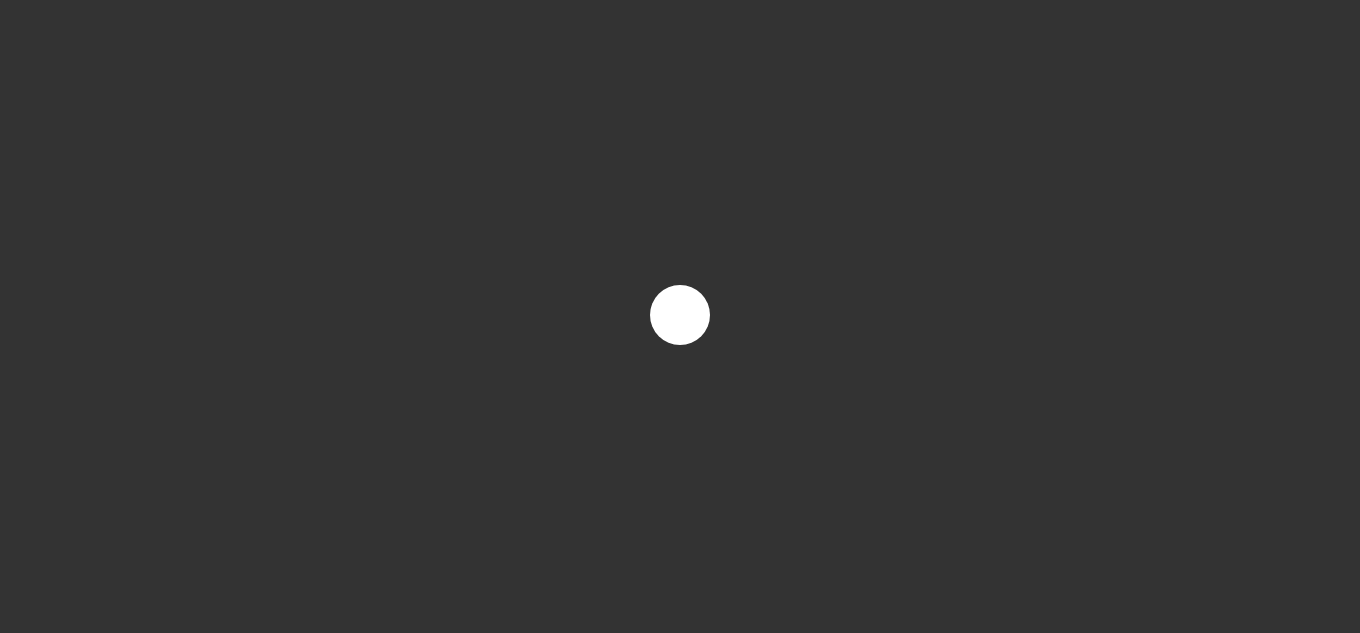scroll, scrollTop: 0, scrollLeft: 0, axis: both 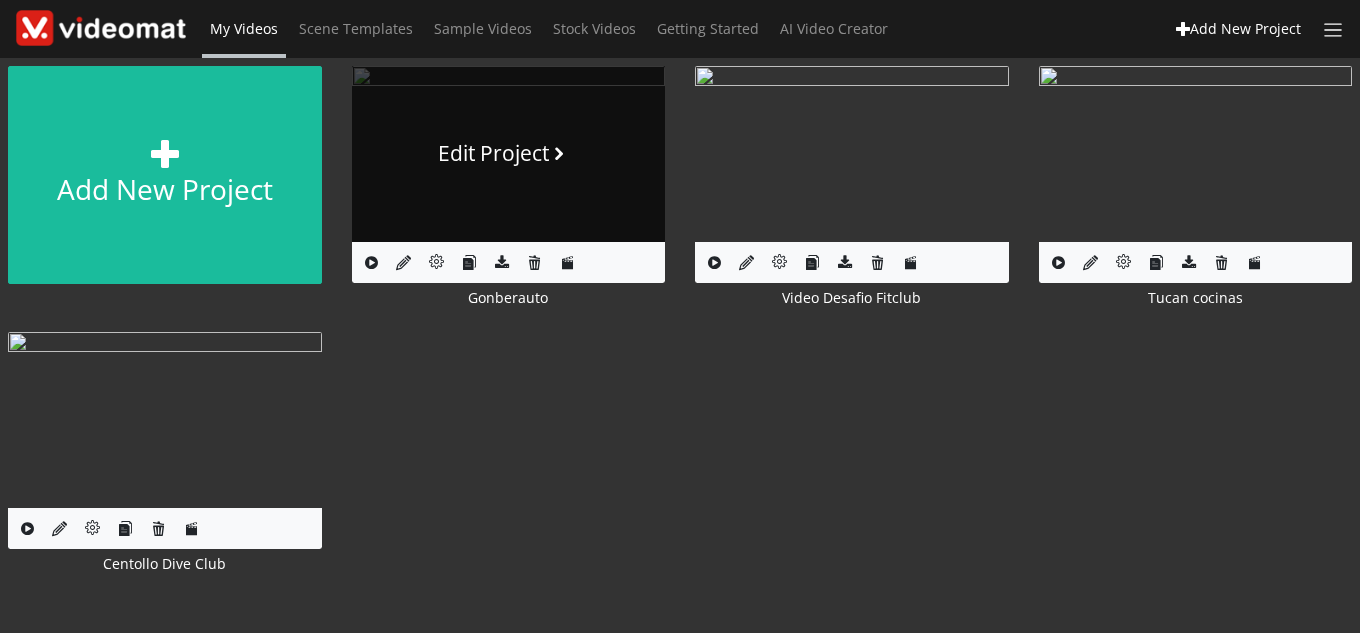 click on "Edit Project" at bounding box center [509, 154] 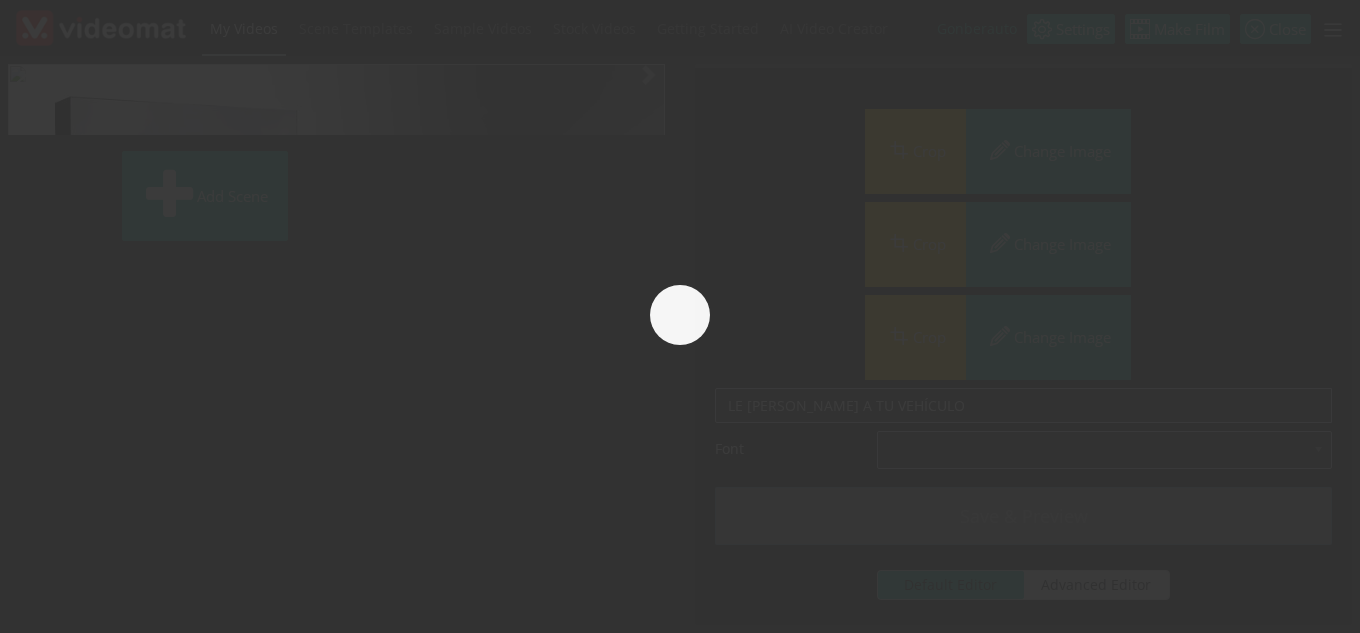 scroll, scrollTop: 0, scrollLeft: 0, axis: both 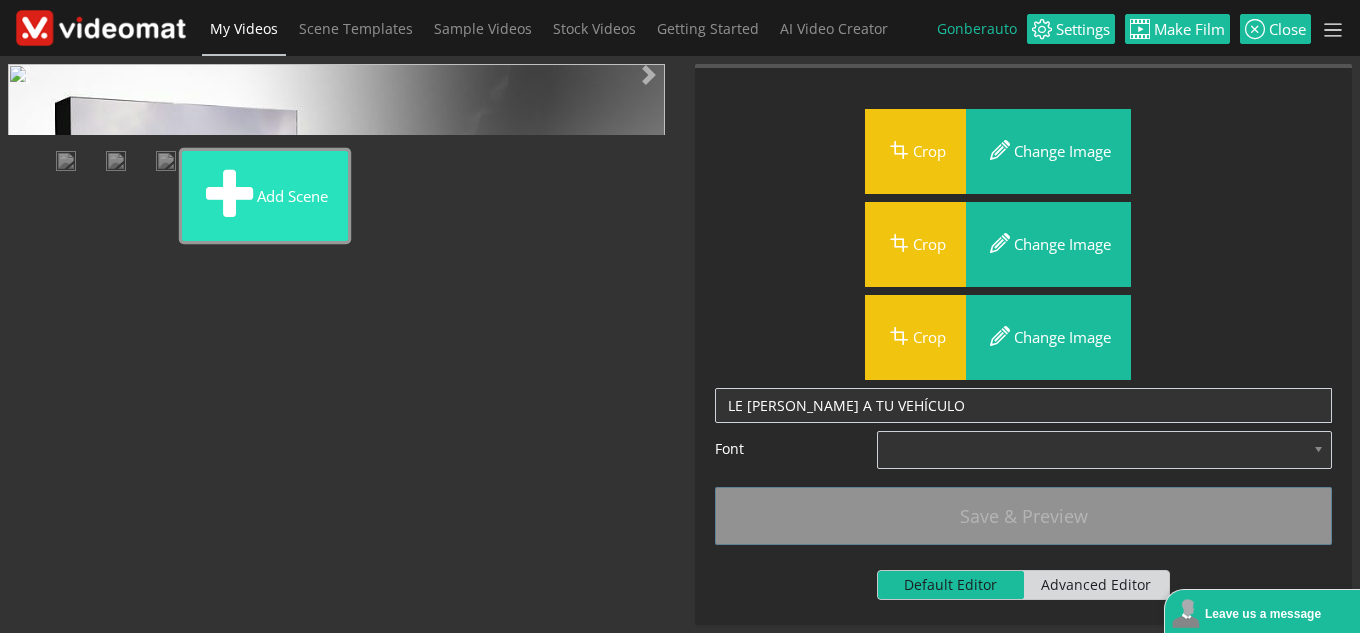click on "Add scene" at bounding box center (265, 196) 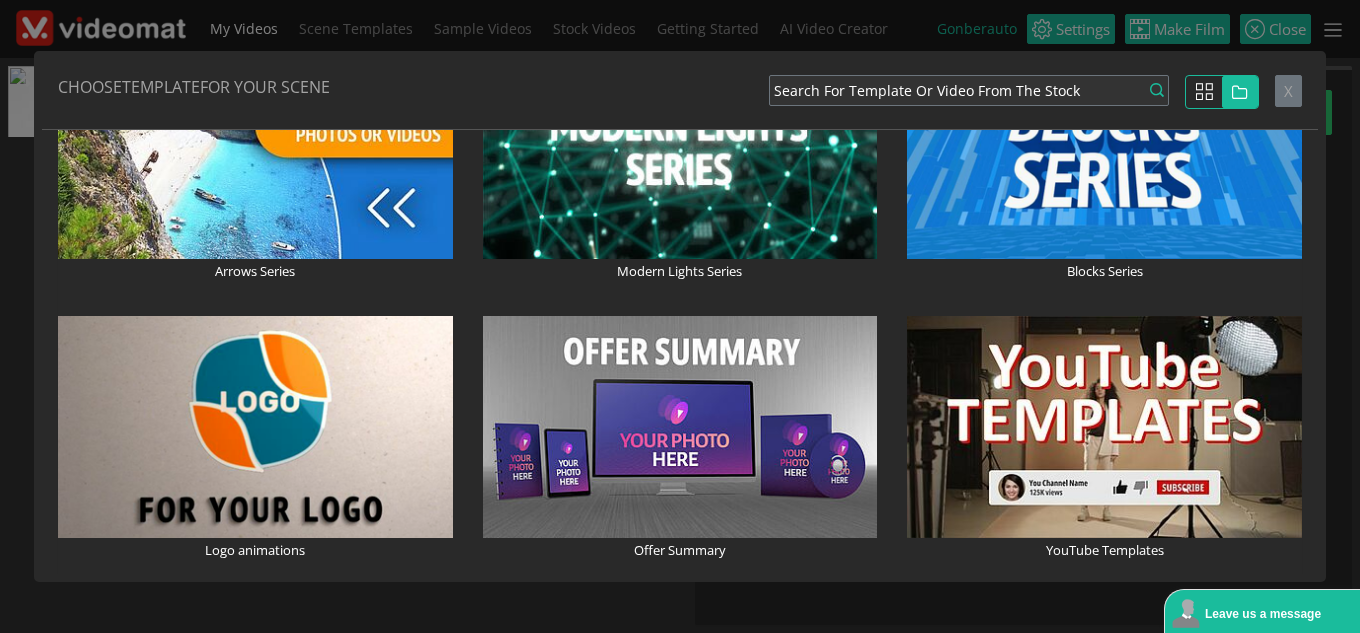 scroll, scrollTop: 1400, scrollLeft: 0, axis: vertical 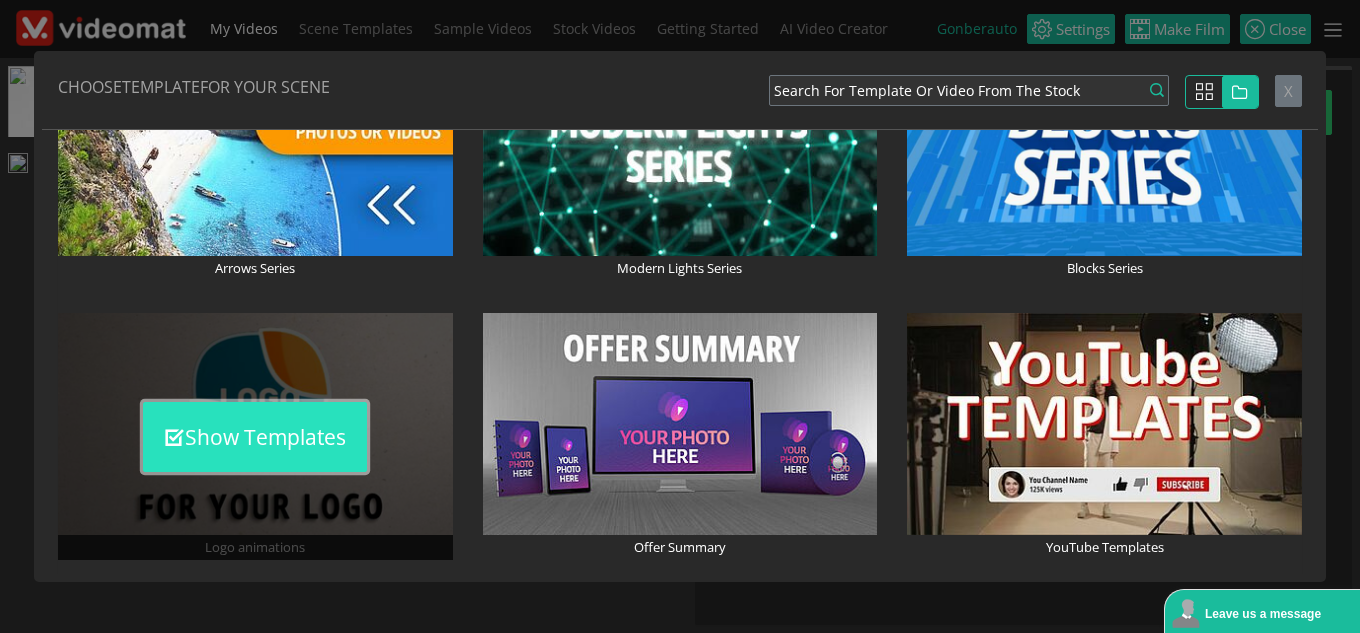 click on "Show Templates" at bounding box center (255, 437) 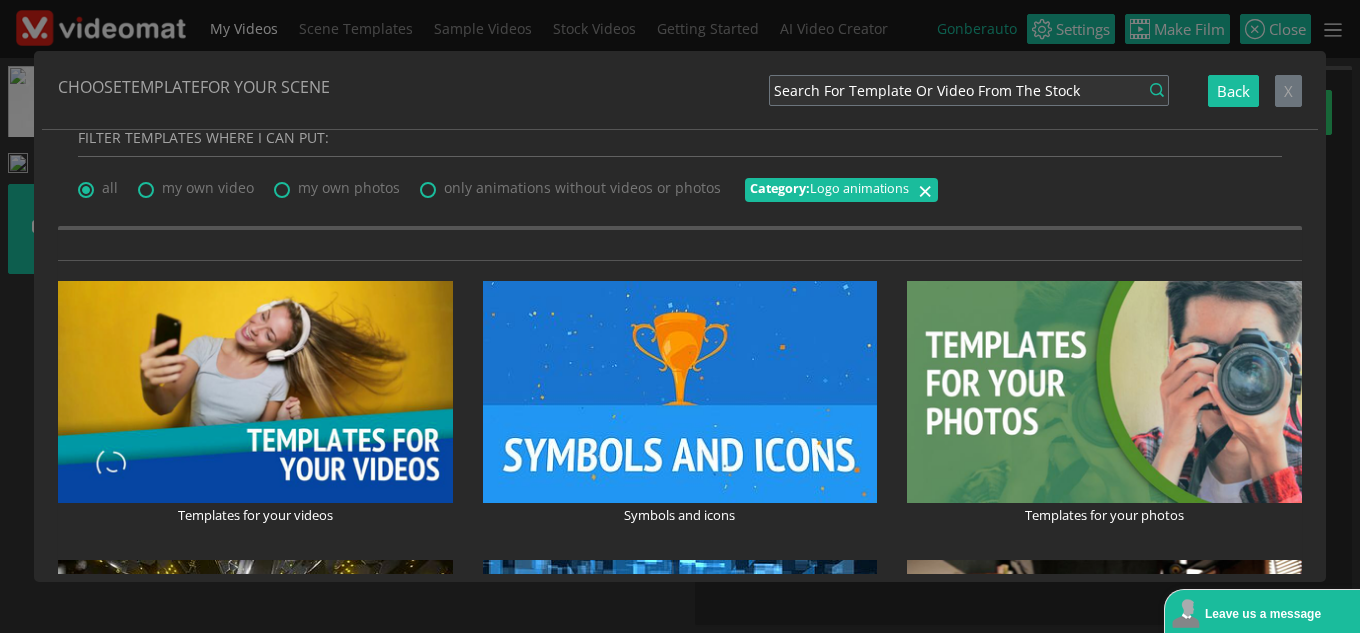 scroll, scrollTop: 0, scrollLeft: 0, axis: both 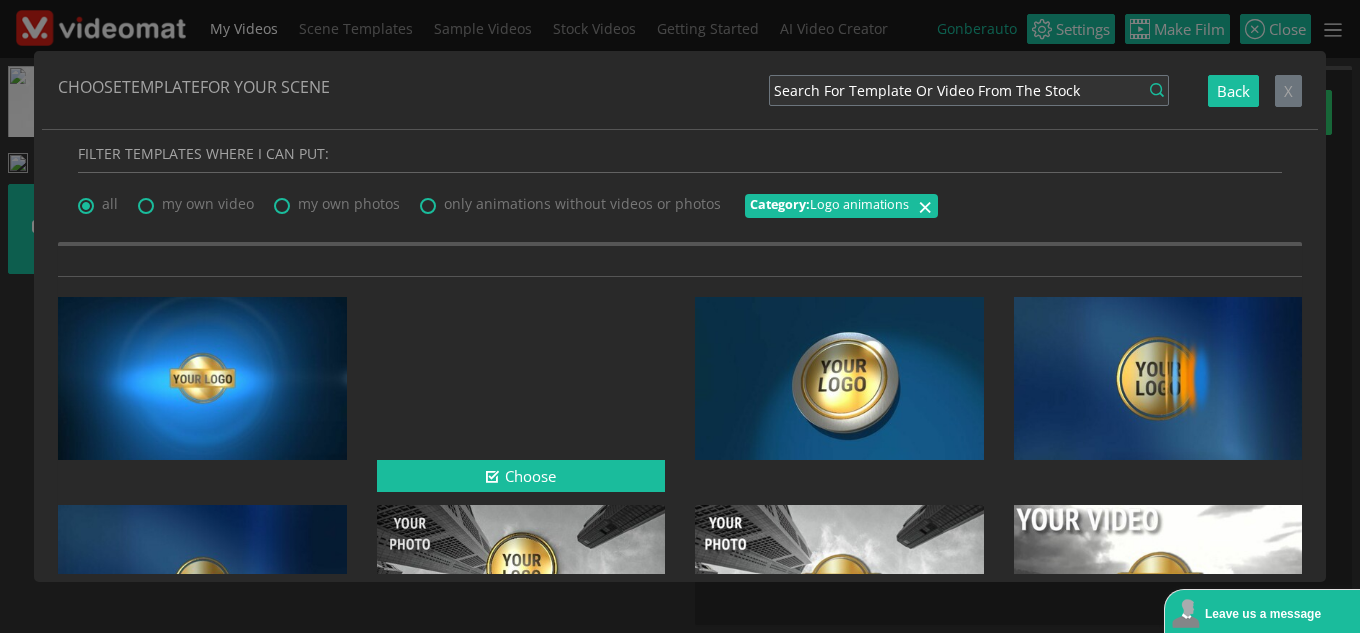 click at bounding box center (521, 378) 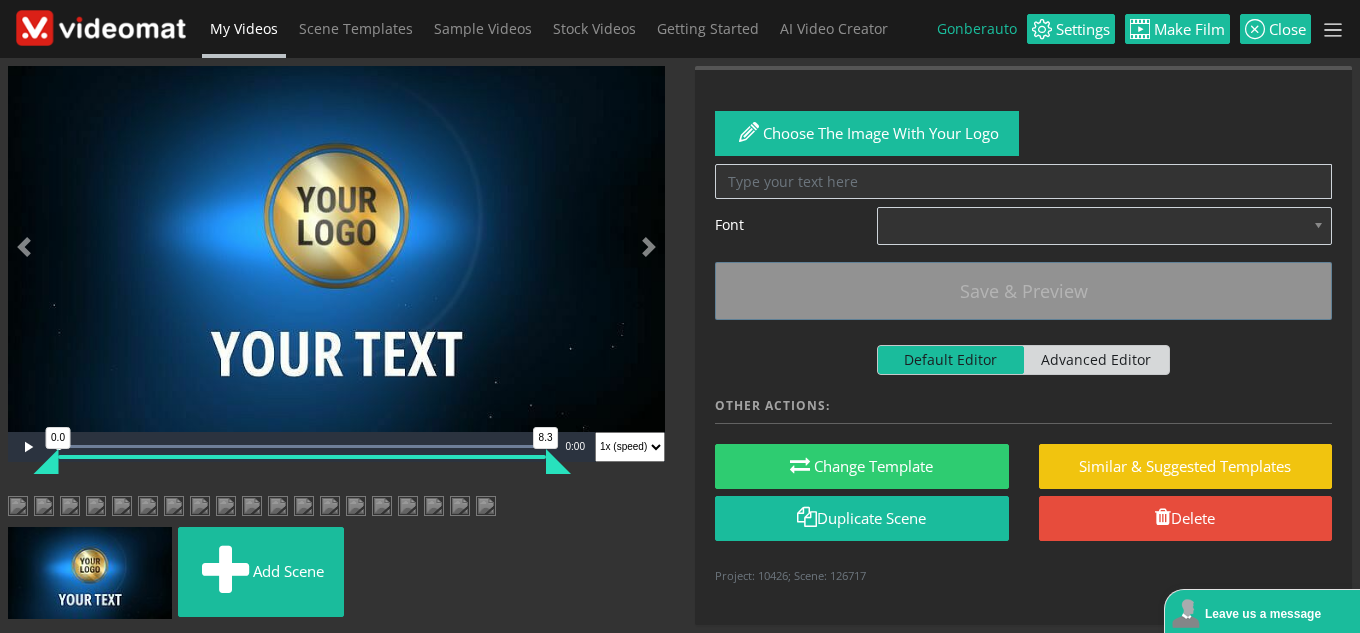 scroll, scrollTop: 354, scrollLeft: 0, axis: vertical 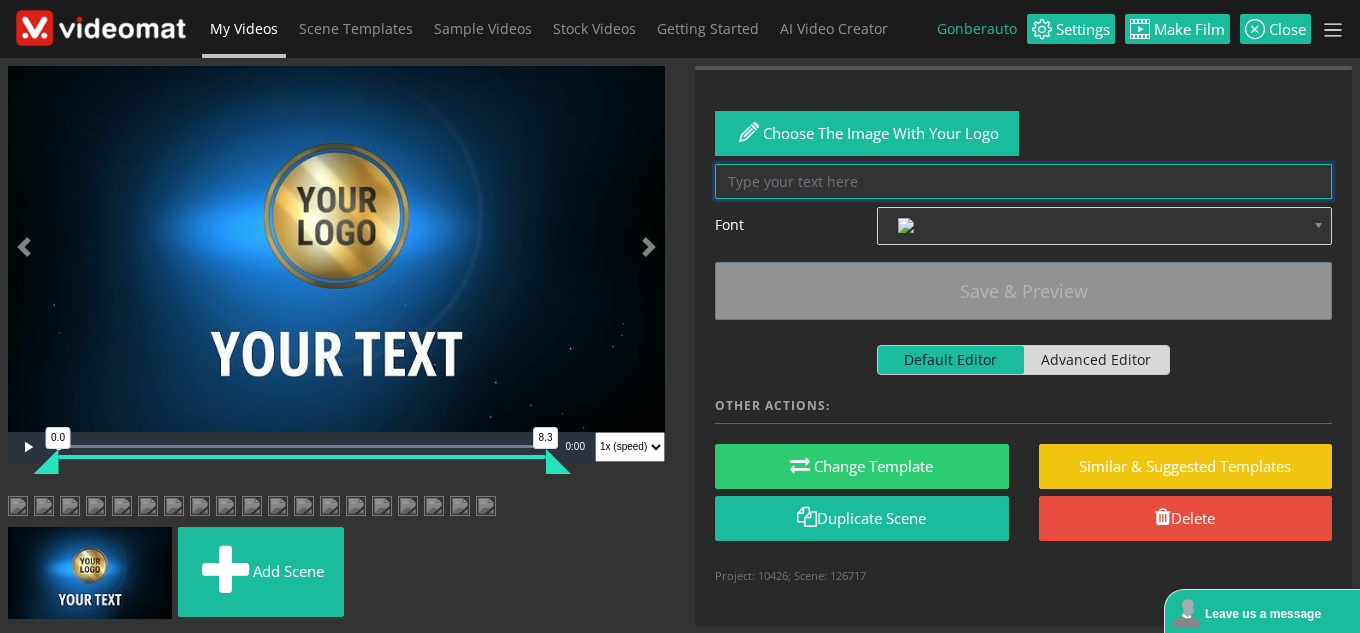 click at bounding box center (1023, 181) 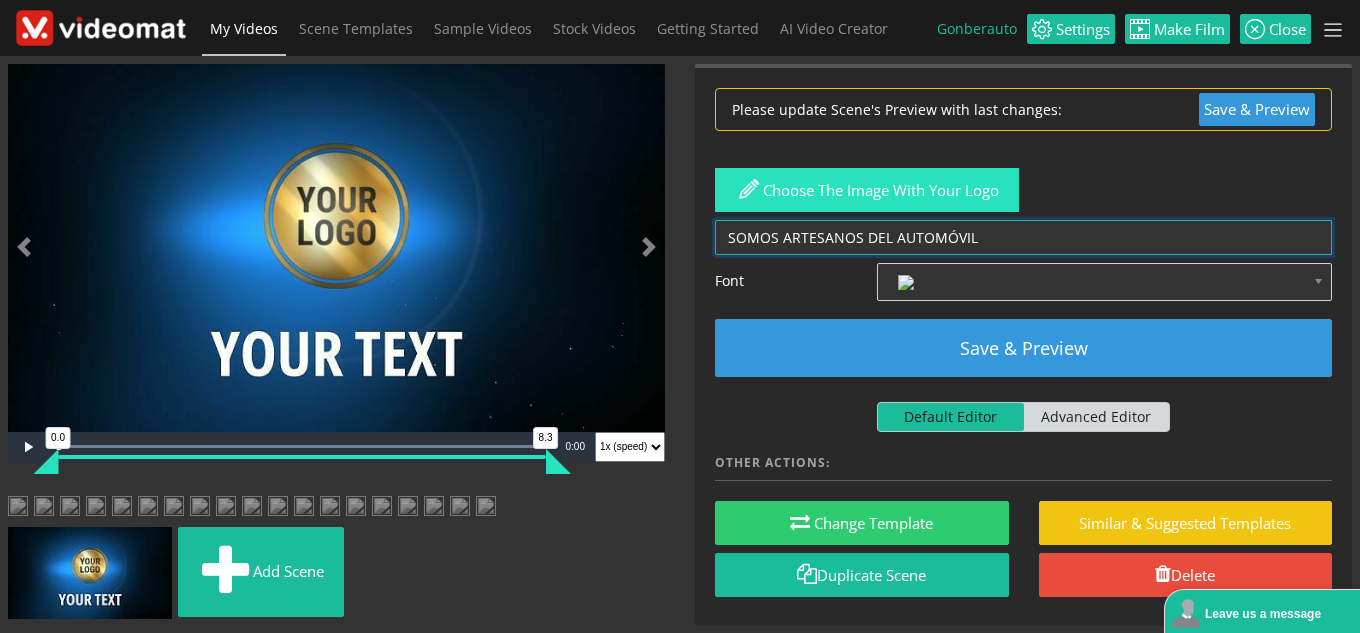 type on "SOMOS ARTESANOS DEL AUTOMÓVIL" 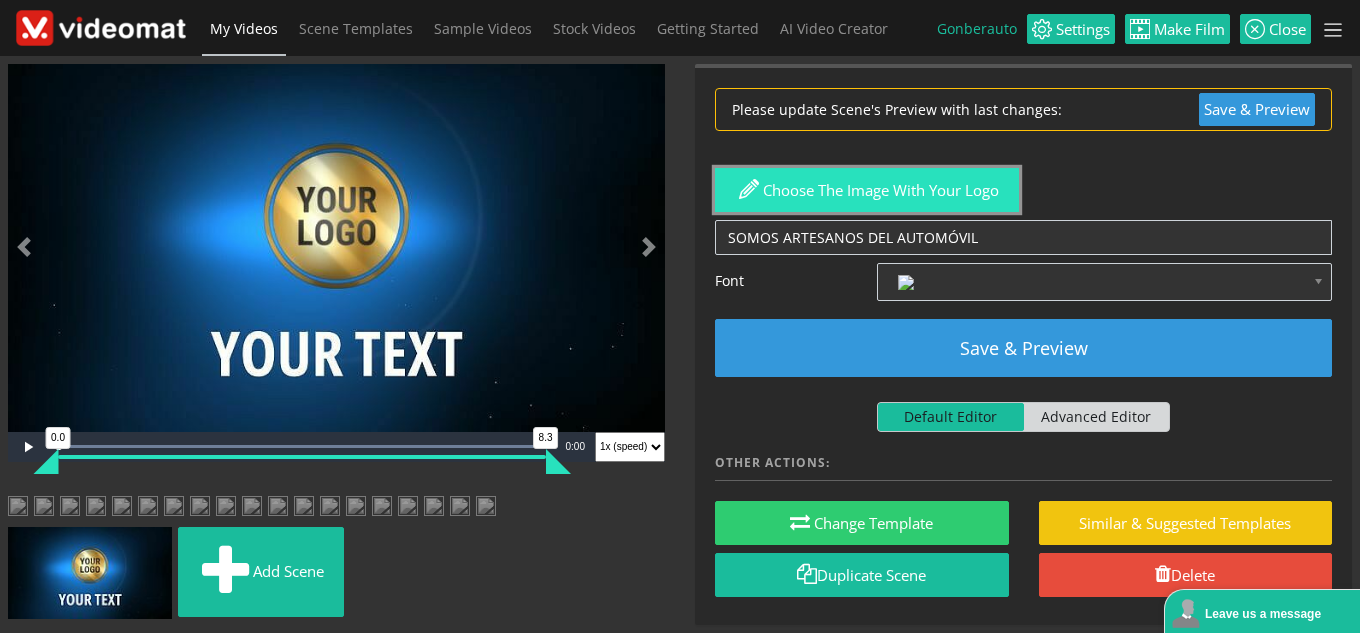 click on "Choose the image with your logo" at bounding box center [867, 190] 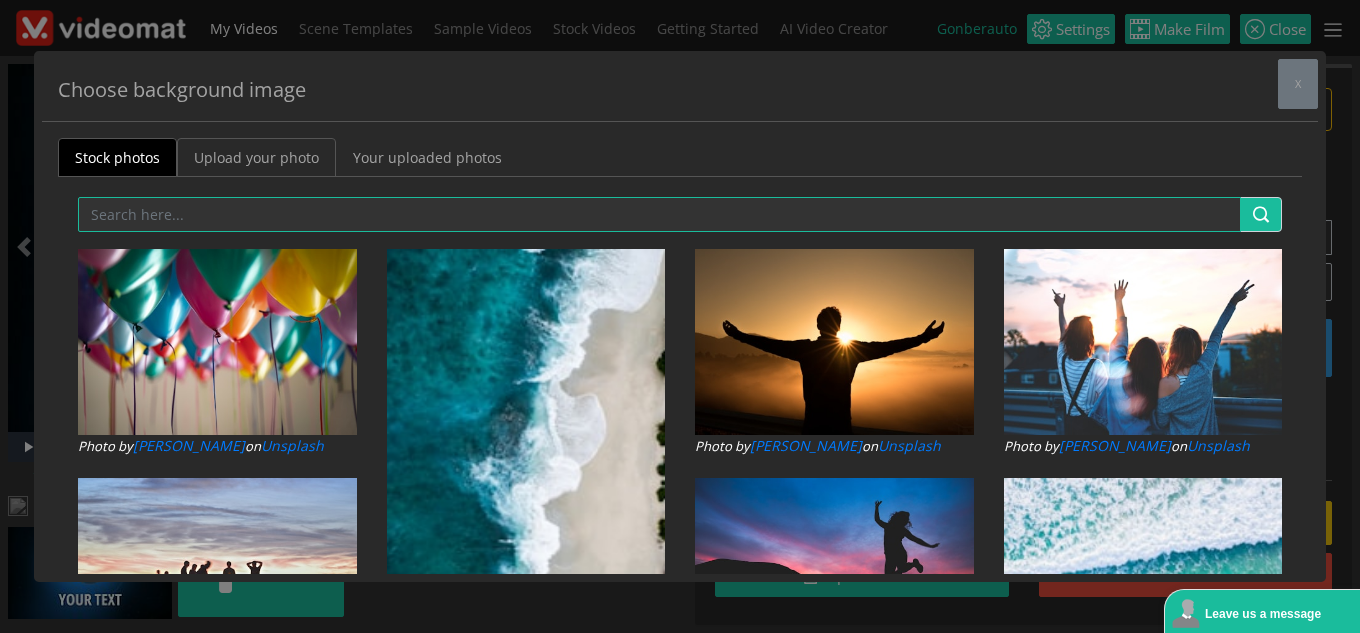 click on "Upload your photo" at bounding box center [256, 157] 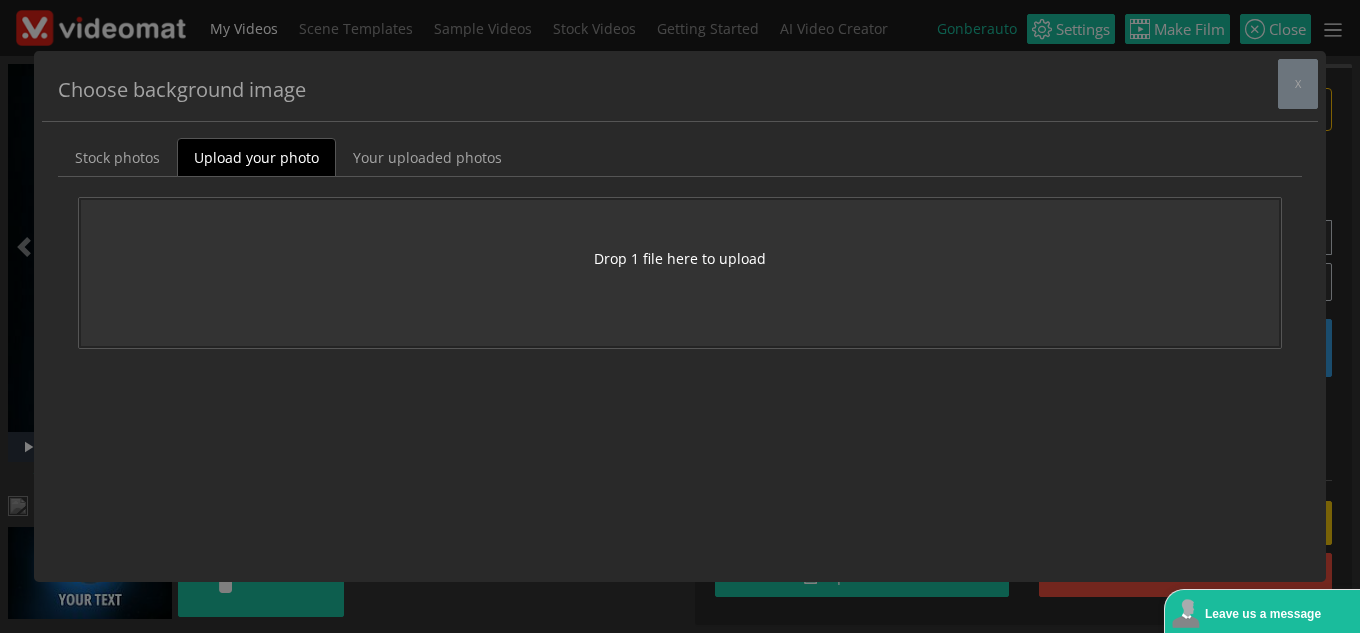 click on "Drop 1 file here to upload" at bounding box center (680, 258) 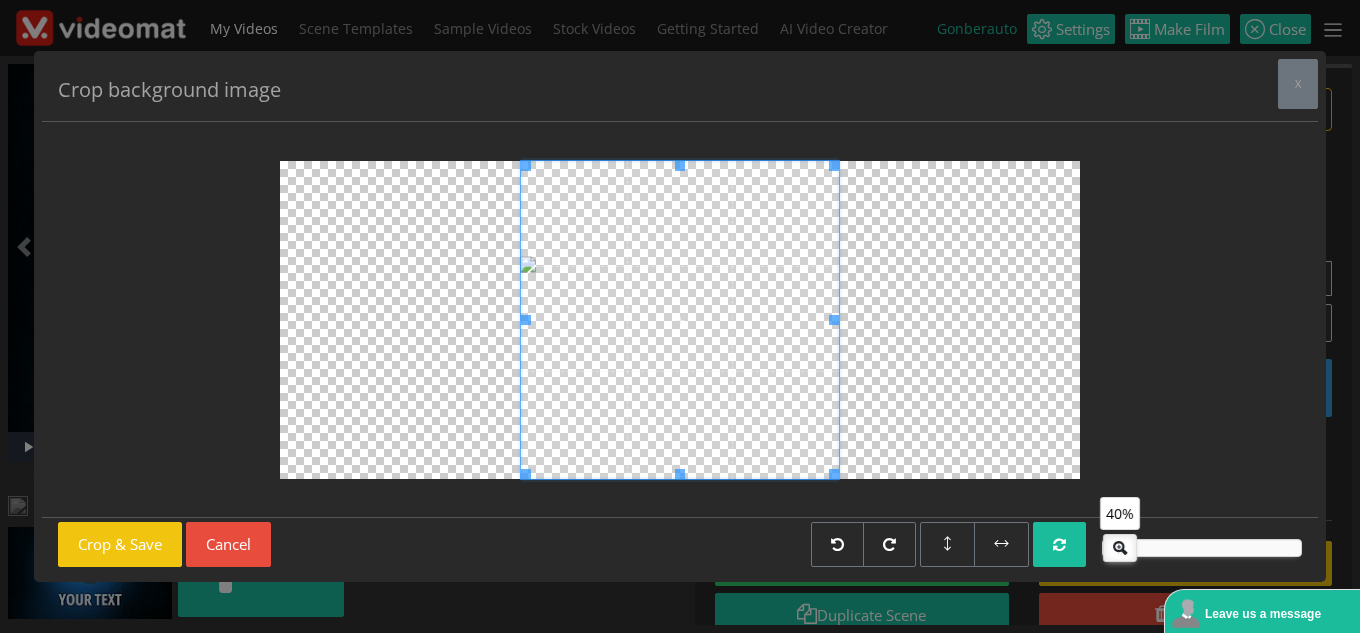 drag, startPoint x: 1196, startPoint y: 551, endPoint x: 1128, endPoint y: 548, distance: 68.06615 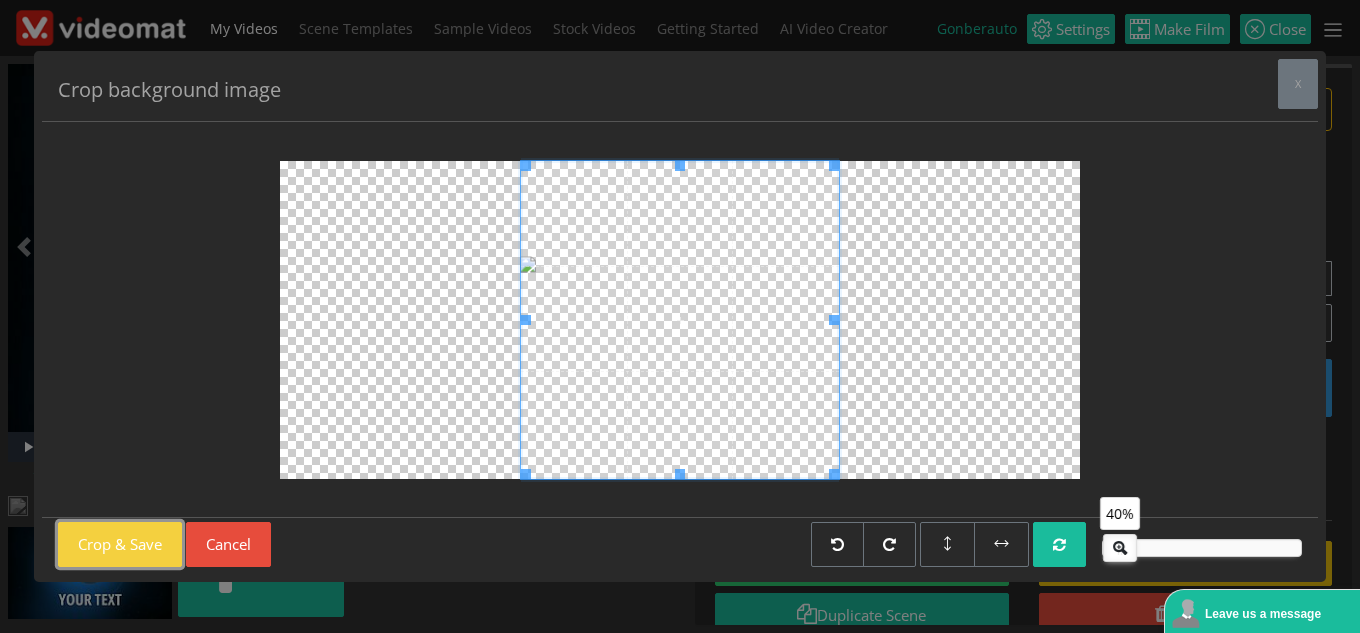 click on "Crop & Save" at bounding box center [120, 544] 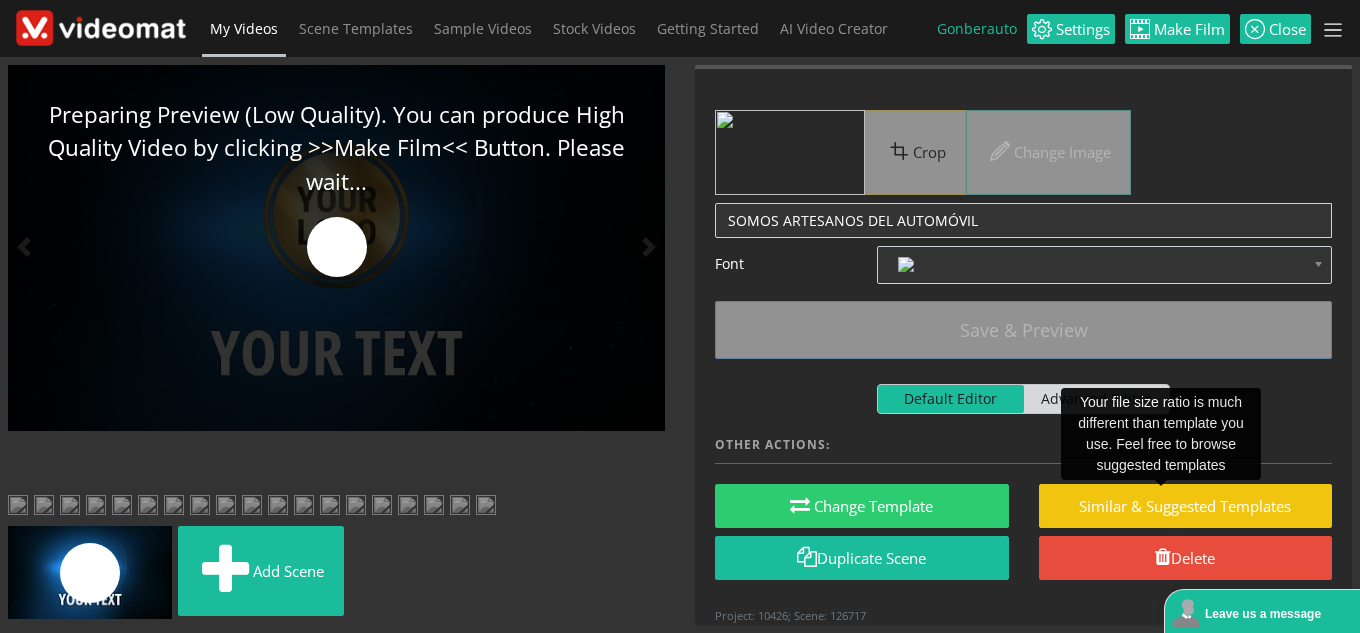 scroll, scrollTop: 0, scrollLeft: 0, axis: both 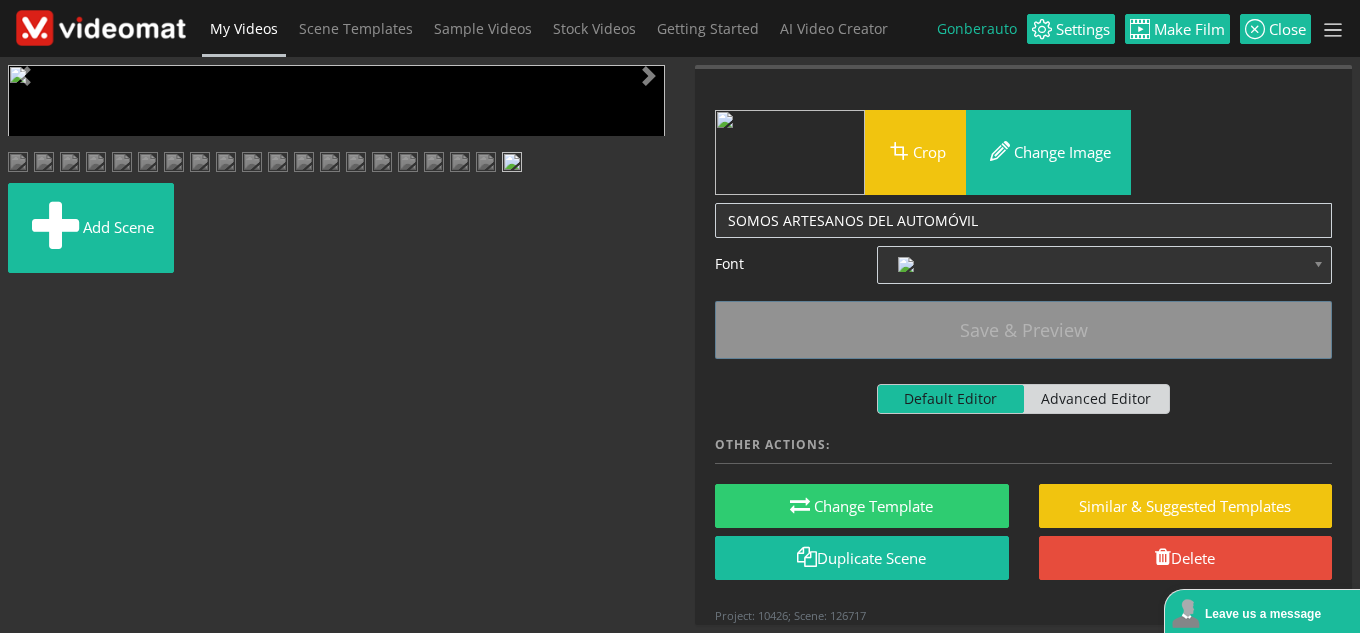 click at bounding box center [28, 449] 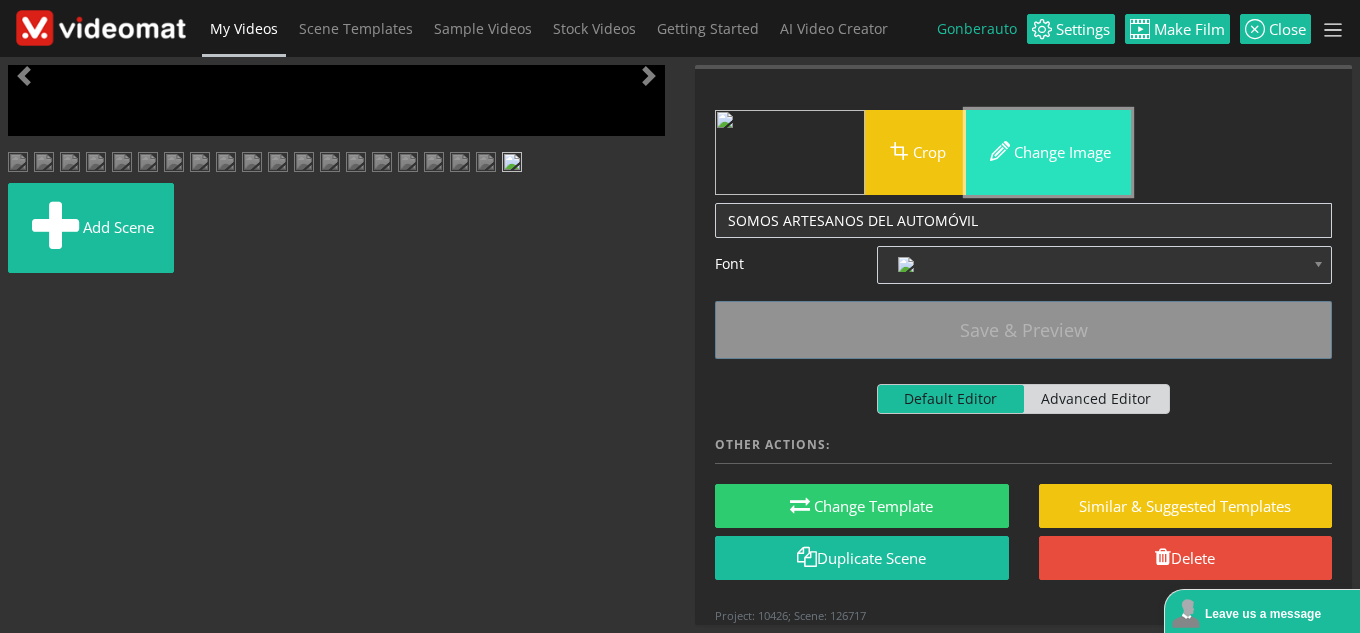 click on "Change image" at bounding box center (1048, 152) 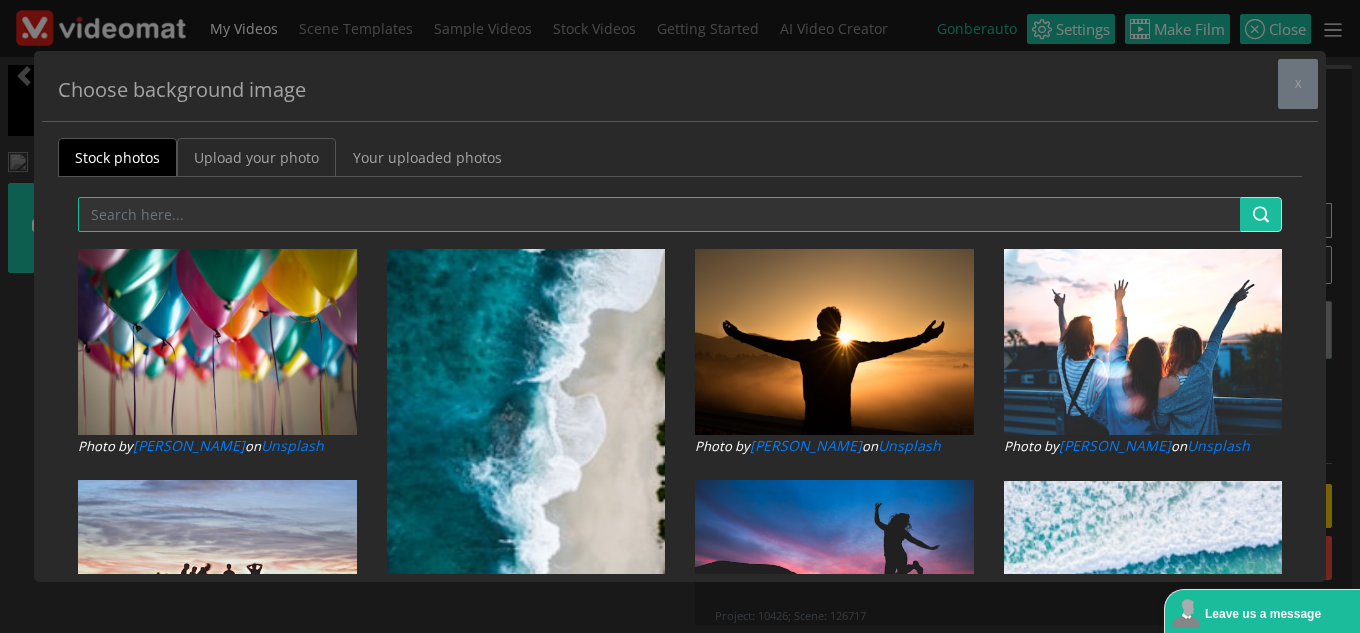 click on "Upload your photo" at bounding box center [256, 157] 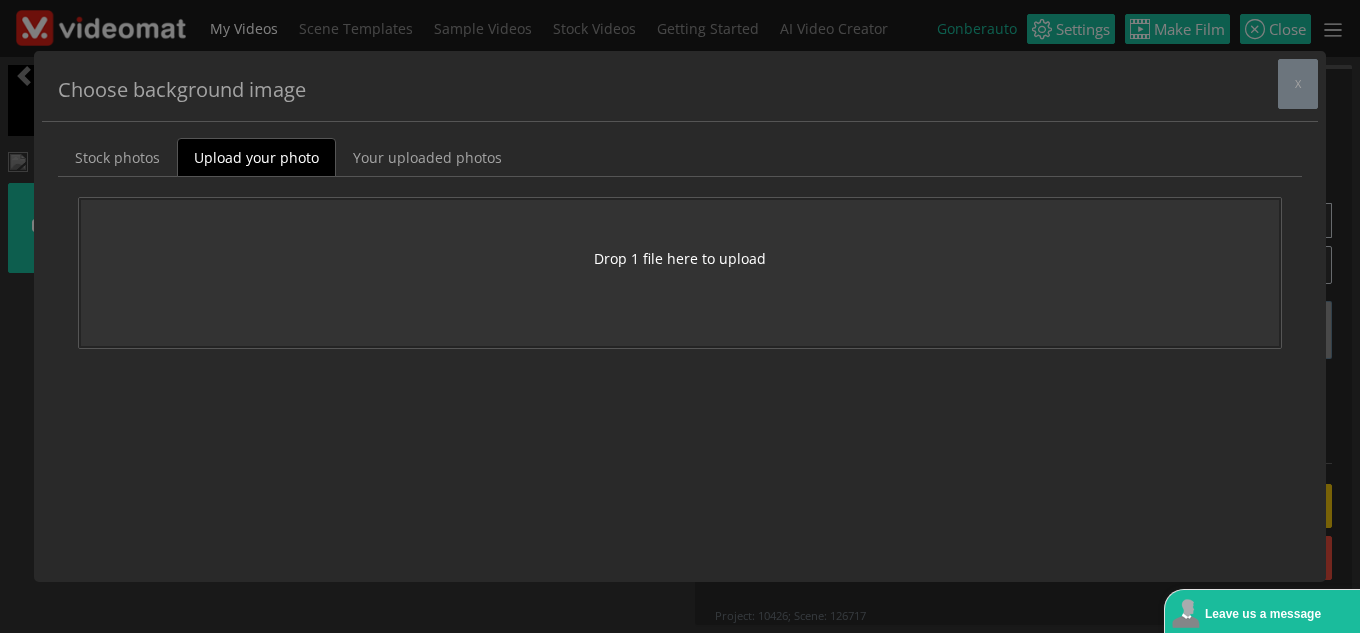 click on "Drop 1 file here to upload" at bounding box center [680, 258] 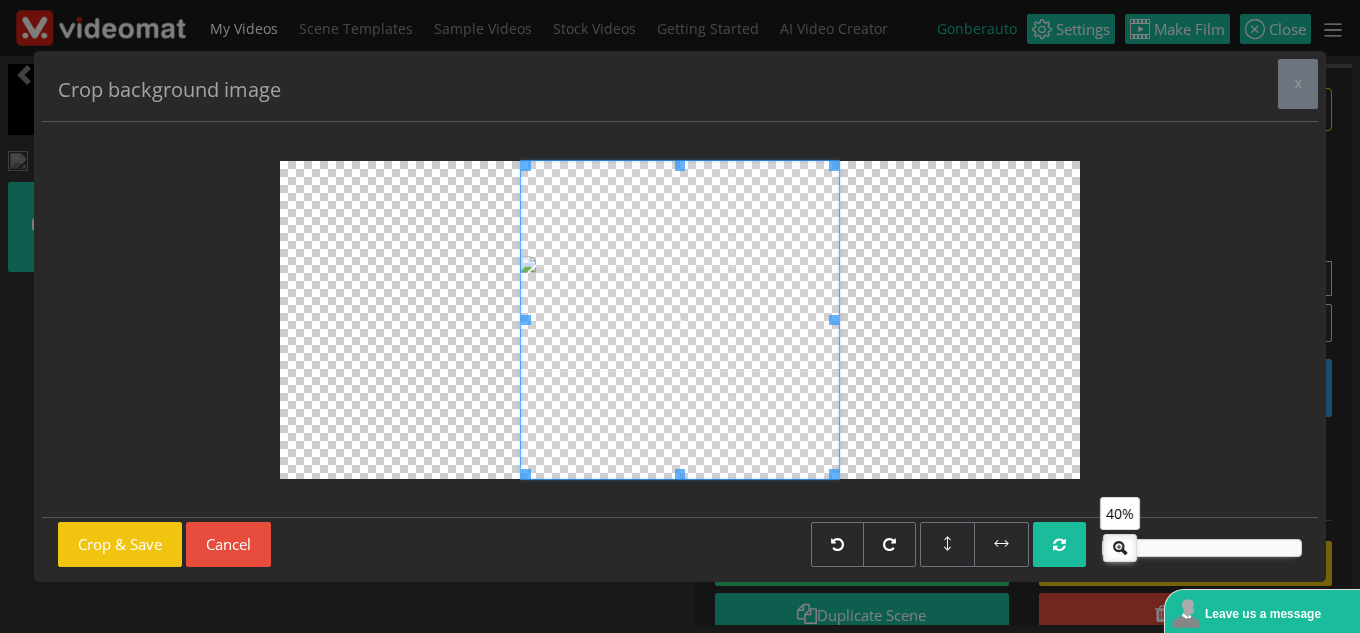 drag, startPoint x: 1189, startPoint y: 545, endPoint x: 1121, endPoint y: 545, distance: 68 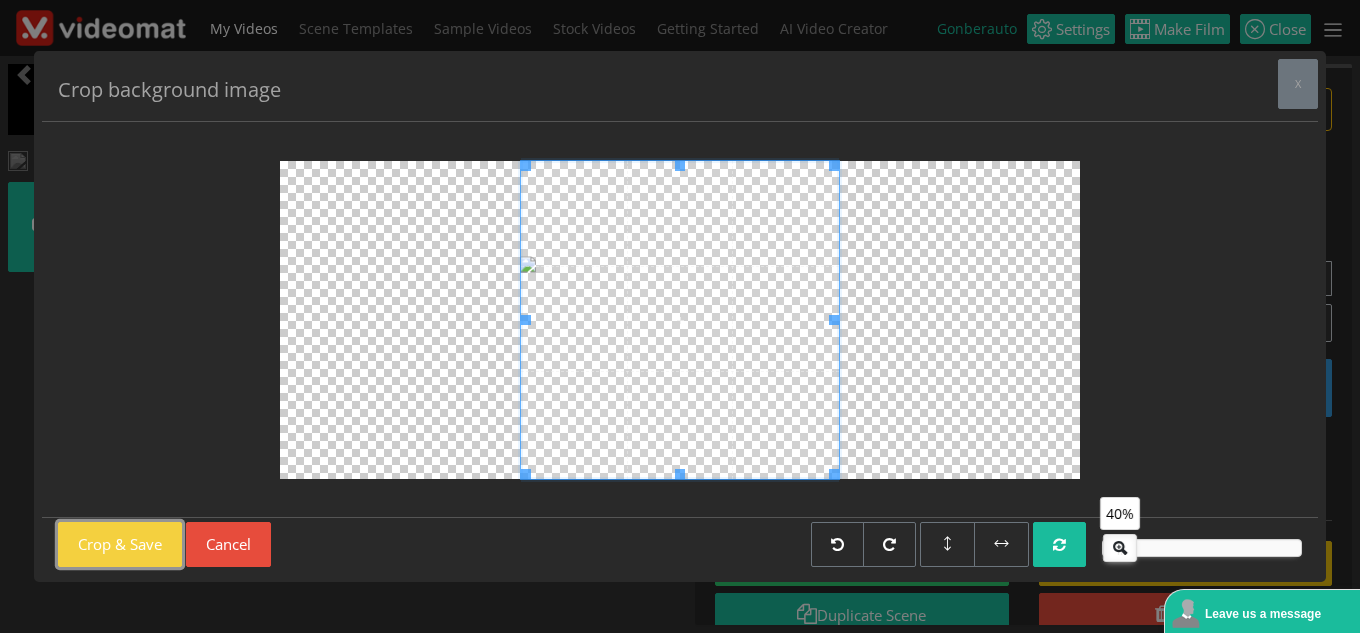 click on "Crop & Save" at bounding box center [120, 544] 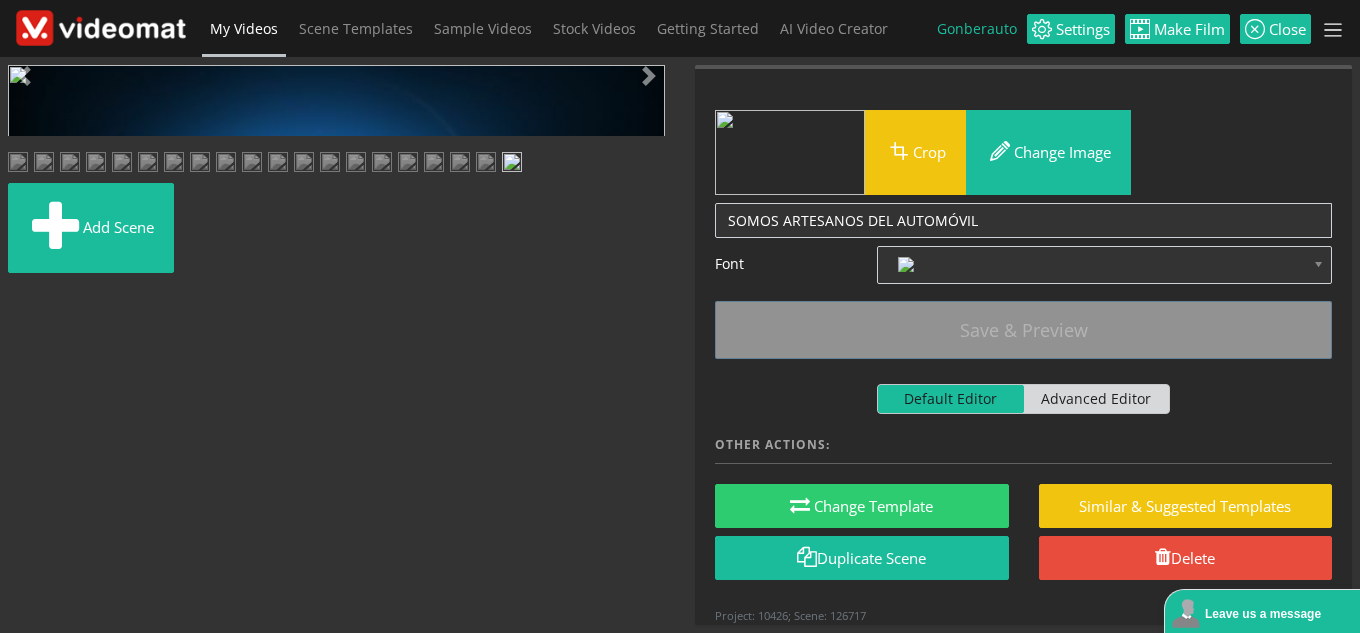 click at bounding box center [28, 449] 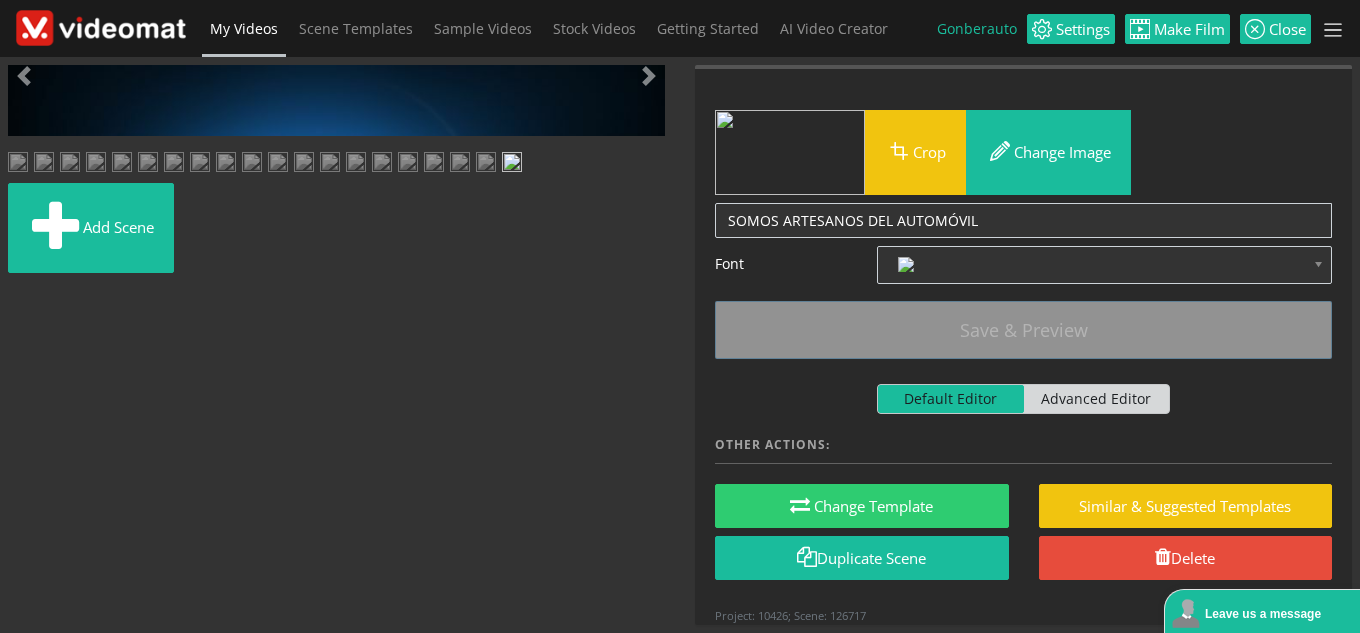 drag, startPoint x: 540, startPoint y: 458, endPoint x: 409, endPoint y: 460, distance: 131.01526 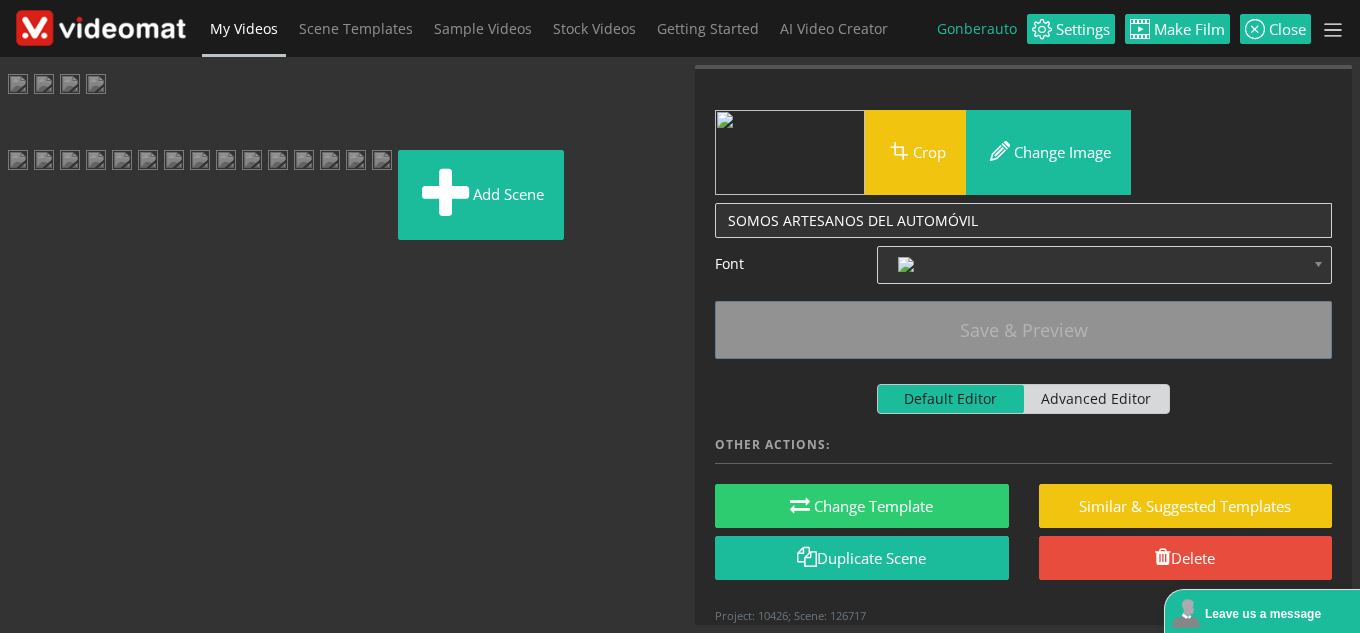 drag, startPoint x: 268, startPoint y: 577, endPoint x: 233, endPoint y: 100, distance: 478.28235 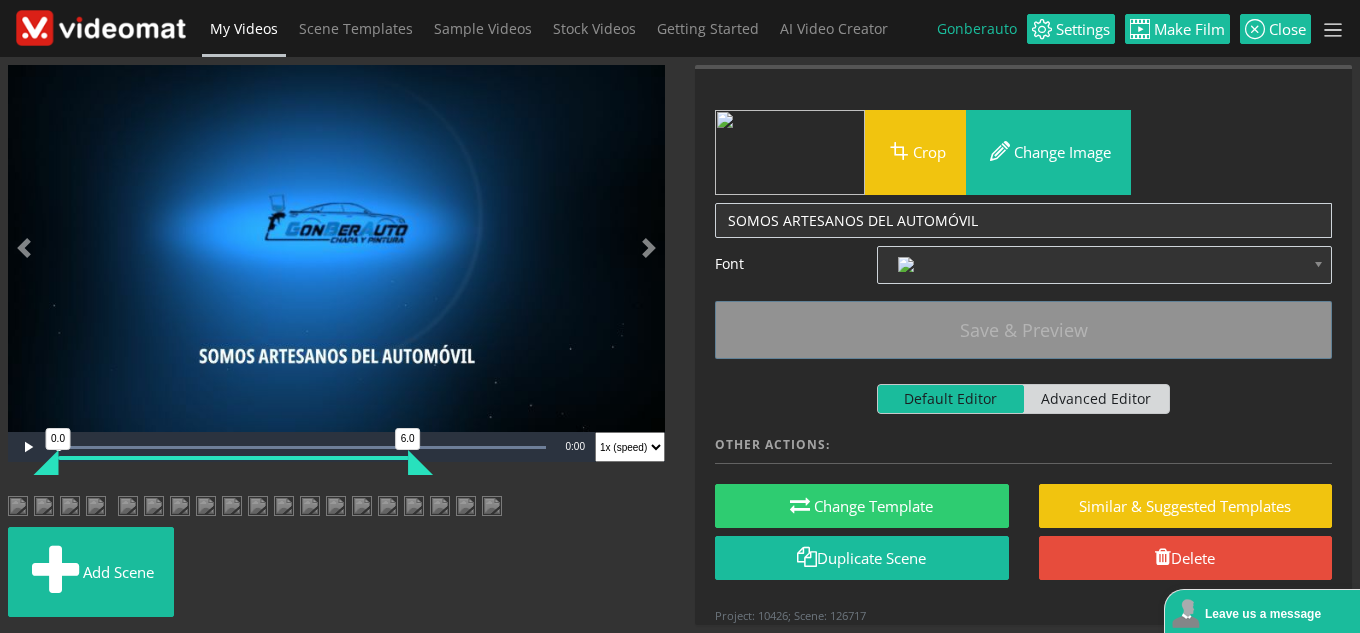 scroll, scrollTop: 254, scrollLeft: 0, axis: vertical 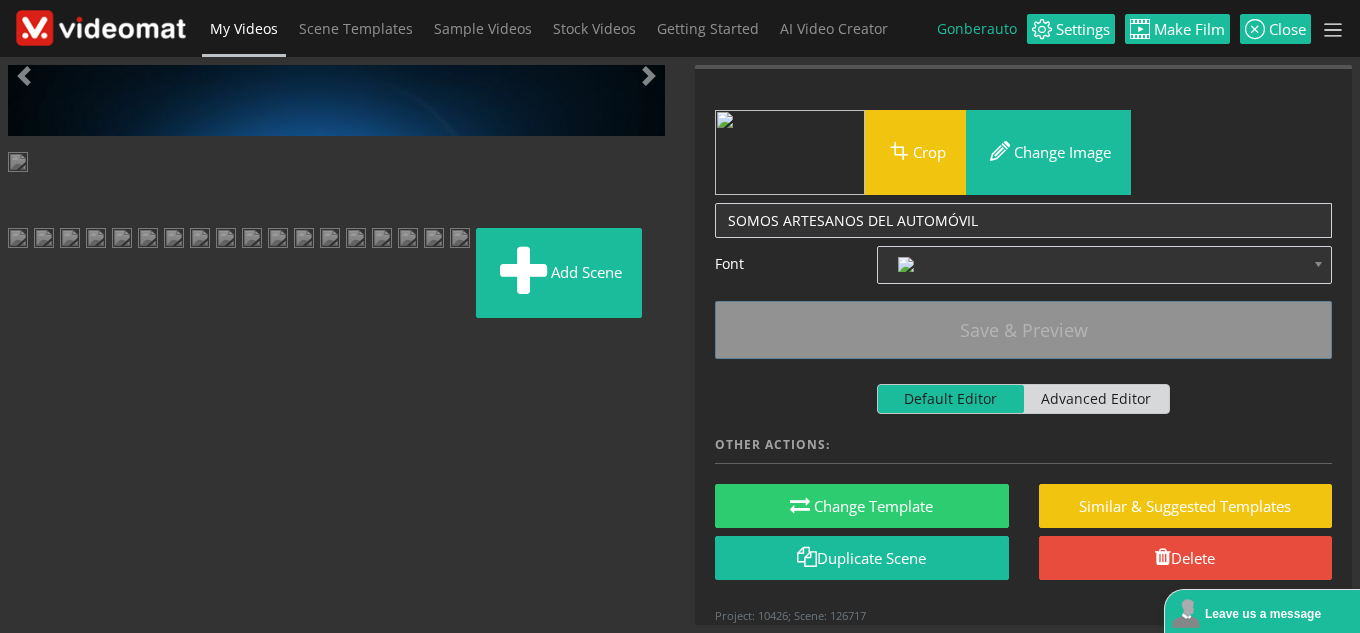 drag, startPoint x: 250, startPoint y: 412, endPoint x: 211, endPoint y: 311, distance: 108.26819 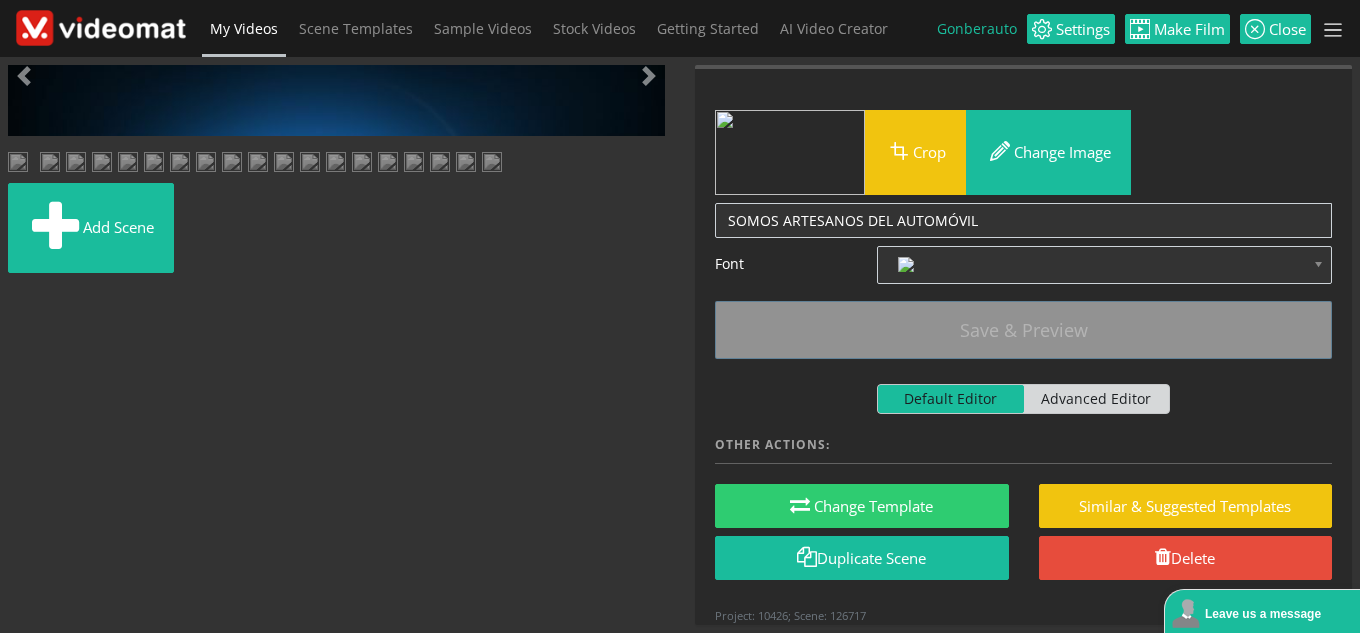 click at bounding box center [18, 164] 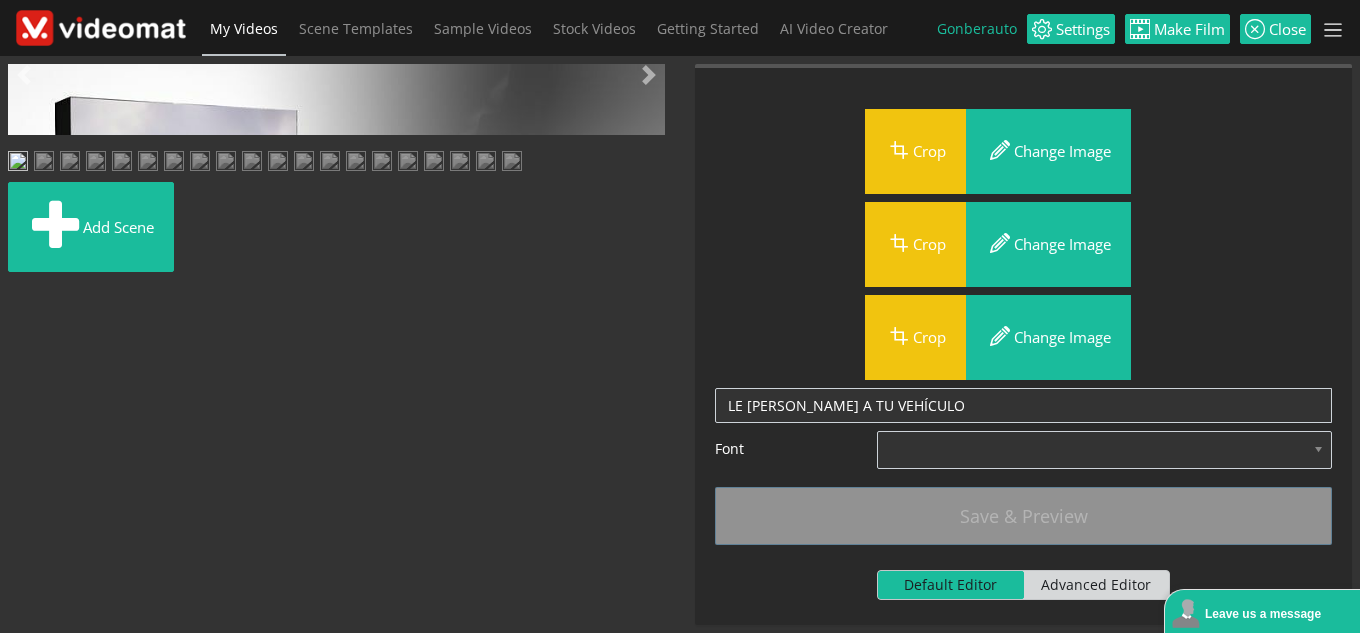 scroll, scrollTop: 54, scrollLeft: 0, axis: vertical 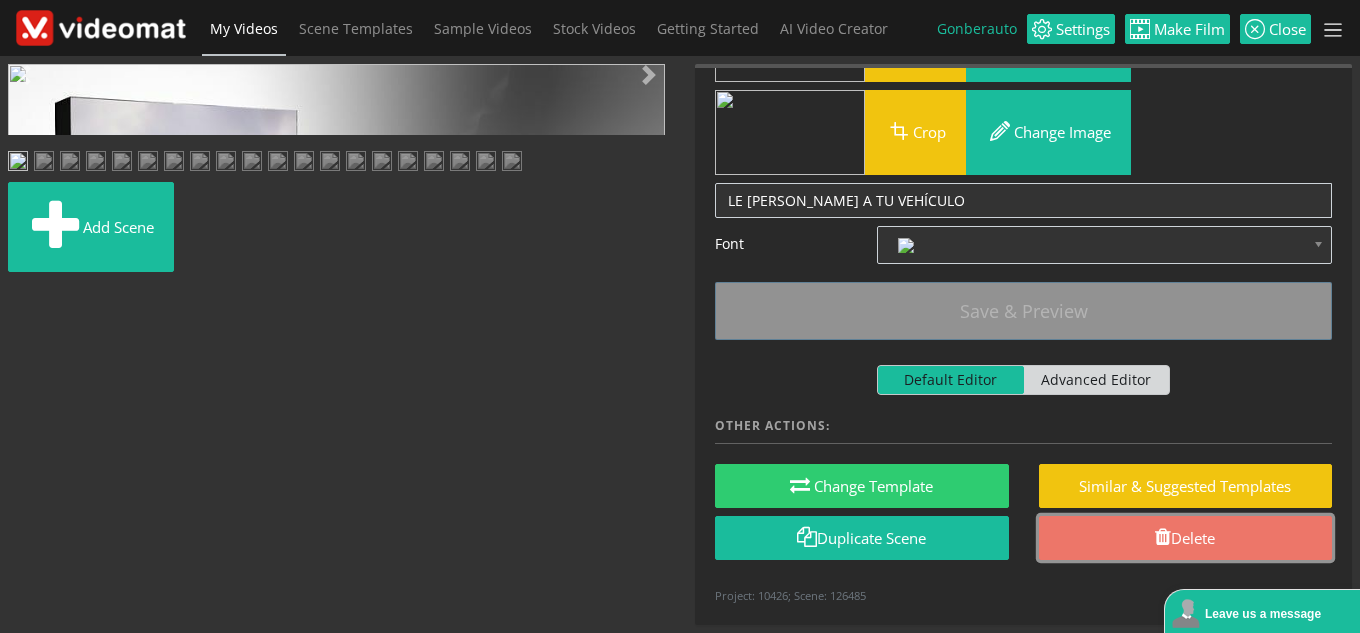 click on "Delete" at bounding box center [1186, 538] 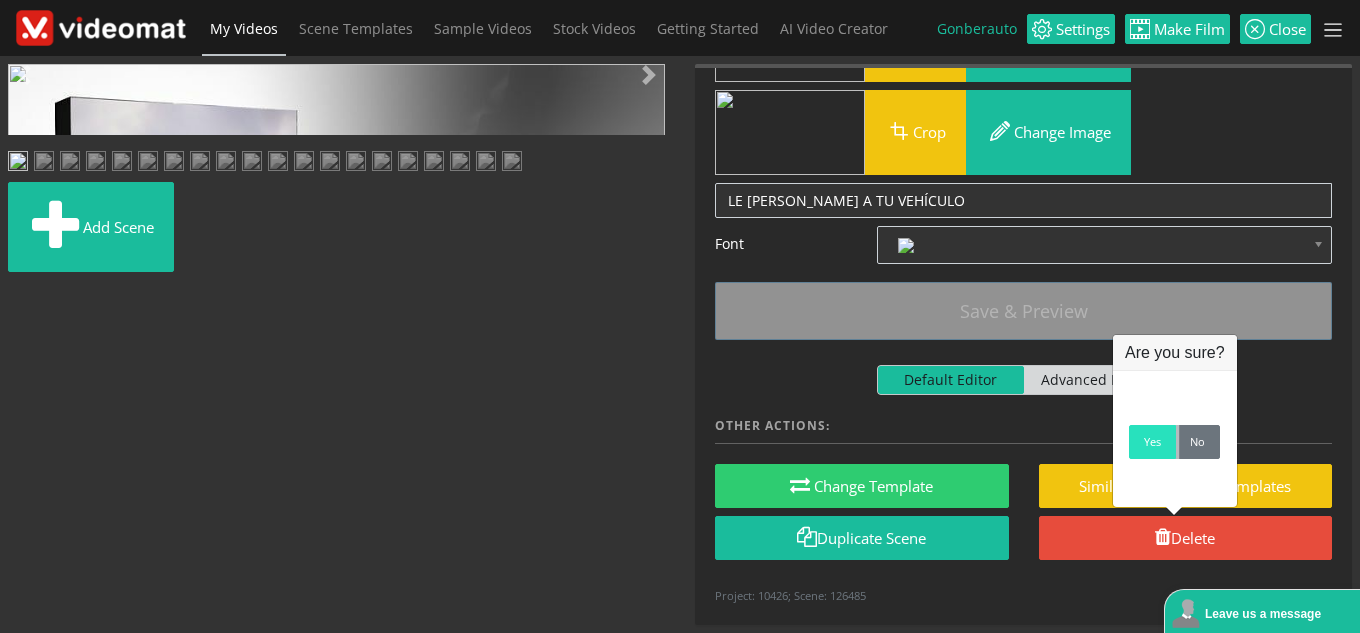 click on "Yes" at bounding box center [1152, 442] 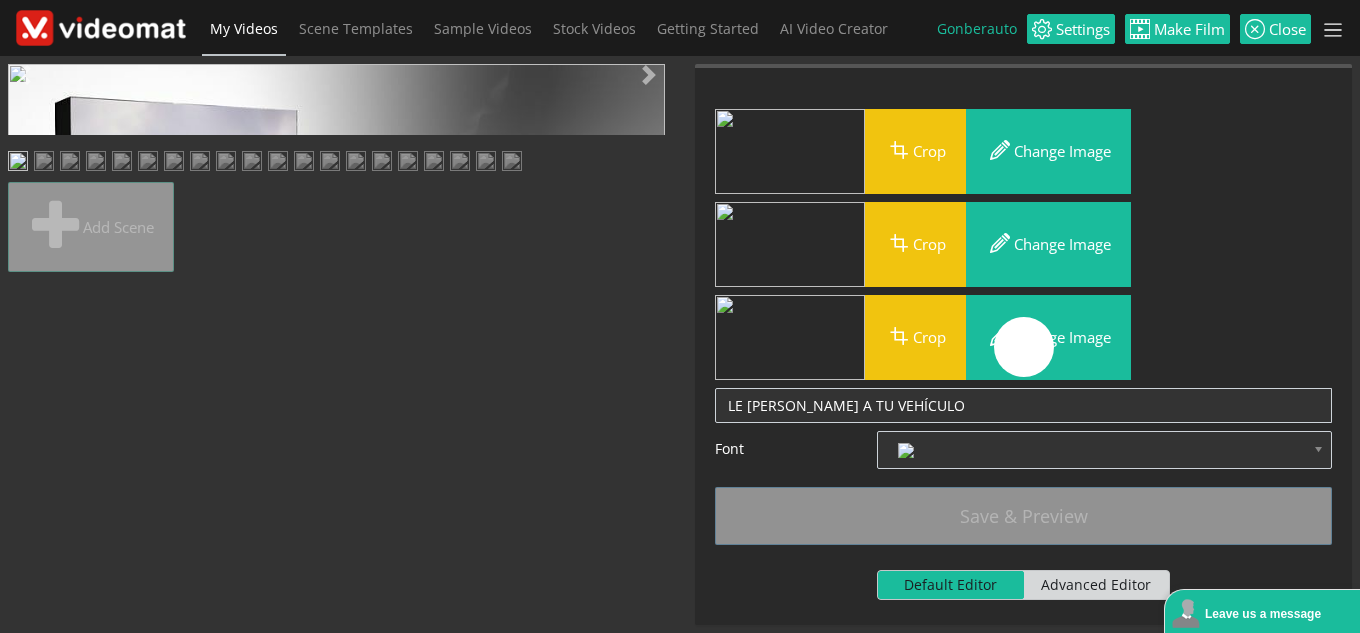 scroll, scrollTop: 0, scrollLeft: 0, axis: both 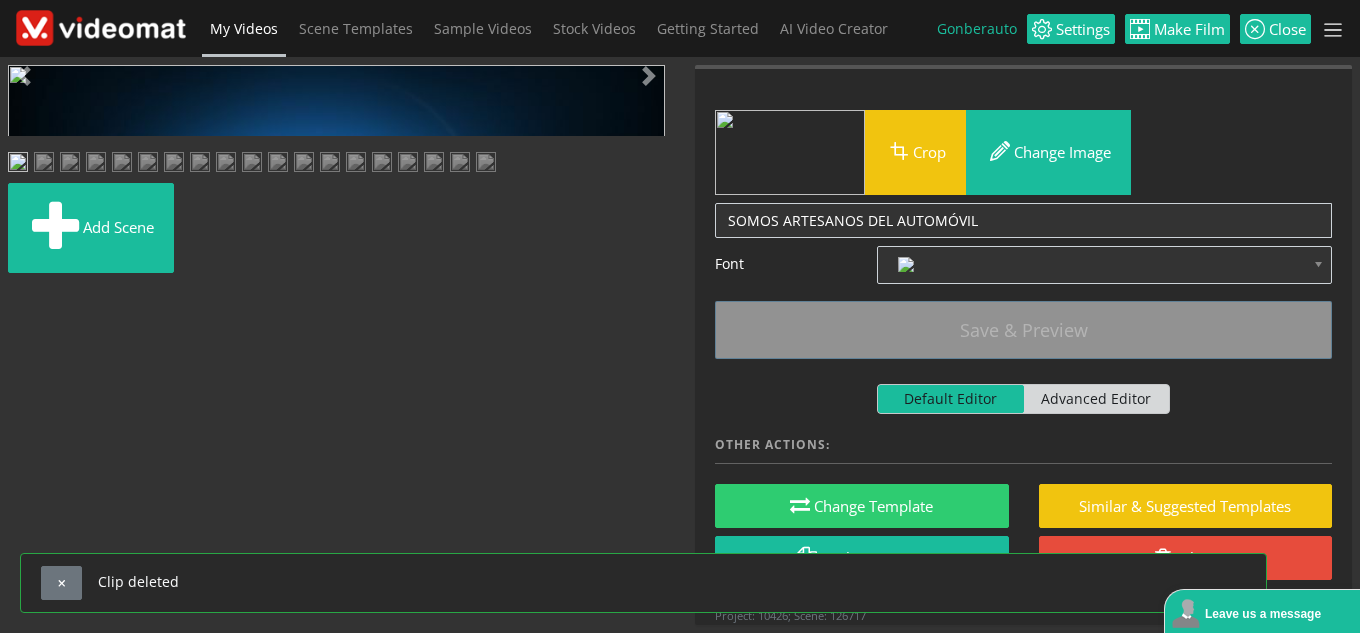 click at bounding box center (28, 449) 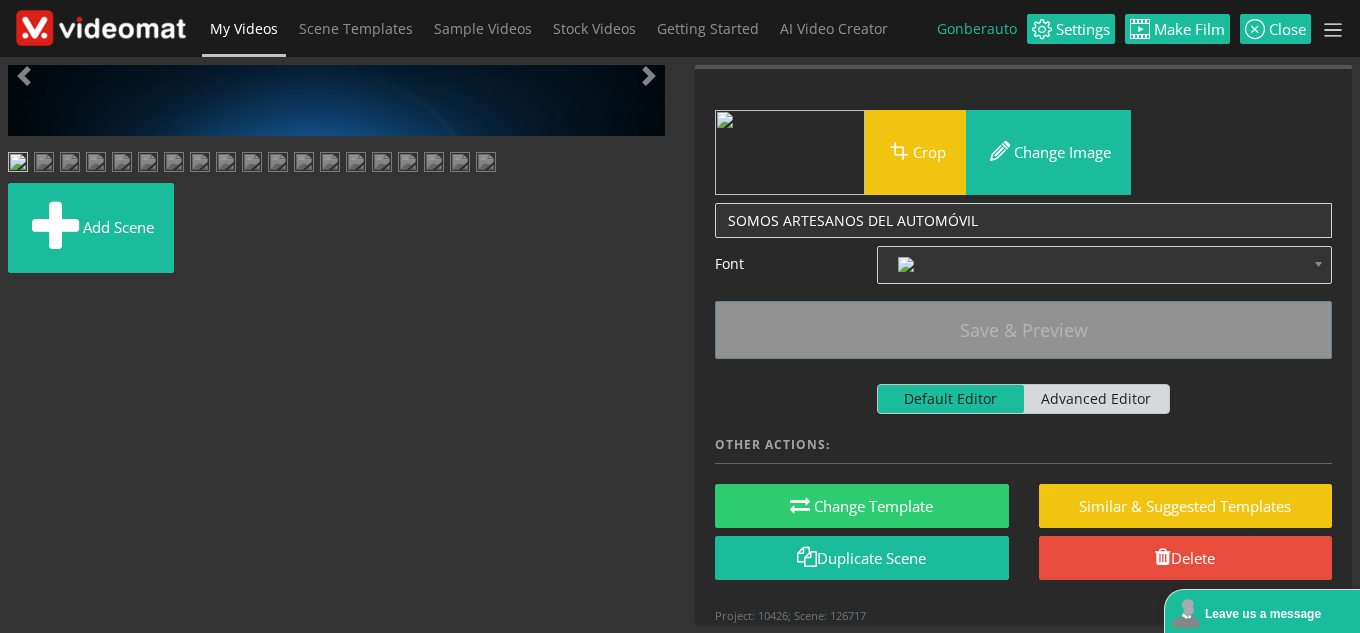 click at bounding box center [44, 164] 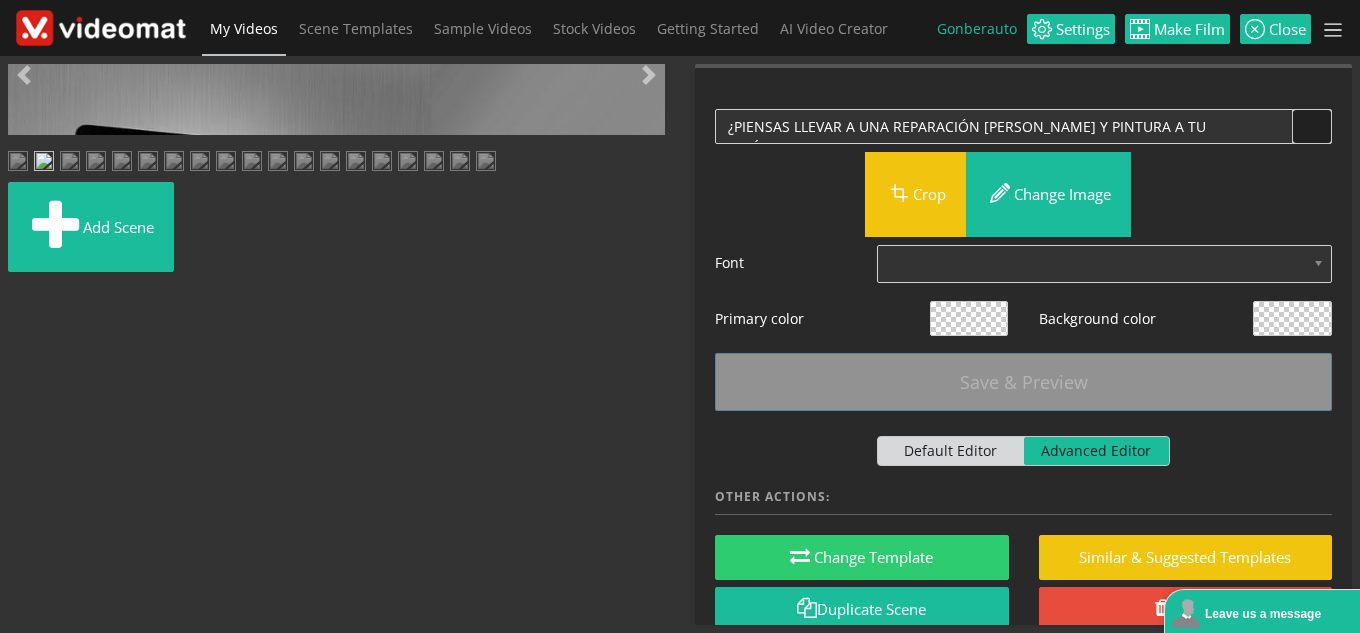 scroll, scrollTop: 554, scrollLeft: 0, axis: vertical 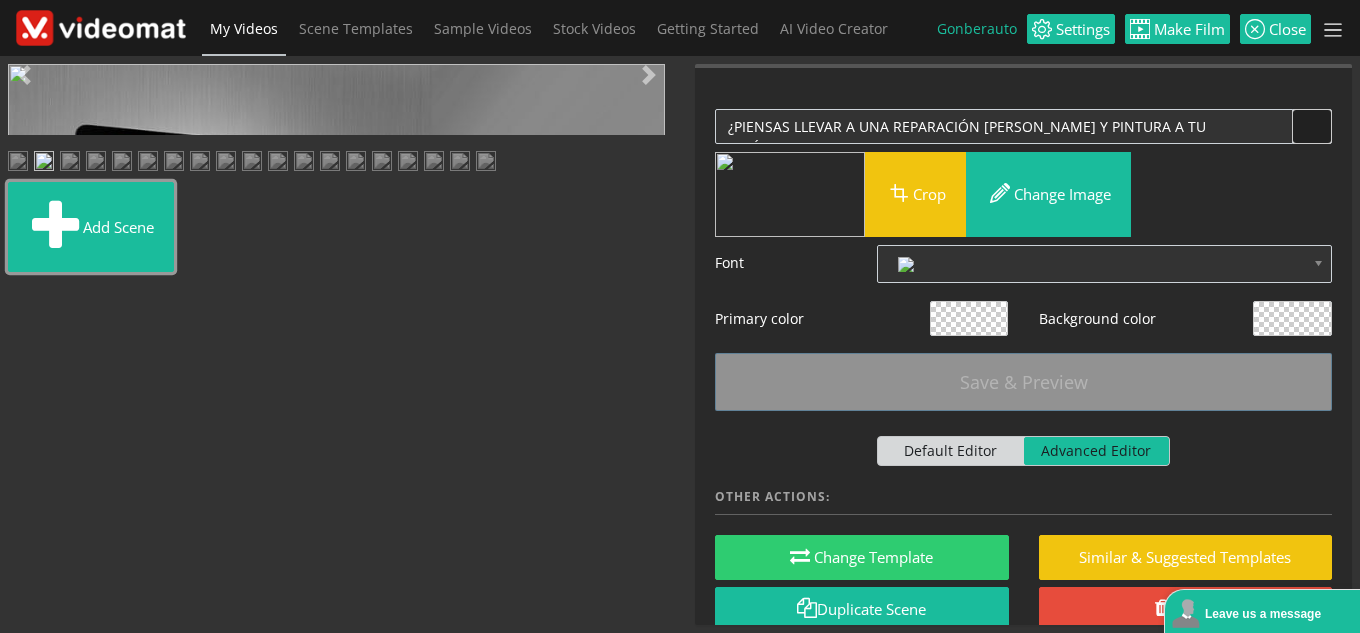 click on "Add scene" at bounding box center (91, 227) 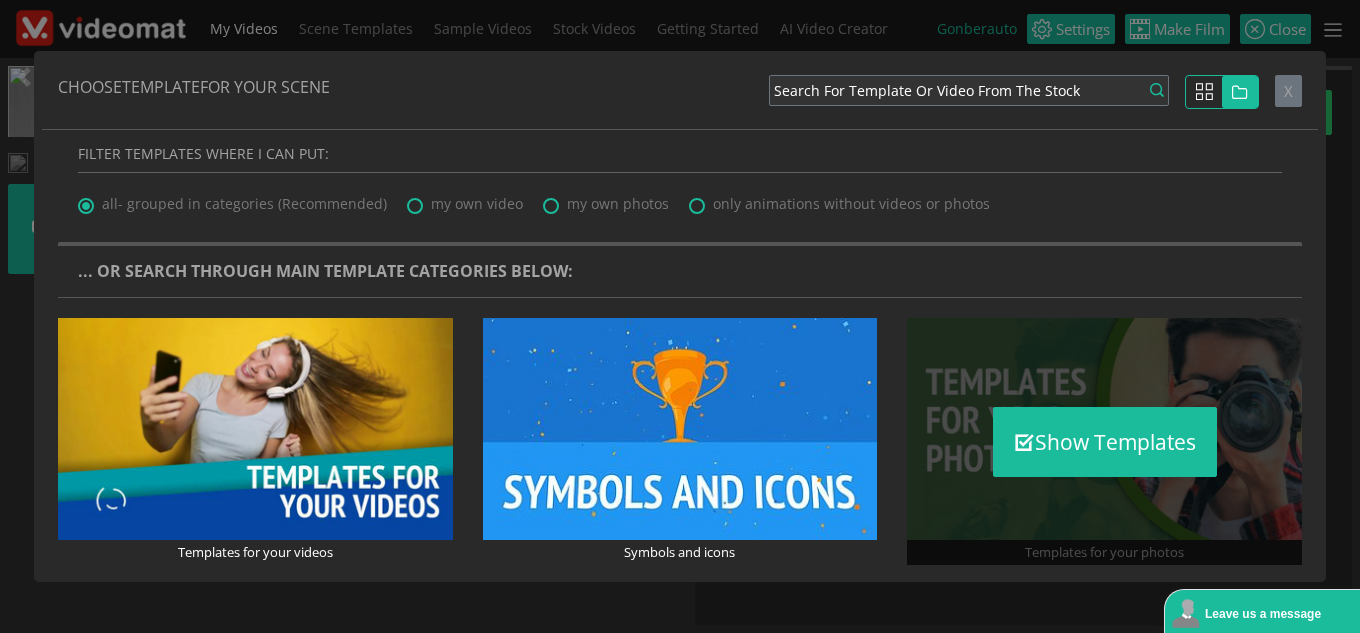 click on "Show Templates" at bounding box center (1104, 441) 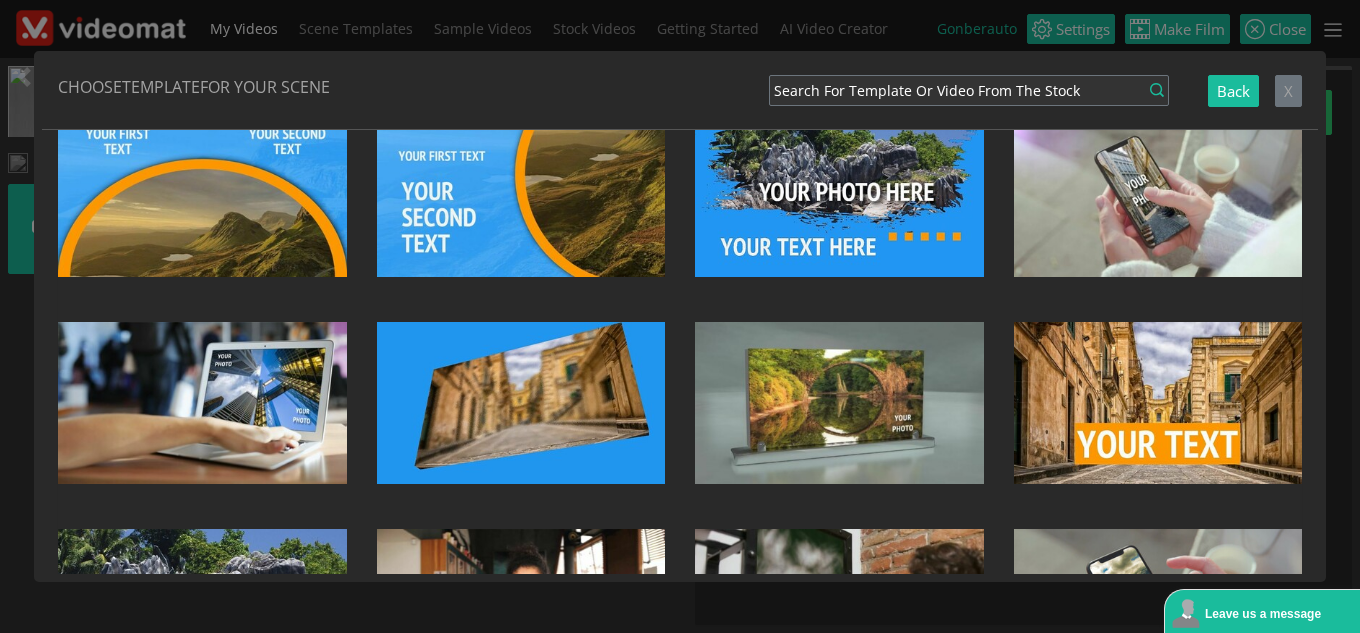 scroll, scrollTop: 1636, scrollLeft: 0, axis: vertical 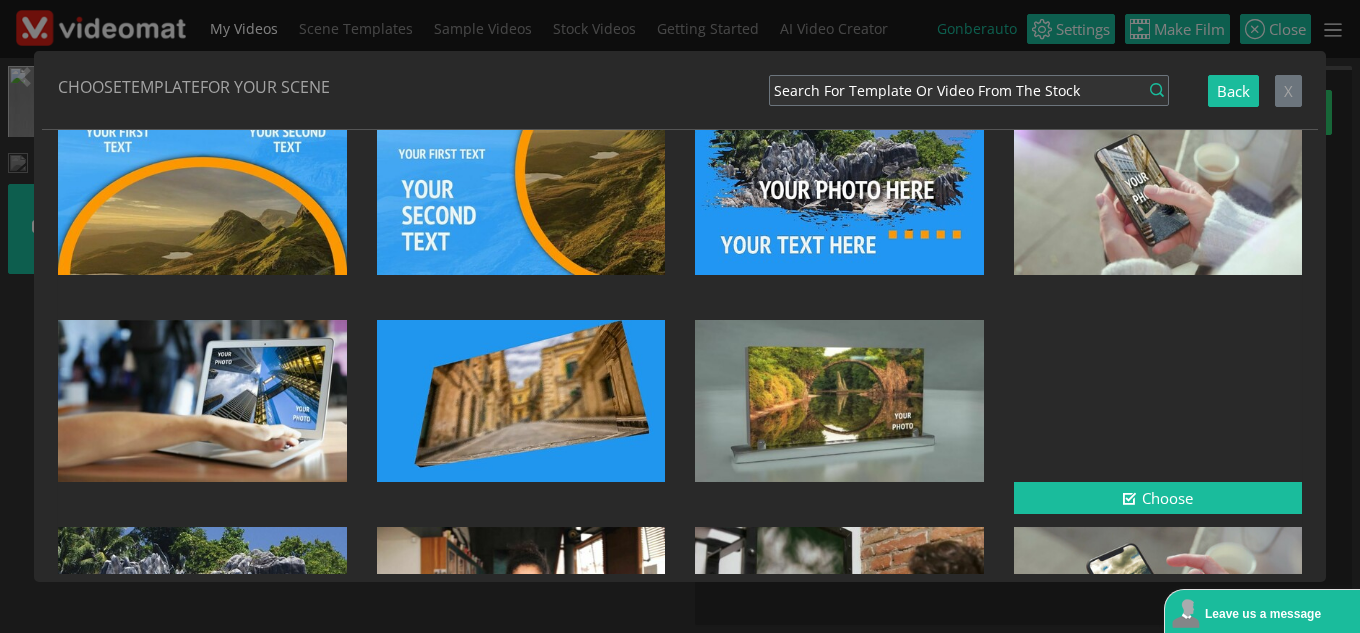 click at bounding box center (1158, 401) 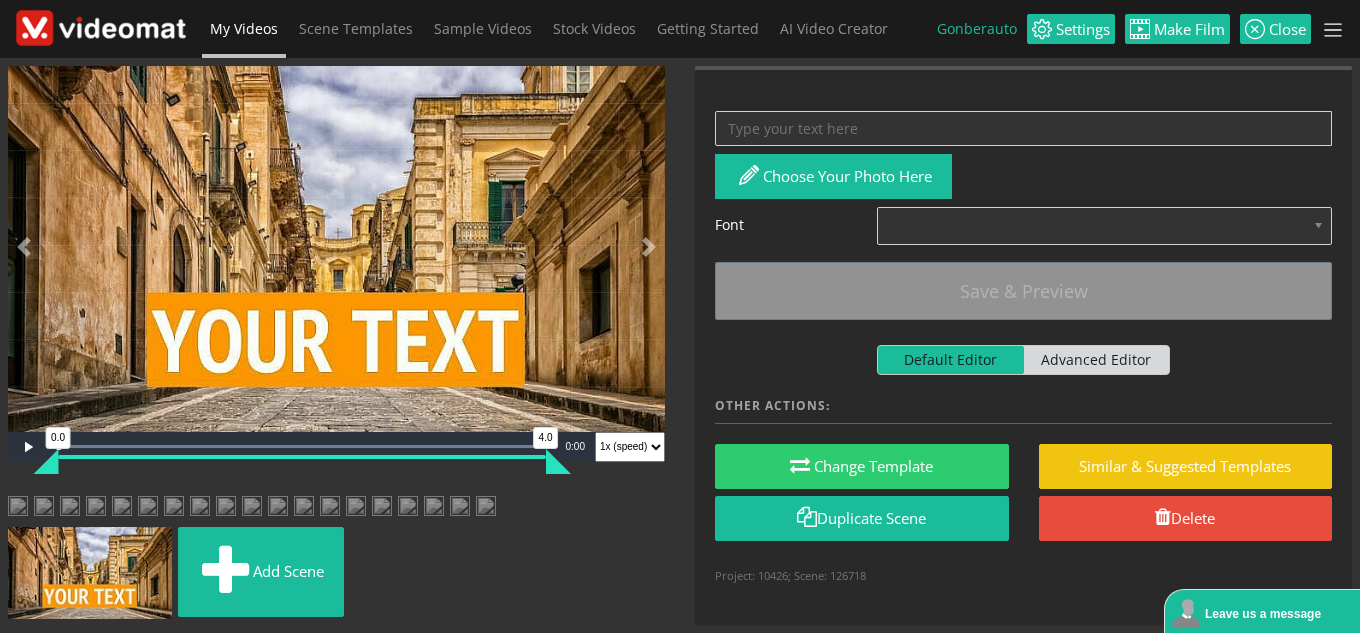 scroll, scrollTop: 0, scrollLeft: 0, axis: both 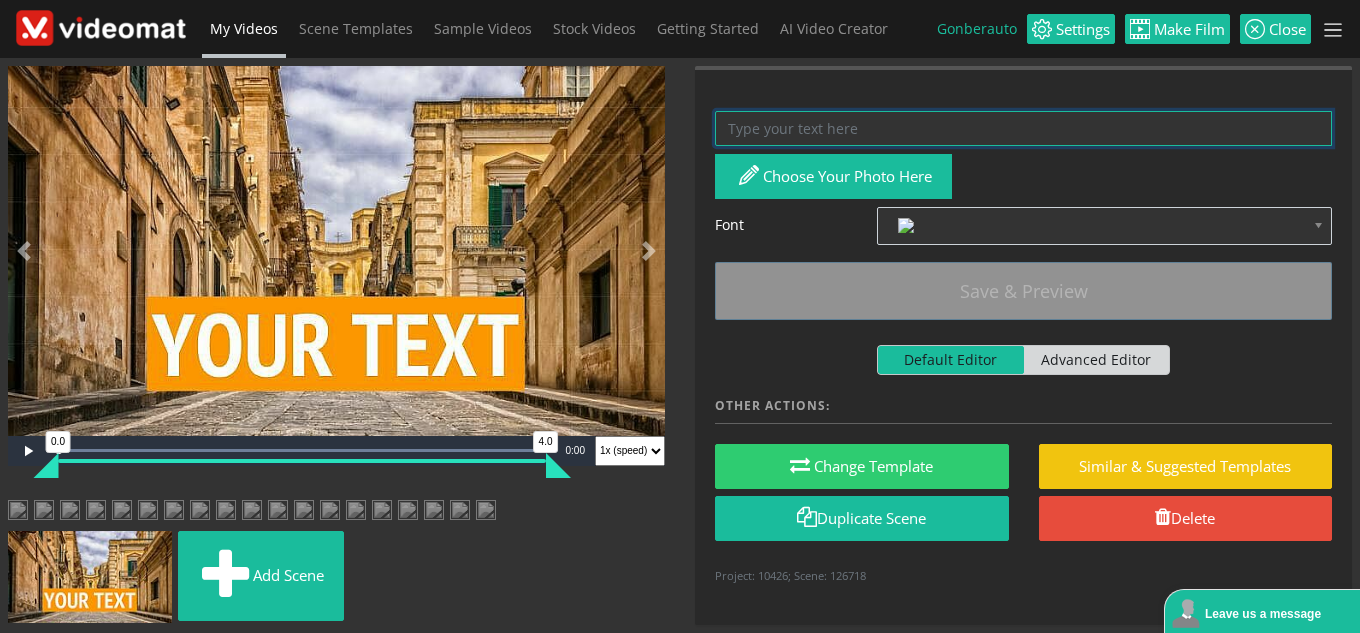 click at bounding box center (1023, 128) 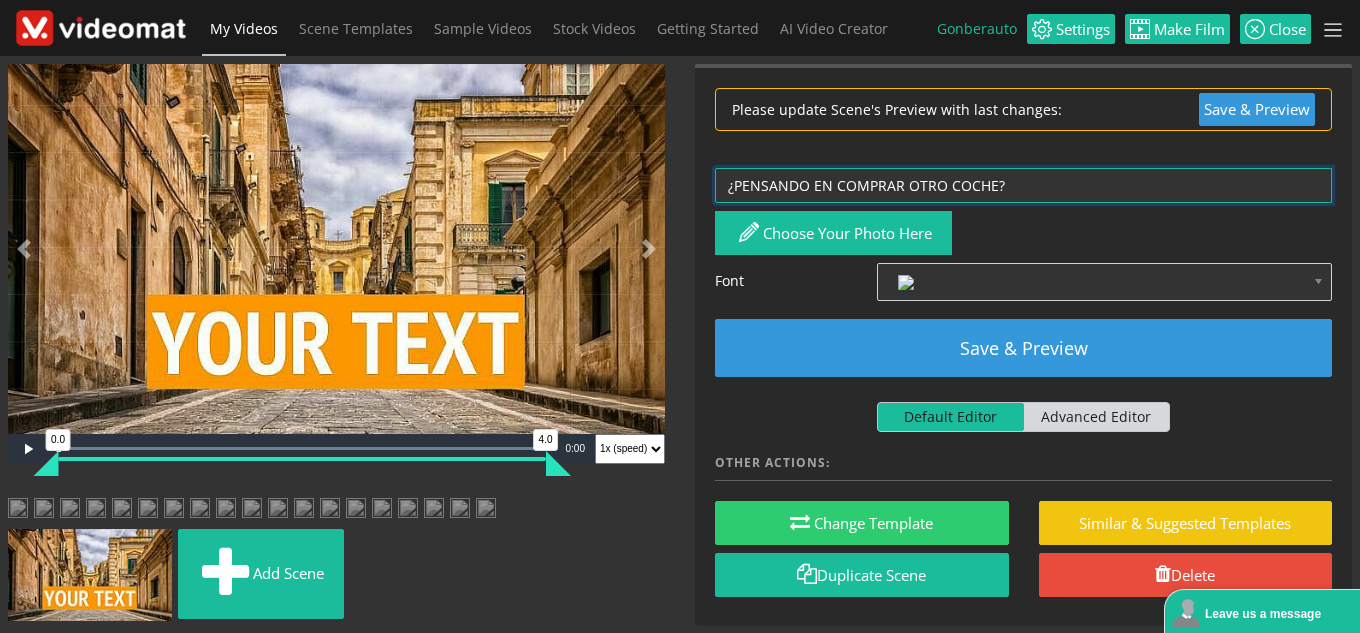 type on "¿PENSANDO EN COMPRAR OTRO COCHE?" 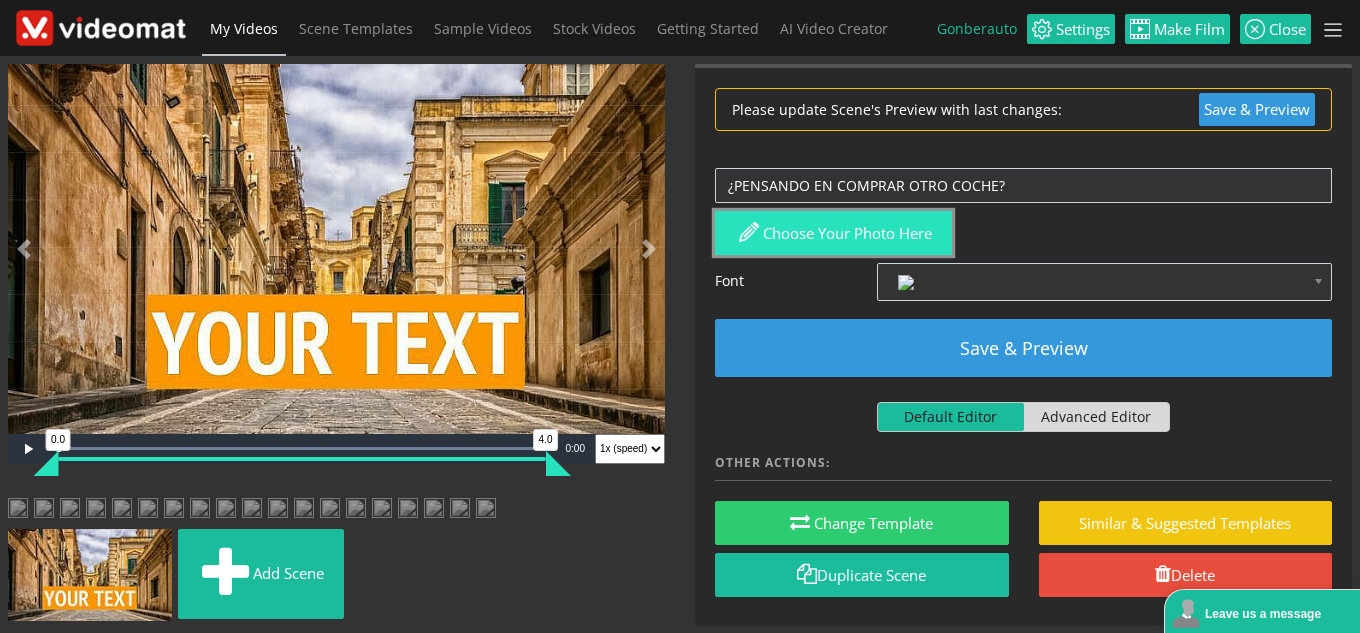 click on "Choose your photo here" at bounding box center (833, 233) 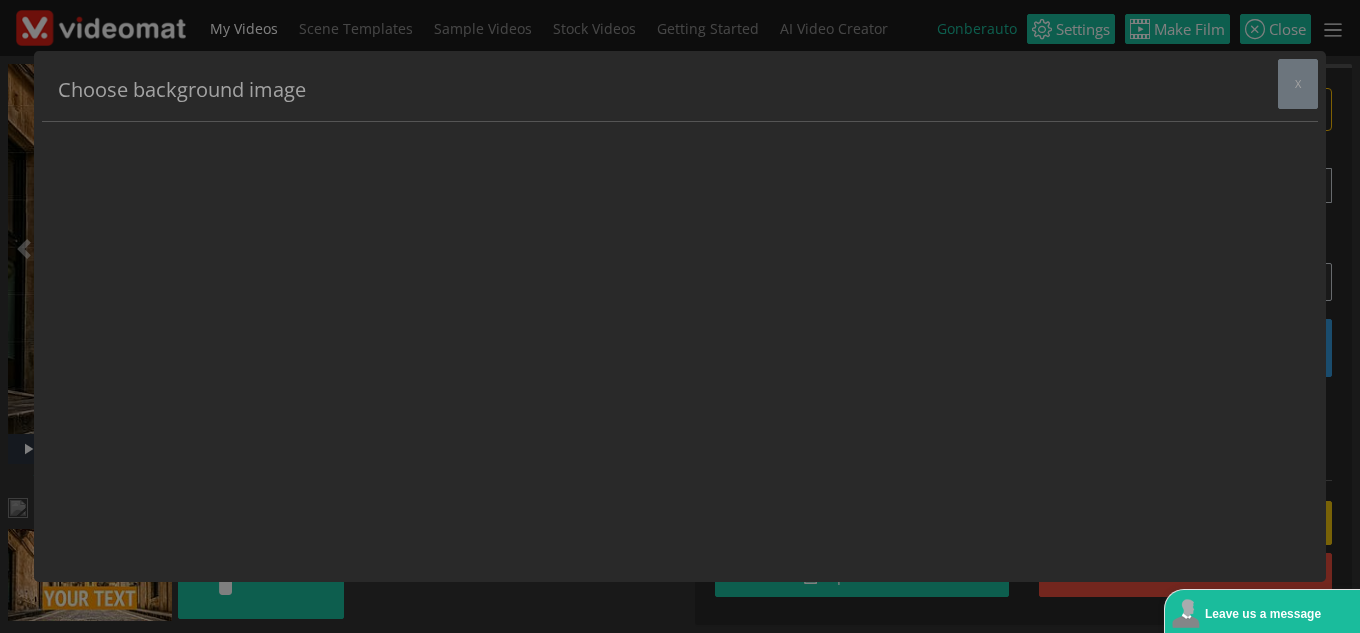 scroll, scrollTop: 0, scrollLeft: 0, axis: both 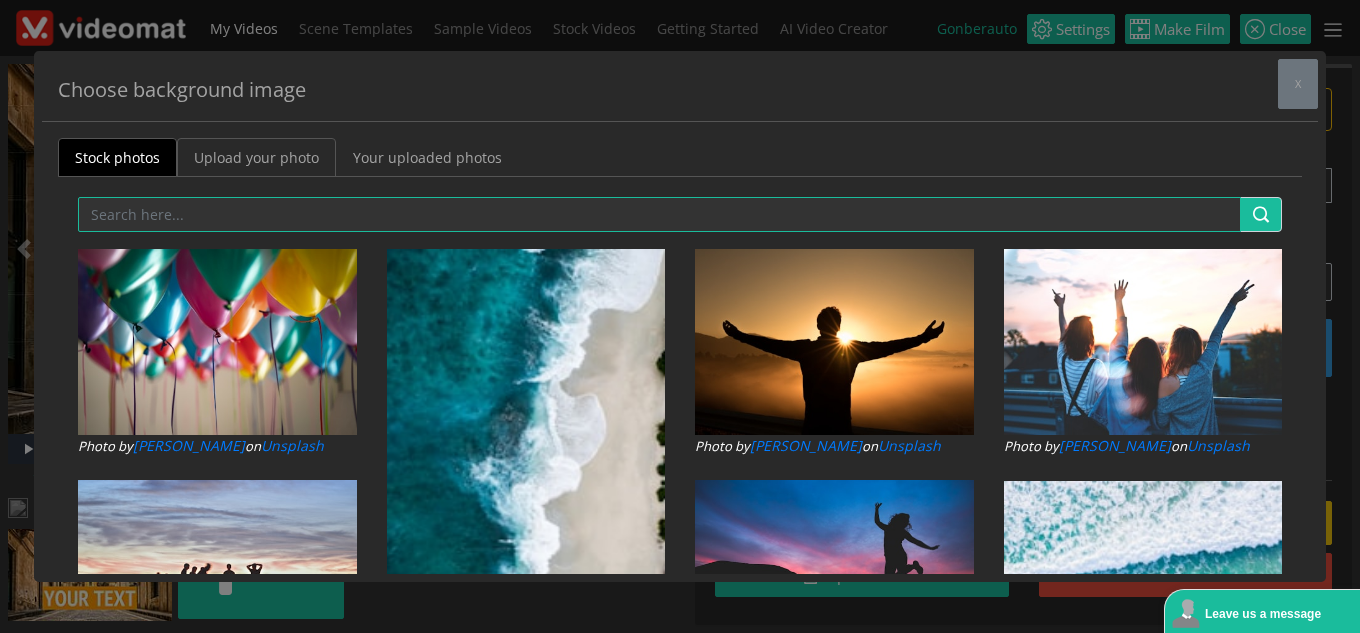 click on "Upload your photo" at bounding box center (256, 157) 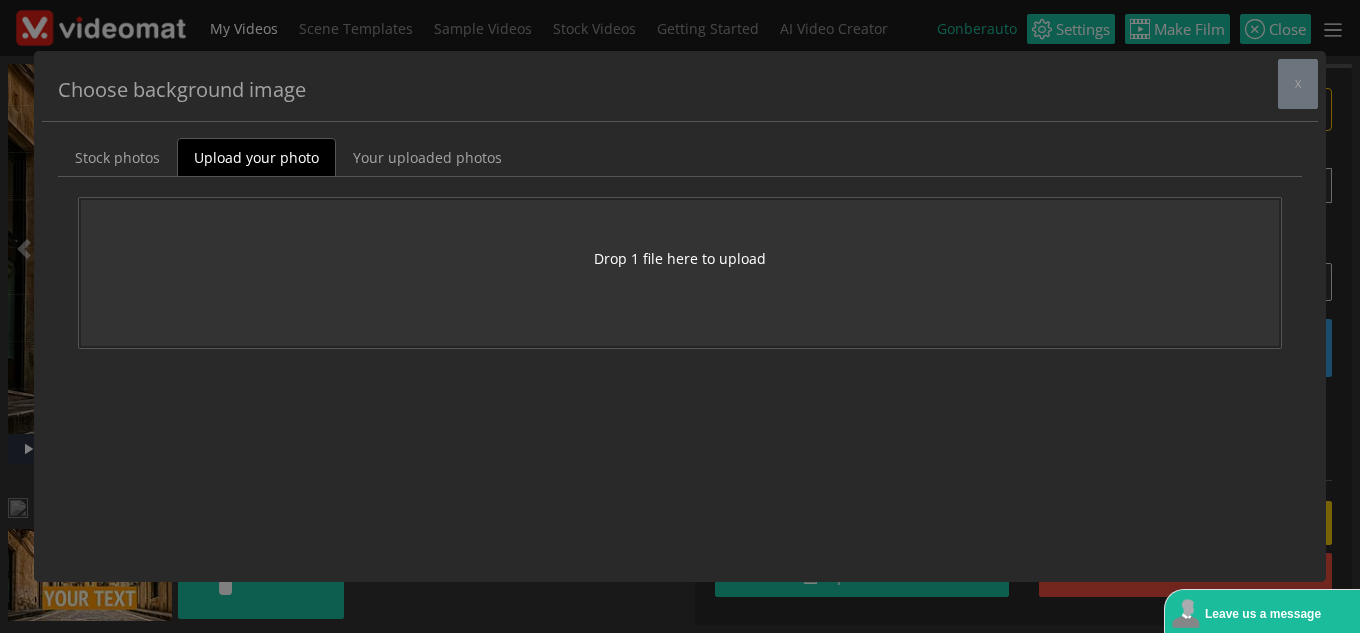 click on "Drop 1 file here to upload" at bounding box center [680, 258] 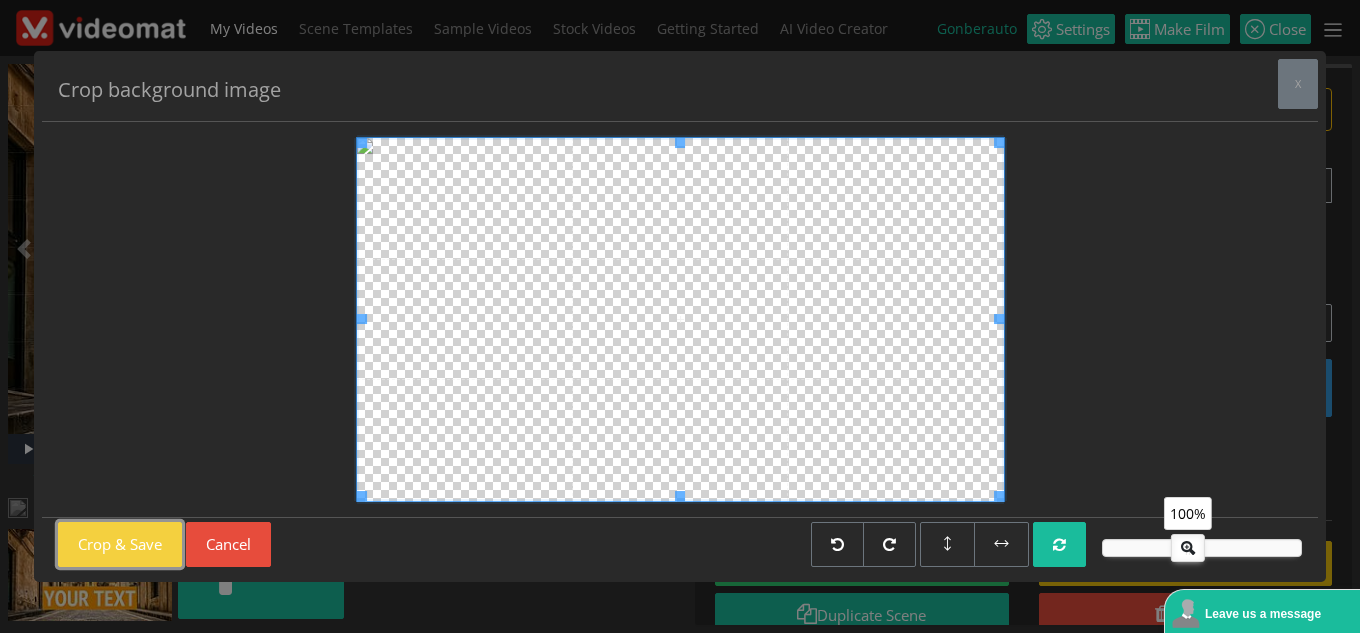 click on "Crop & Save" at bounding box center [120, 544] 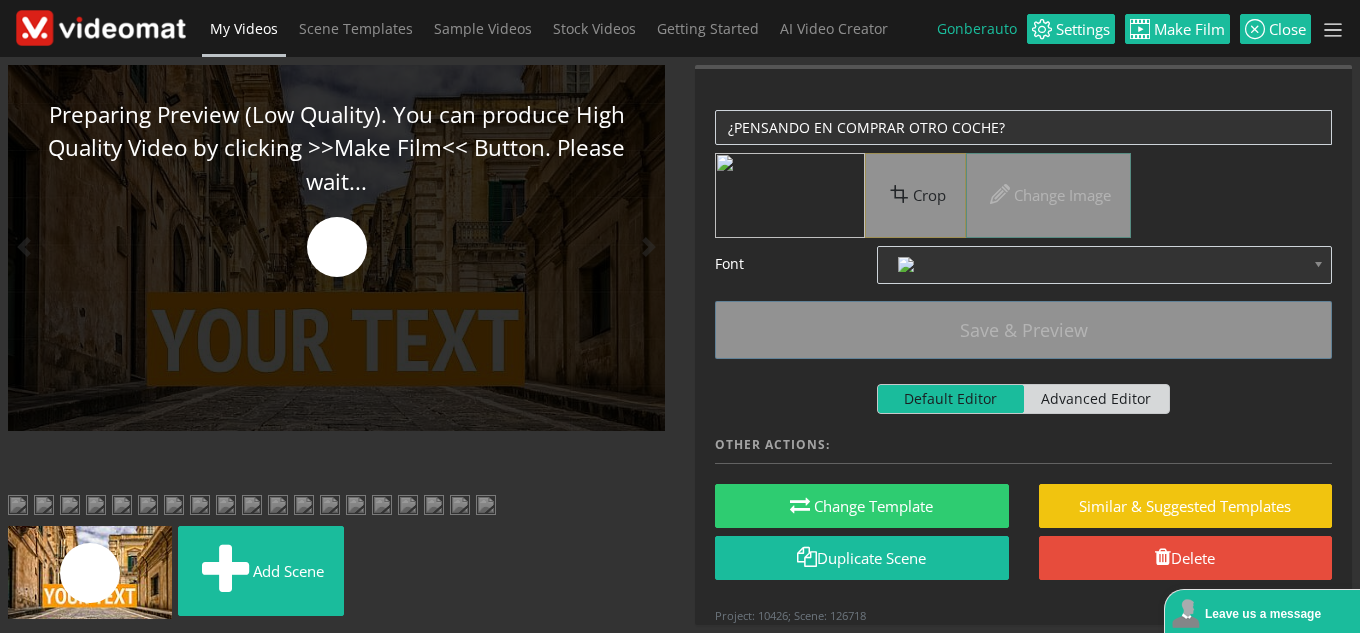 scroll, scrollTop: 0, scrollLeft: 0, axis: both 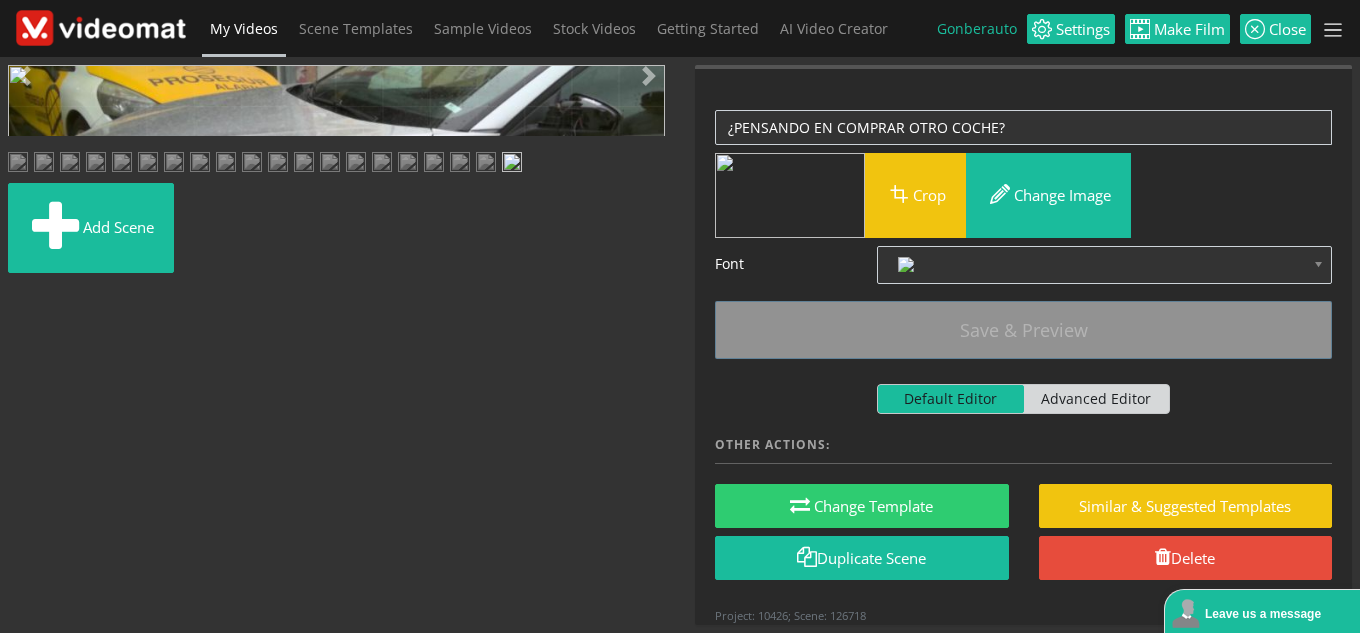 click at bounding box center (28, 449) 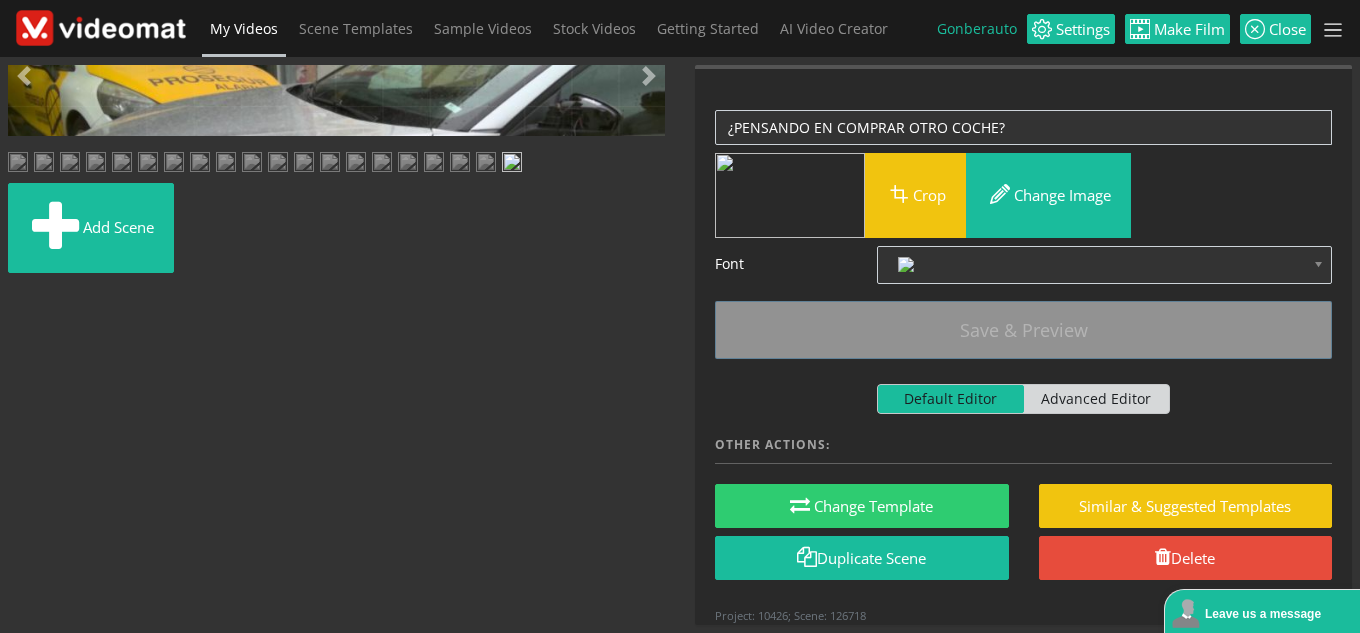 scroll, scrollTop: 554, scrollLeft: 0, axis: vertical 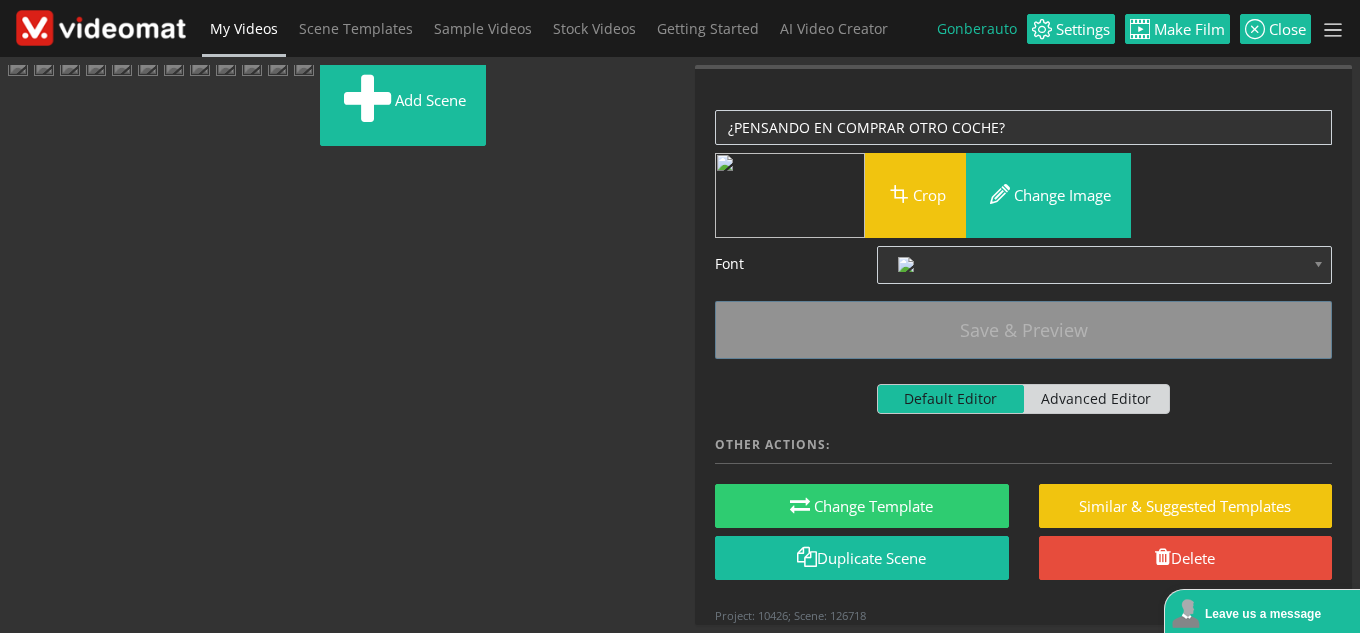 drag, startPoint x: 283, startPoint y: 582, endPoint x: 291, endPoint y: 199, distance: 383.08353 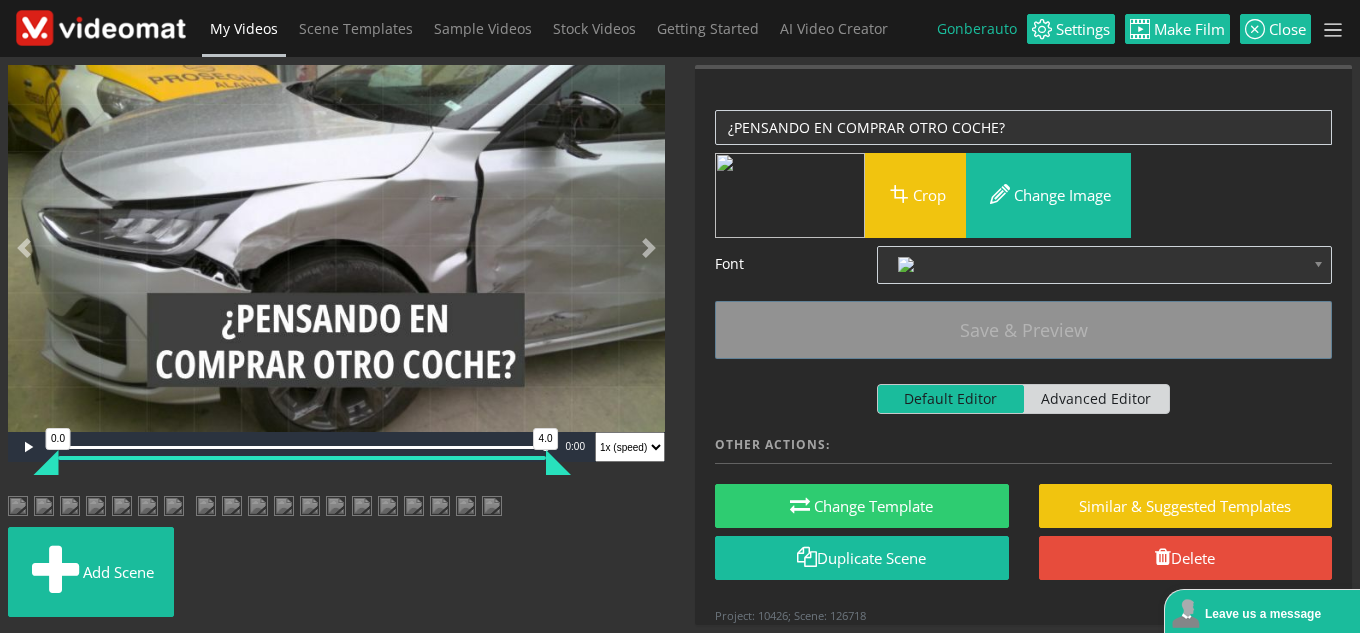 scroll, scrollTop: 154, scrollLeft: 0, axis: vertical 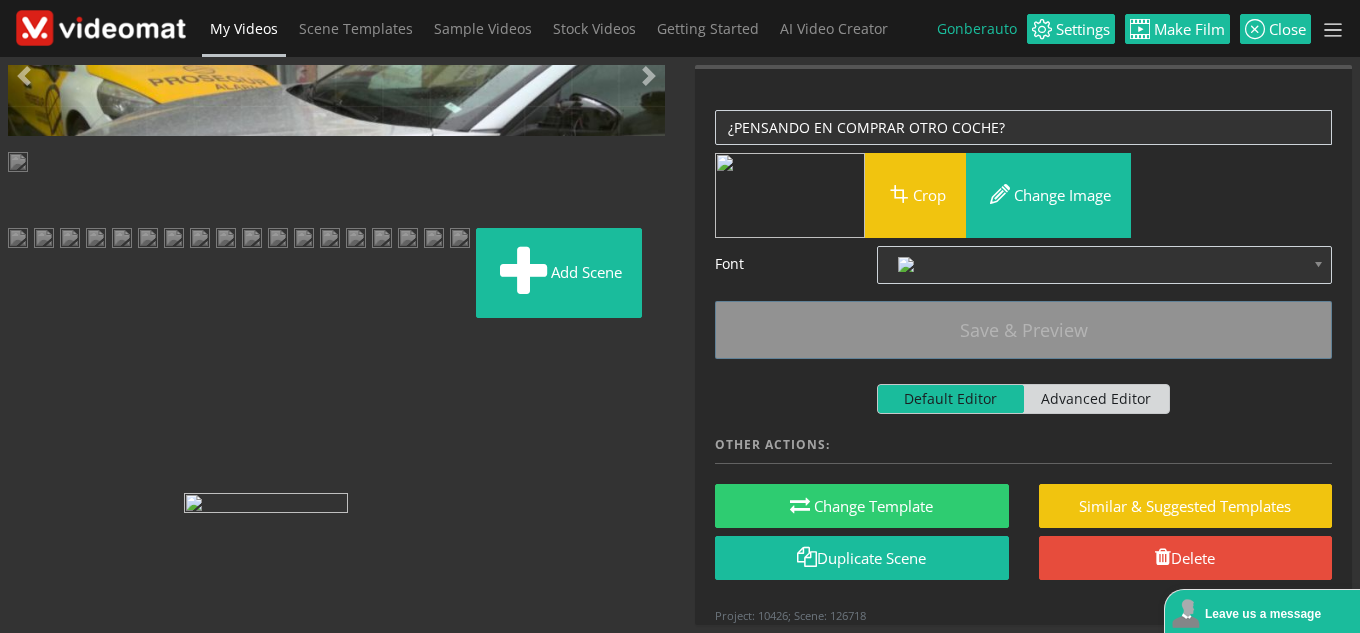 drag, startPoint x: 285, startPoint y: 591, endPoint x: 291, endPoint y: 397, distance: 194.09276 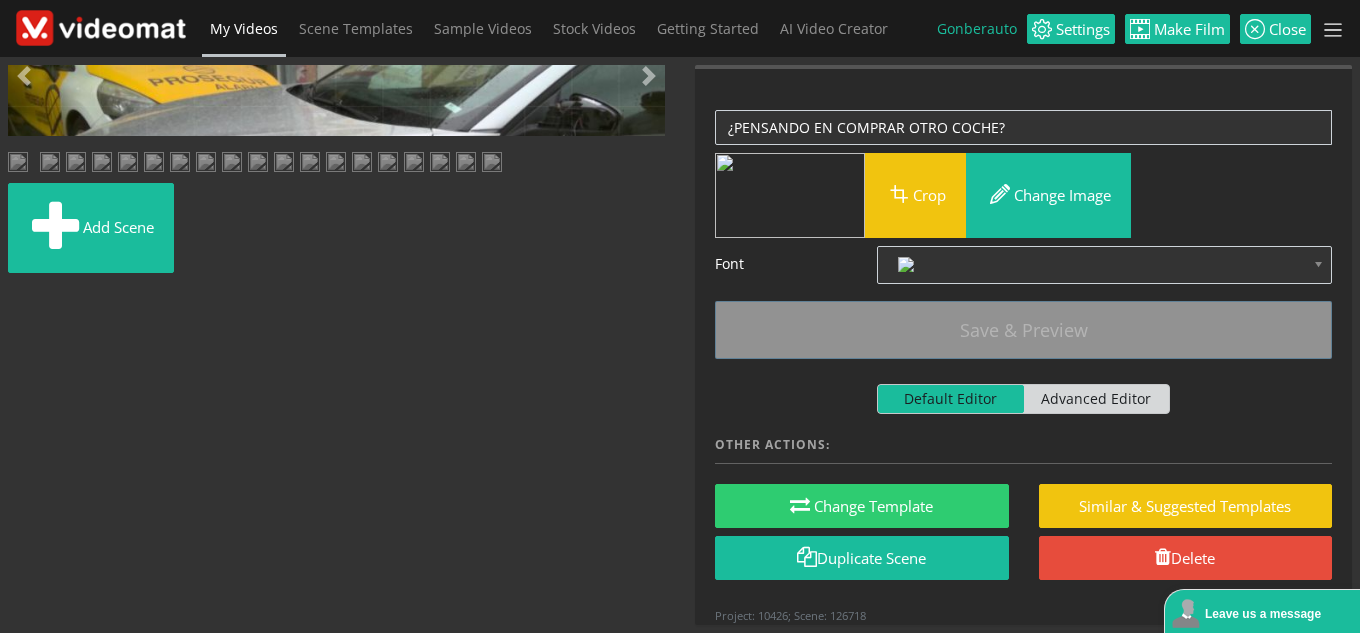 click at bounding box center (50, 164) 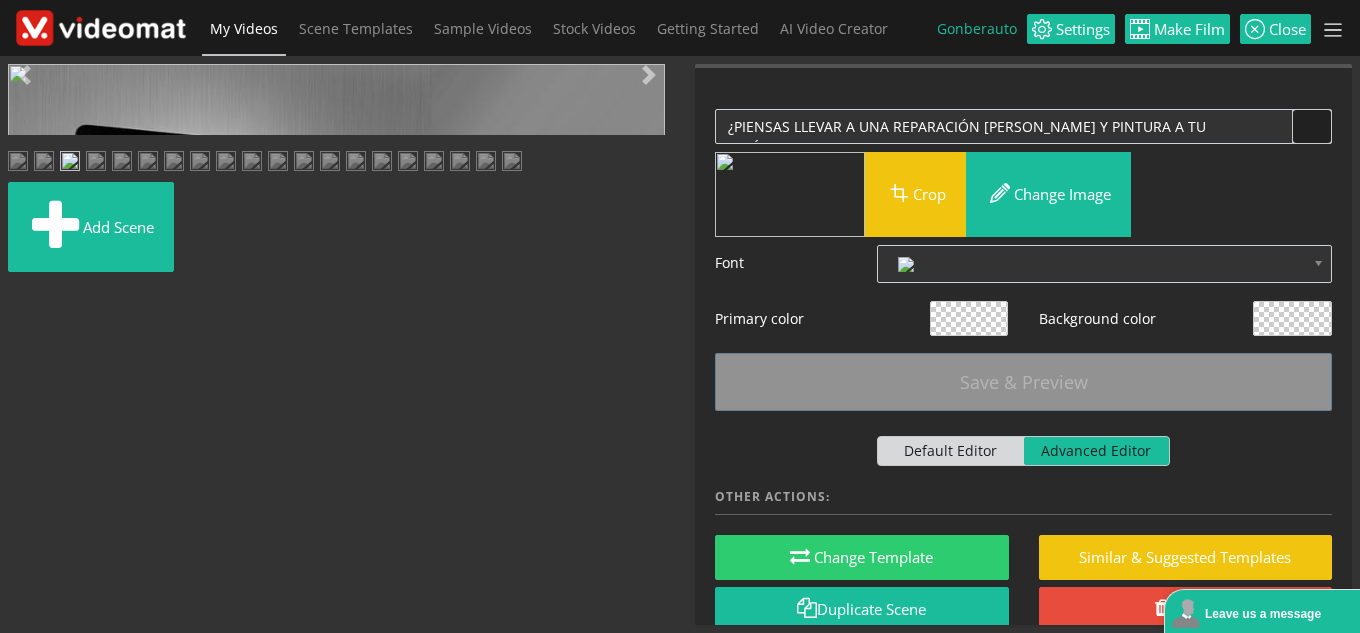 click at bounding box center (44, 163) 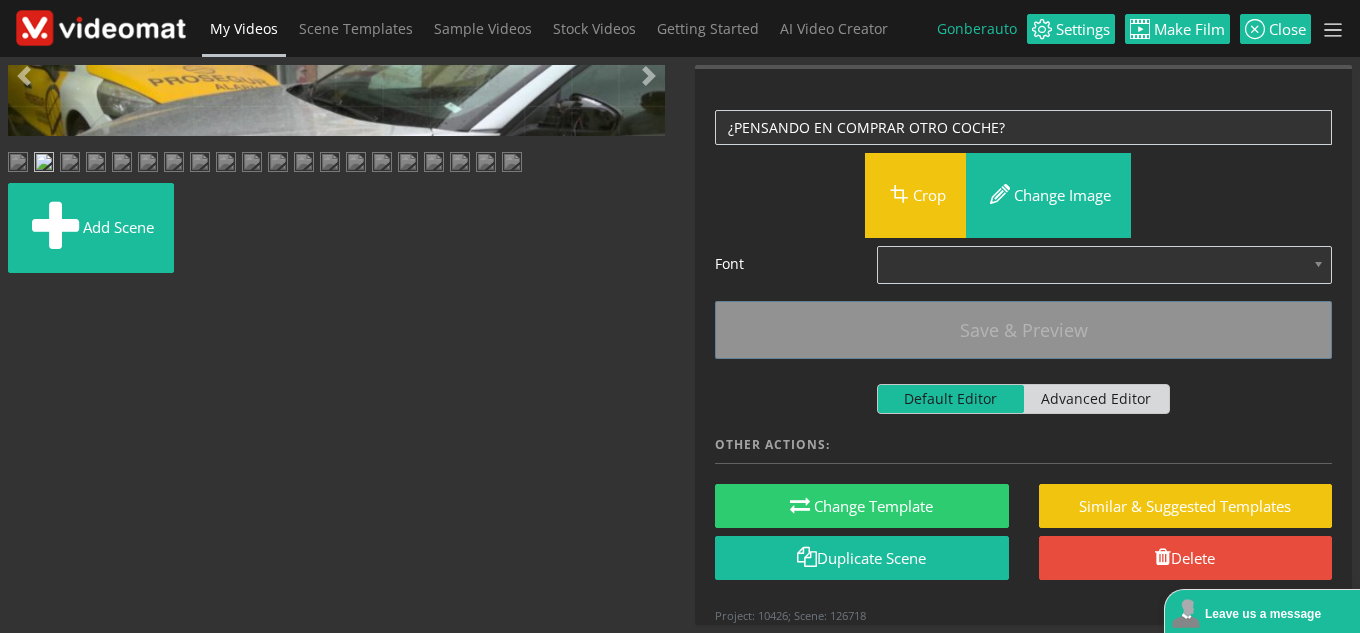 scroll, scrollTop: 54, scrollLeft: 0, axis: vertical 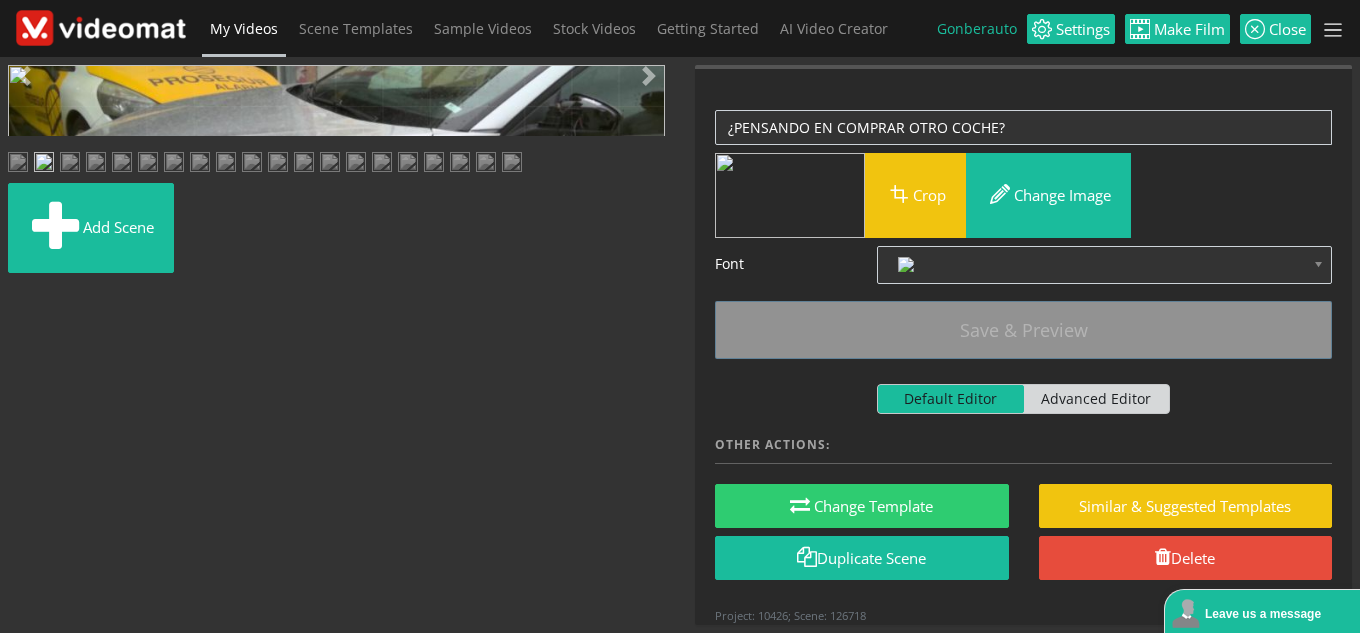 click at bounding box center (28, 449) 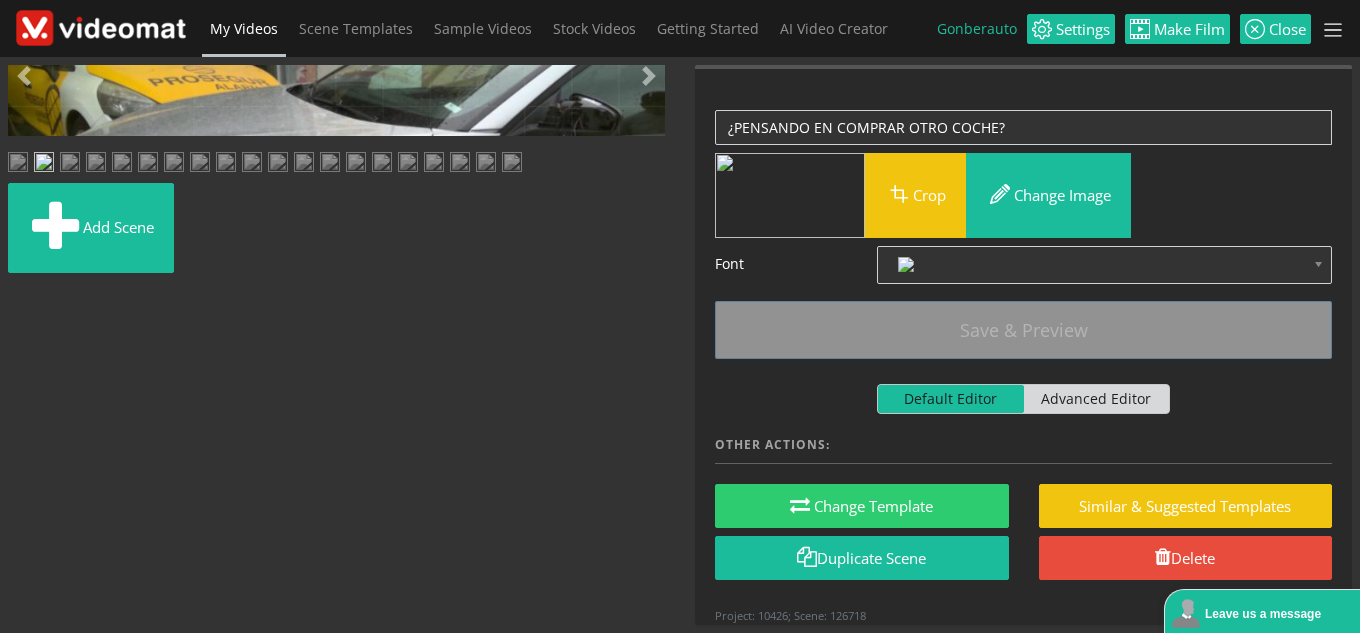 scroll, scrollTop: 0, scrollLeft: 0, axis: both 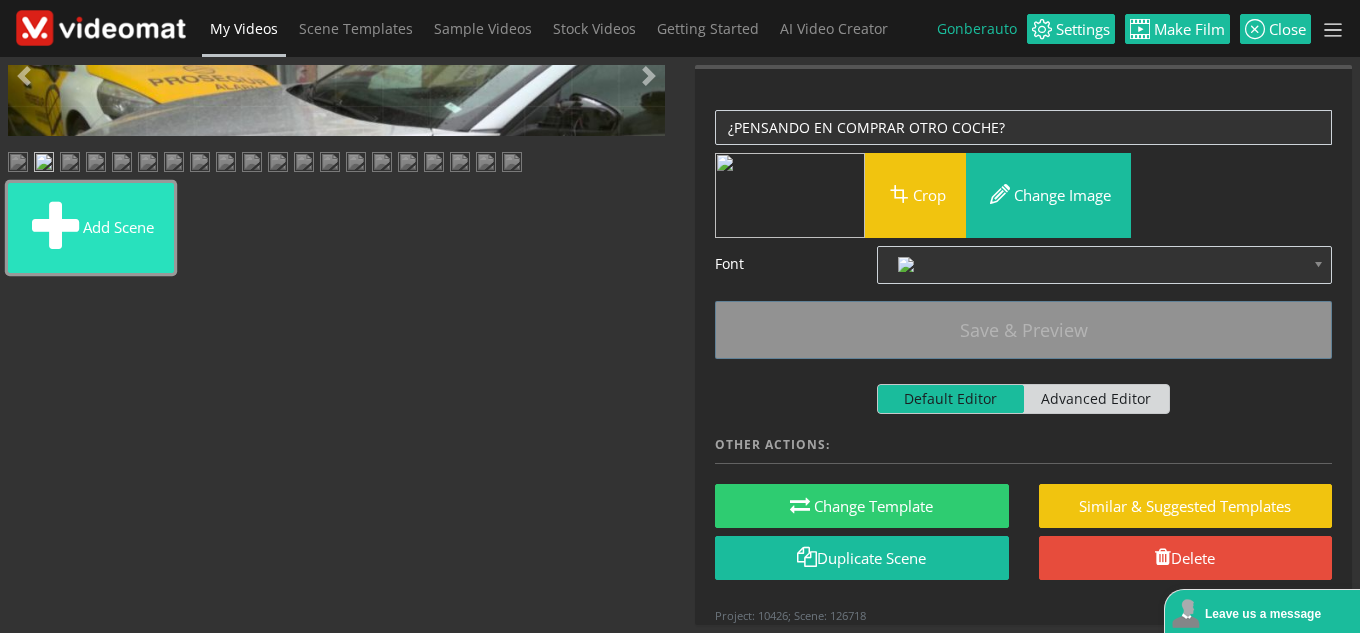 click on "Add scene" at bounding box center (91, 228) 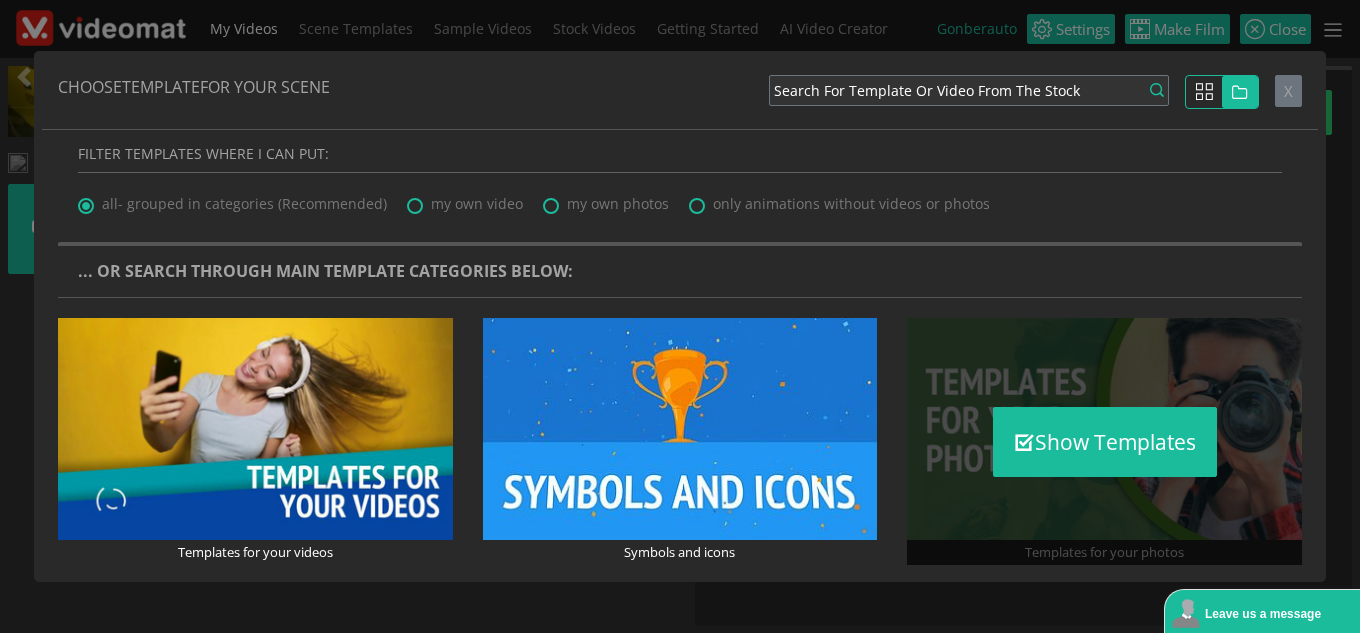click on "Show Templates" at bounding box center (1104, 441) 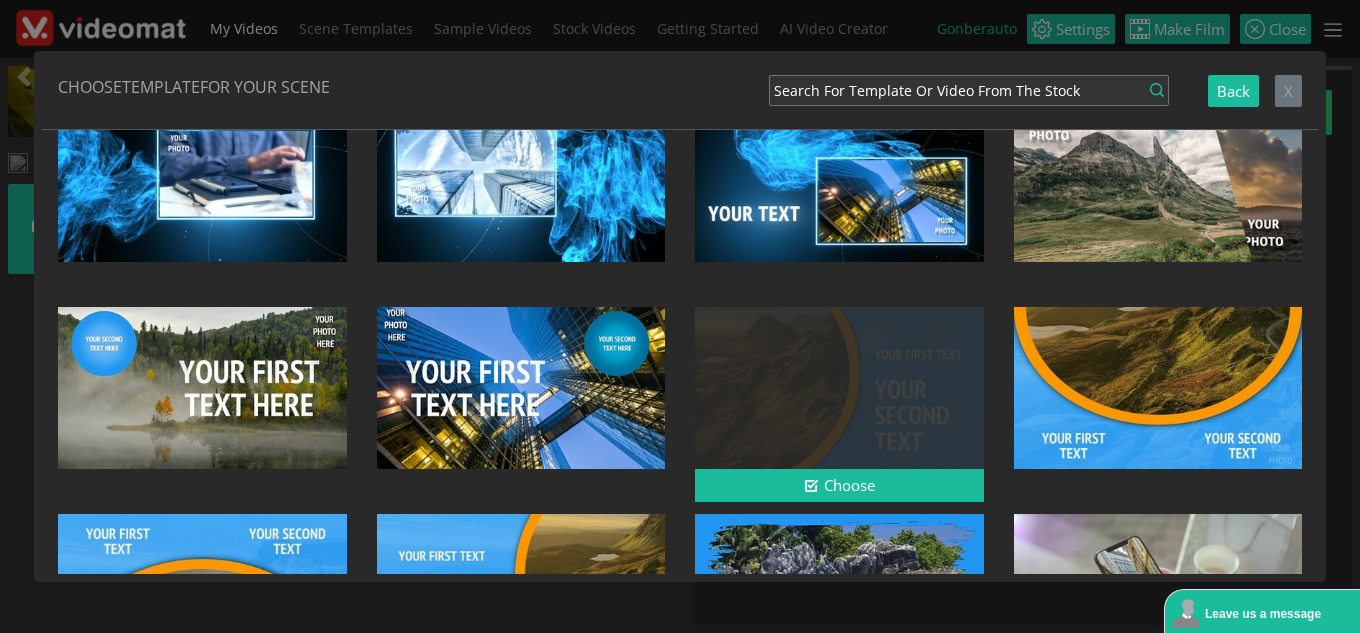 scroll, scrollTop: 1236, scrollLeft: 0, axis: vertical 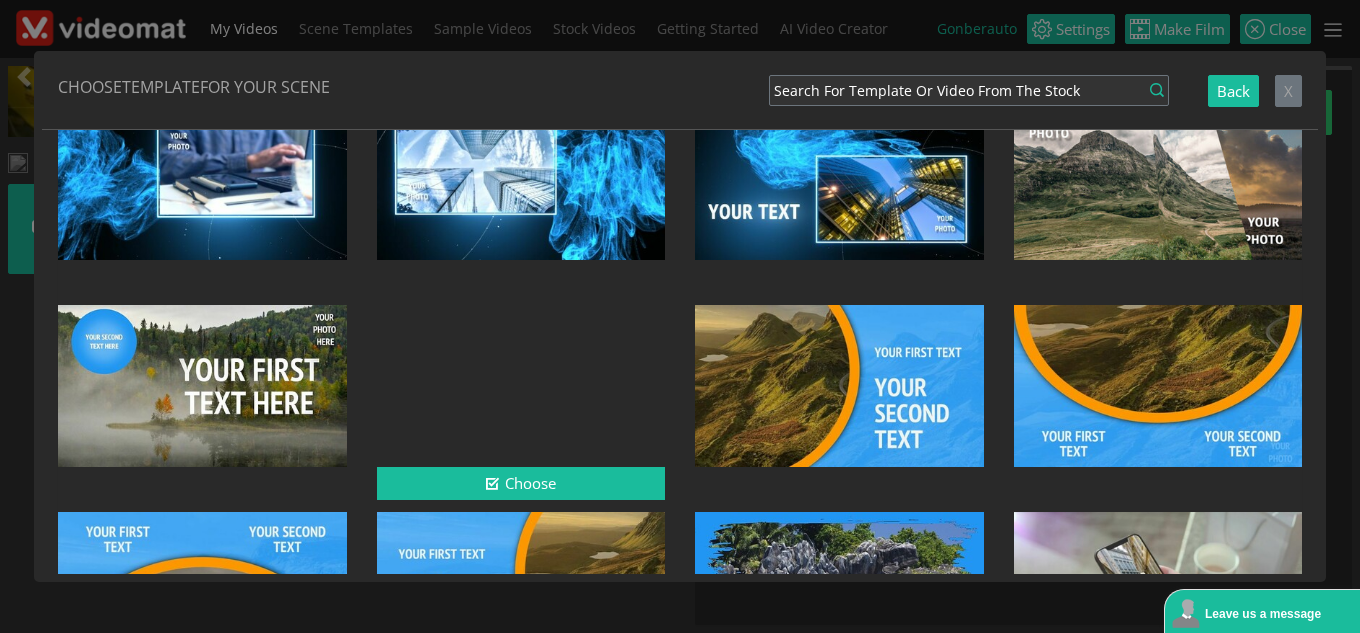 click at bounding box center [521, 386] 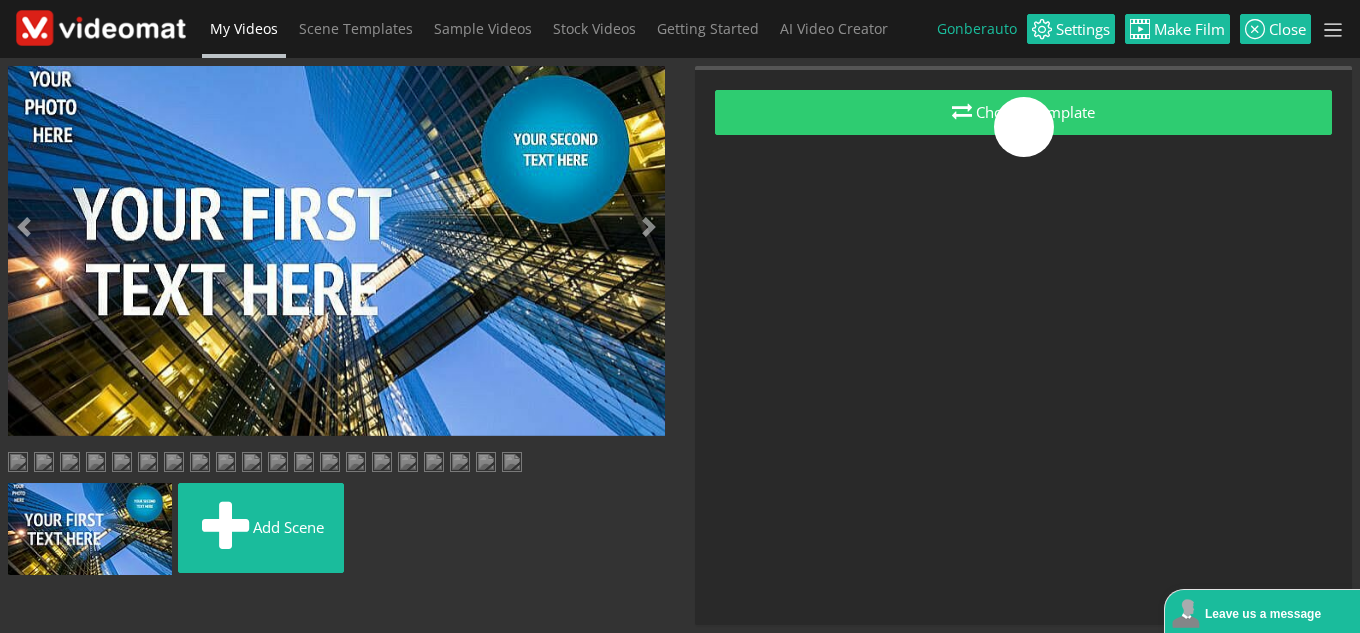 scroll, scrollTop: 554, scrollLeft: 0, axis: vertical 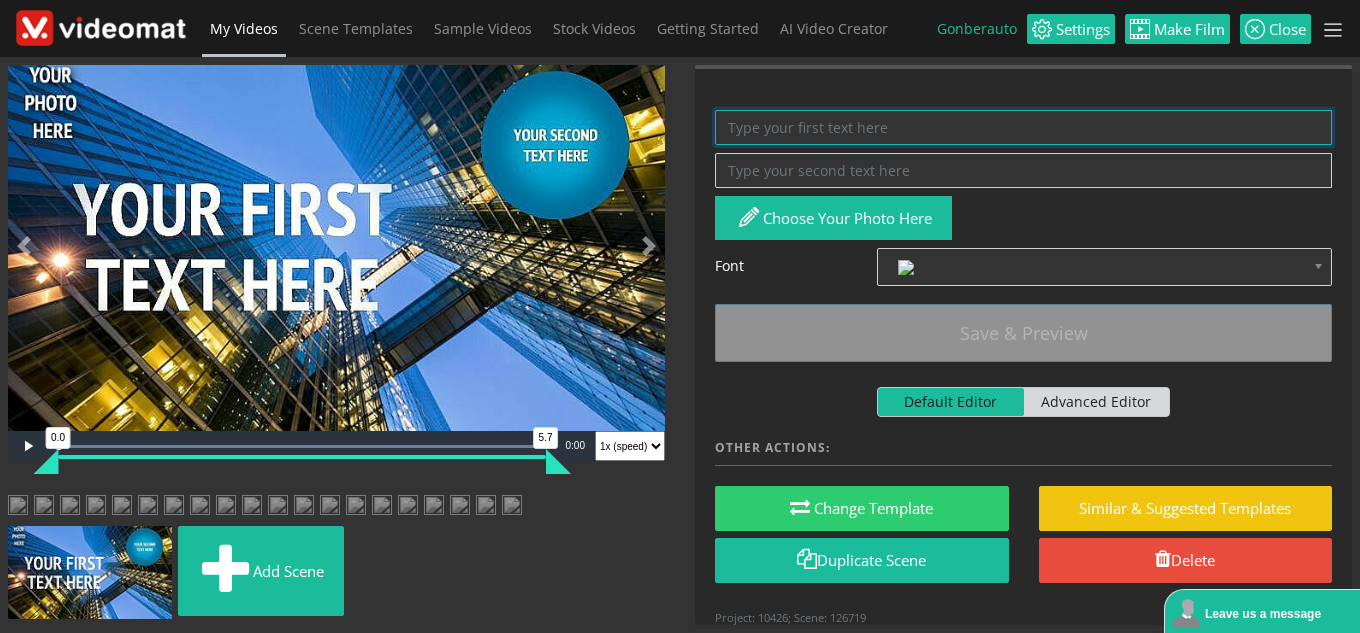 click at bounding box center [1023, 127] 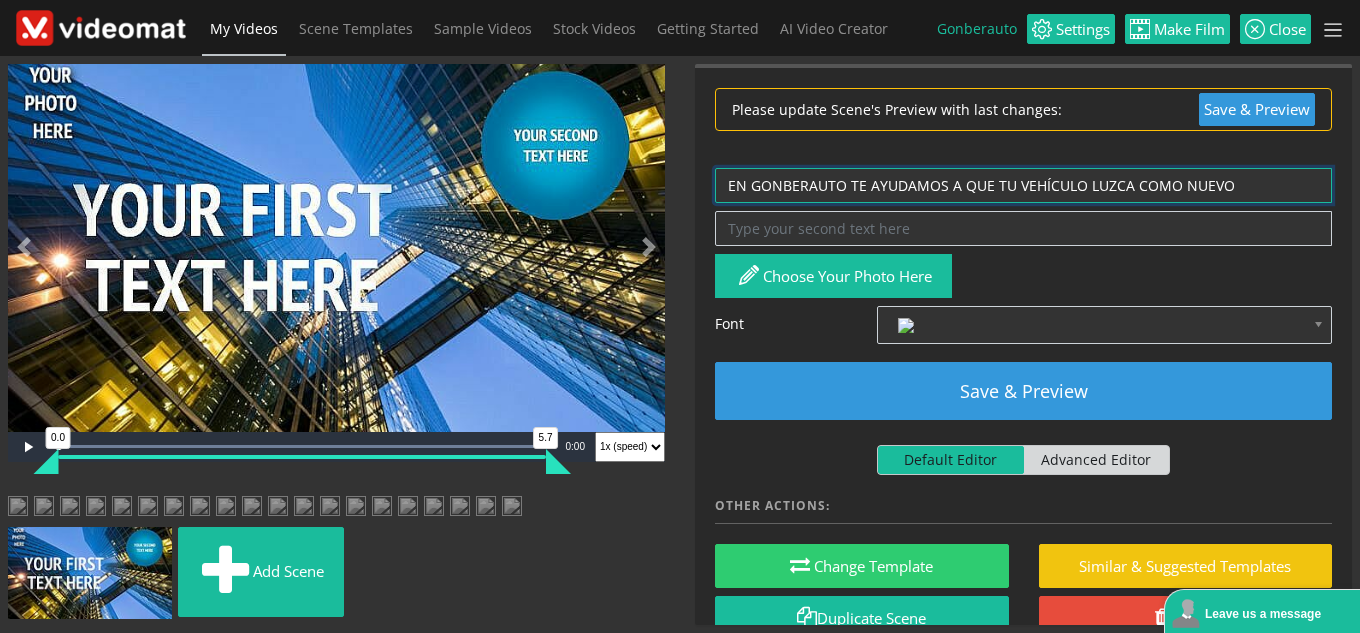 type on "EN GONBERAUTO TE AYUDAMOS A QUE TU VEHÍCULO LUZCA COMO NUEVO" 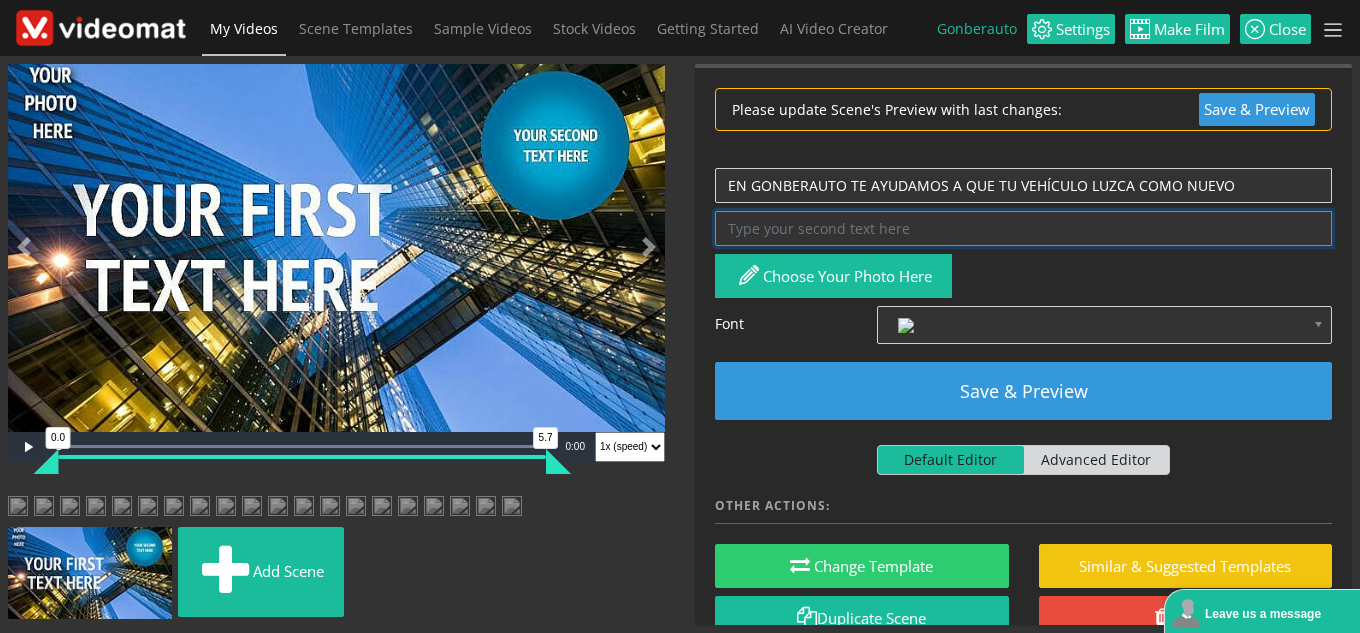click at bounding box center (1023, 228) 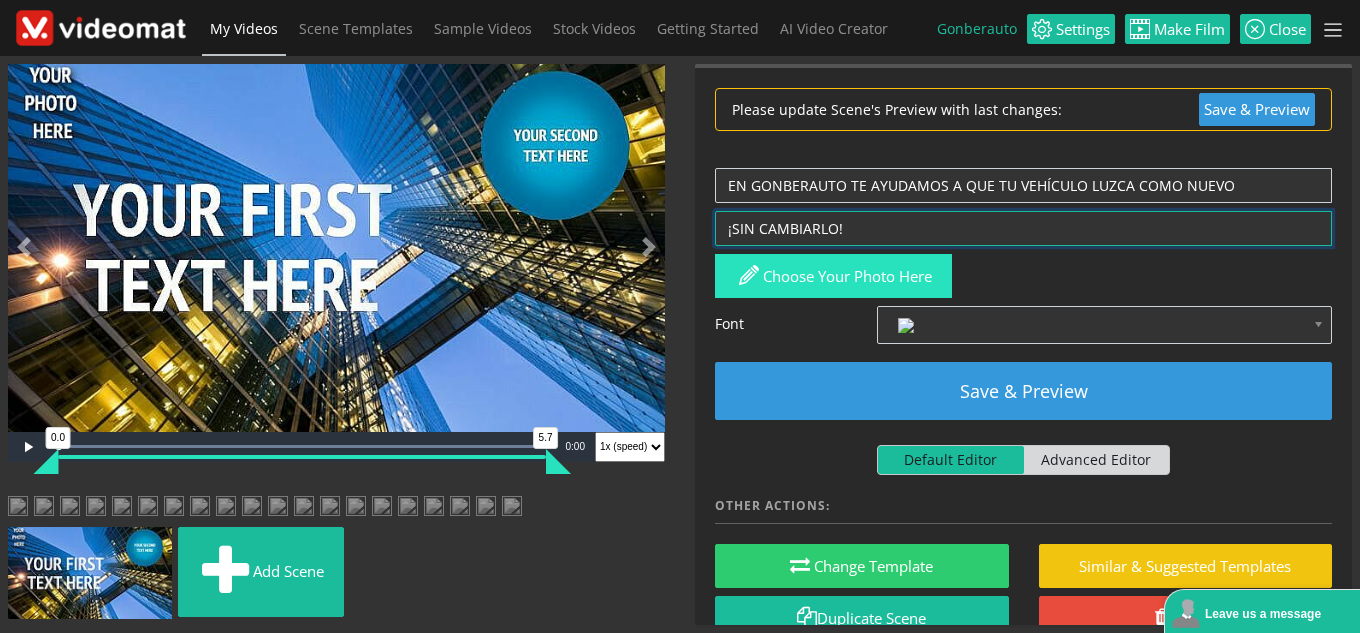 type on "¡SIN CAMBIARLO!" 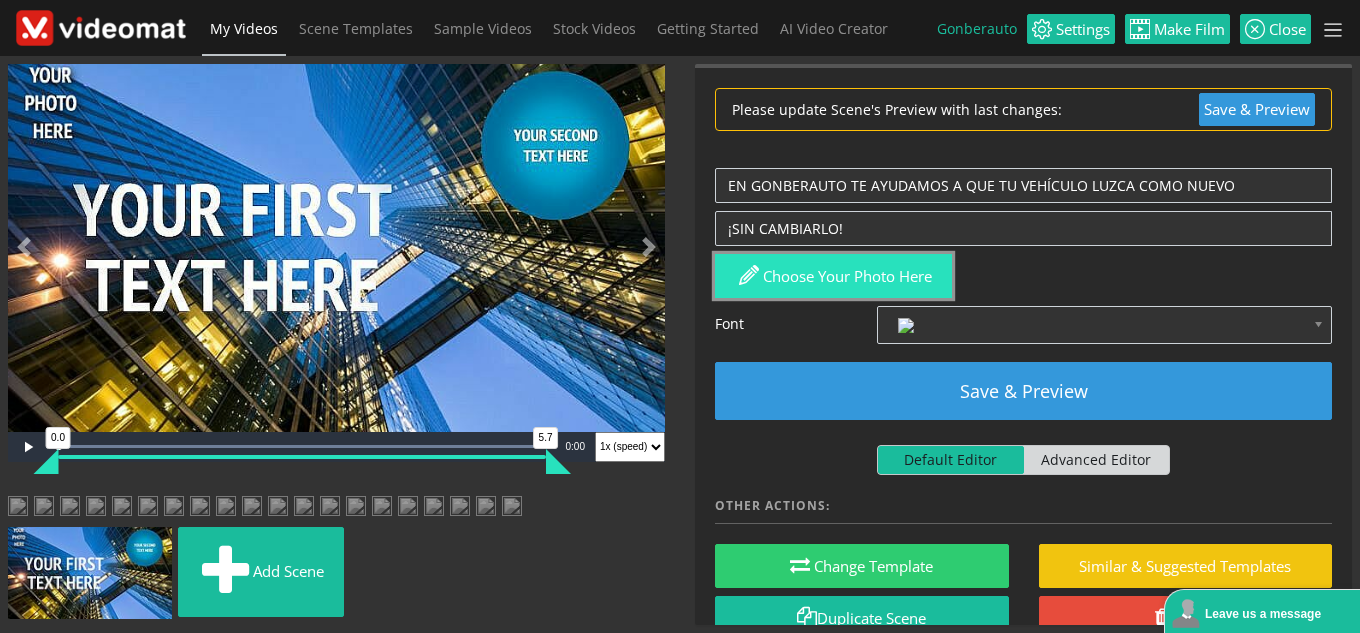 click on "Choose your photo here" at bounding box center [833, 276] 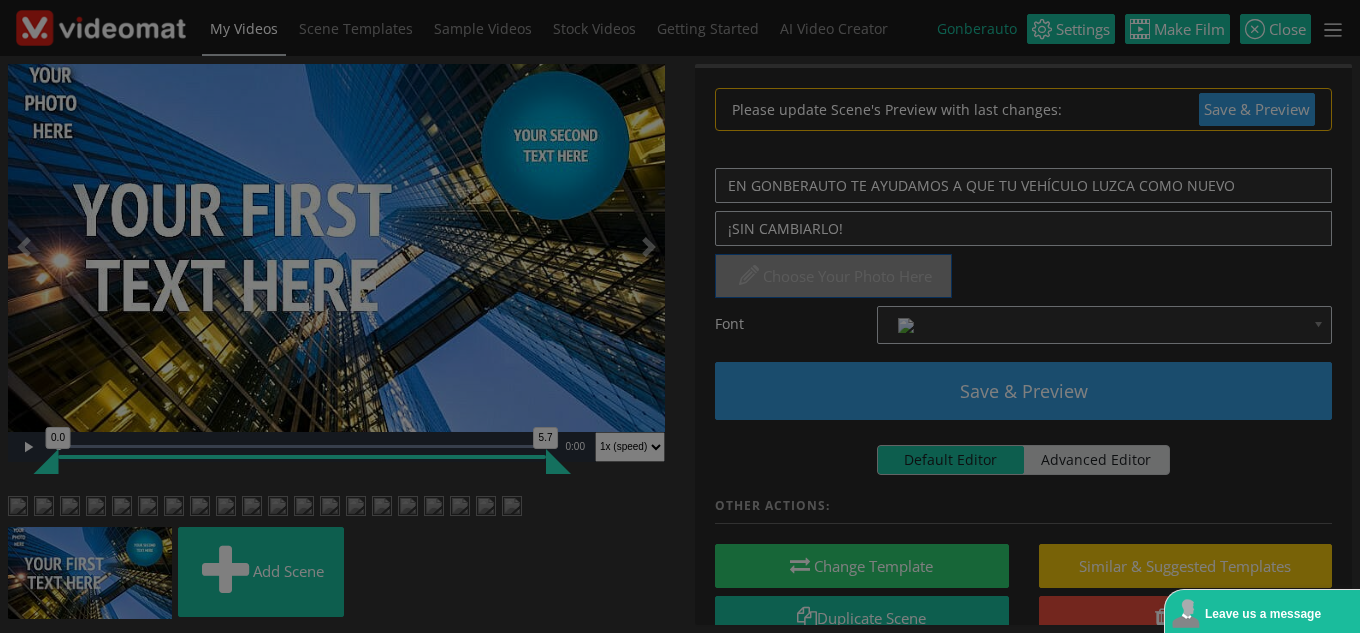 scroll, scrollTop: 0, scrollLeft: 0, axis: both 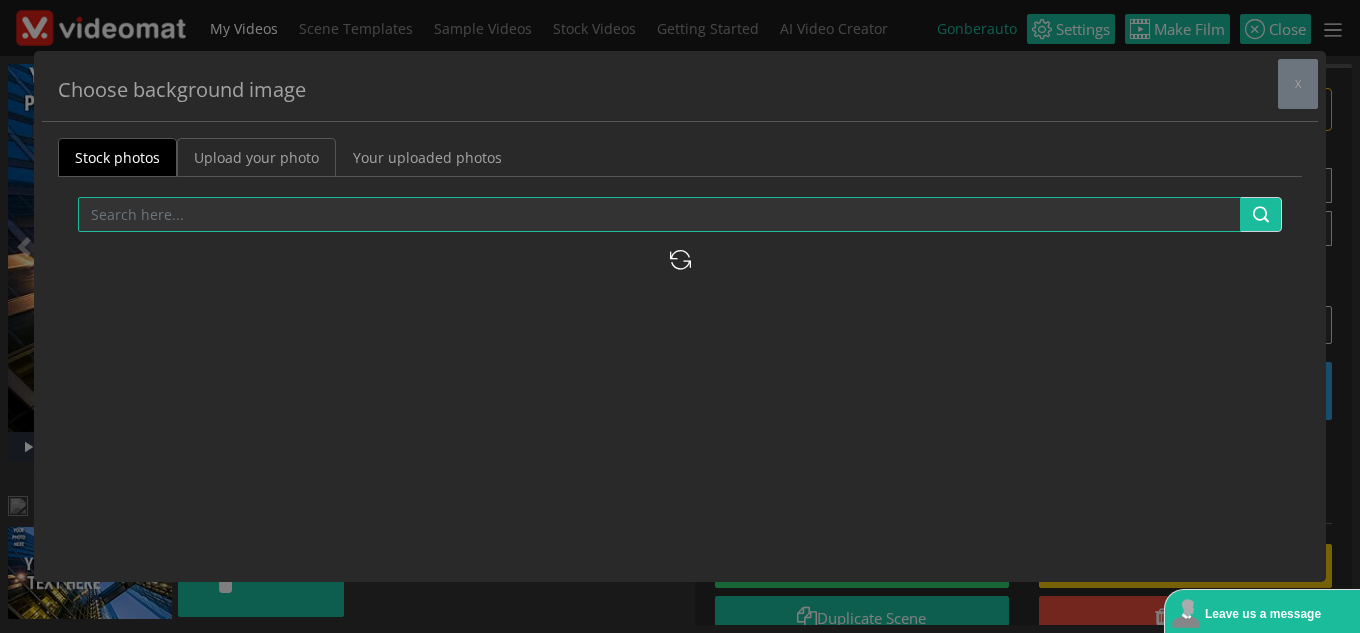 click on "Upload your photo" at bounding box center (256, 157) 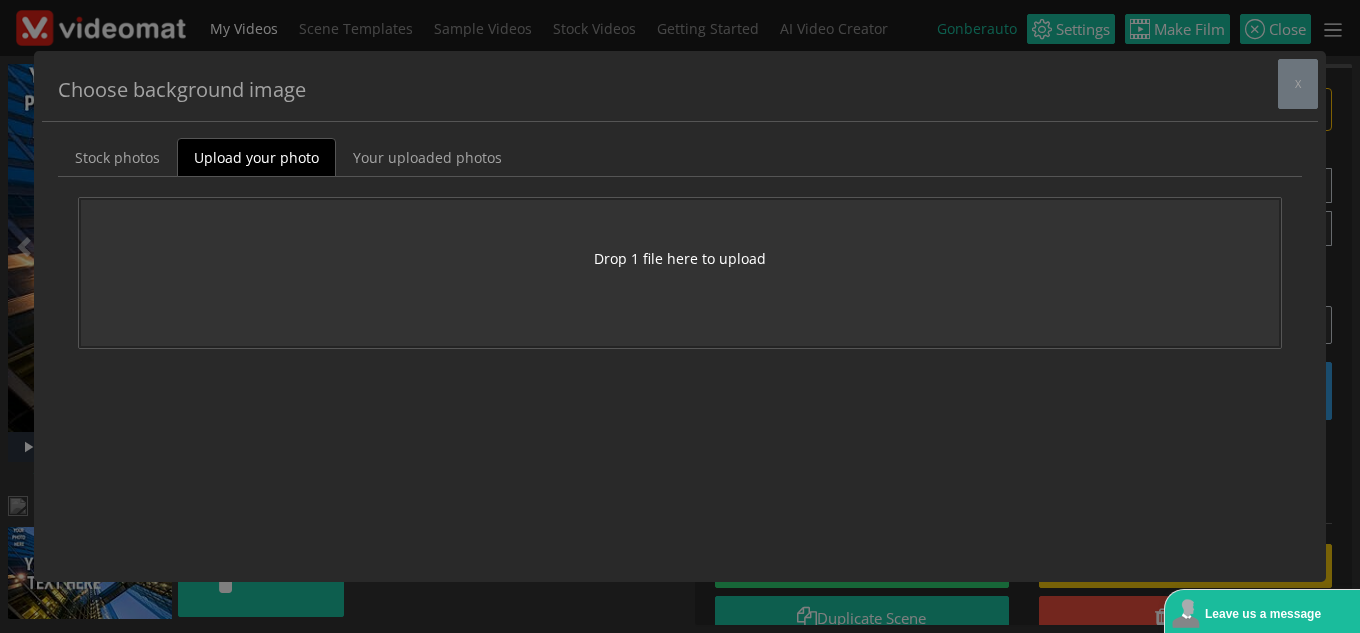click on "Drop 1 file here to upload" at bounding box center [680, 258] 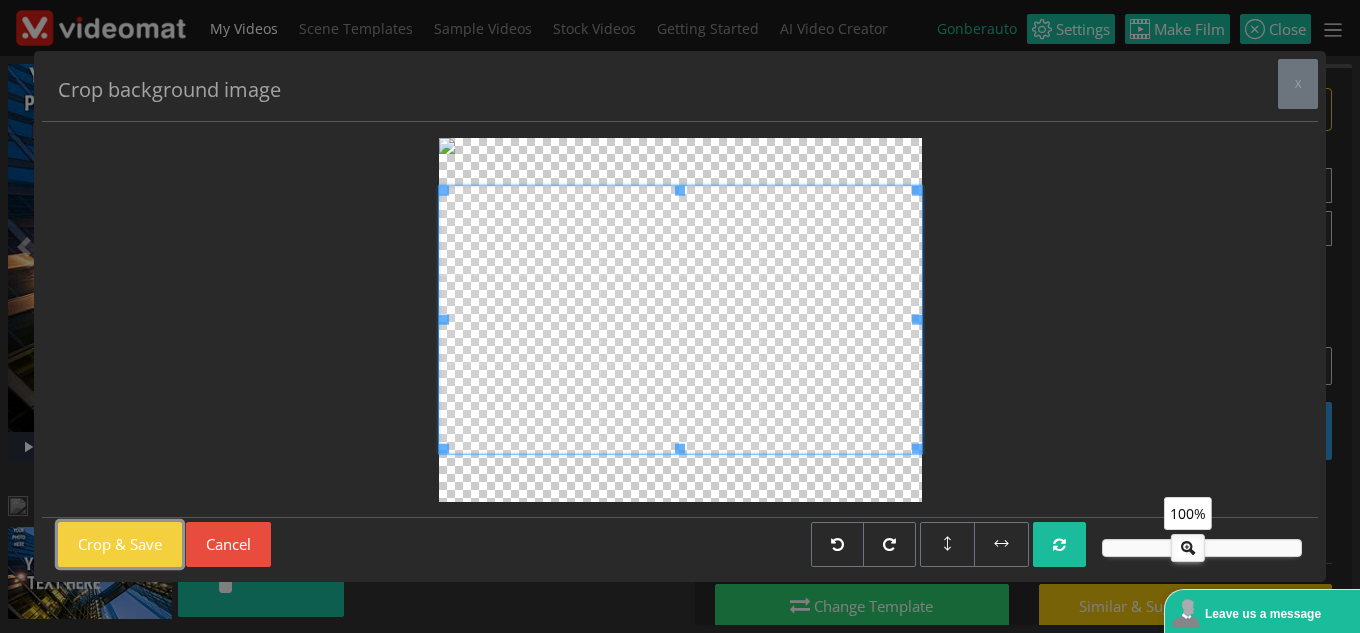 click on "Crop & Save" at bounding box center [120, 544] 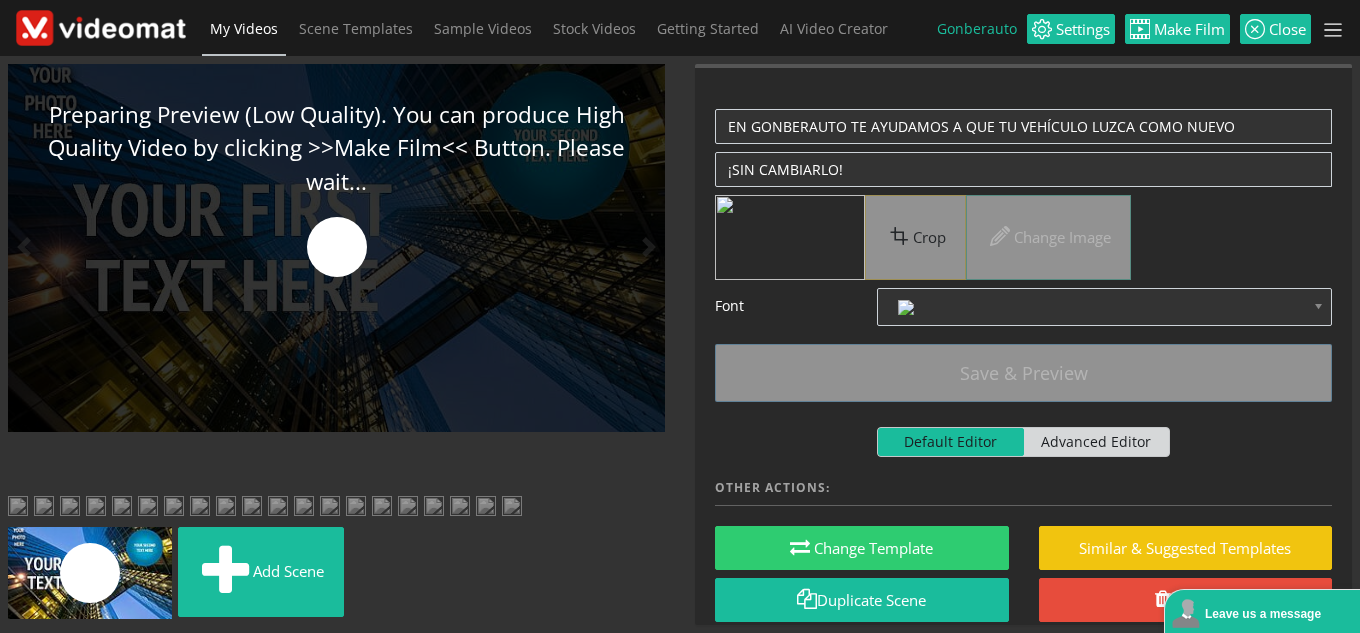 scroll, scrollTop: 0, scrollLeft: 0, axis: both 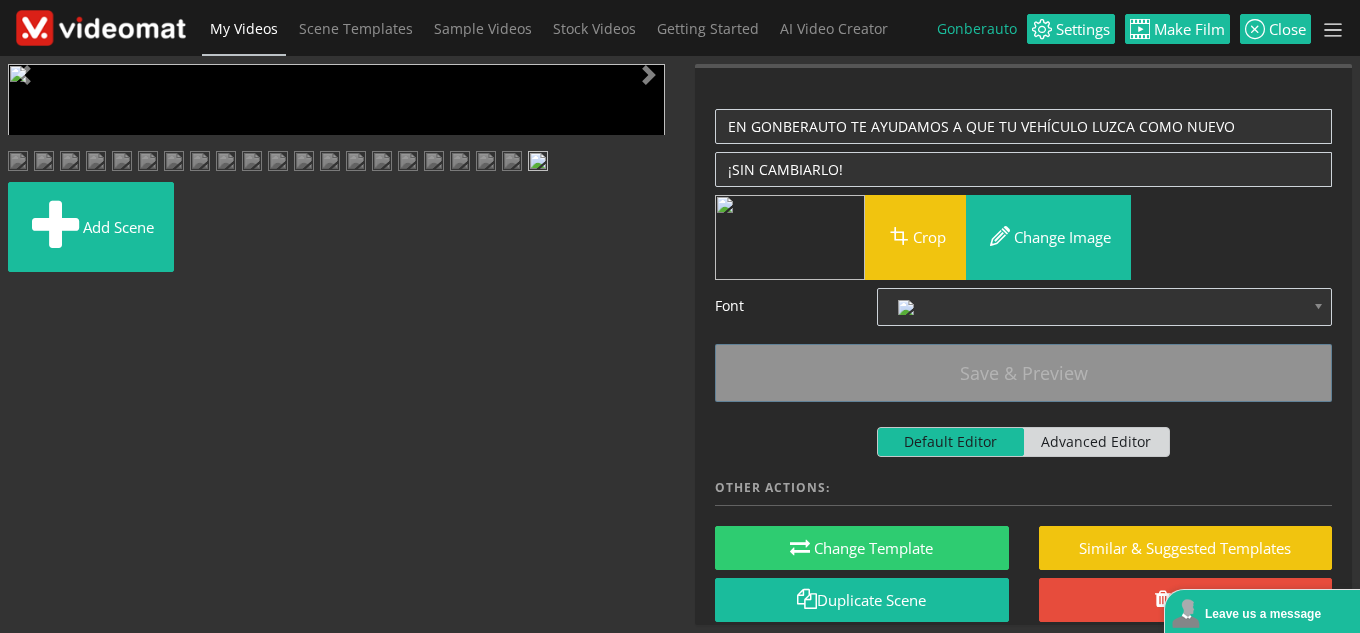click at bounding box center (28, 449) 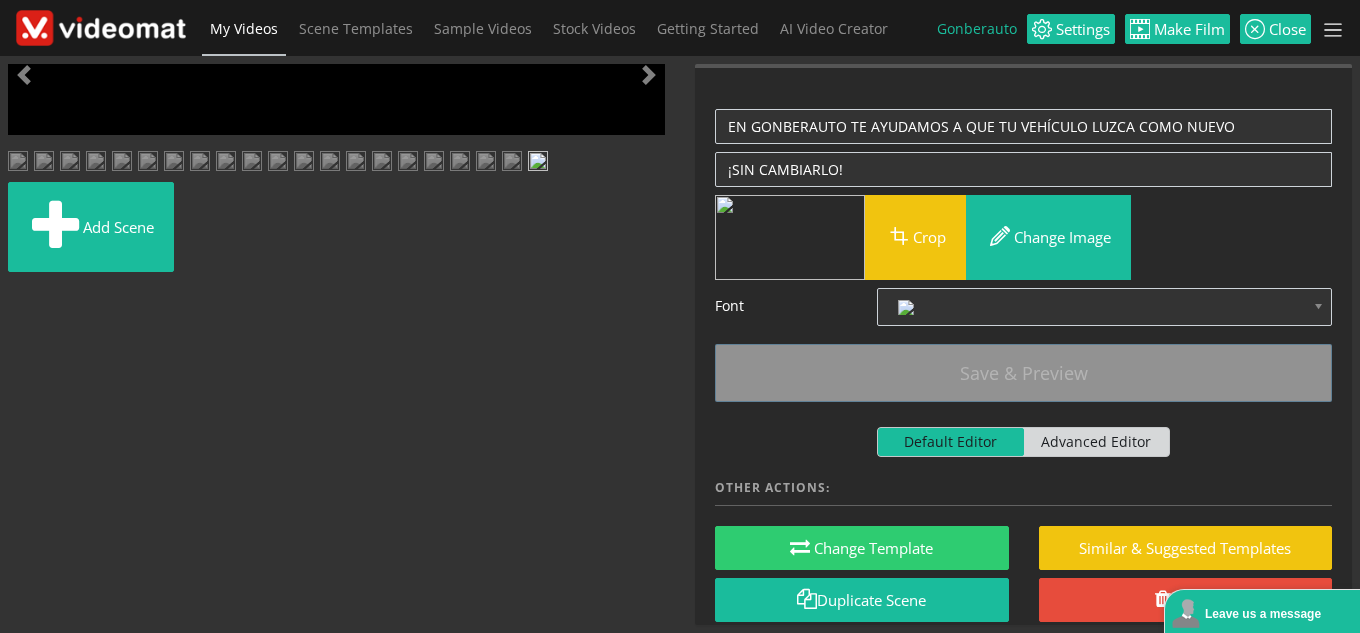 scroll, scrollTop: 652, scrollLeft: 0, axis: vertical 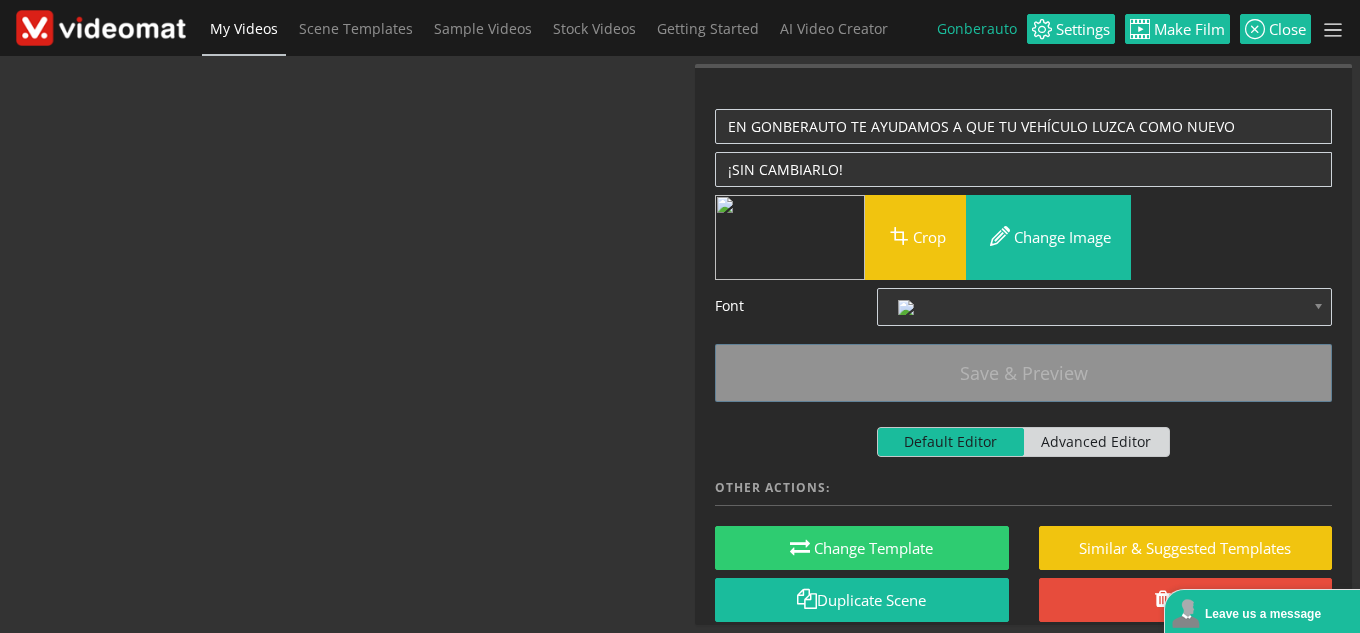 drag, startPoint x: 407, startPoint y: 498, endPoint x: 386, endPoint y: 211, distance: 287.76727 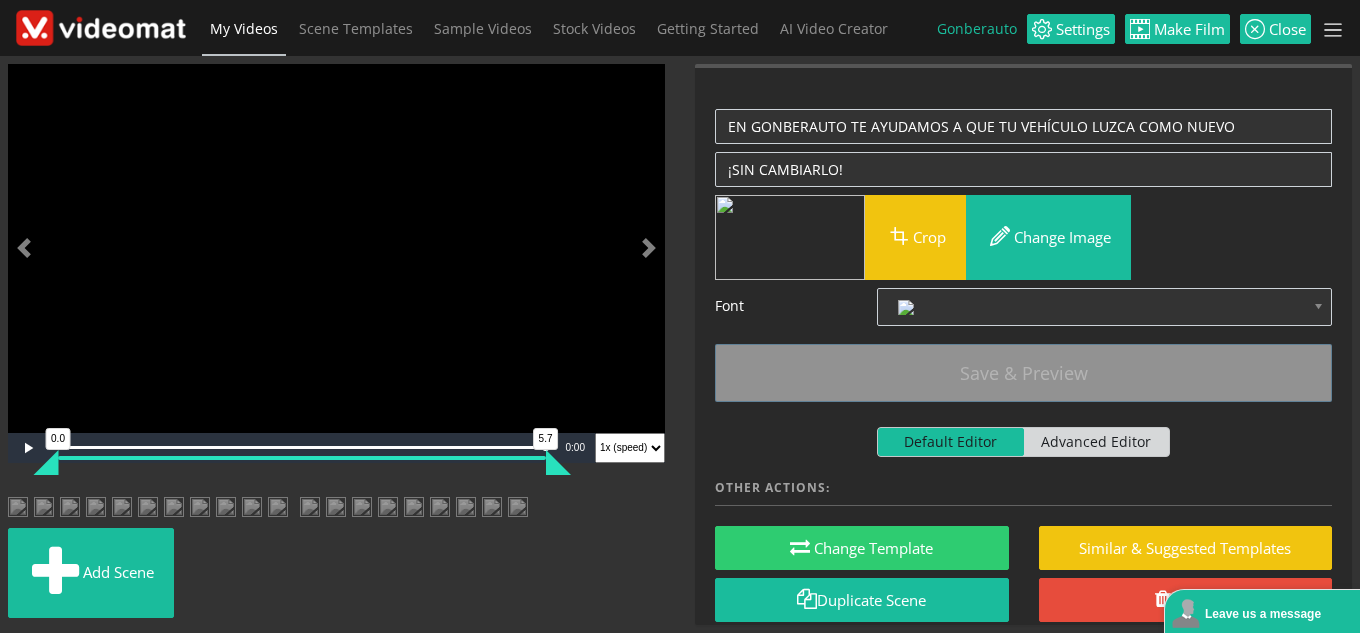 scroll, scrollTop: 352, scrollLeft: 0, axis: vertical 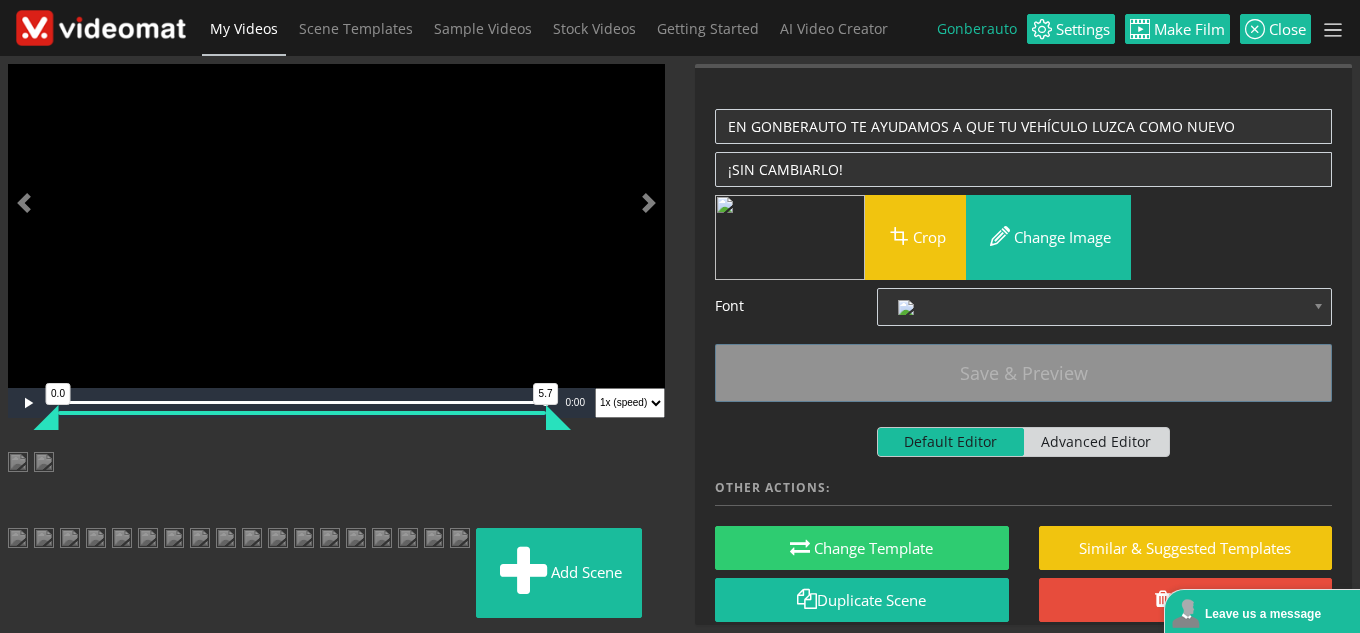 drag, startPoint x: 433, startPoint y: 502, endPoint x: 421, endPoint y: 204, distance: 298.24152 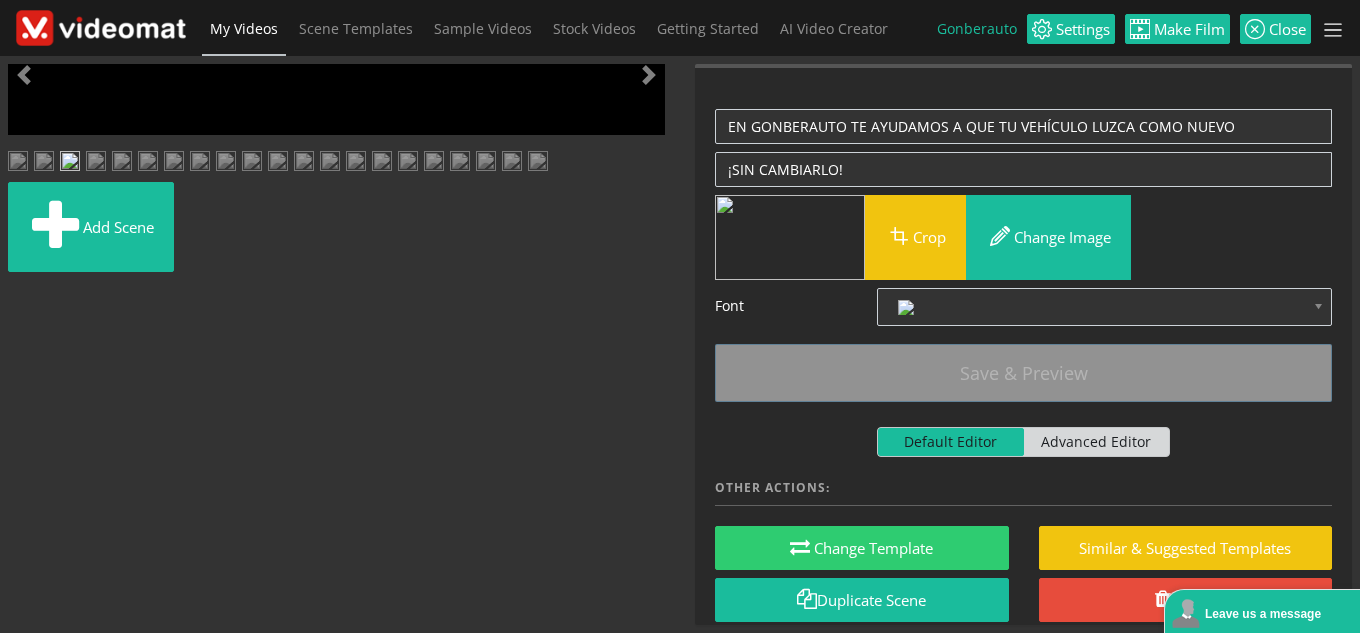 click at bounding box center (96, 163) 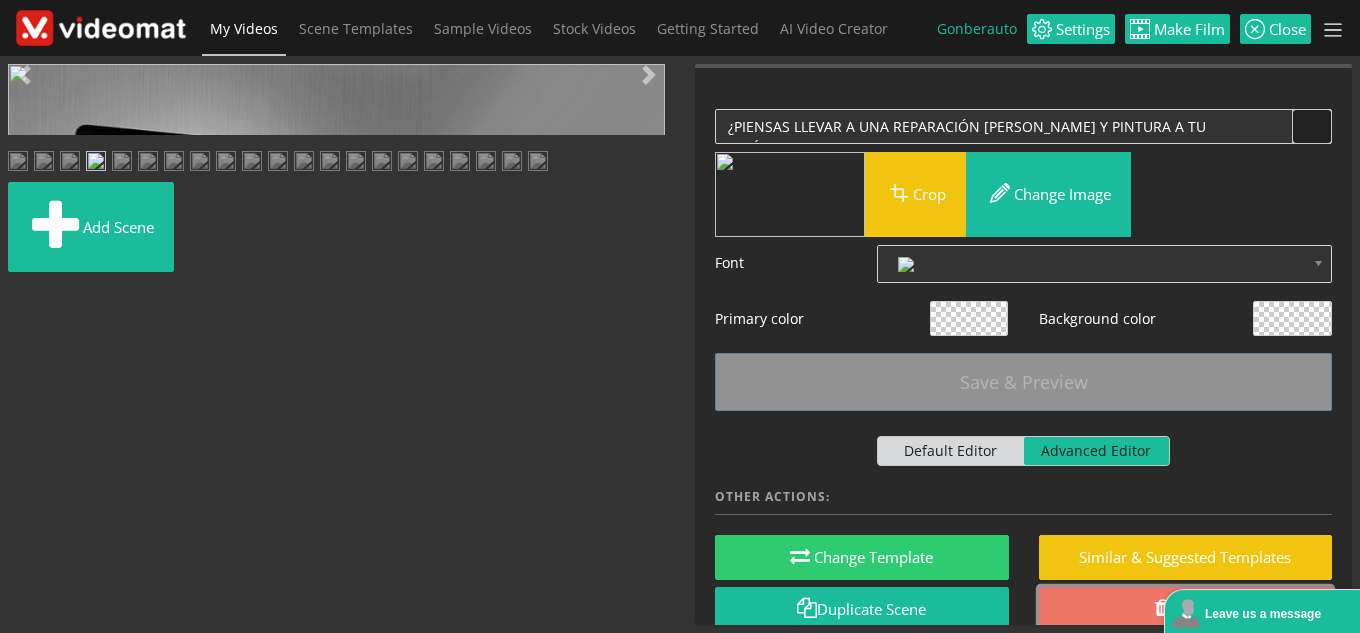click on "Delete" at bounding box center [1186, 609] 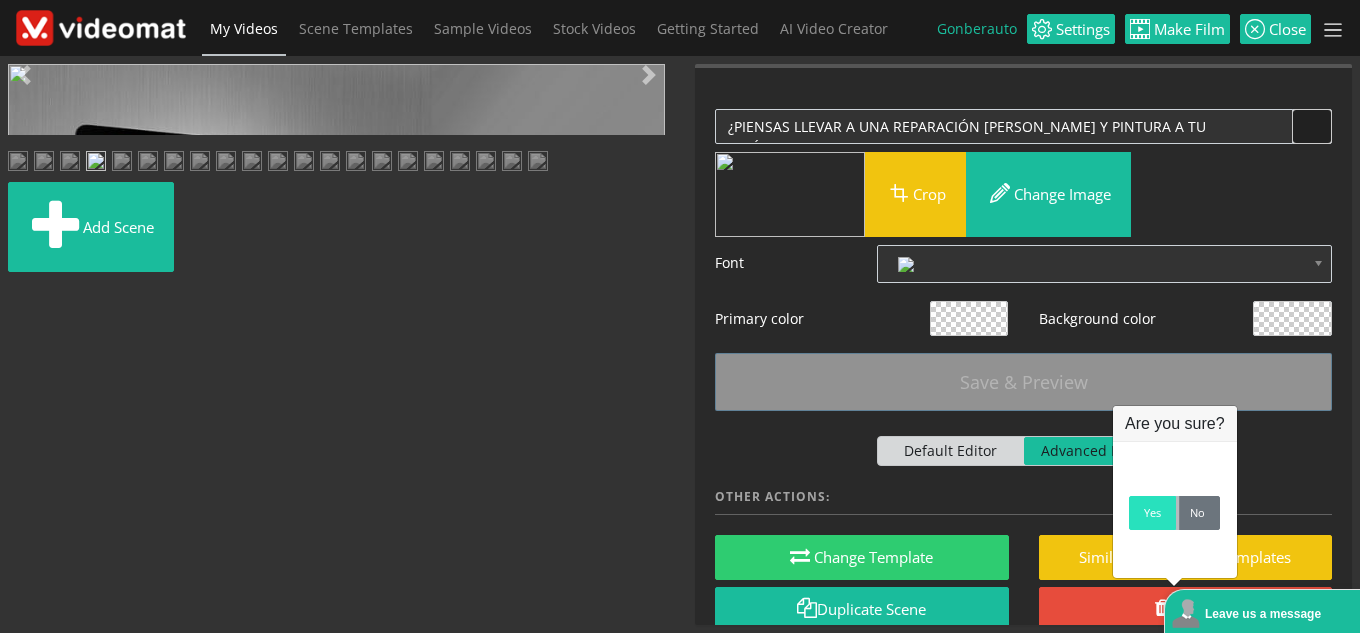 click on "Yes" at bounding box center [1152, 513] 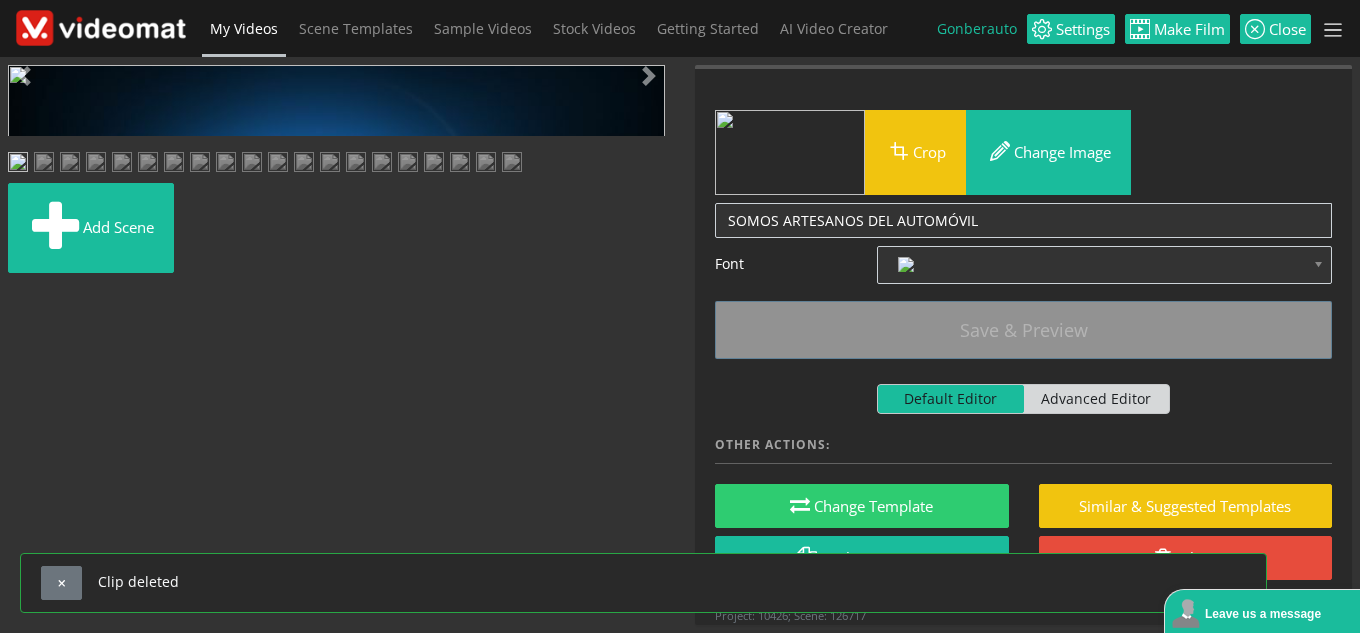 click at bounding box center [96, 164] 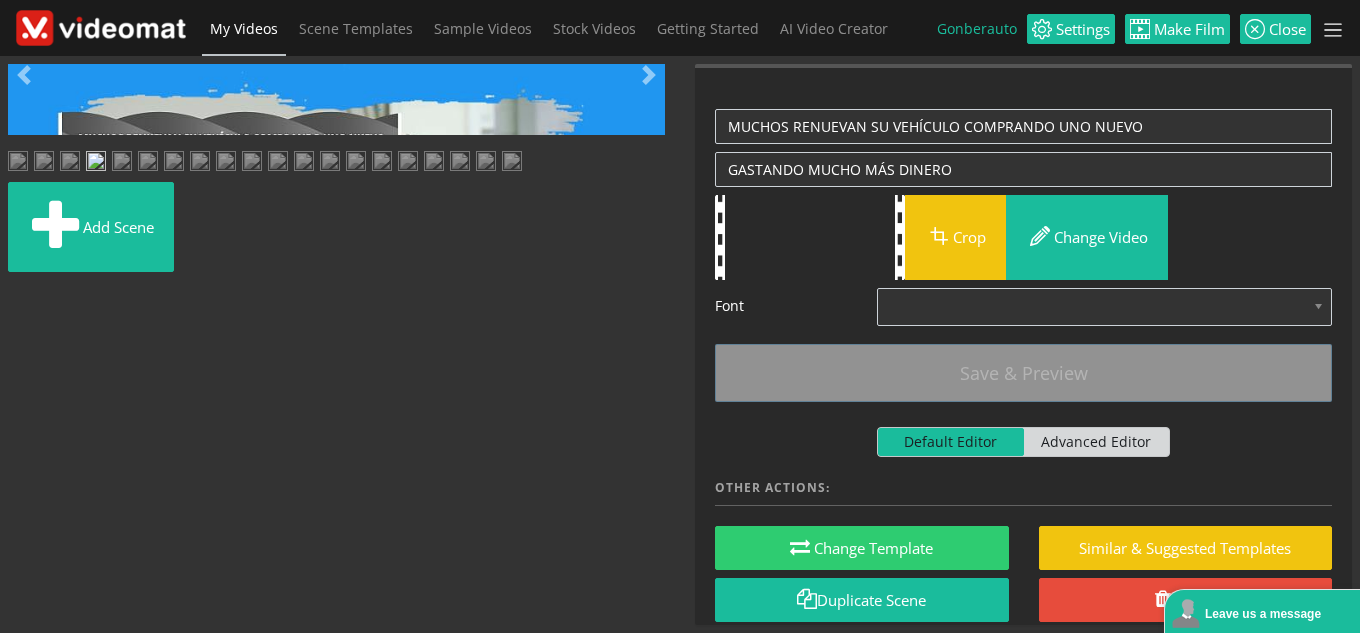 scroll, scrollTop: 200, scrollLeft: 0, axis: vertical 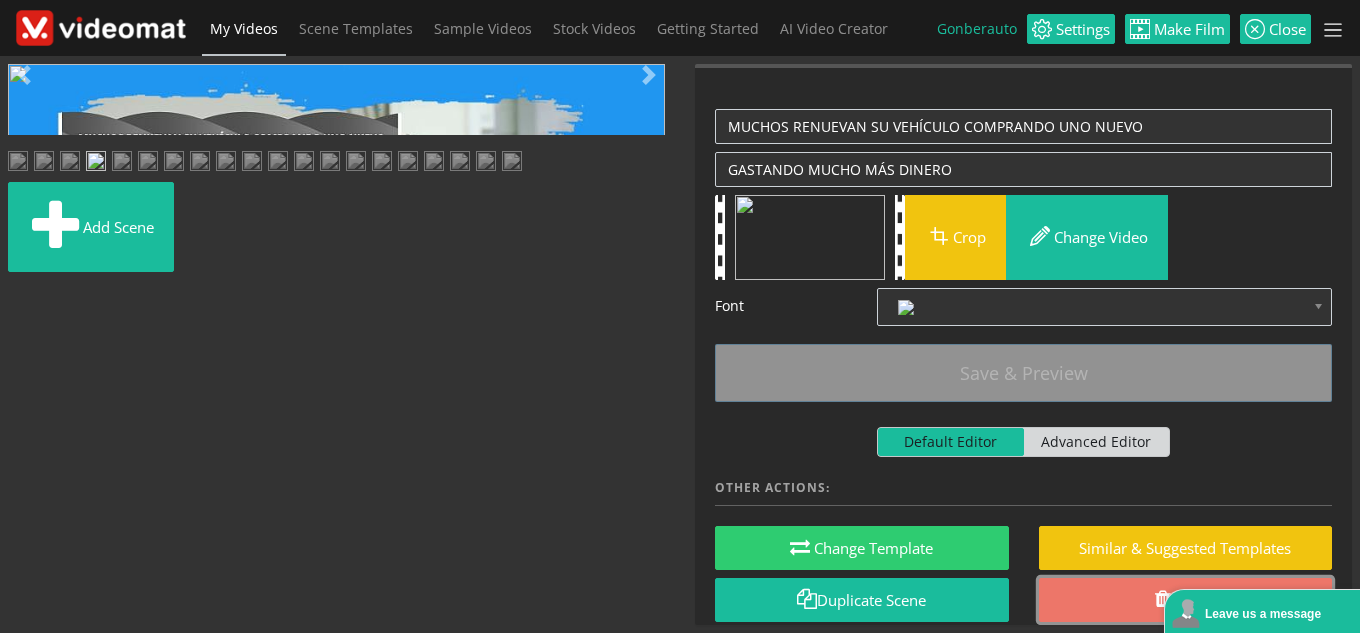 click on "Delete" at bounding box center [1186, 600] 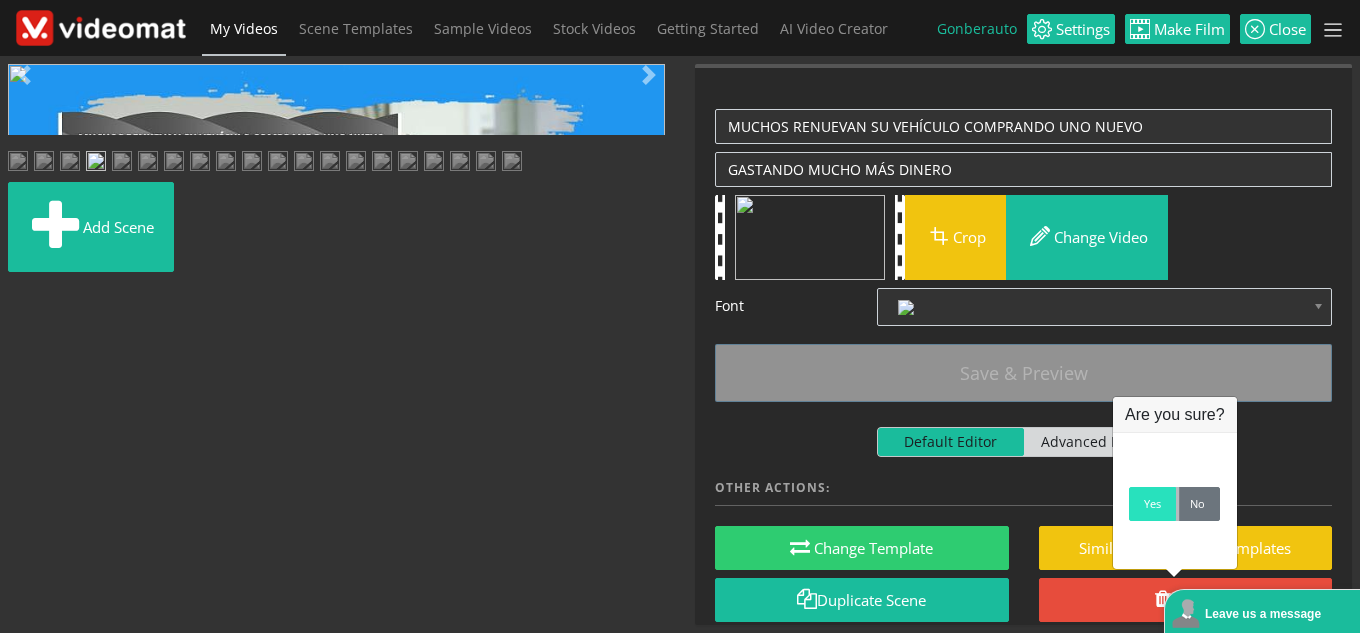click on "Yes" at bounding box center [1152, 504] 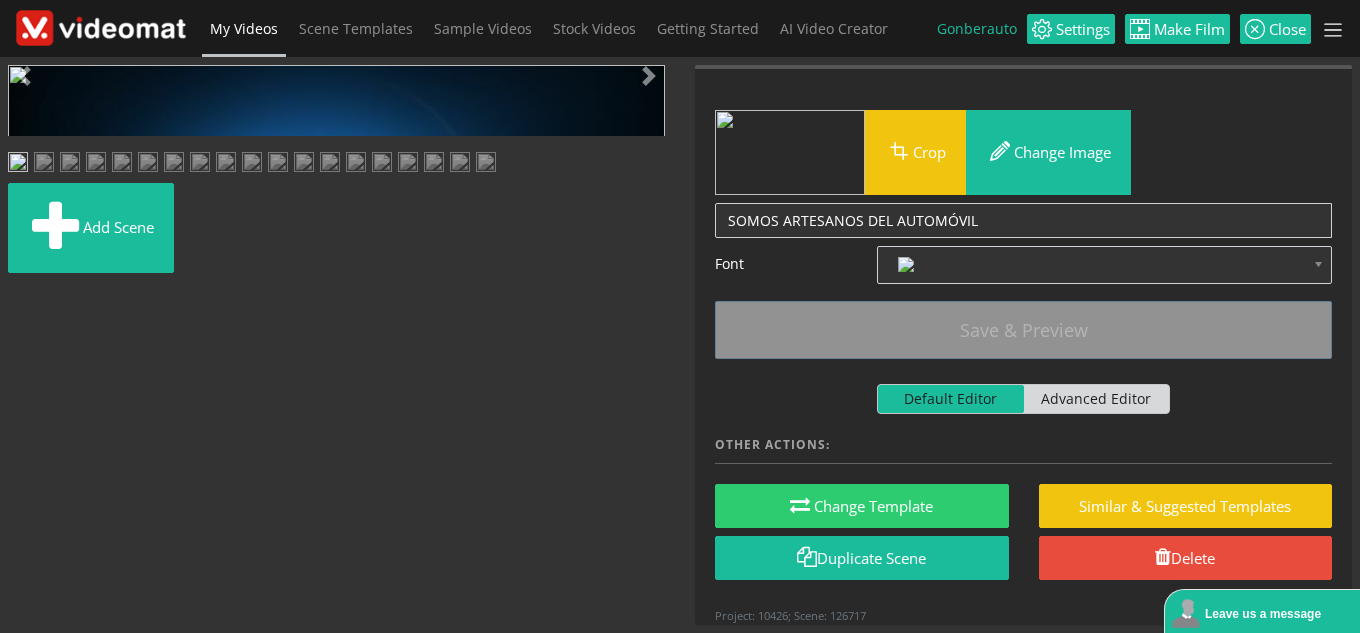 click at bounding box center [70, 164] 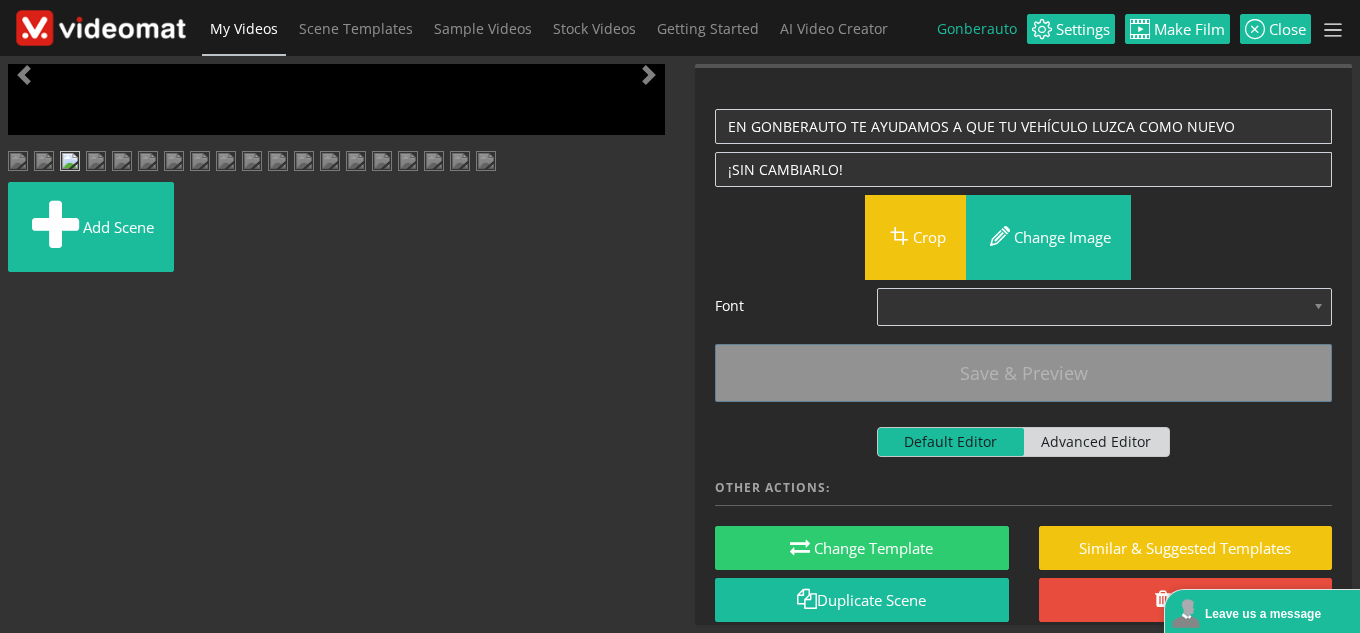 scroll, scrollTop: 0, scrollLeft: 0, axis: both 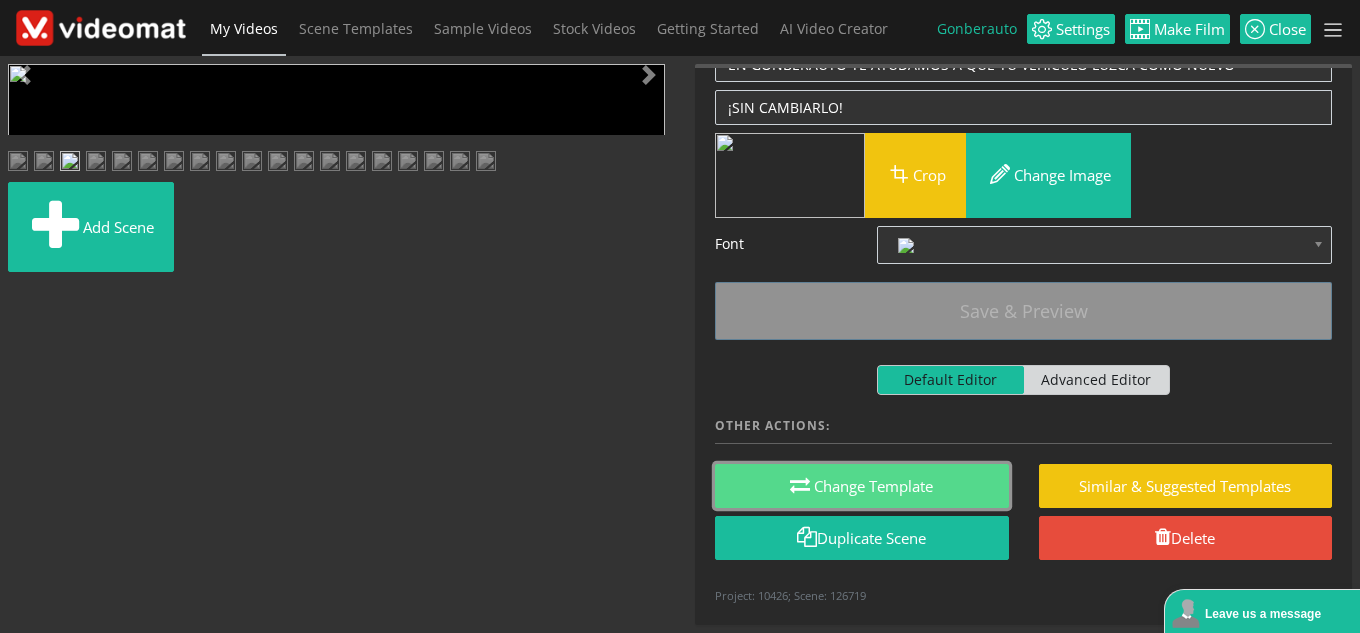 click on "Change Template" at bounding box center [862, 486] 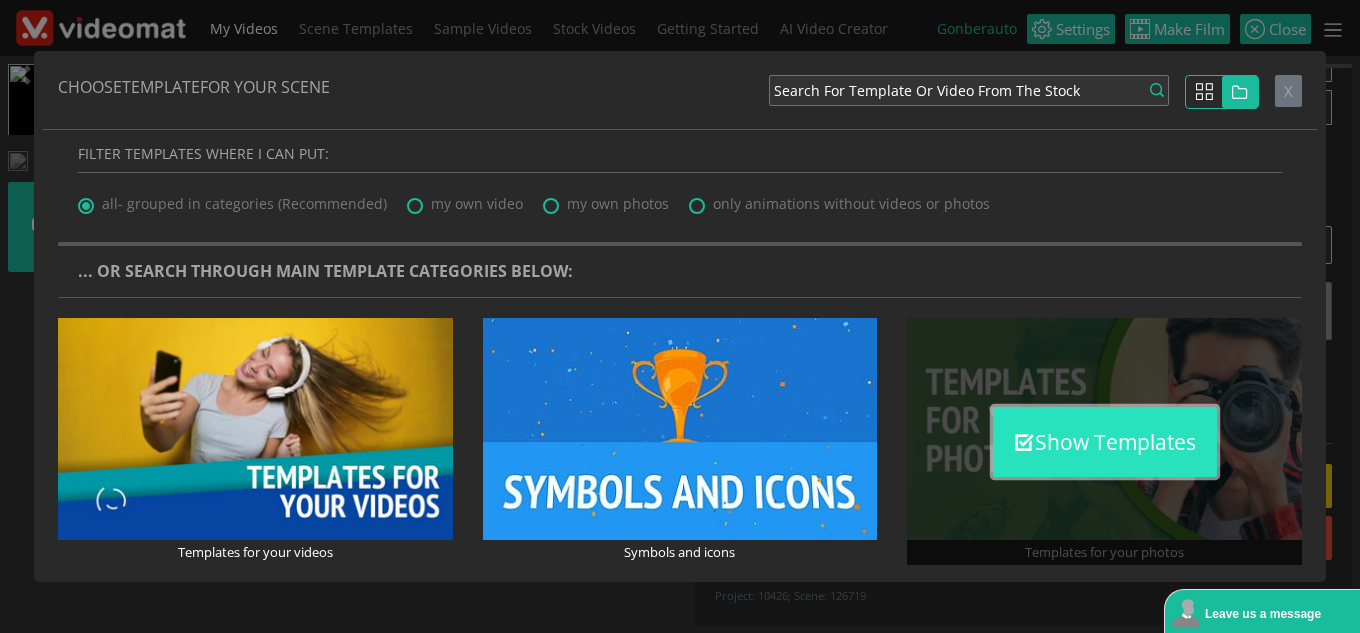click on "Show Templates" at bounding box center [1105, 442] 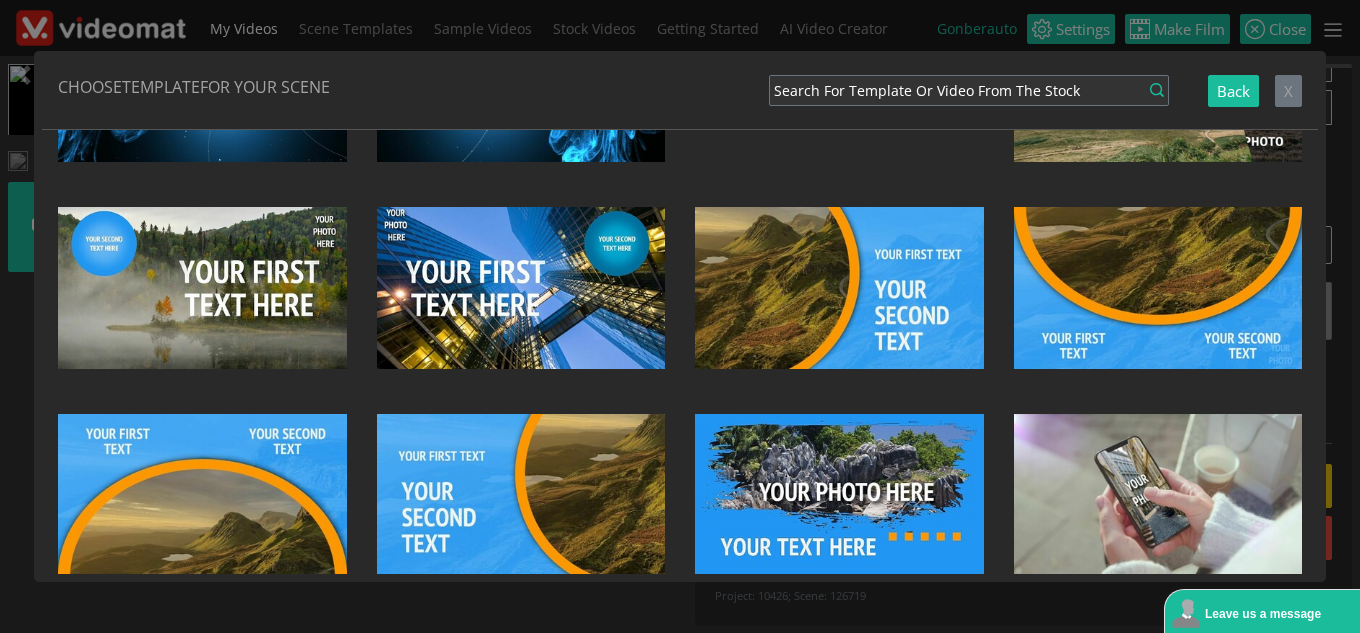 scroll, scrollTop: 1336, scrollLeft: 0, axis: vertical 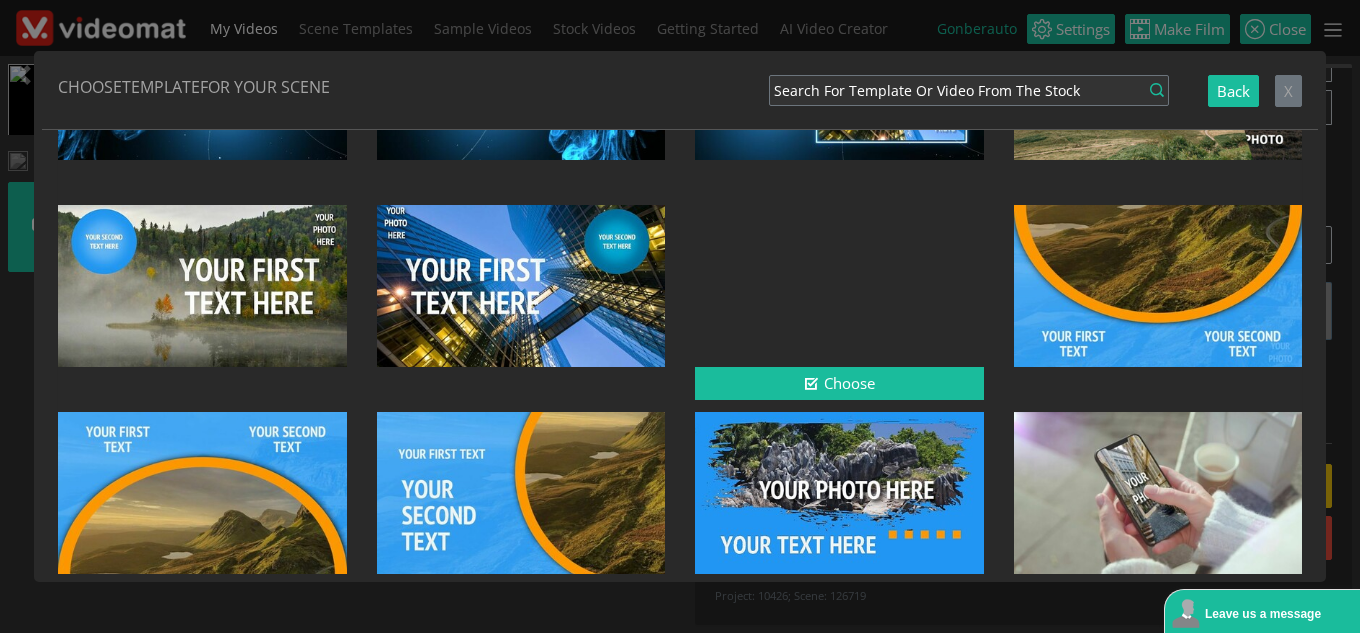 click at bounding box center [839, 286] 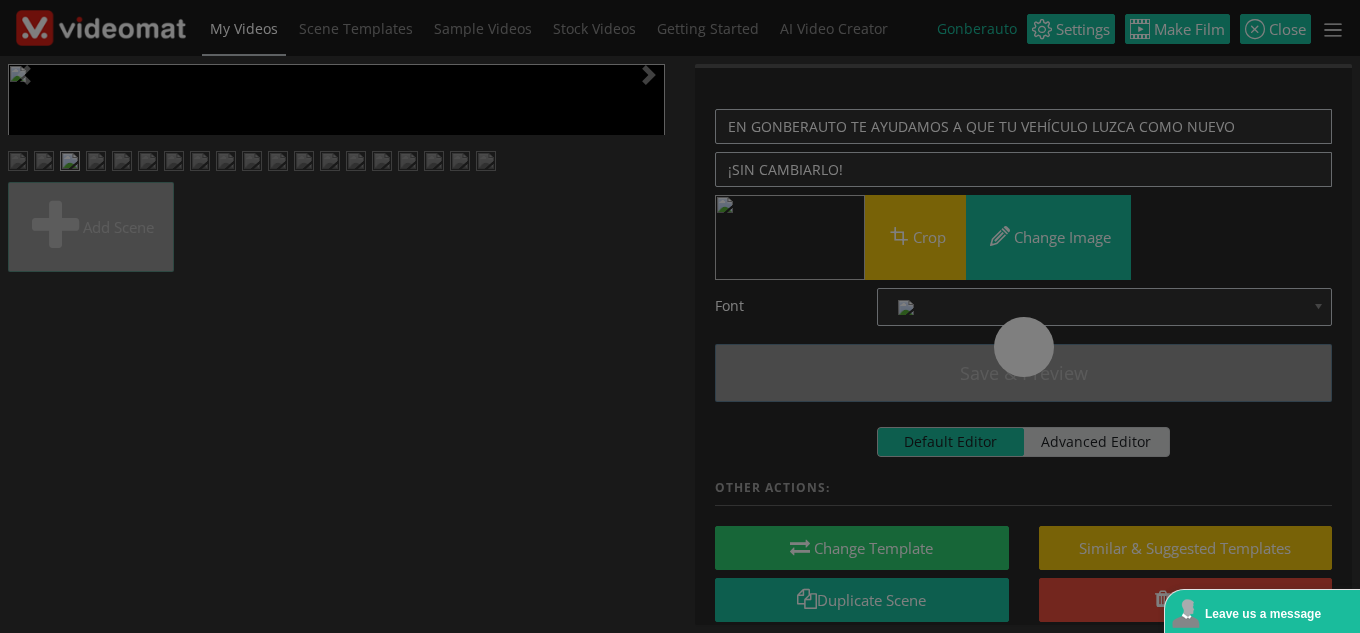 scroll, scrollTop: 0, scrollLeft: 0, axis: both 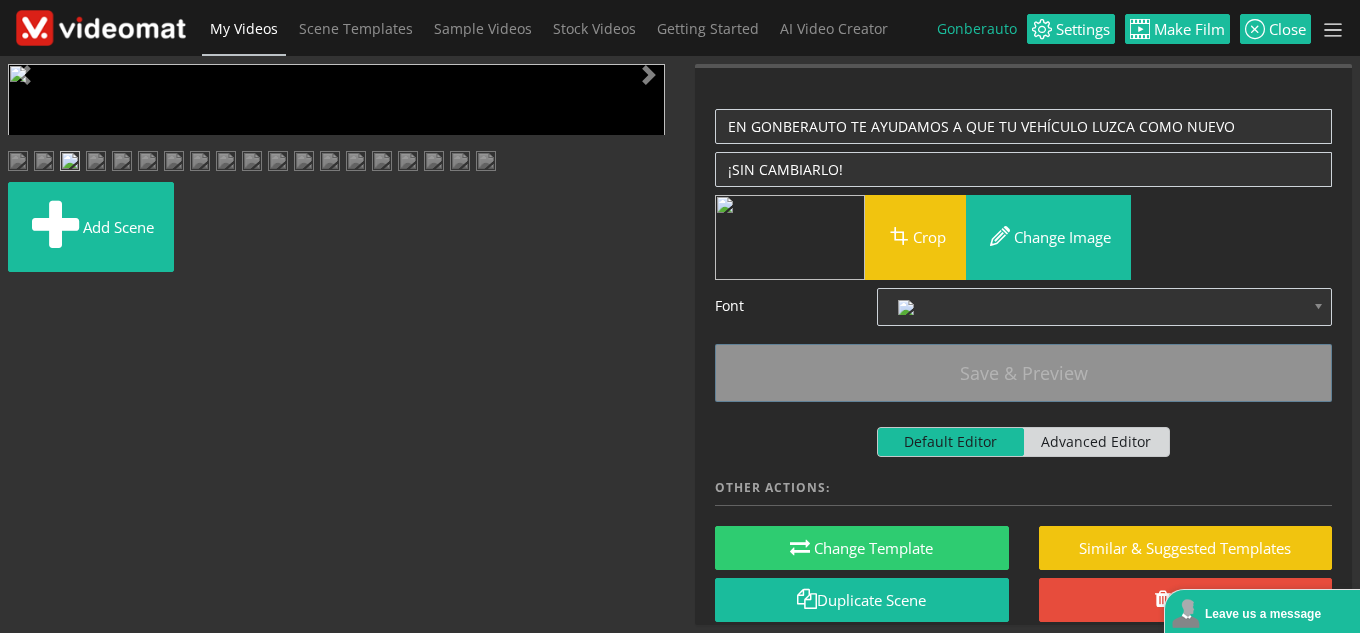 click at bounding box center [28, 449] 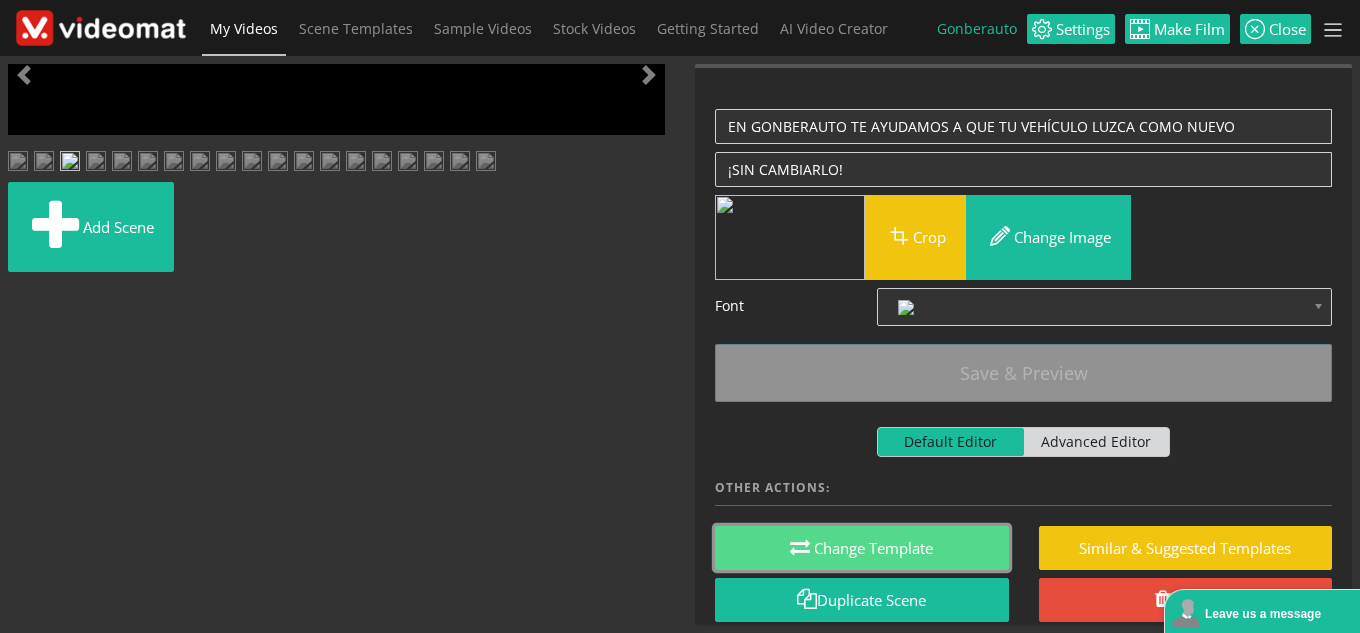 click on "Change Template" at bounding box center (862, 548) 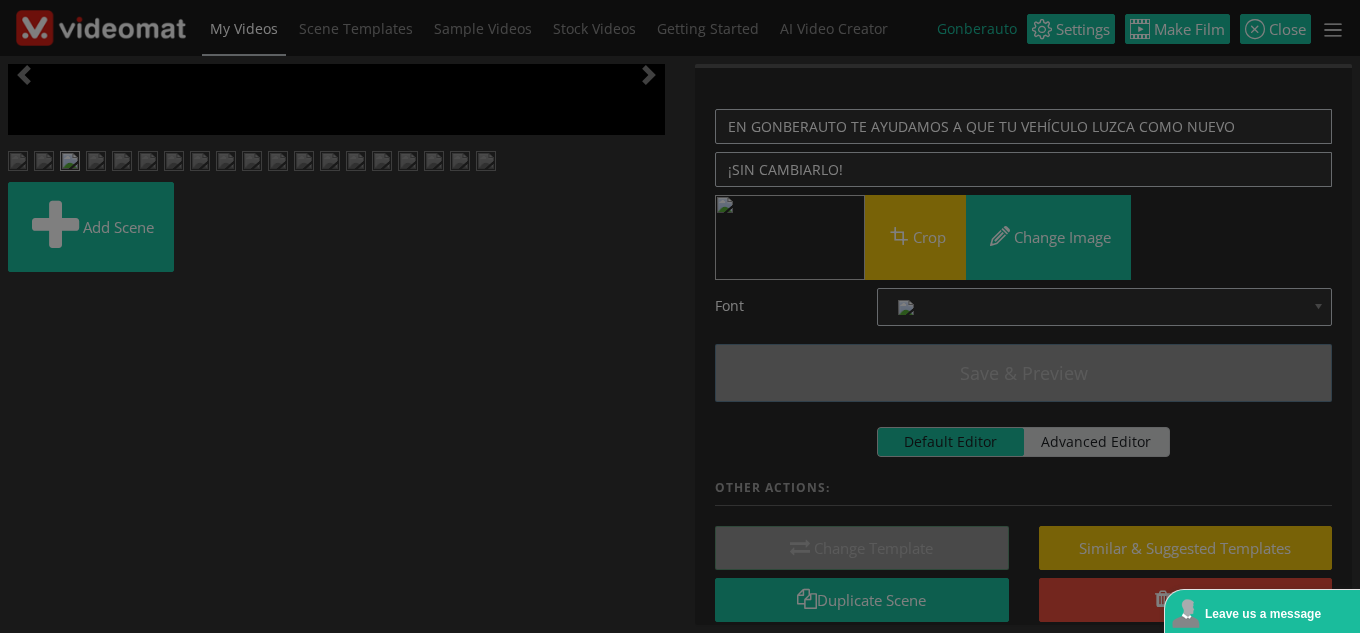 scroll, scrollTop: 0, scrollLeft: 0, axis: both 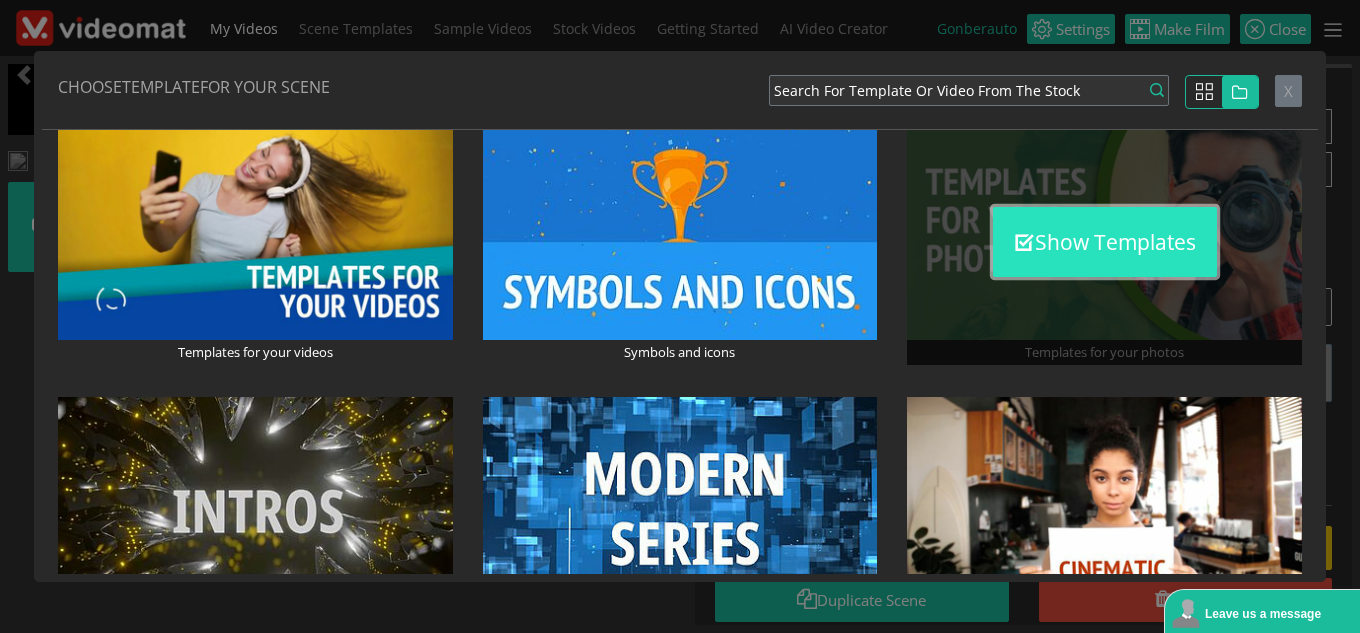 click on "Show Templates" at bounding box center (1105, 242) 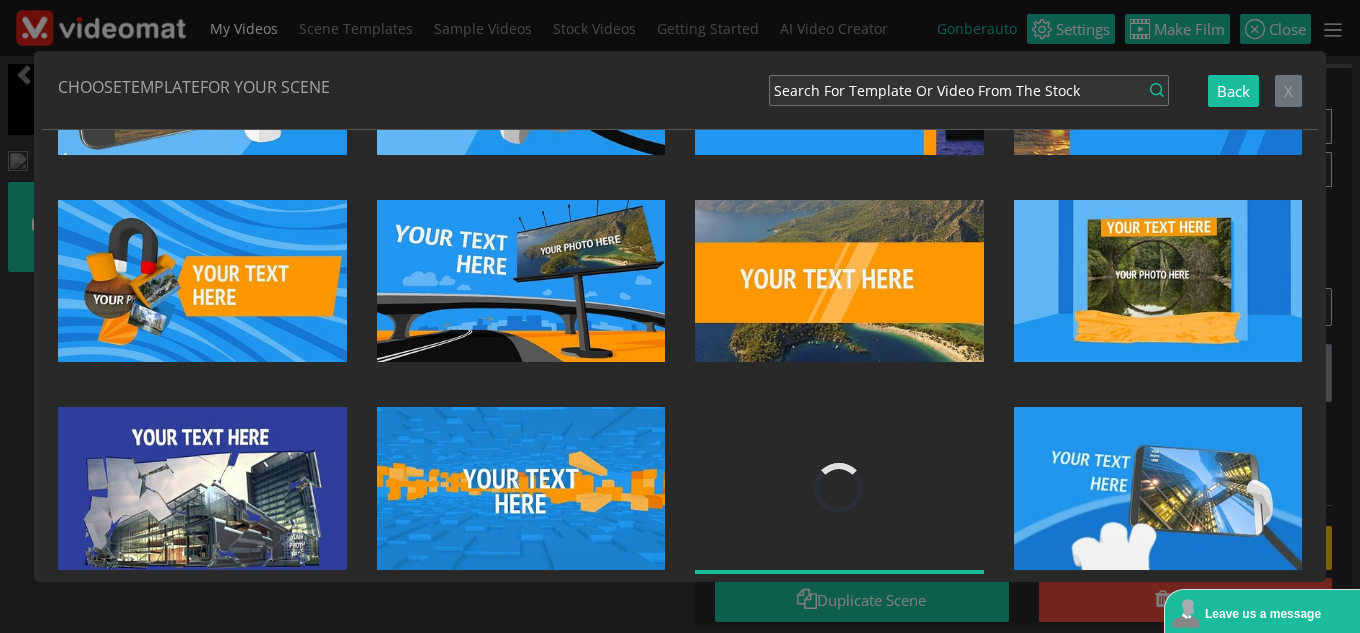 scroll, scrollTop: 5713, scrollLeft: 0, axis: vertical 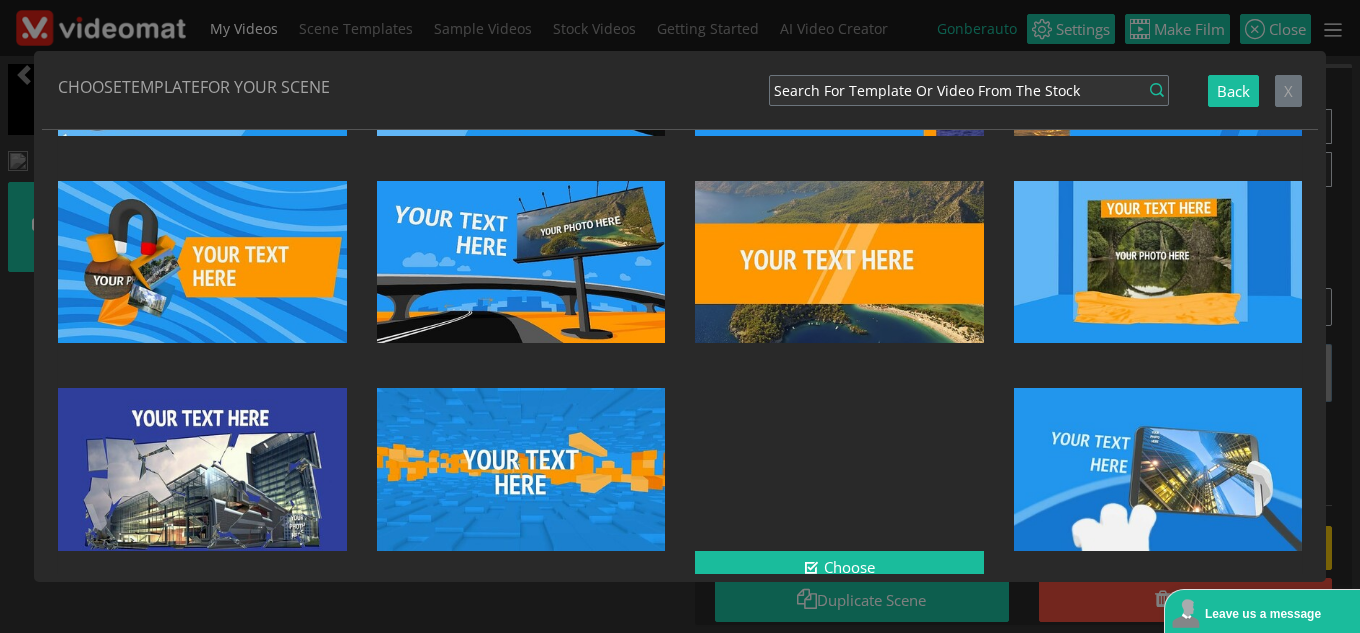 click at bounding box center [839, 469] 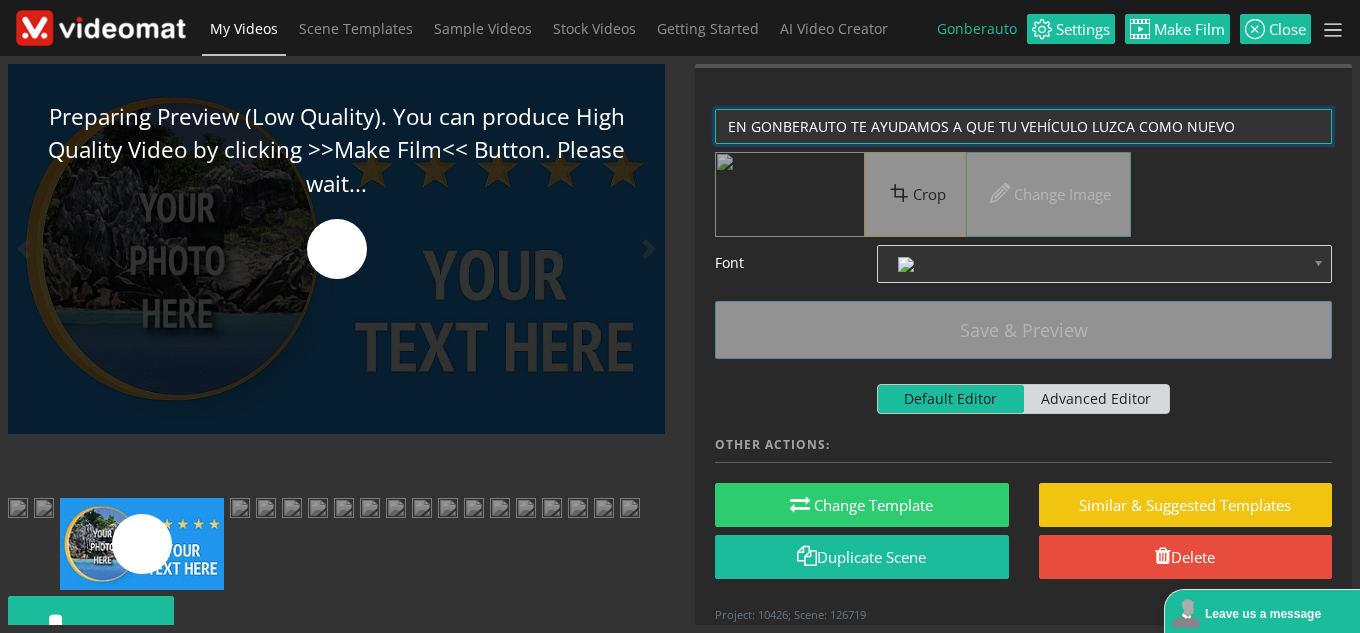 click on "EN GONBERAUTO TE AYUDAMOS A QUE TU VEHÍCULO LUZCA COMO NUEVO" at bounding box center (1023, 126) 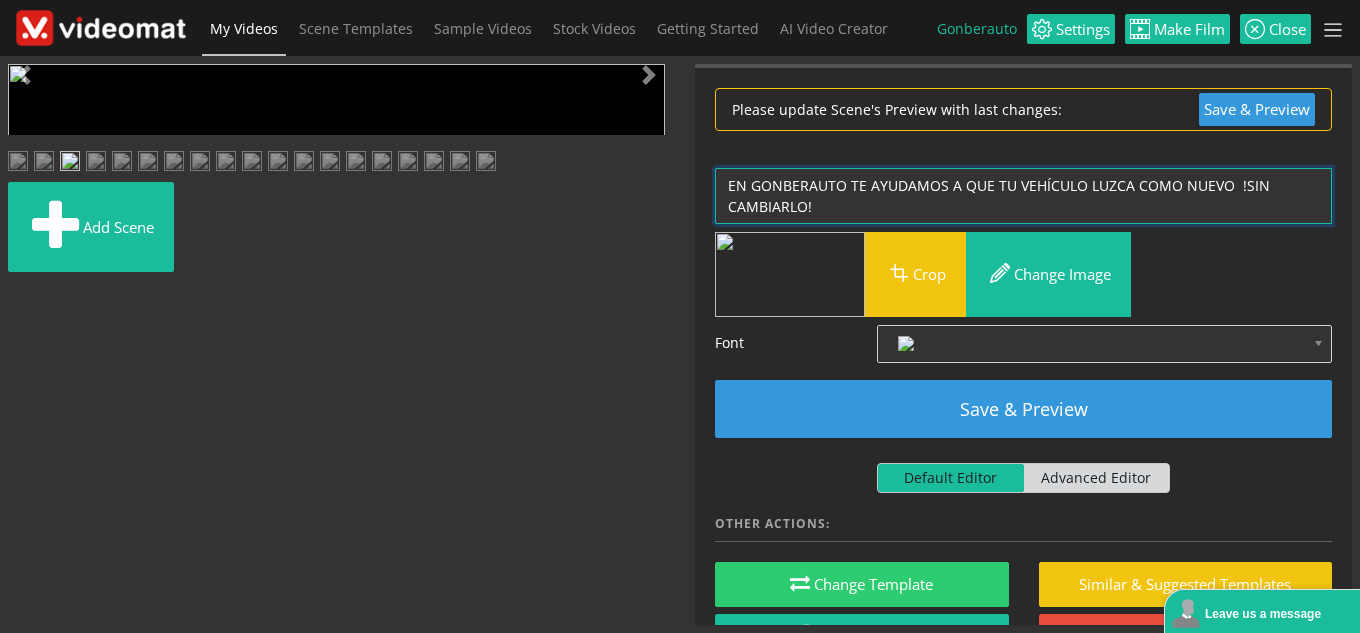 type on "EN GONBERAUTO TE AYUDAMOS A QUE TU VEHÍCULO LUZCA COMO NUEVO  !SIN CAMBIARLO!" 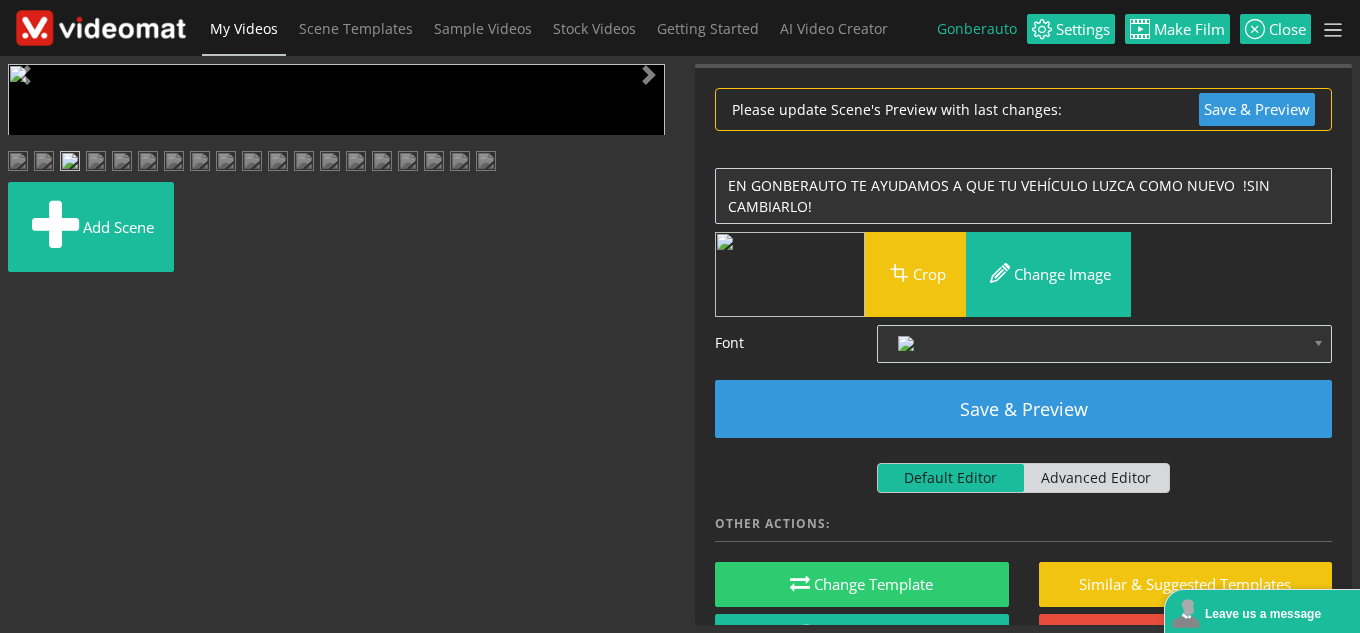 click at bounding box center (28, 449) 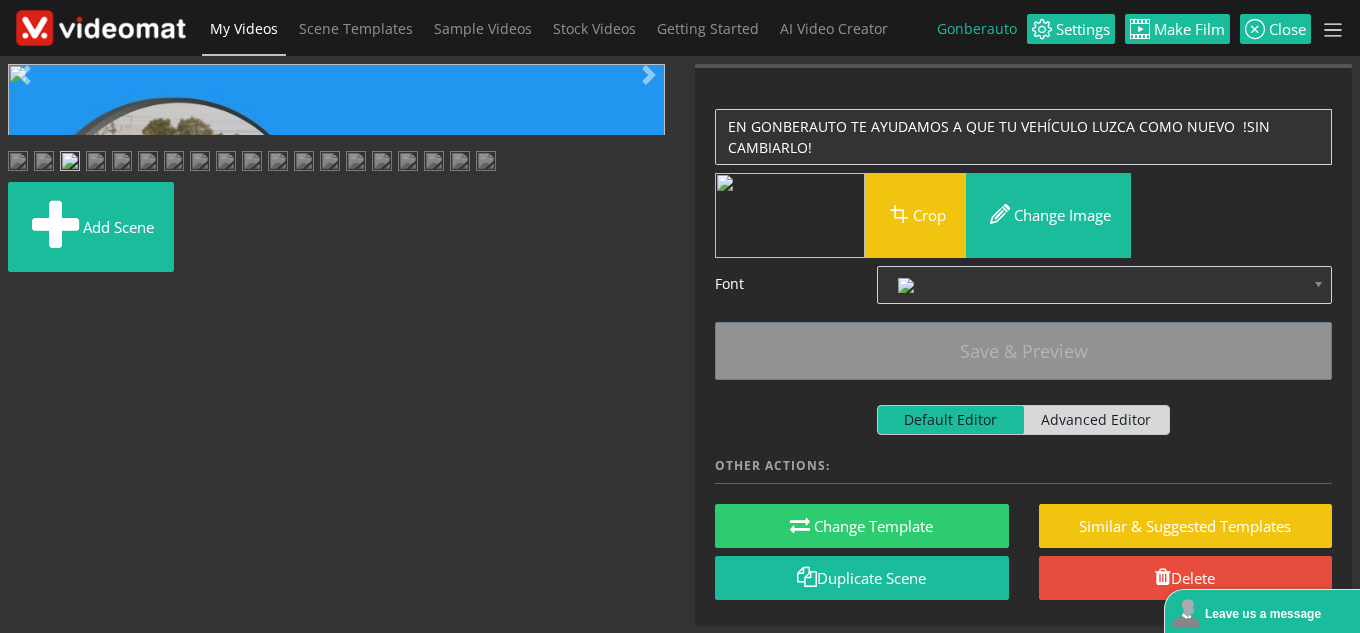 click at bounding box center [28, 449] 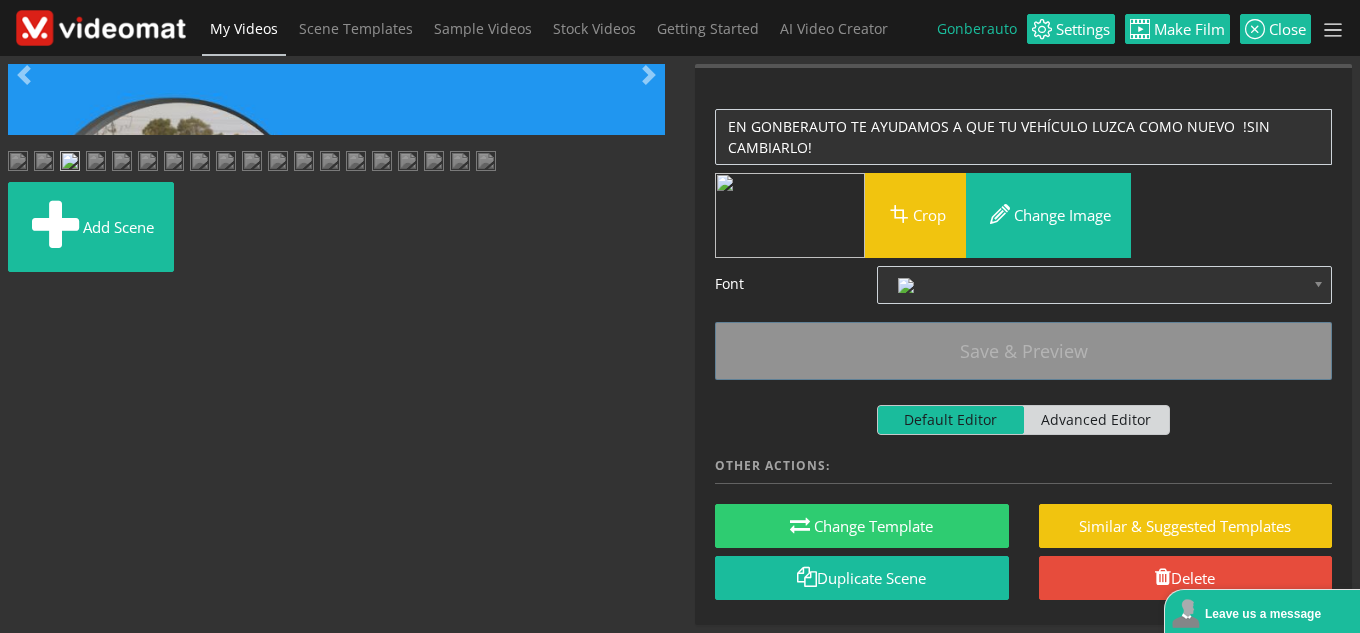 click at bounding box center [28, 449] 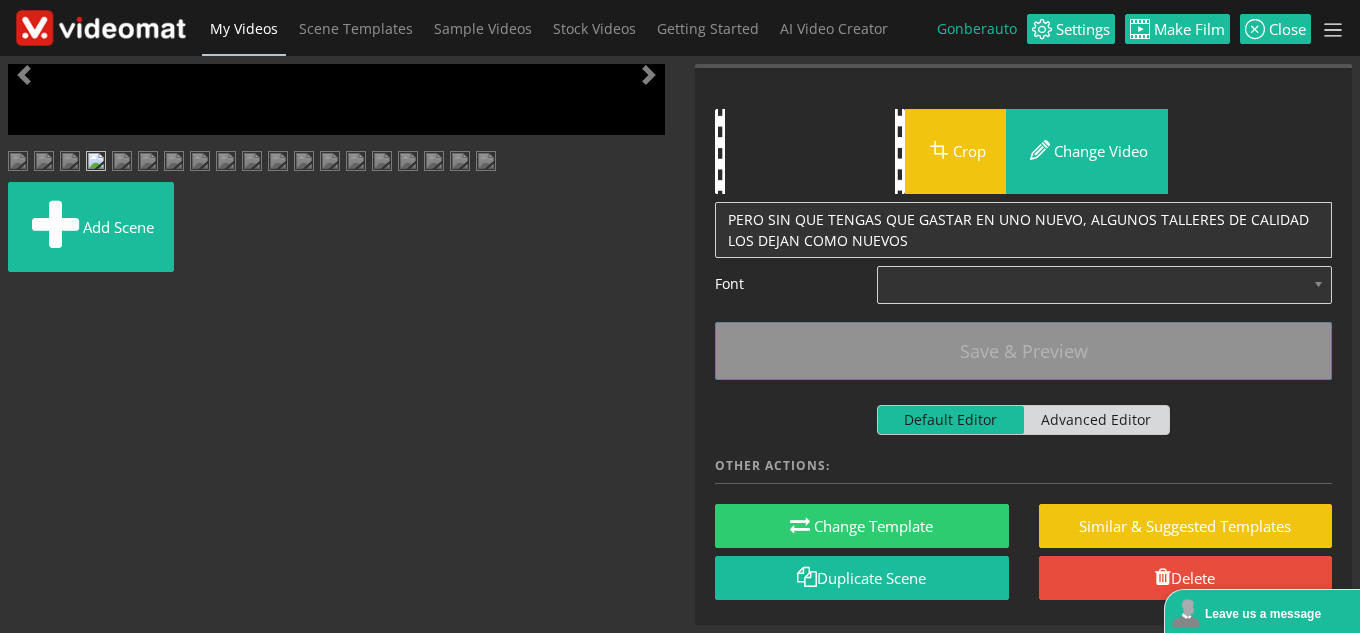 scroll, scrollTop: 100, scrollLeft: 0, axis: vertical 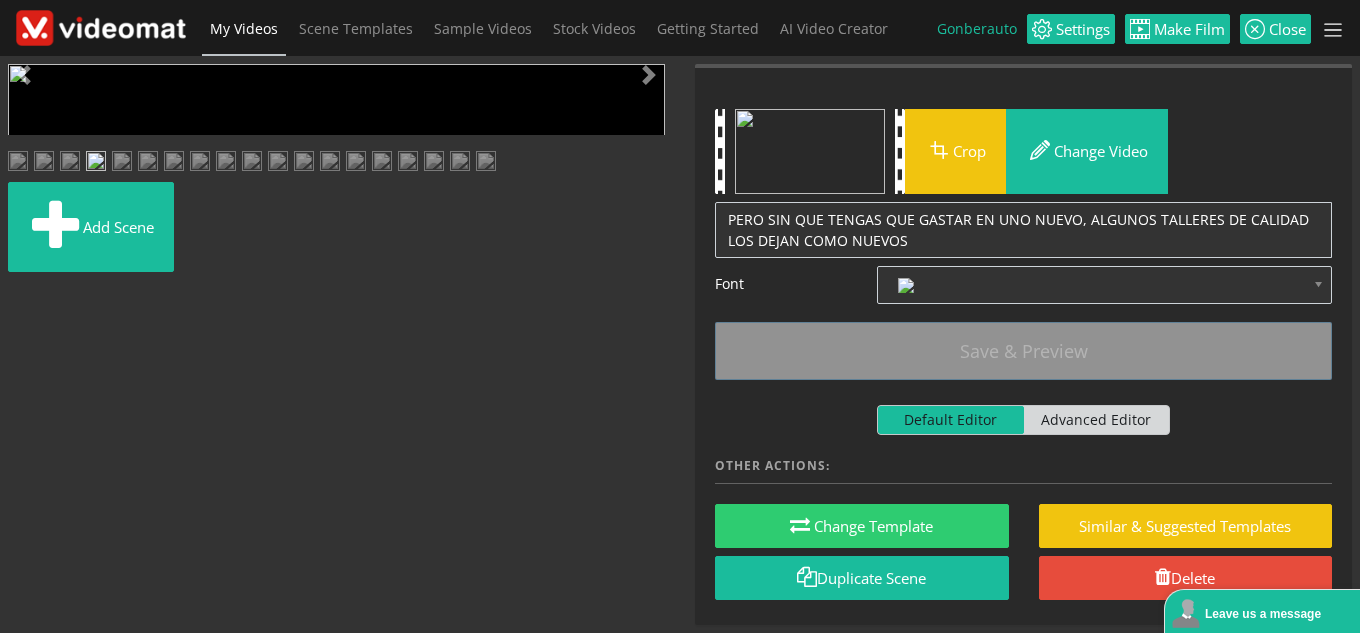 click at bounding box center [70, 163] 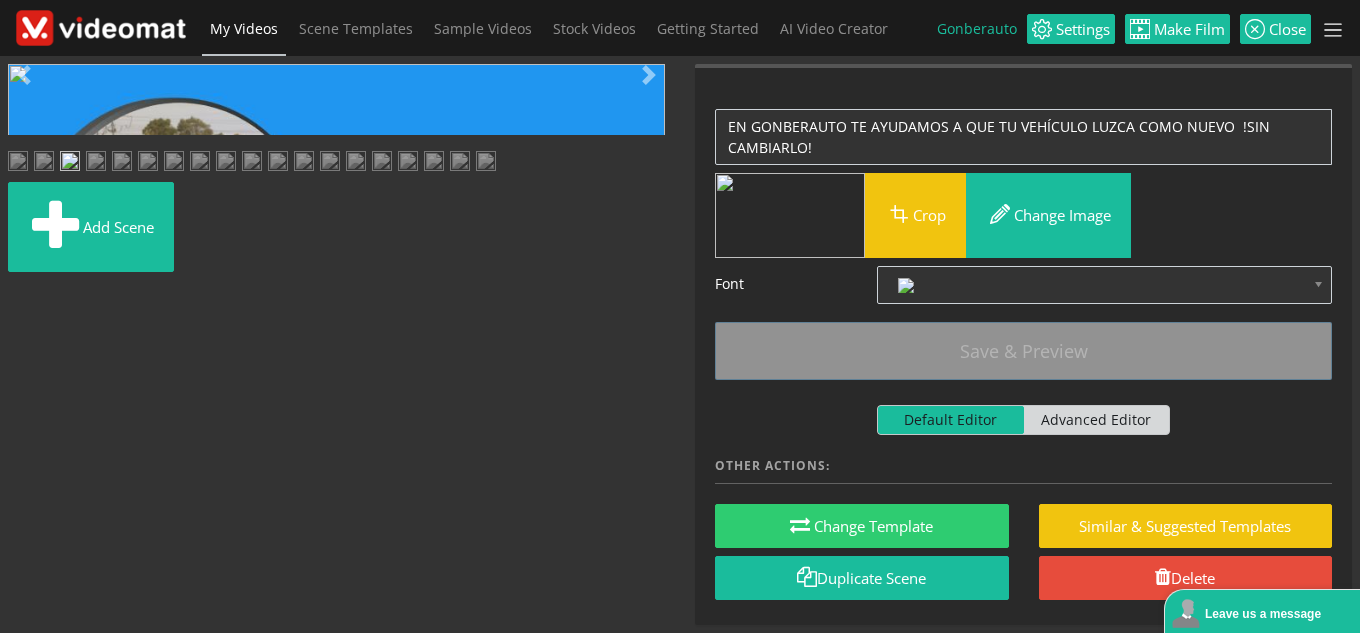 click at bounding box center (96, 163) 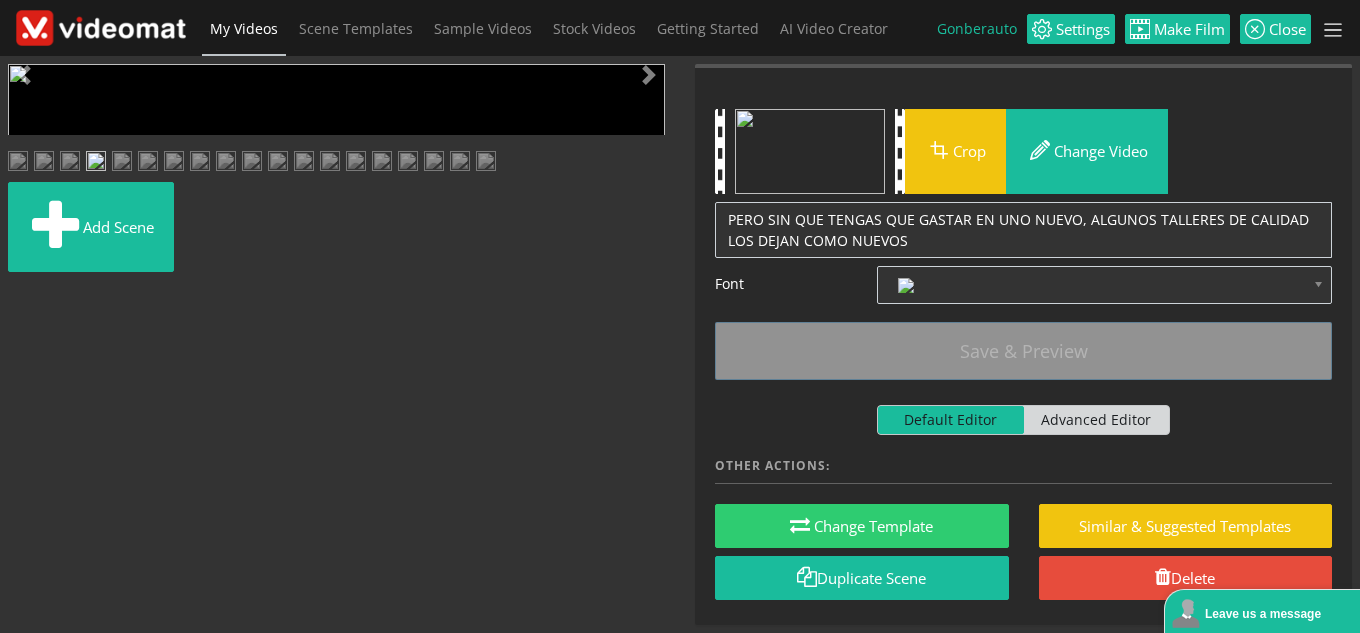 click at bounding box center [122, 163] 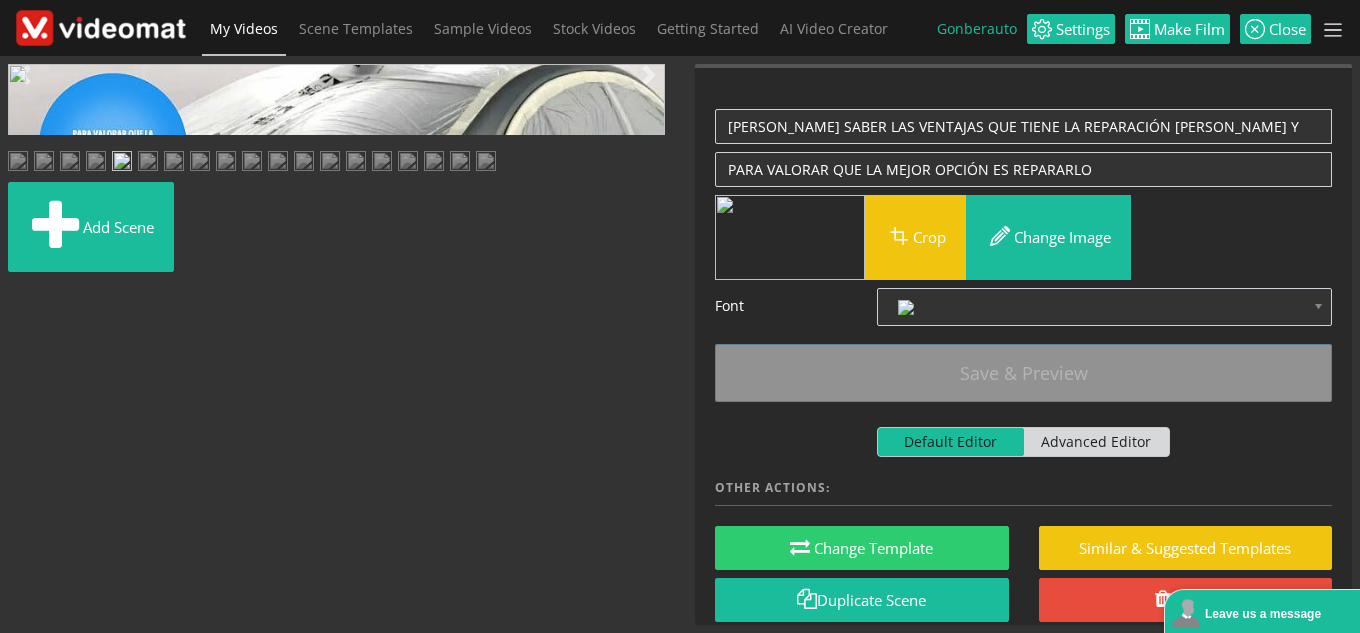 click at bounding box center (96, 163) 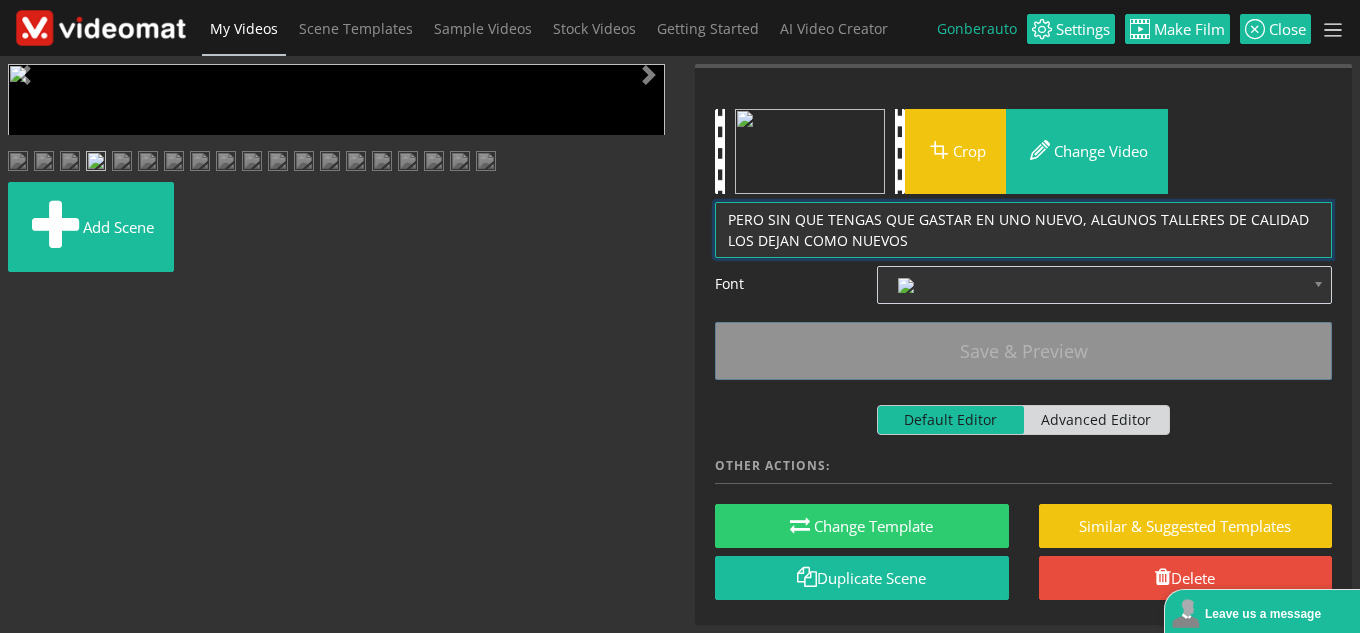 drag, startPoint x: 930, startPoint y: 254, endPoint x: 692, endPoint y: 189, distance: 246.71643 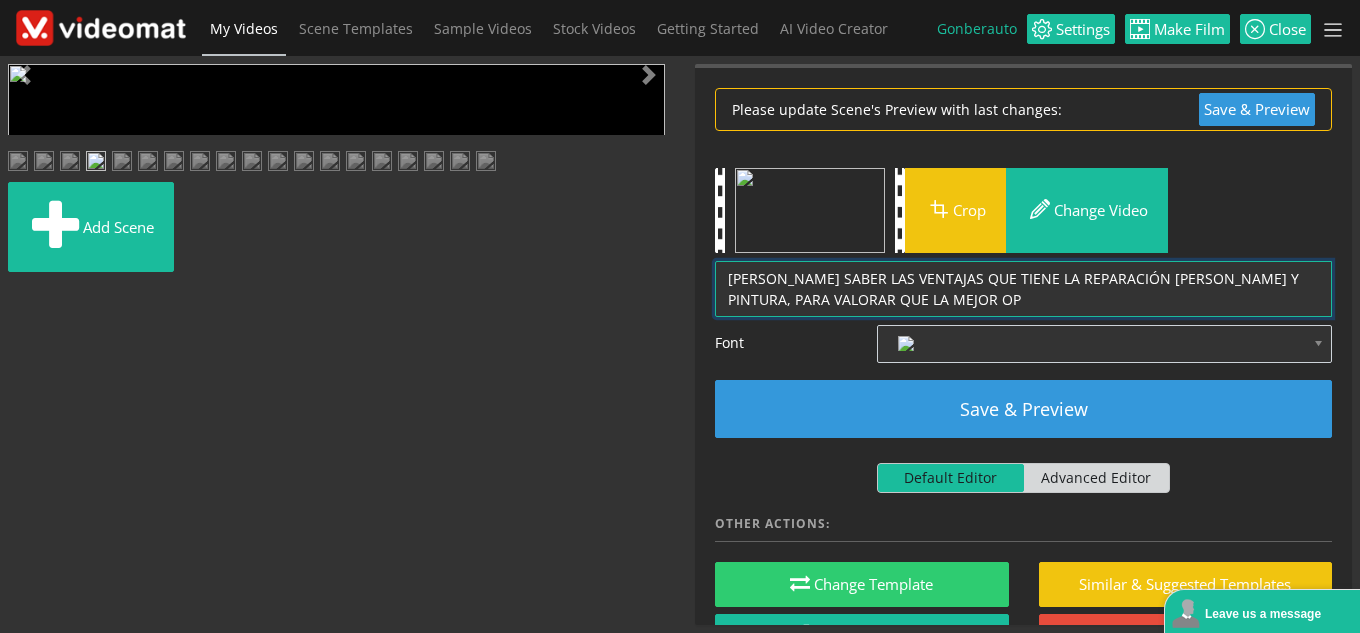 drag, startPoint x: 954, startPoint y: 300, endPoint x: 721, endPoint y: 269, distance: 235.05319 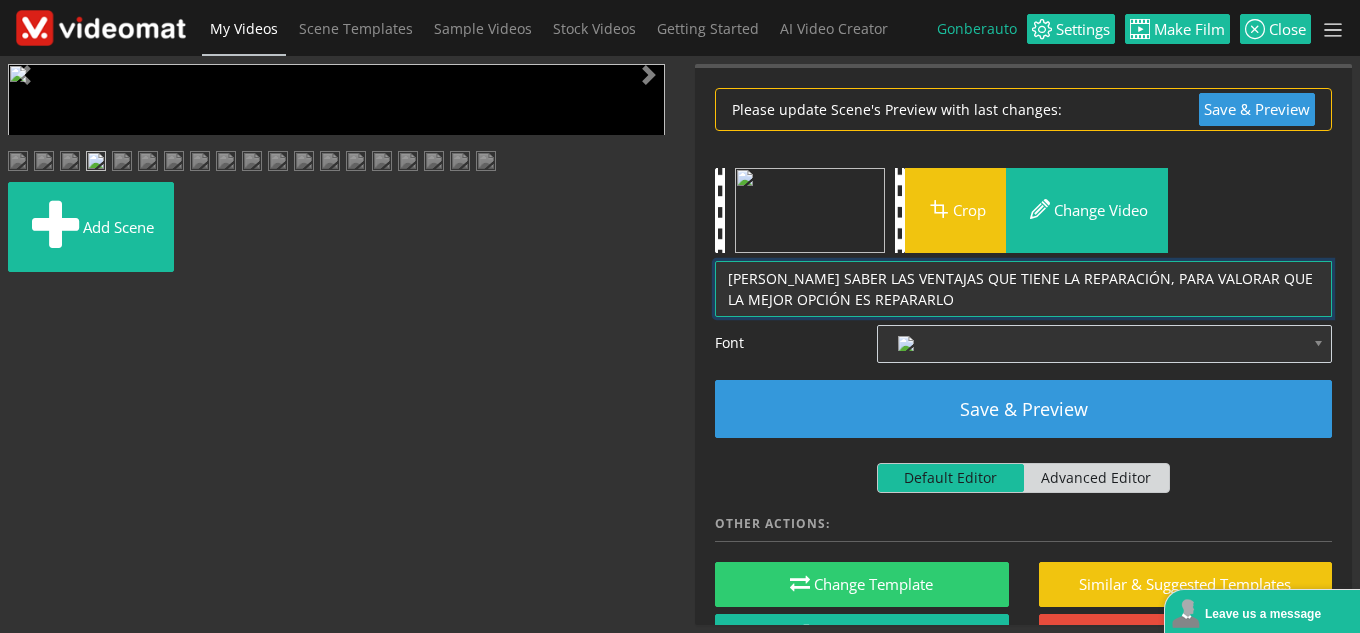 type on "ES BUENO SABER LAS VENTAJAS QUE TIENE LA REPARACIÓN, PARA VALORAR QUE LA MEJOR OPCIÓN ES REPARARLO" 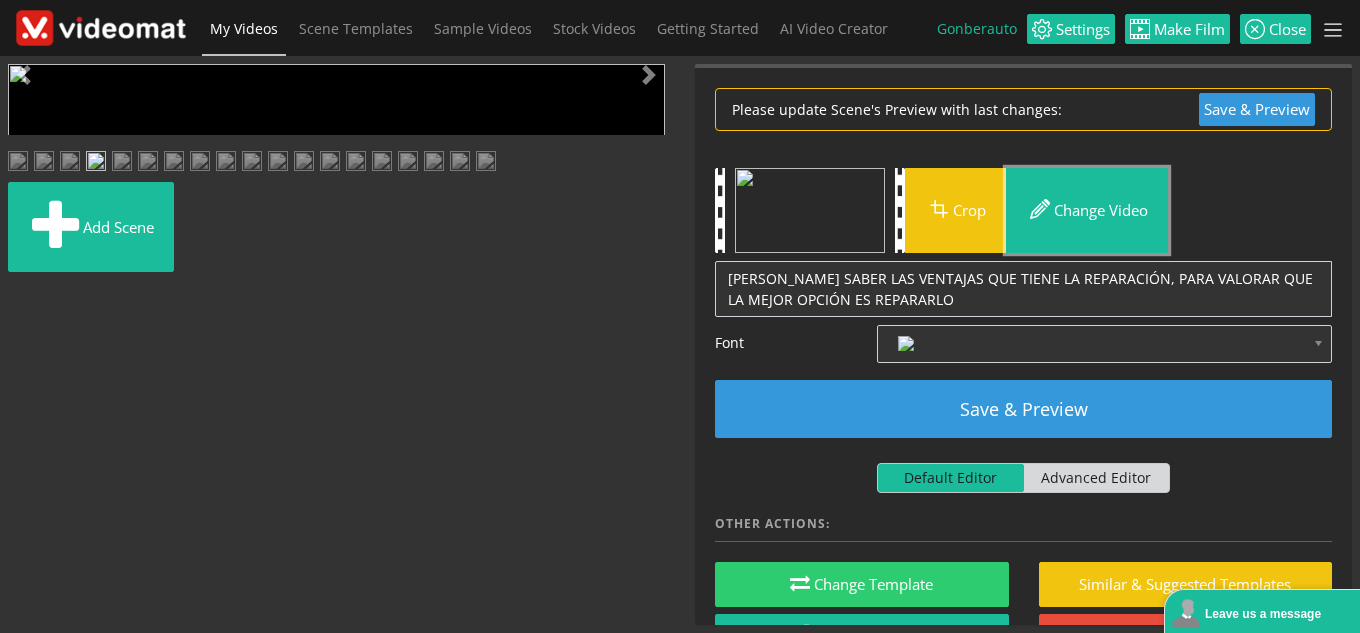 drag, startPoint x: 1080, startPoint y: 210, endPoint x: 1085, endPoint y: 447, distance: 237.05273 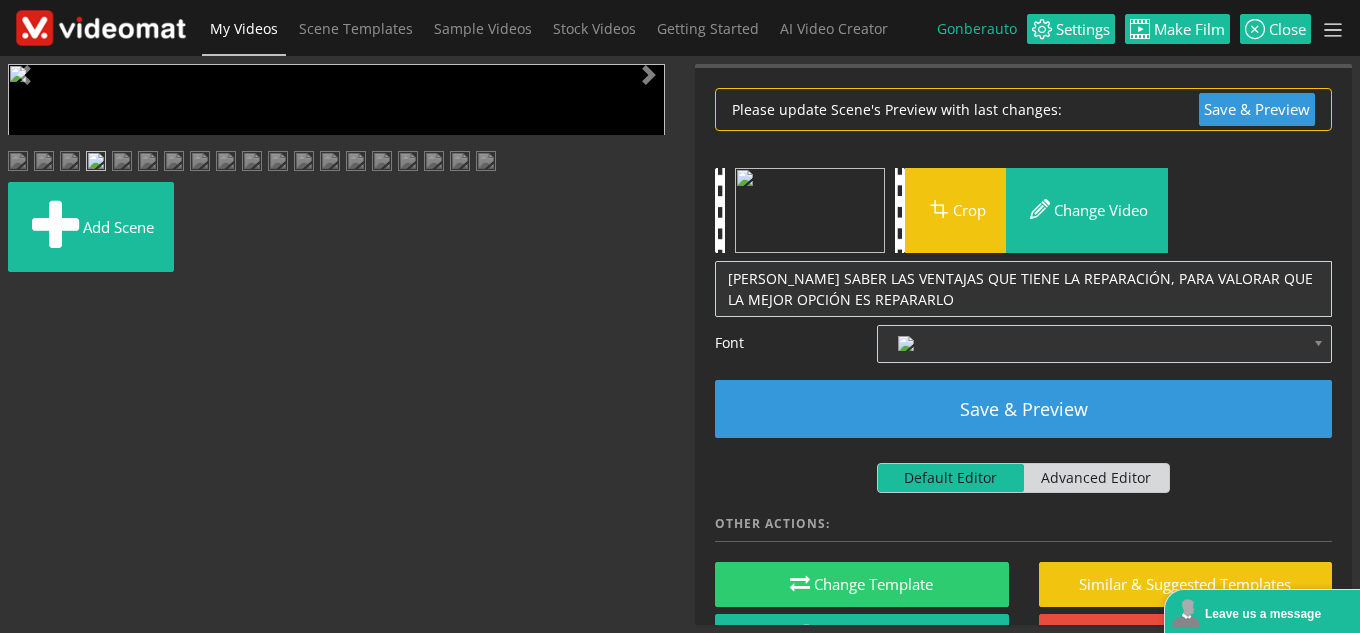 click at bounding box center (28, 449) 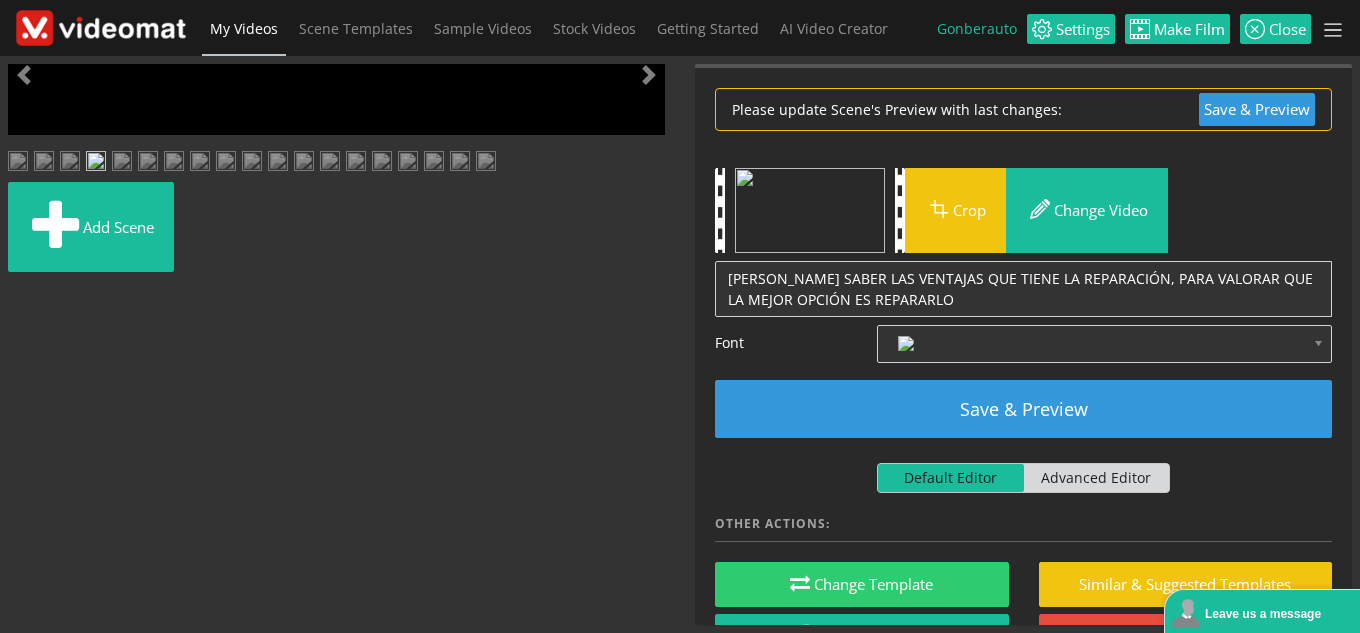 click at bounding box center [28, 449] 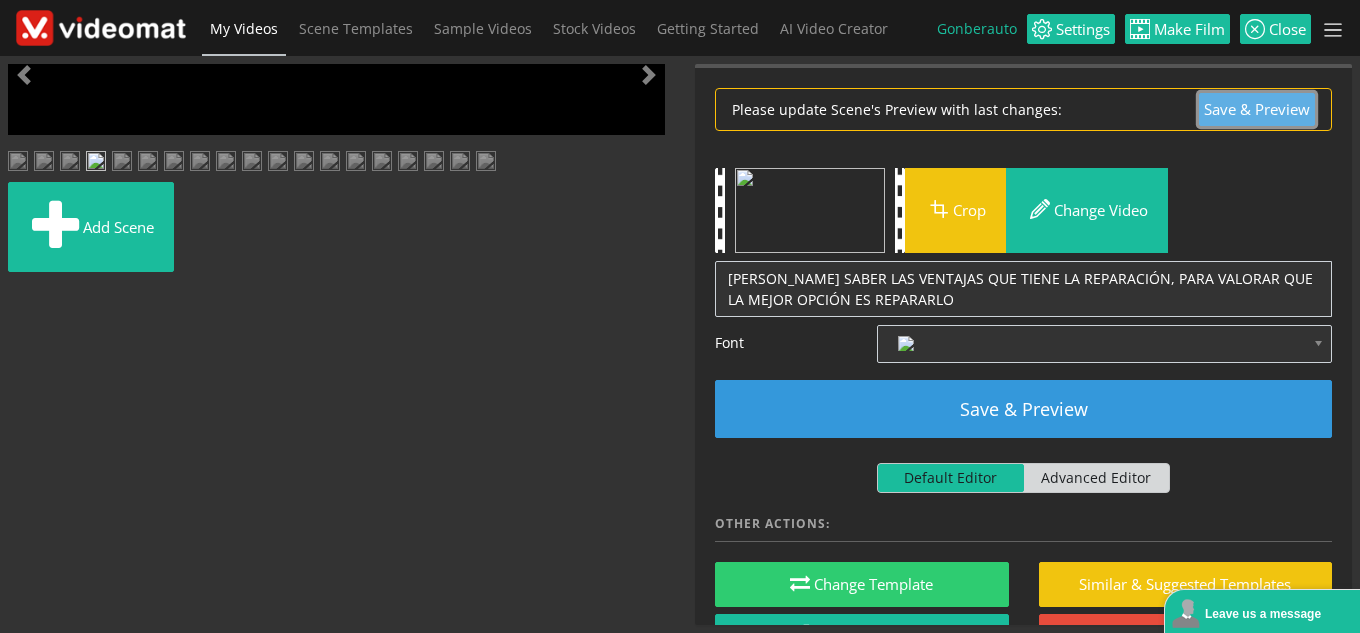 click on "Save & Preview" at bounding box center (1257, 109) 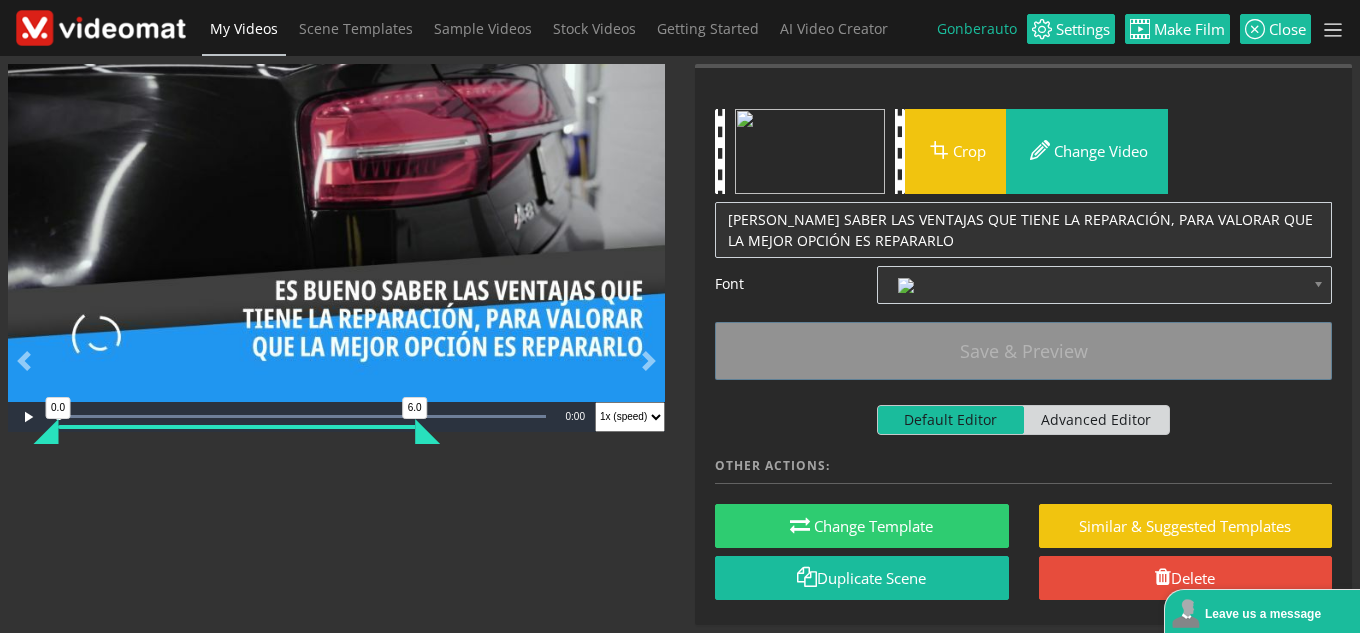 scroll, scrollTop: 0, scrollLeft: 0, axis: both 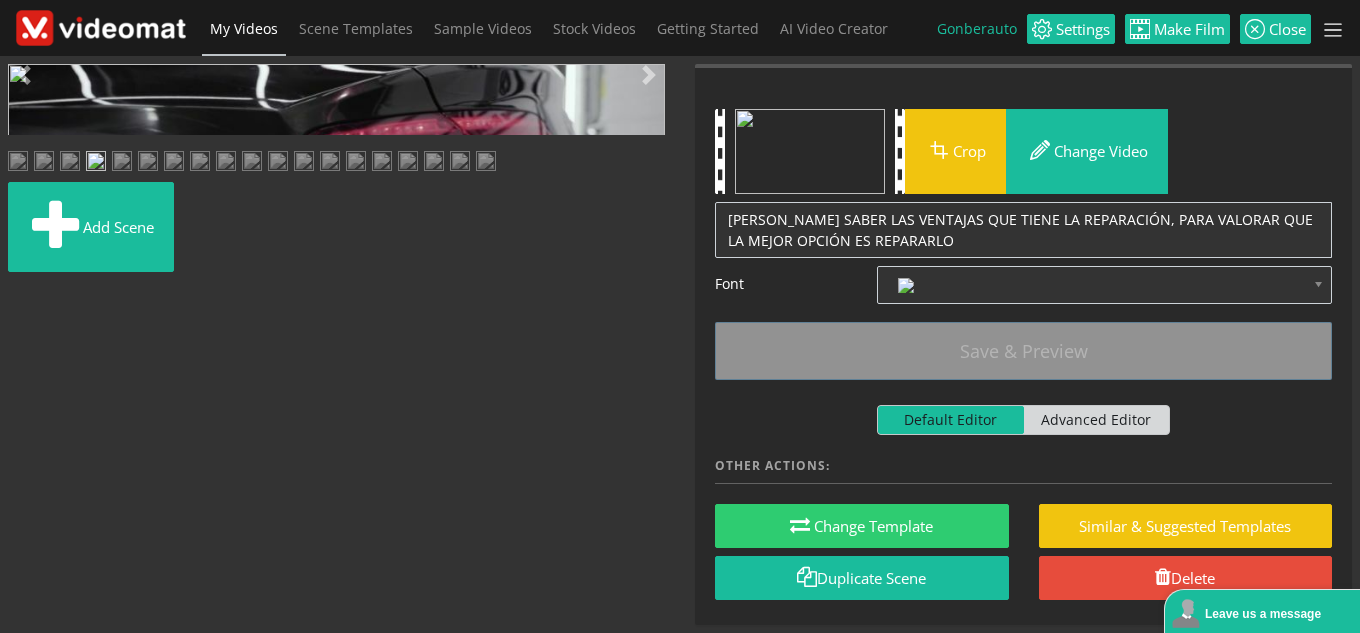 click at bounding box center [28, 449] 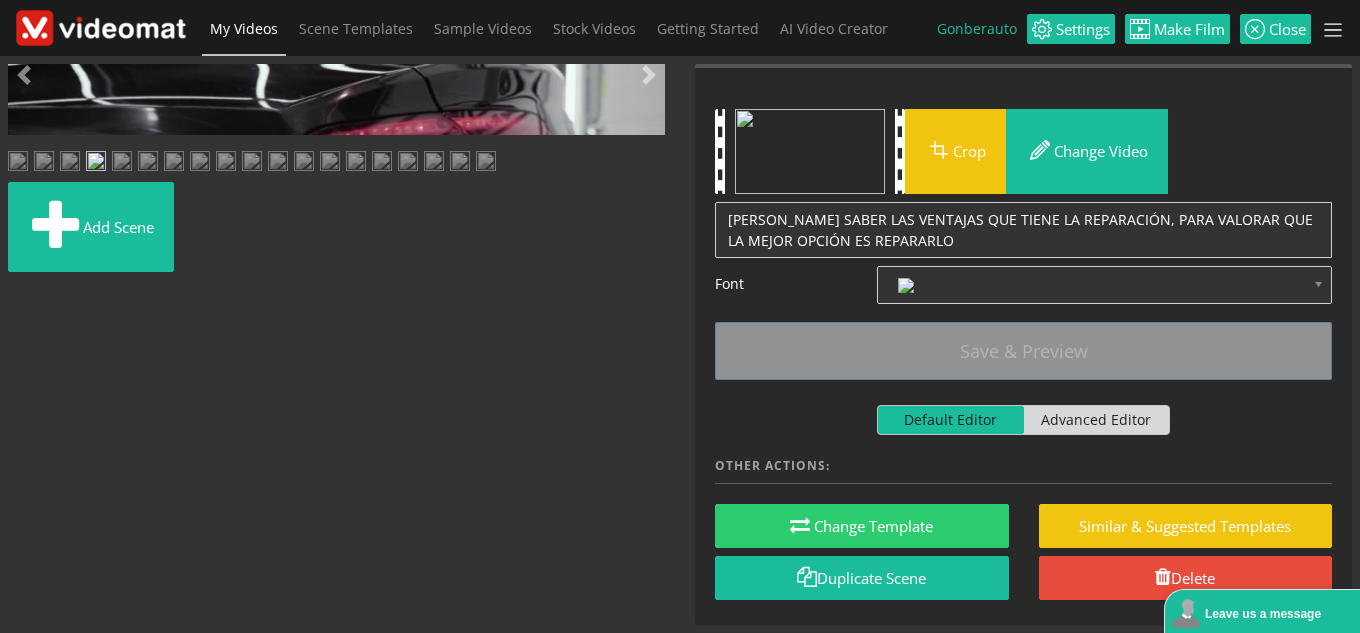 click at bounding box center (28, 449) 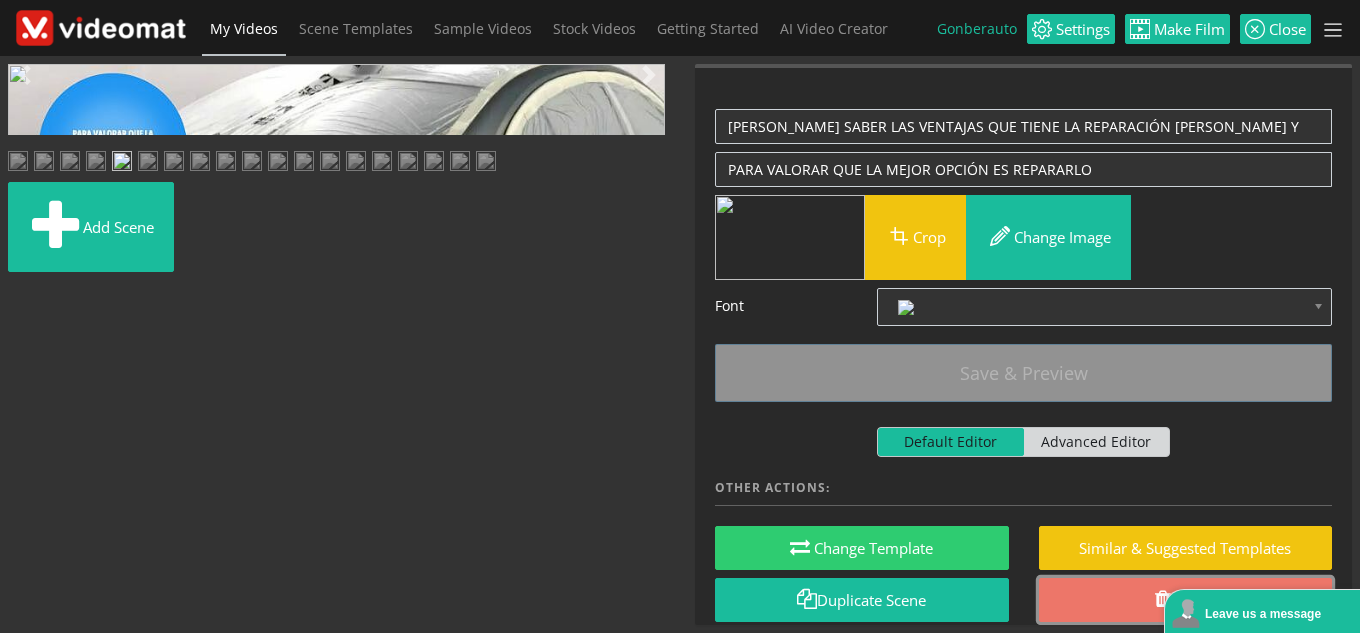 click on "Delete" at bounding box center (1186, 600) 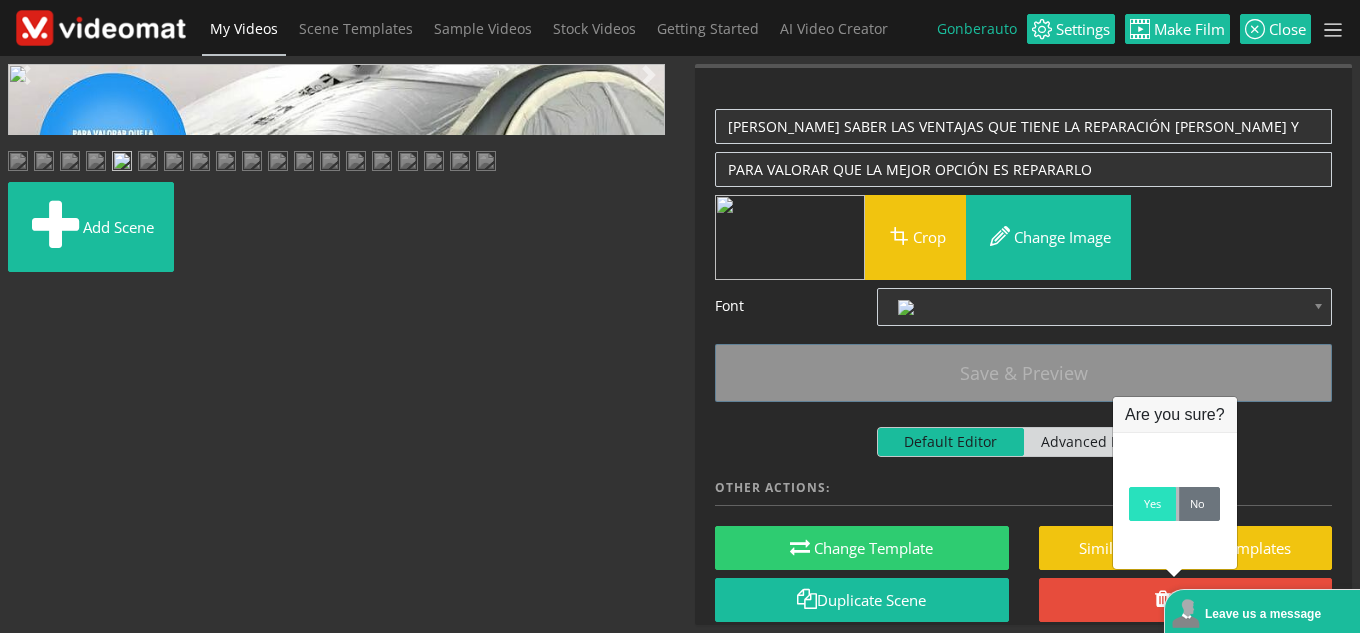 click on "Yes" at bounding box center (1152, 504) 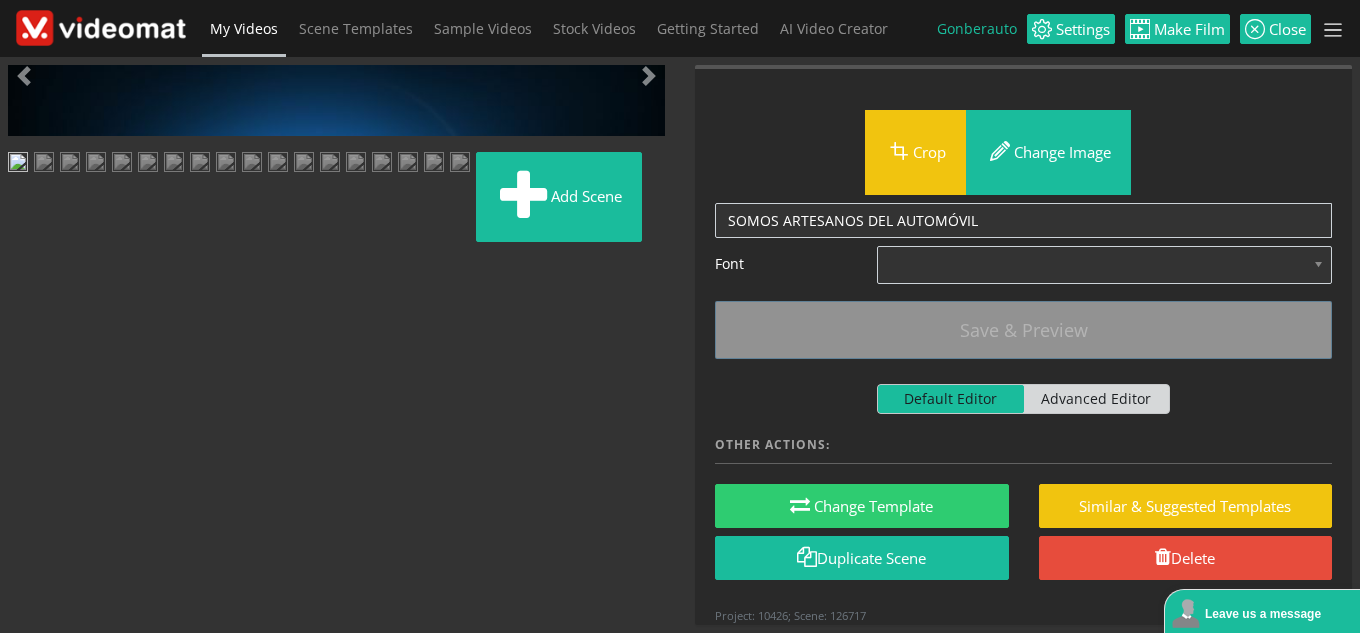 scroll, scrollTop: 200, scrollLeft: 0, axis: vertical 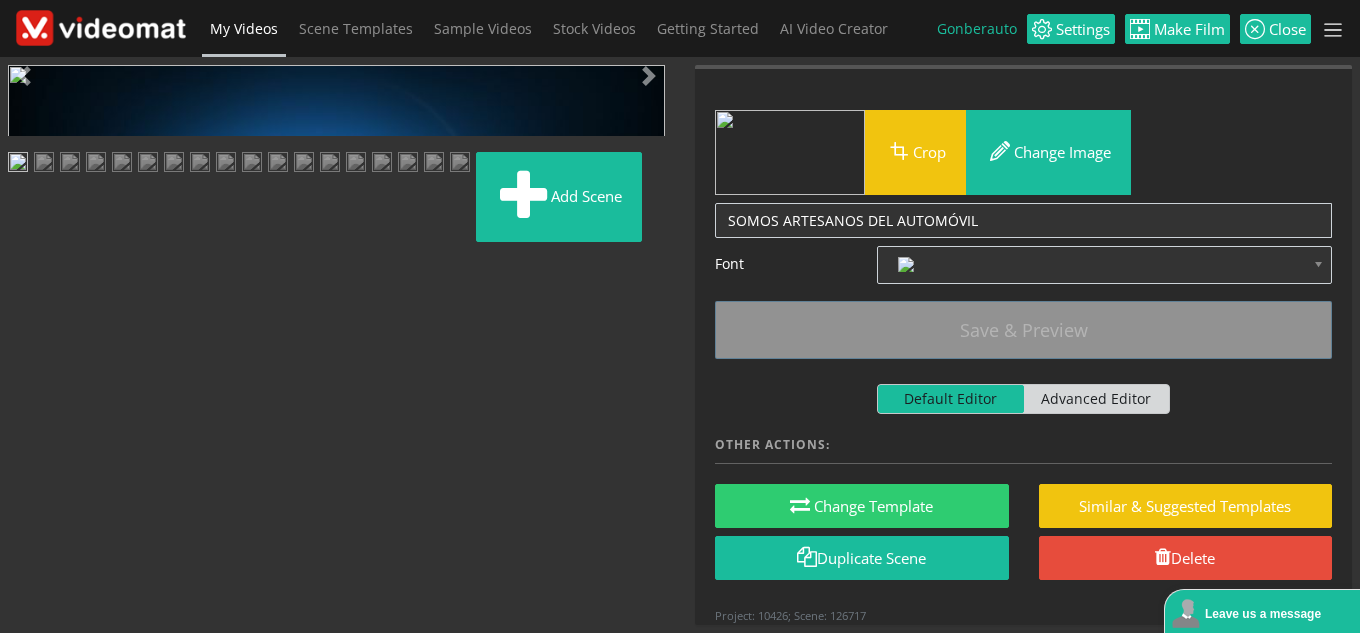 click at bounding box center [96, 164] 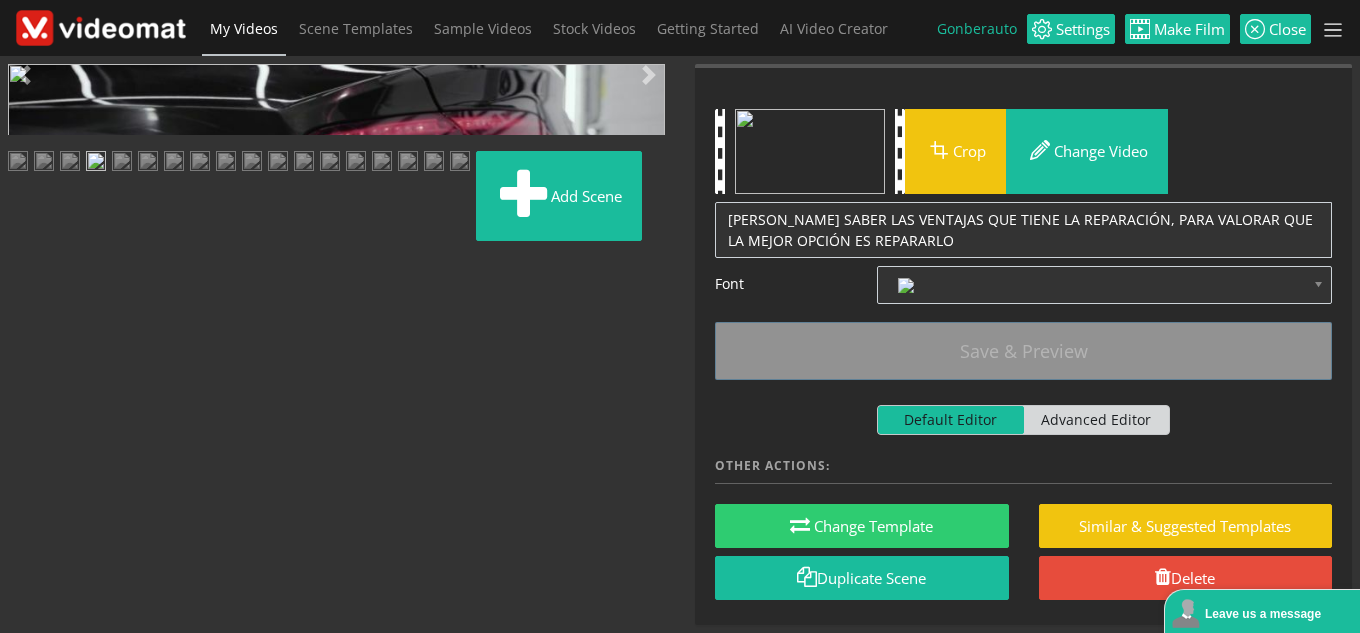 click at bounding box center [28, 449] 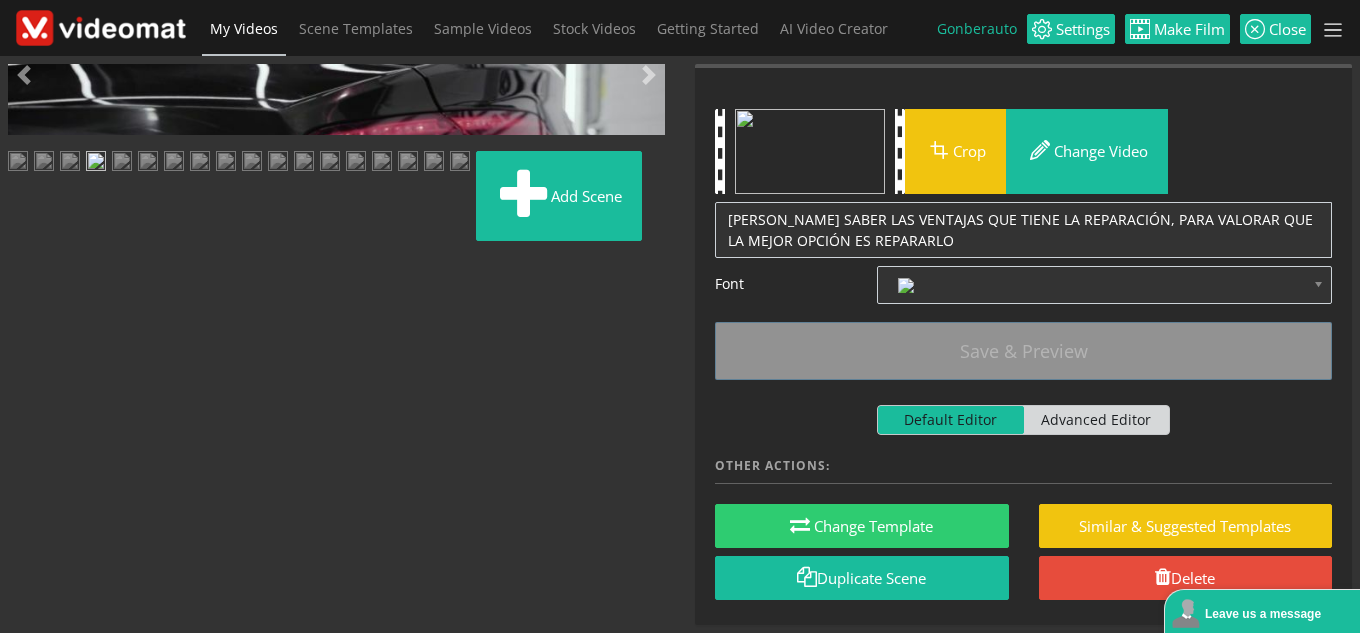 scroll, scrollTop: 300, scrollLeft: 0, axis: vertical 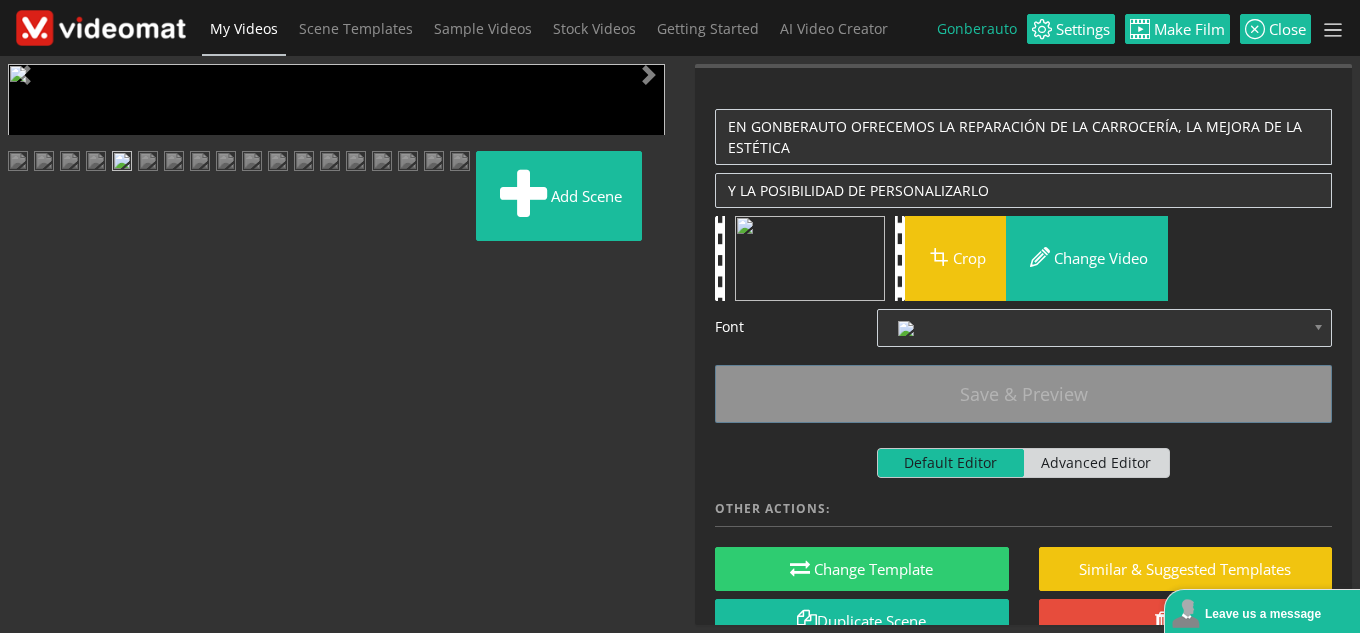 click at bounding box center [28, 449] 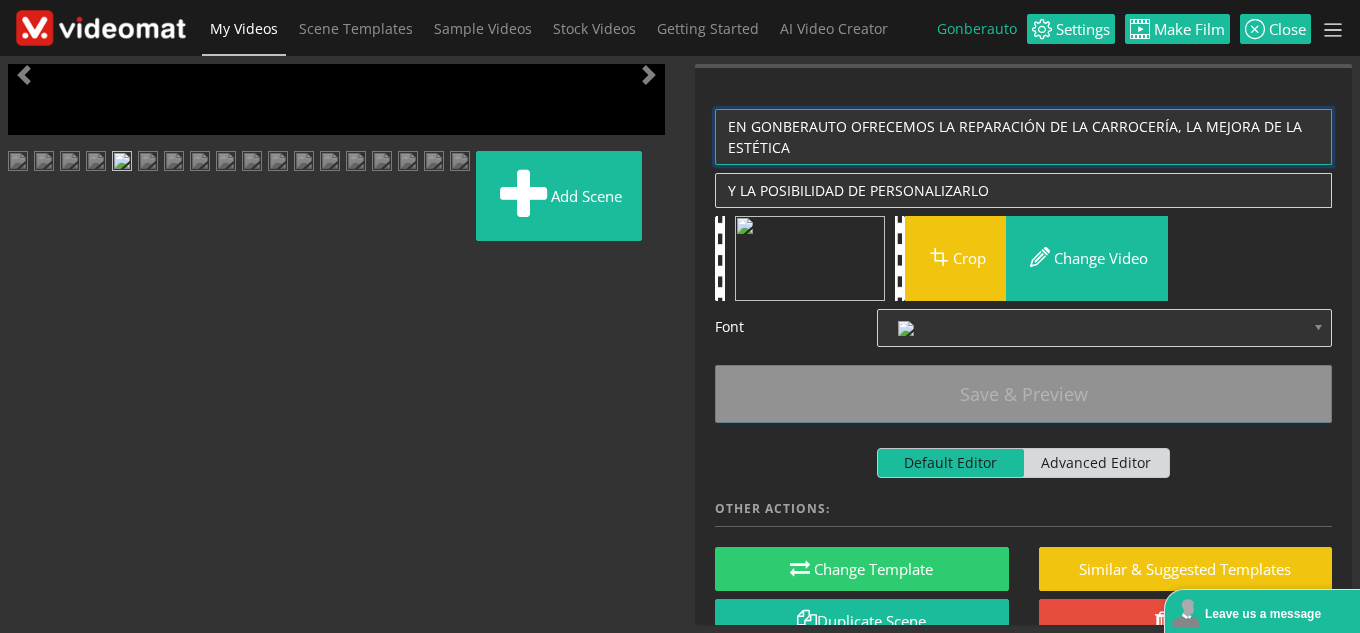 drag, startPoint x: 729, startPoint y: 131, endPoint x: 799, endPoint y: 141, distance: 70.71068 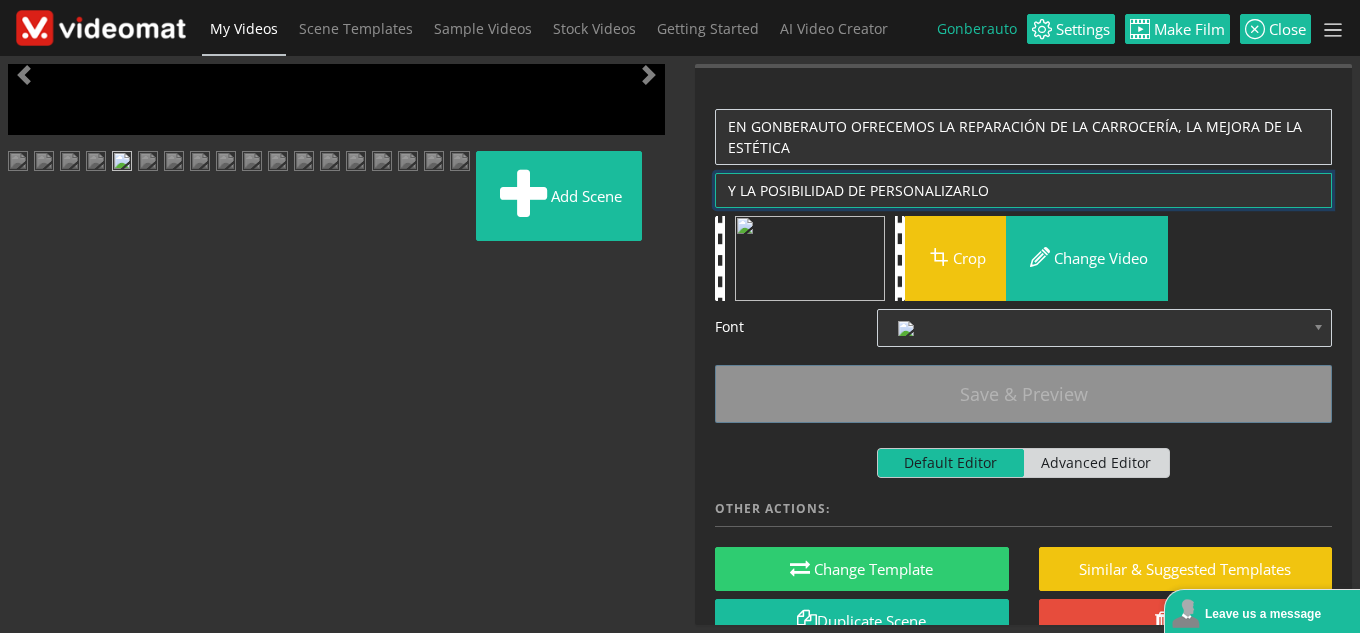 drag, startPoint x: 731, startPoint y: 193, endPoint x: 992, endPoint y: 198, distance: 261.04788 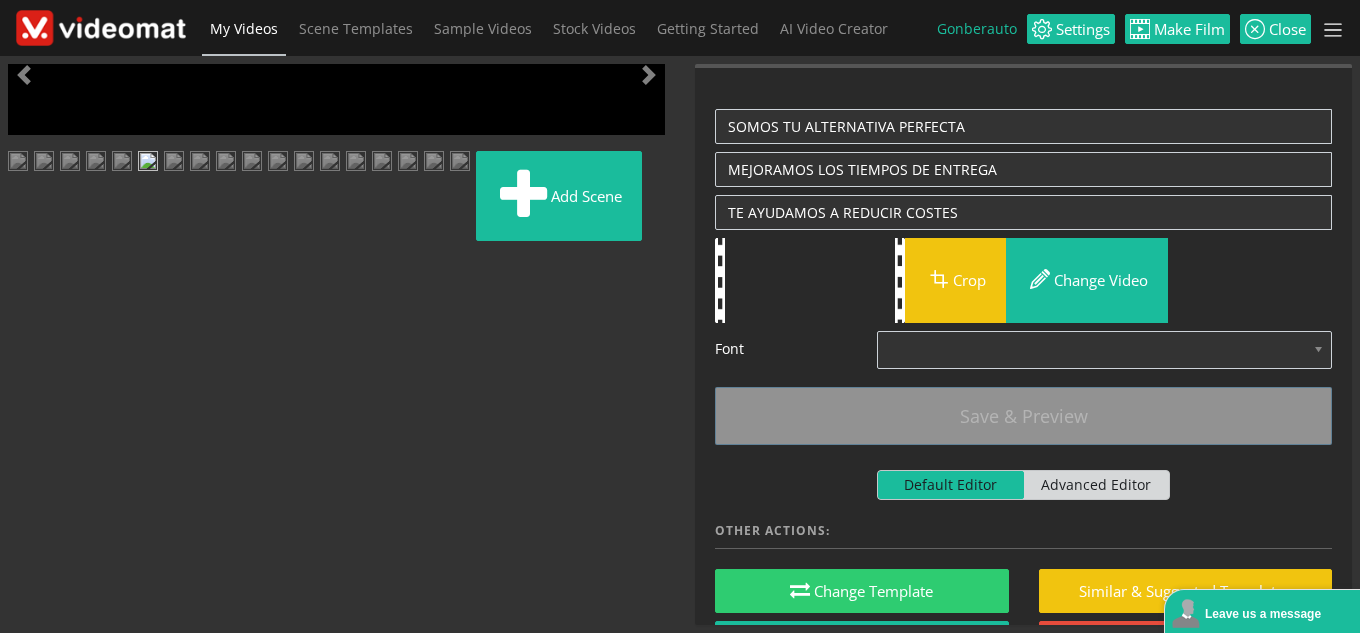 scroll, scrollTop: 0, scrollLeft: 0, axis: both 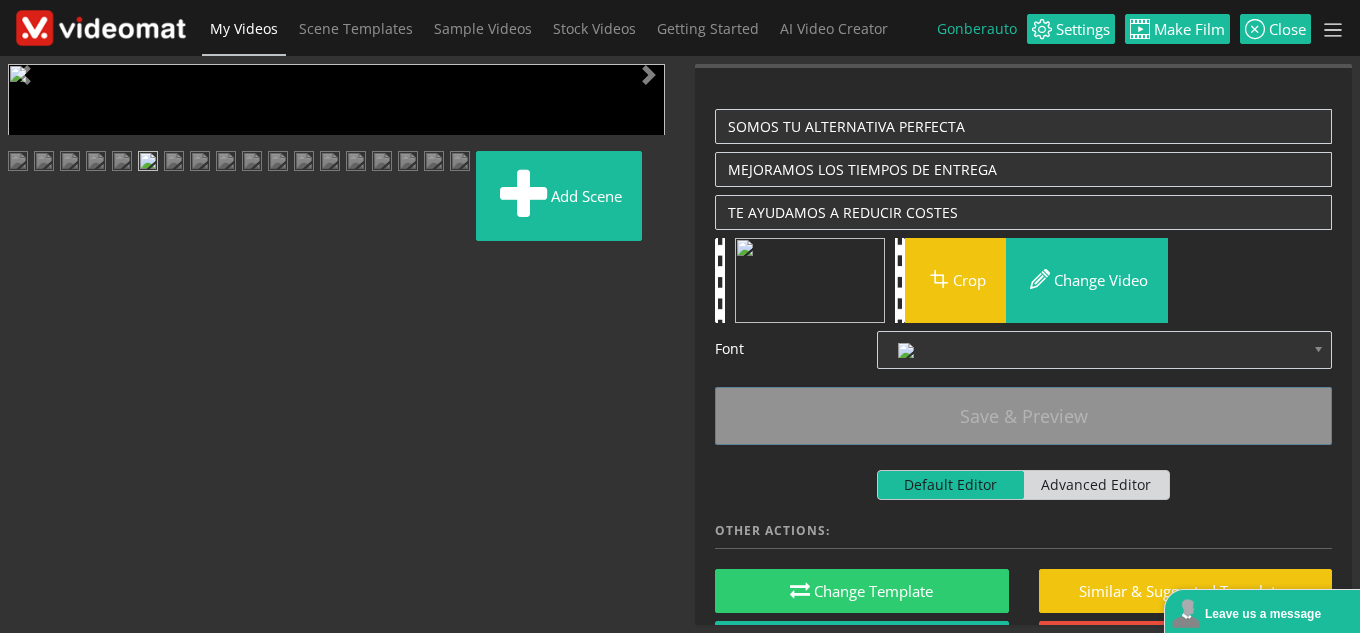click at bounding box center (28, 449) 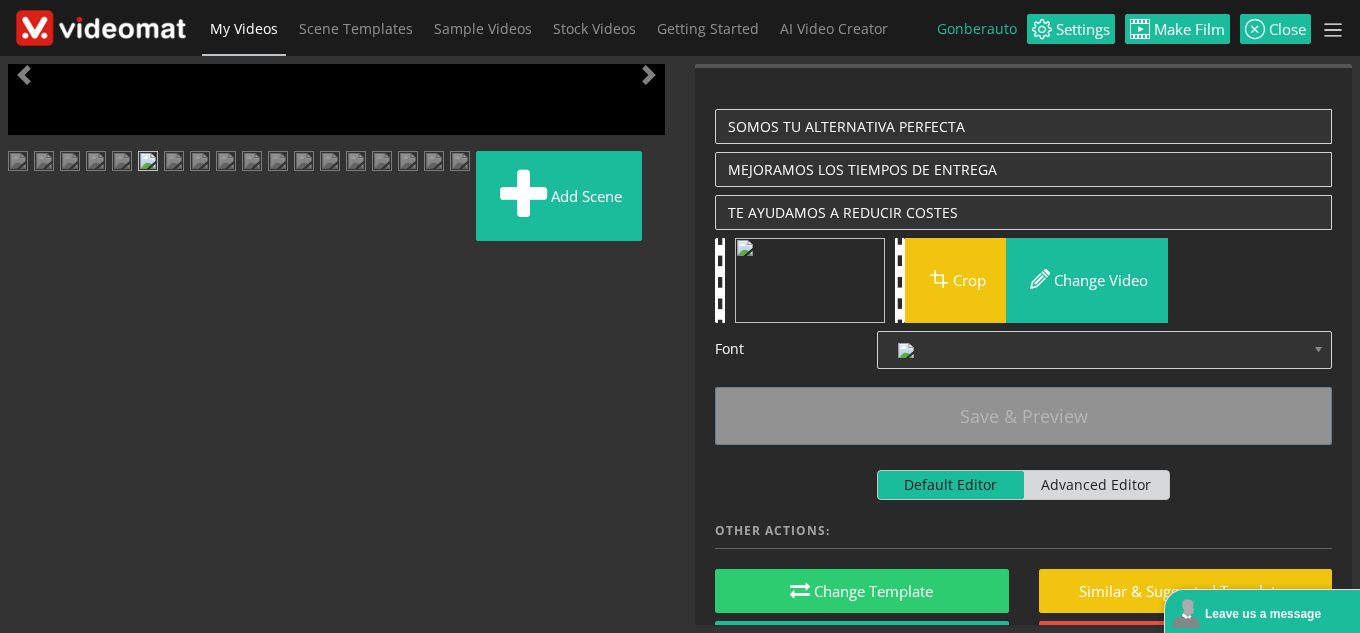 scroll, scrollTop: 200, scrollLeft: 0, axis: vertical 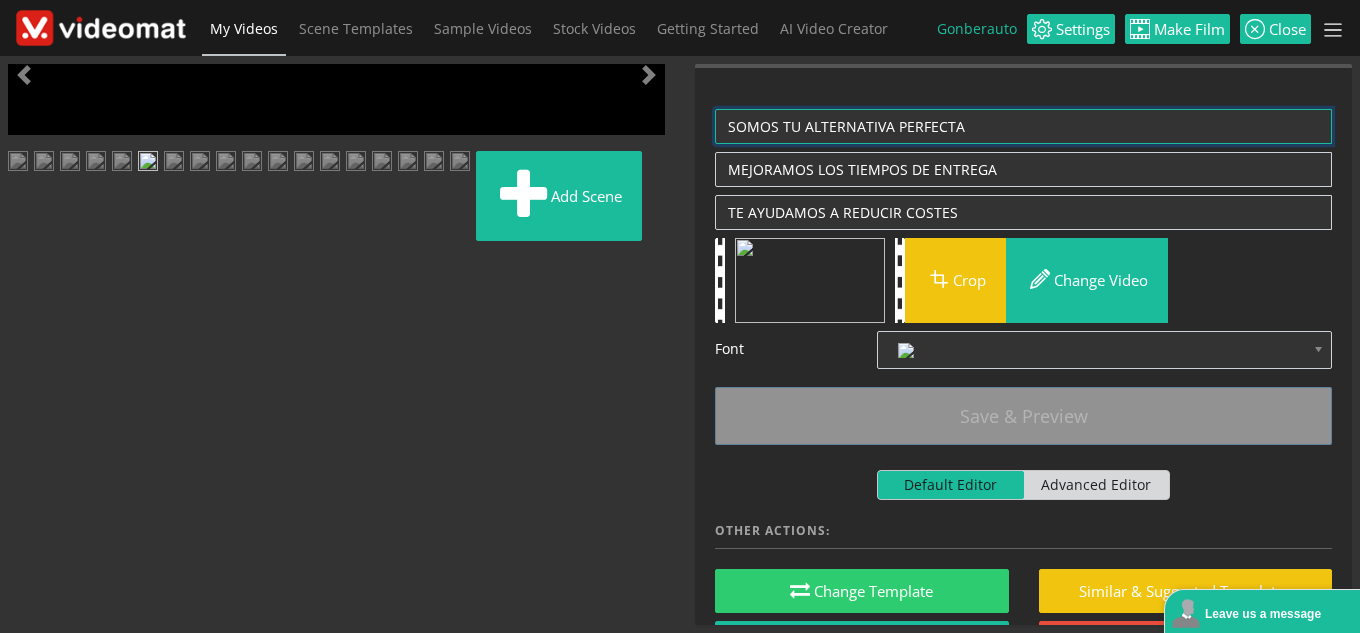 drag, startPoint x: 727, startPoint y: 131, endPoint x: 985, endPoint y: 127, distance: 258.031 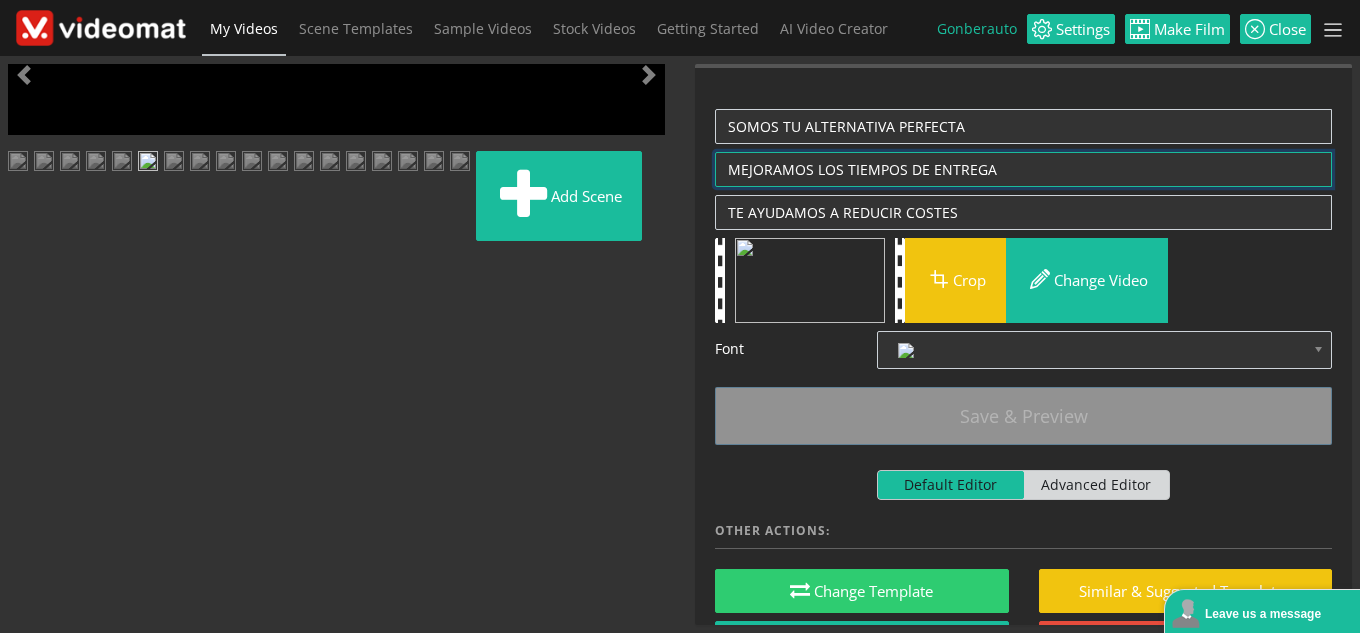 drag, startPoint x: 732, startPoint y: 173, endPoint x: 1040, endPoint y: 167, distance: 308.05844 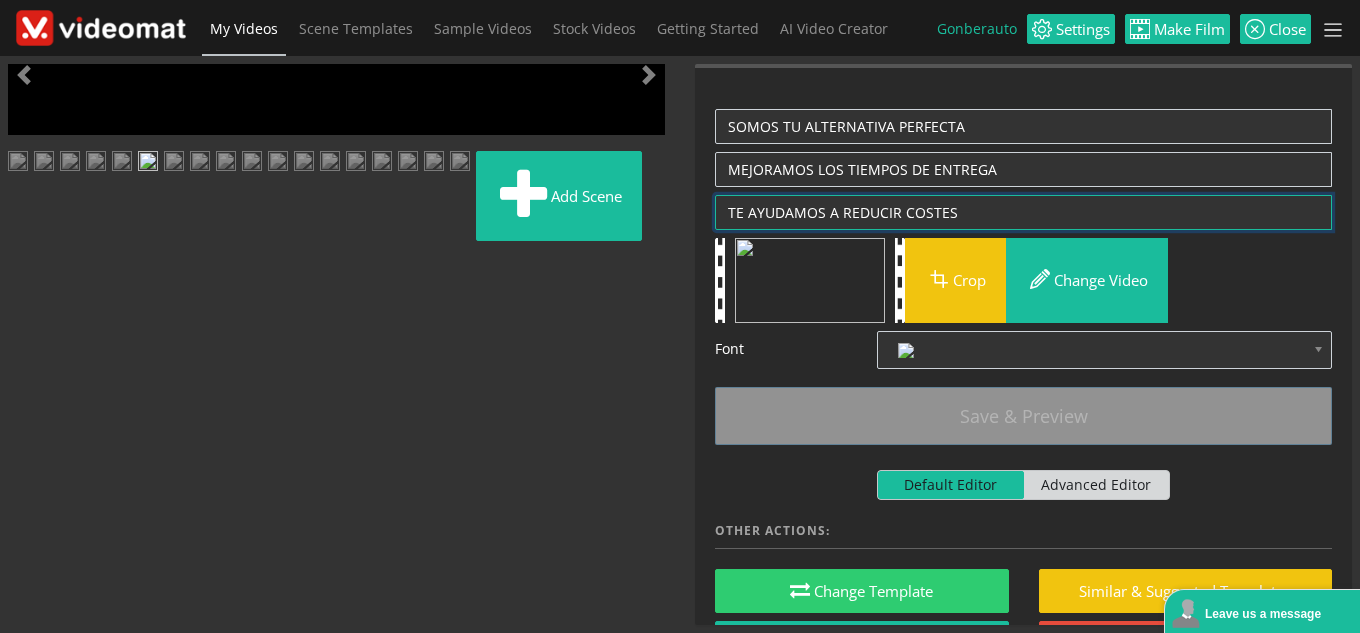 drag, startPoint x: 731, startPoint y: 211, endPoint x: 972, endPoint y: 199, distance: 241.29857 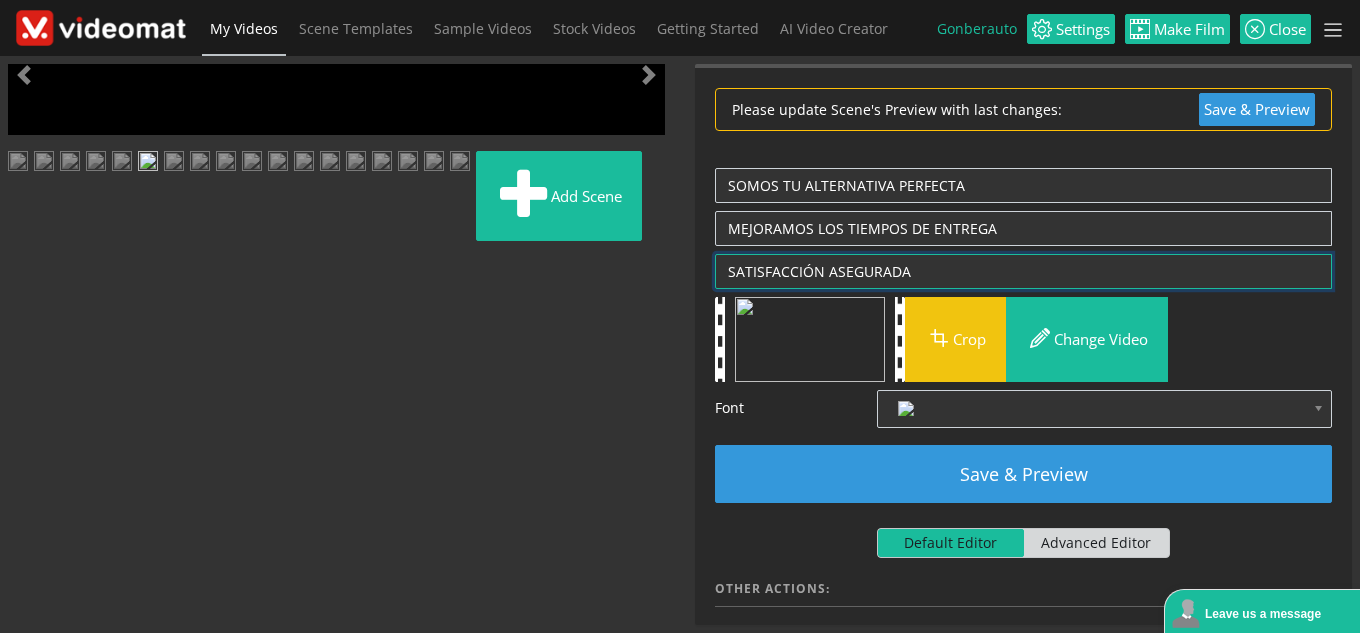 type on "SATISFACCIÓN ASEGURADA" 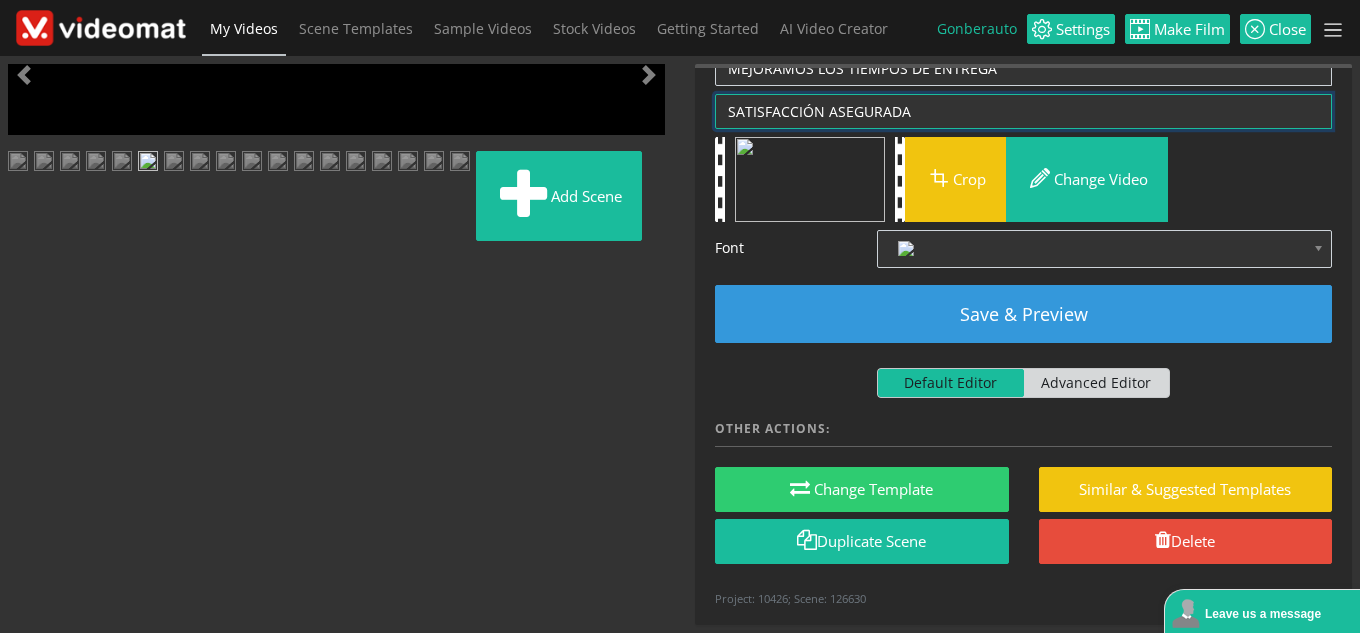 scroll, scrollTop: 163, scrollLeft: 0, axis: vertical 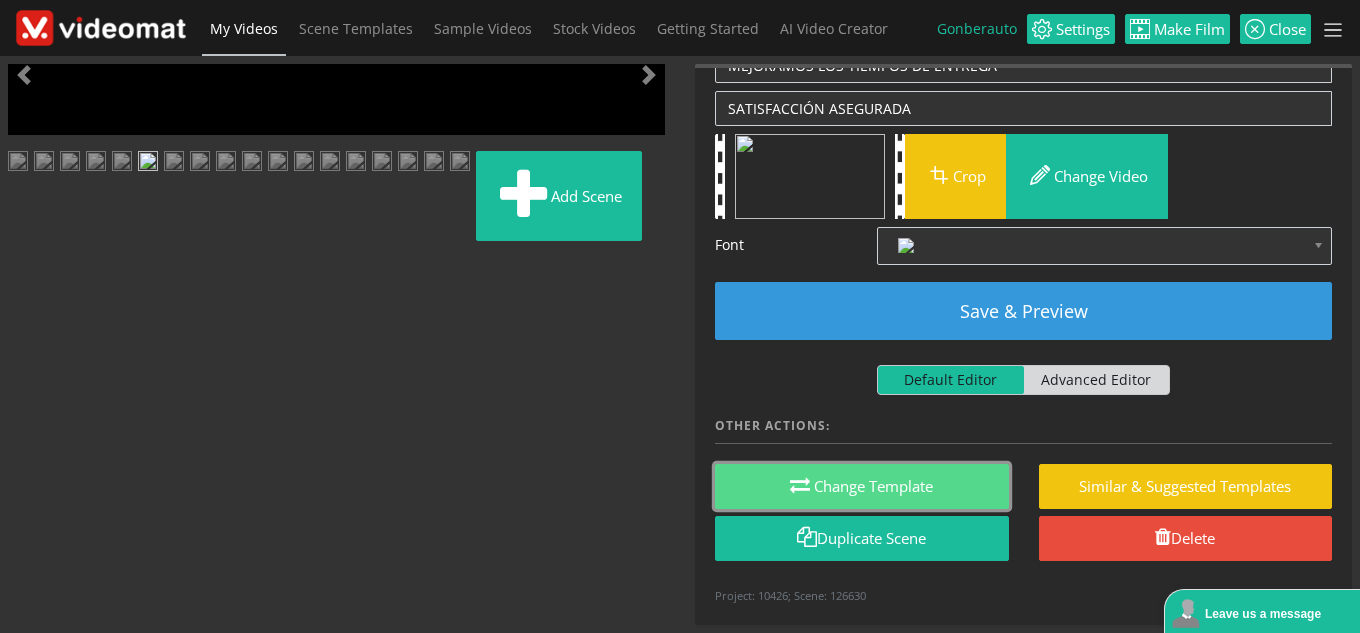 click on "Change Template" at bounding box center (862, 486) 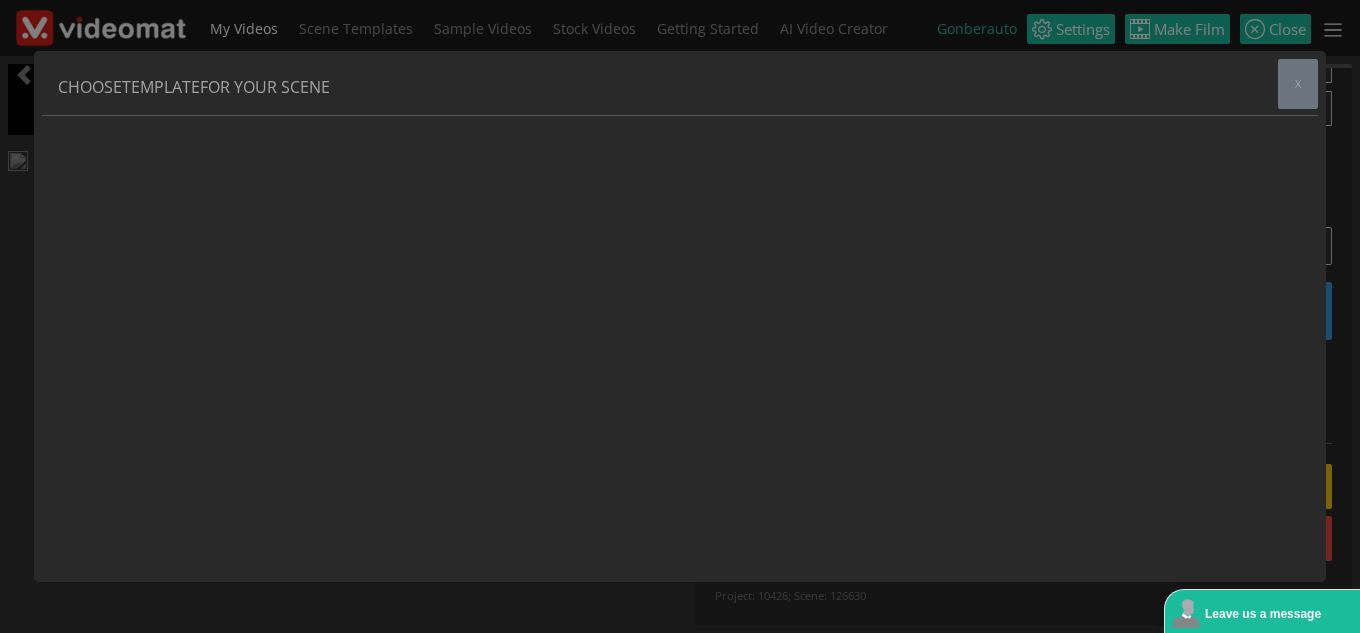 scroll, scrollTop: 0, scrollLeft: 0, axis: both 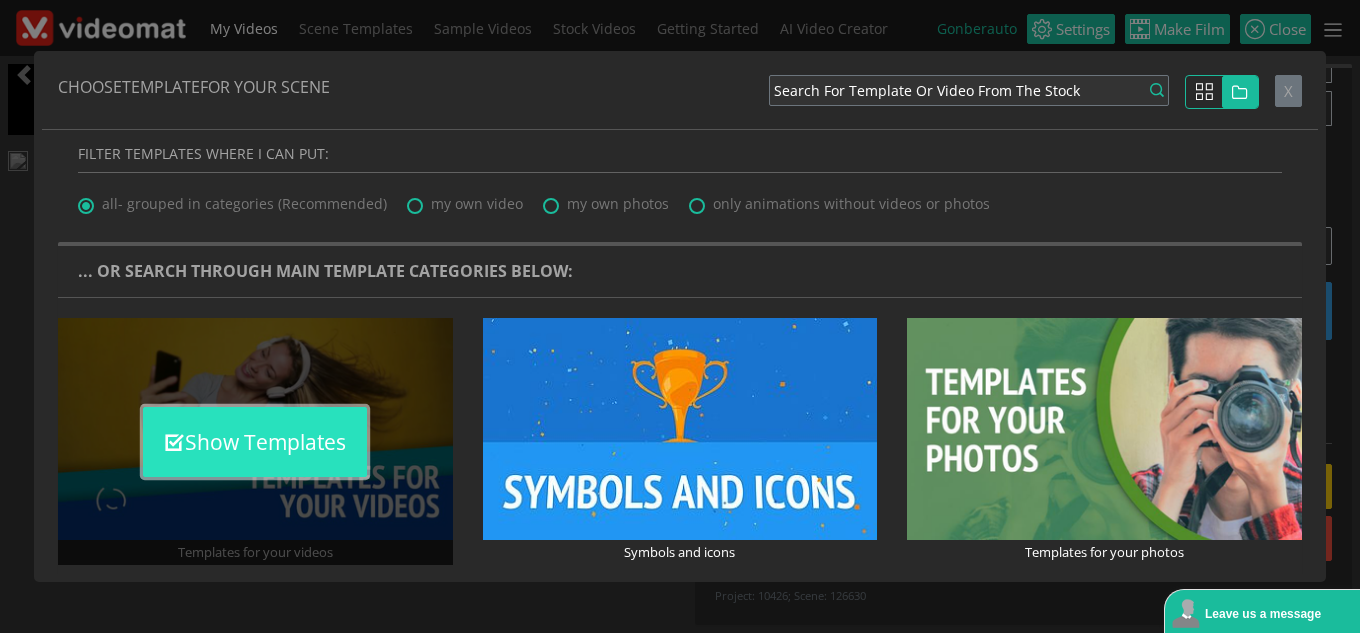 click on "Show Templates" at bounding box center [255, 442] 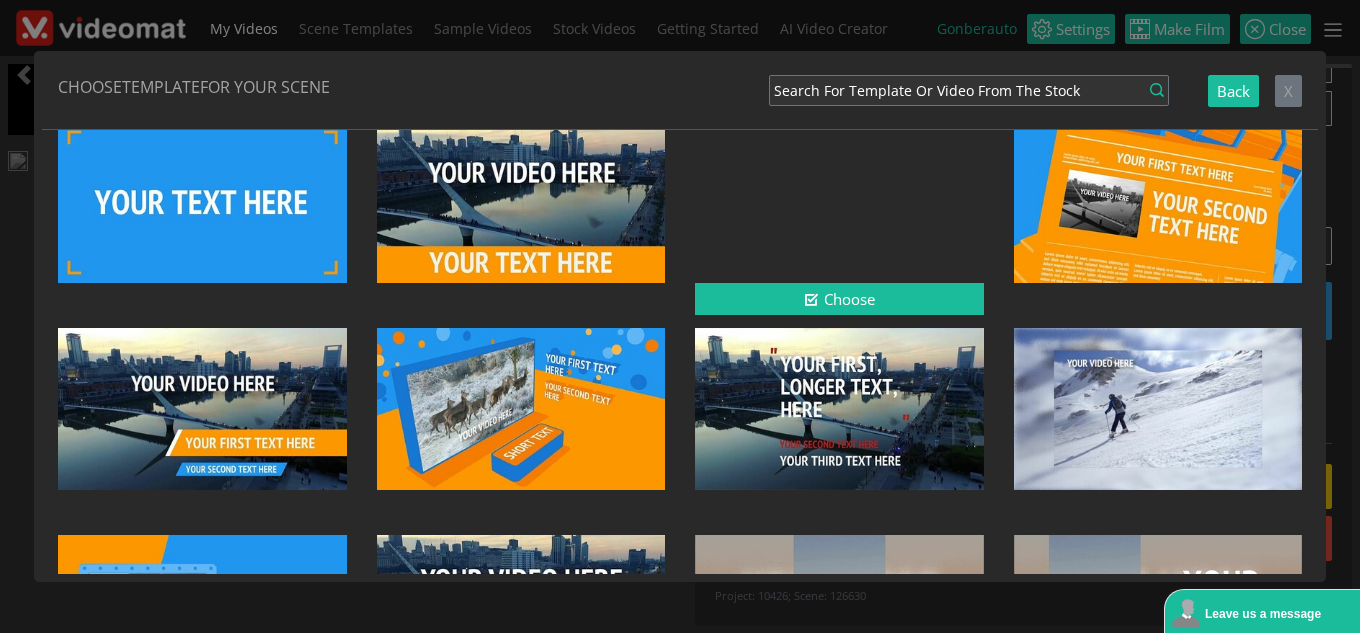 scroll, scrollTop: 3287, scrollLeft: 0, axis: vertical 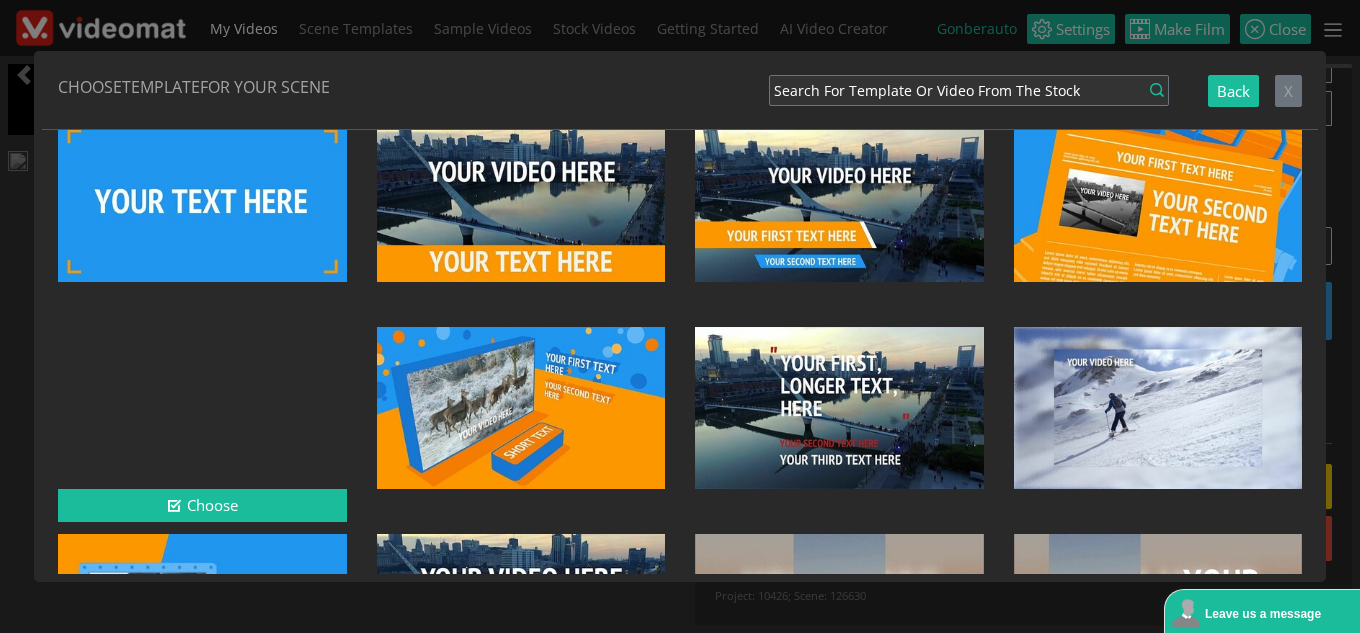 click at bounding box center (202, 408) 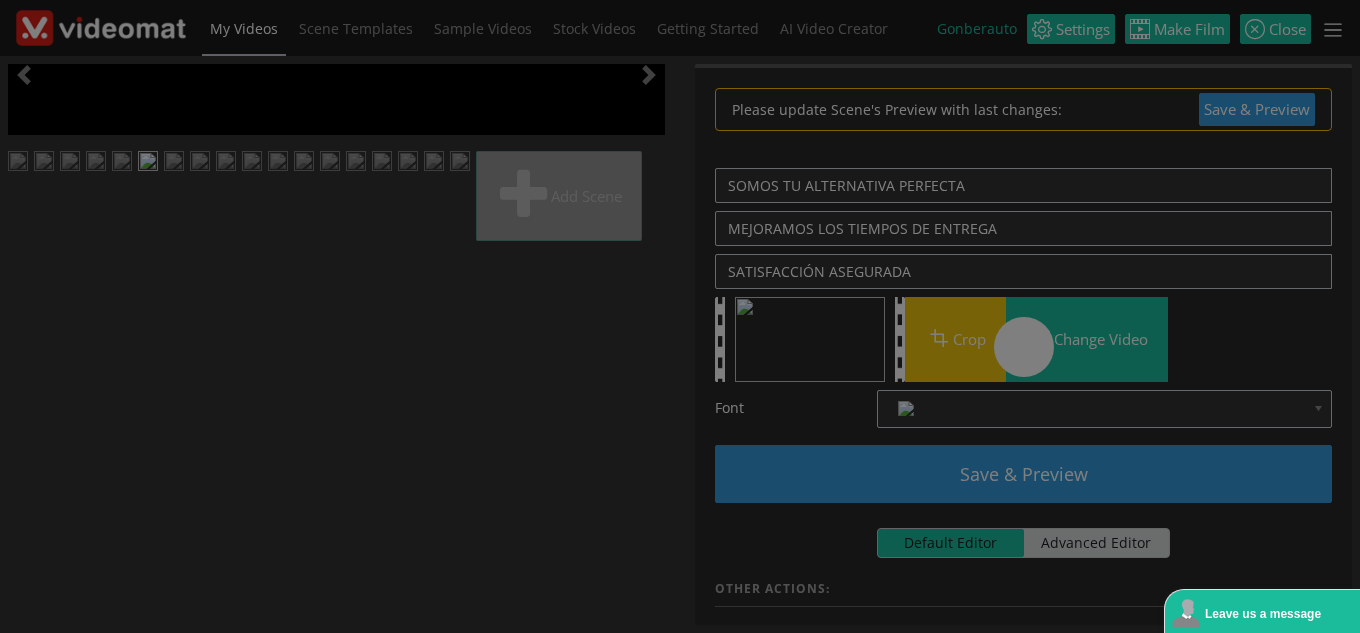 scroll, scrollTop: 0, scrollLeft: 0, axis: both 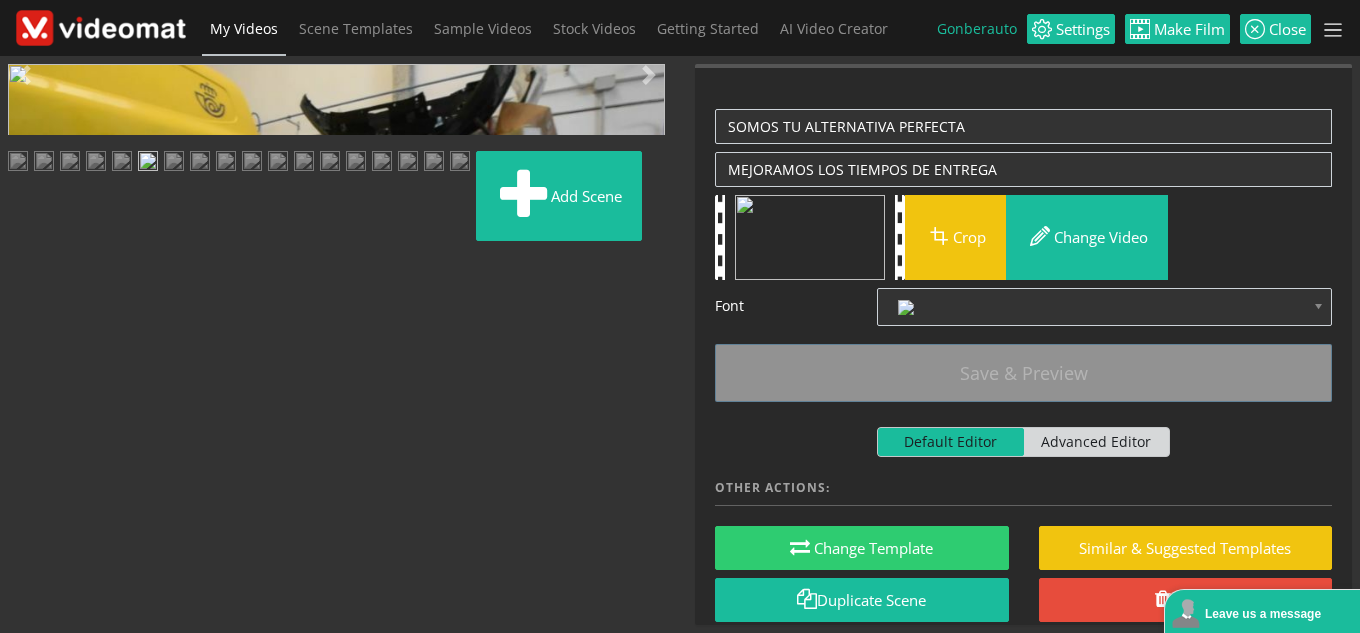 drag, startPoint x: 508, startPoint y: 459, endPoint x: 330, endPoint y: 462, distance: 178.02528 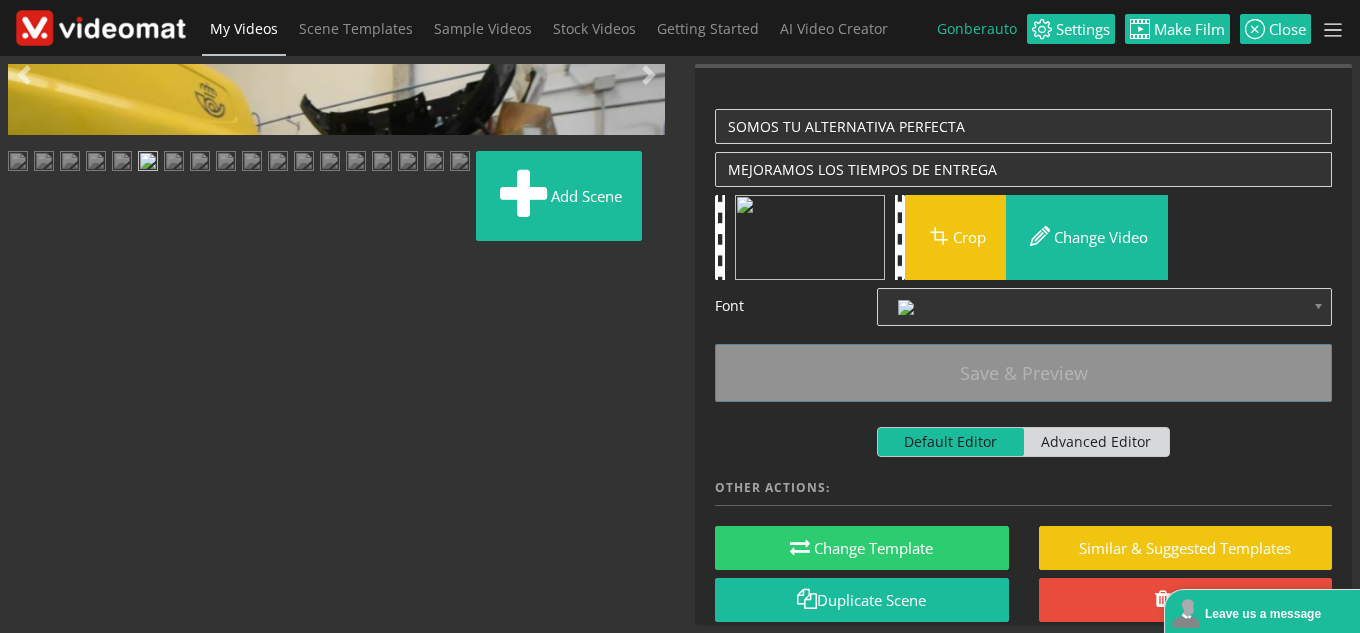 click at bounding box center [28, 449] 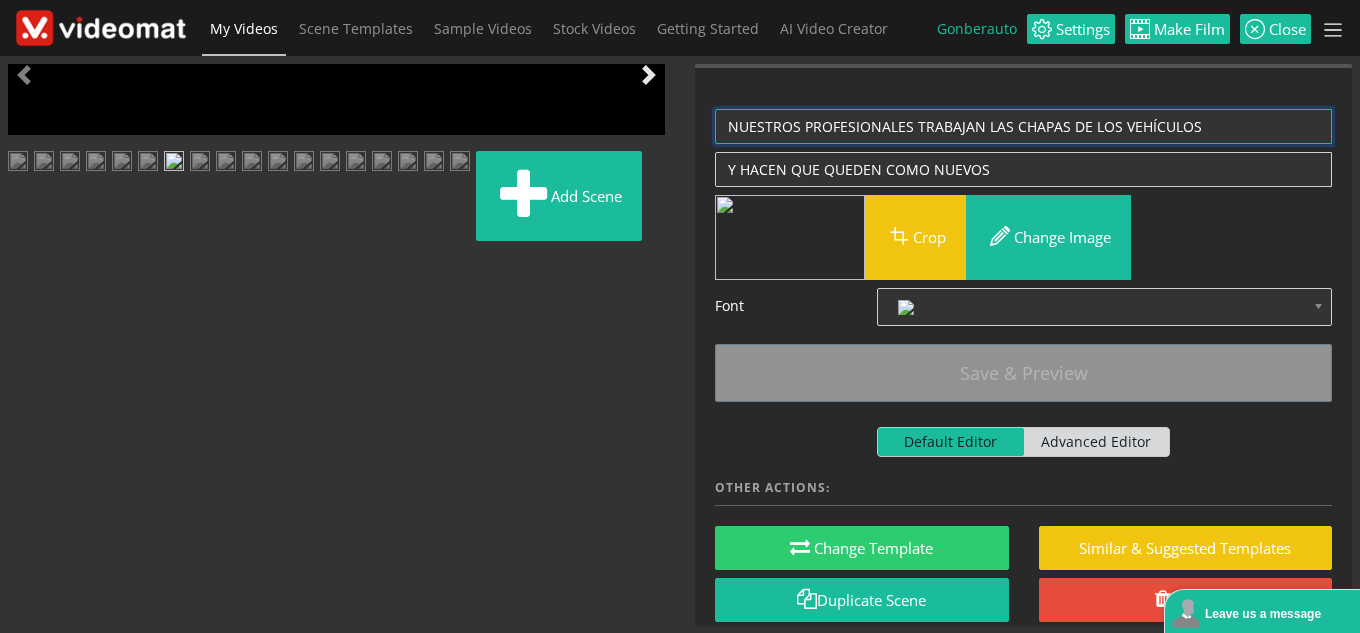 drag, startPoint x: 1219, startPoint y: 128, endPoint x: 628, endPoint y: 117, distance: 591.10236 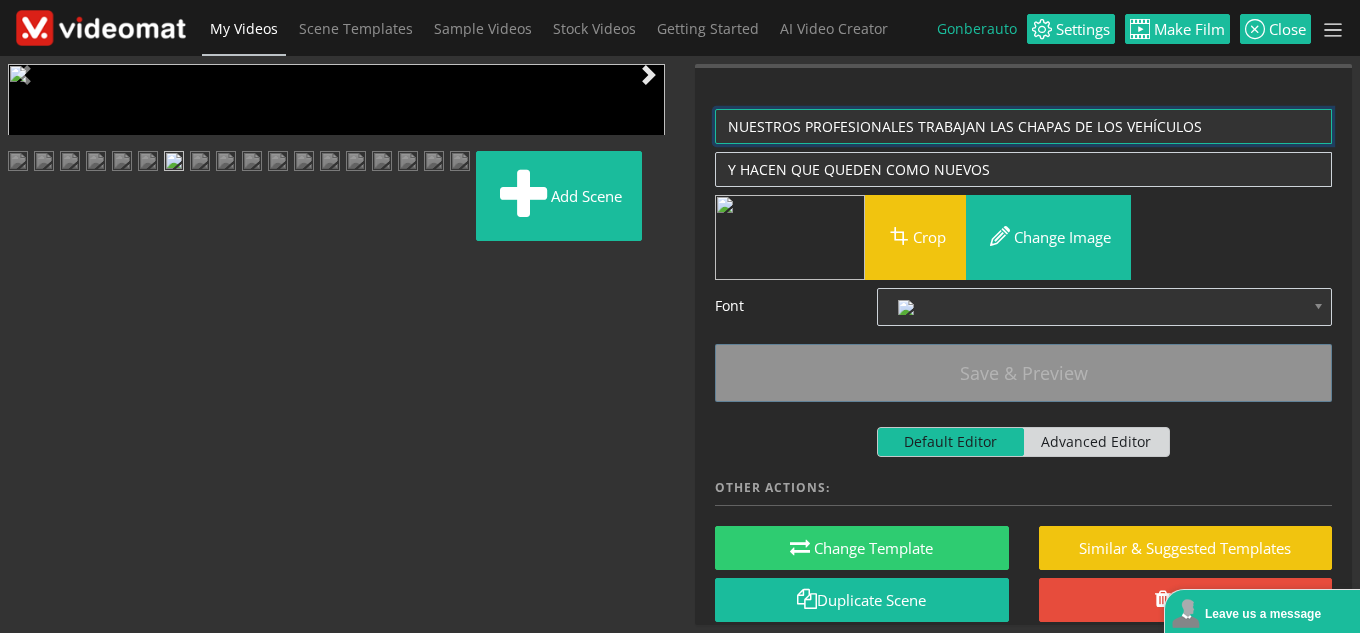 click on "Video Player is loading. Play Loaded :  100.00% 0:00 0.0 6.0 Current Time  0:00 0.5x 0.8x 0.9x 1x (speed) 1.1x 1.2x 1.3x 1.4x 1.5x 1.6x 1.7x 1.8x 1.9x 2x 3x 4x This is a modal window. Beginning of dialog window. Escape will cancel and close the window. Text Color White Black Red Green Blue Yellow Magenta Cyan Opacity Opaque Semi-Transparent Text Background Color Black White Red Green Blue Yellow Magenta Cyan Opacity Opaque Semi-Transparent Transparent Caption Area Background Color Black White Red Green Blue Yellow Magenta Cyan Opacity Transparent Semi-Transparent Opaque Font Size 50% 75% 100% 125% 150% 175% 200% 300% 400% Text Edge Style None Raised Depressed Uniform Dropshadow Font Family Proportional Sans-Serif Monospace Sans-Serif Proportional Serif Monospace Serif Casual Script Small Caps Reset  restore all settings to the default values Done Close Modal Dialog End of dialog window. Previous Next Add scene
Please update Scene's Preview with last changes:  Save & Preview" at bounding box center (680, 344) 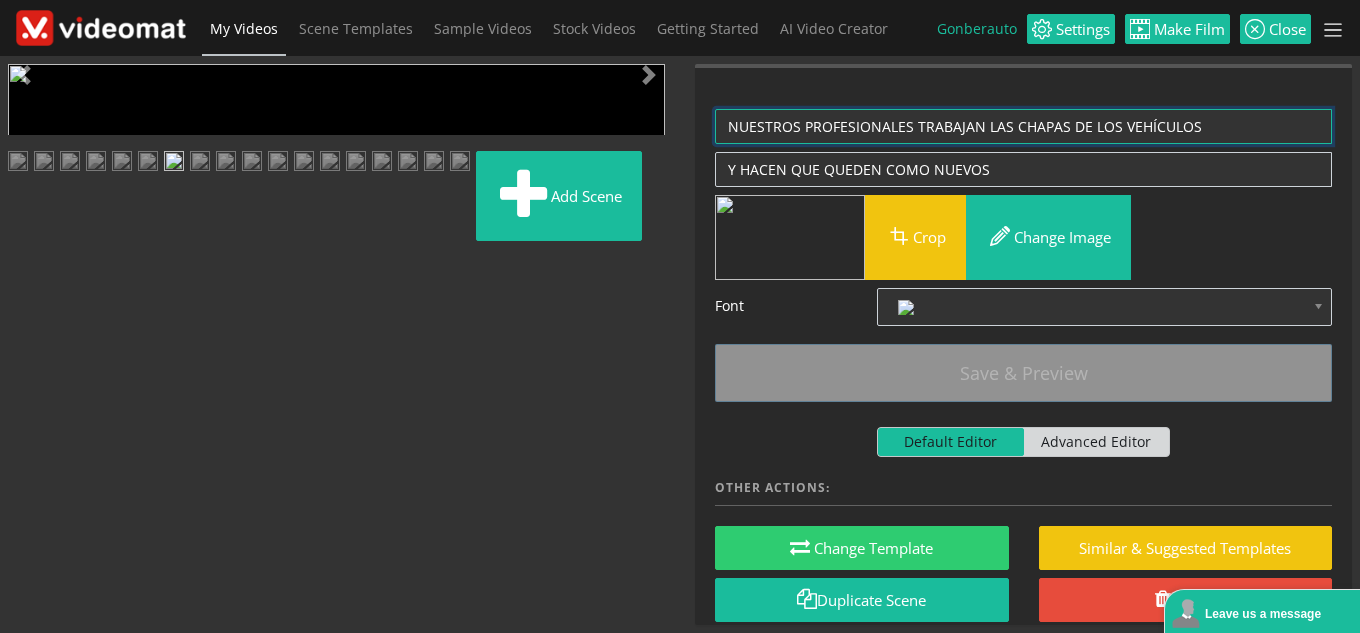 paste on "EQUIPO CUALIFICADO Y CON PASIÓN POR EL DETALLE" 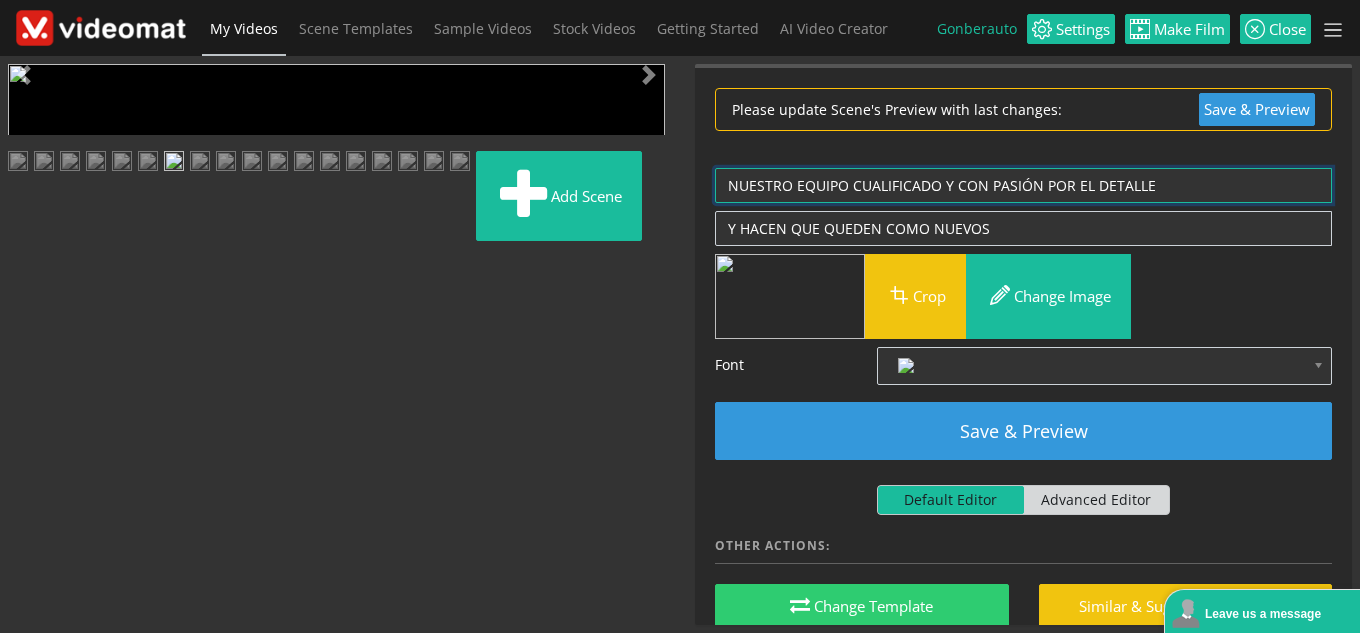type on "NUESTRO EQUIPO CUALIFICADO Y CON PASIÓN POR EL DETALLE" 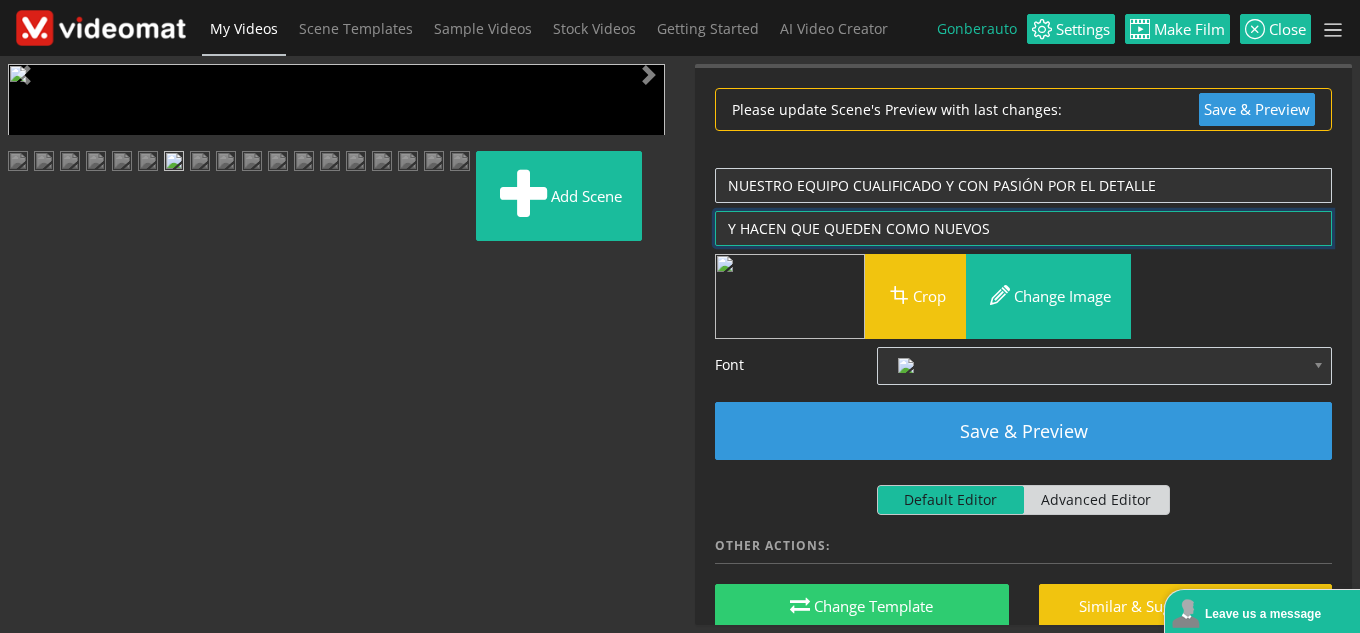 drag, startPoint x: 1003, startPoint y: 222, endPoint x: 651, endPoint y: 249, distance: 353.034 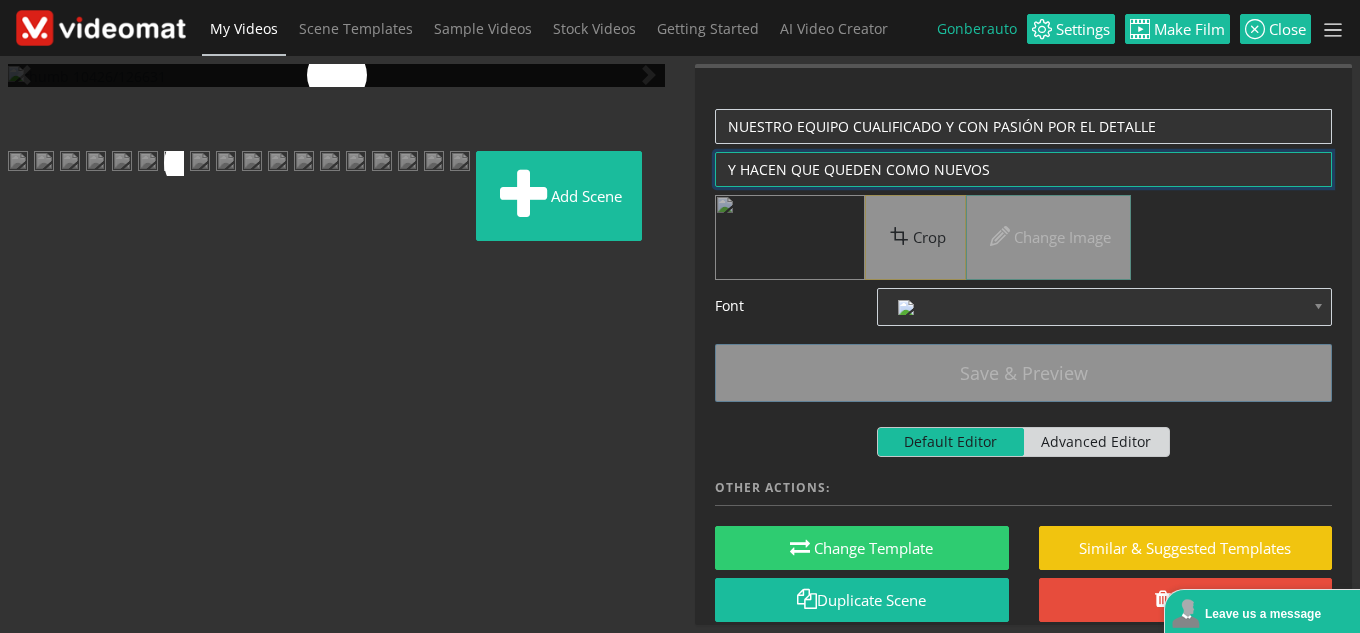 paste on "HARÁ DEVOLVER EL BRILLO A TU VEHÍCULO." 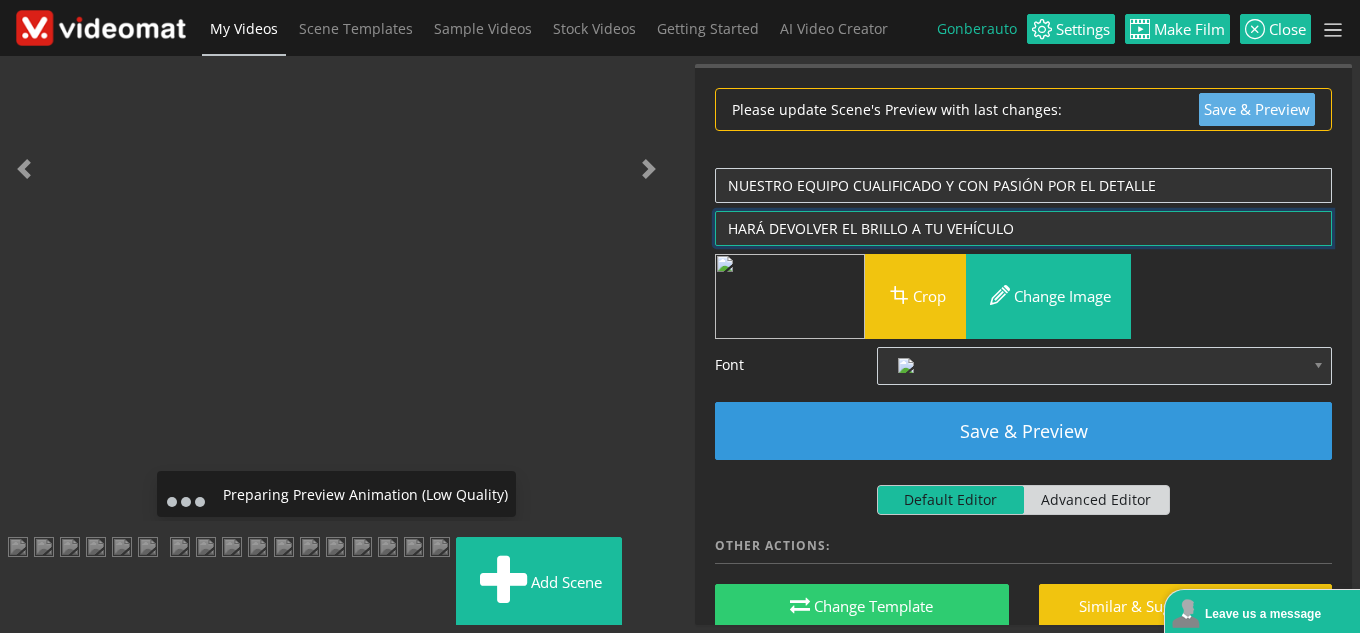 type on "HARÁ DEVOLVER EL BRILLO A TU VEHÍCULO" 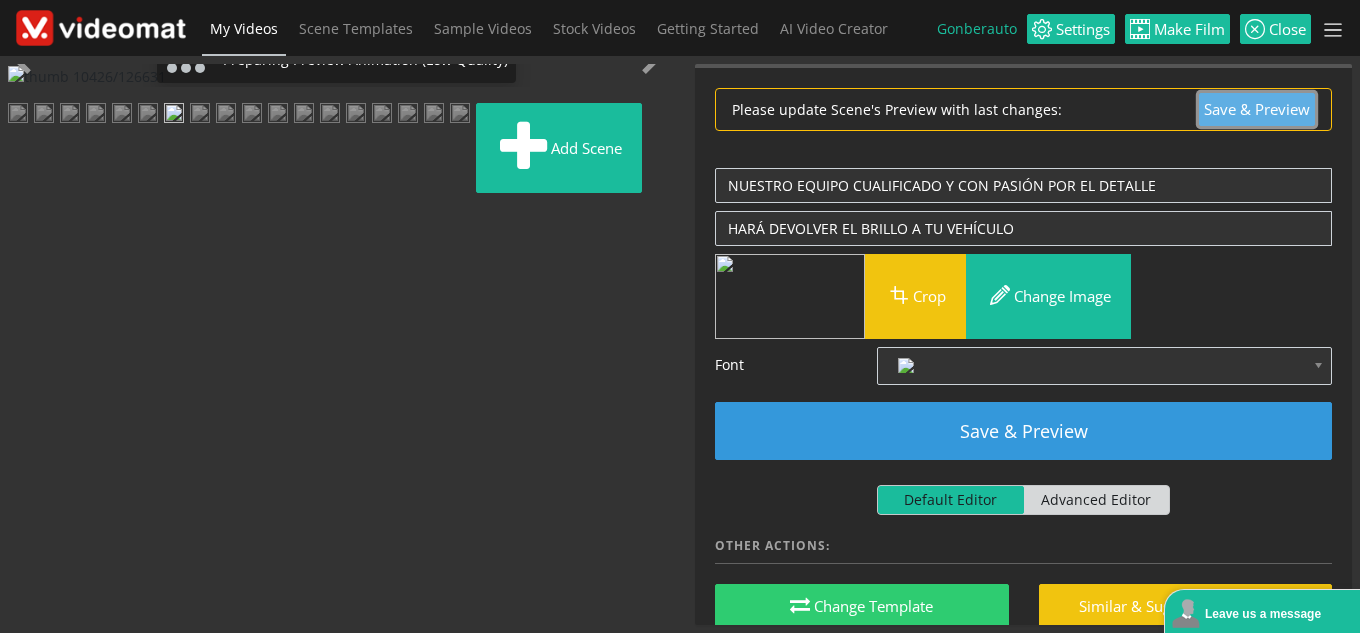 click on "Save & Preview" at bounding box center [1257, 109] 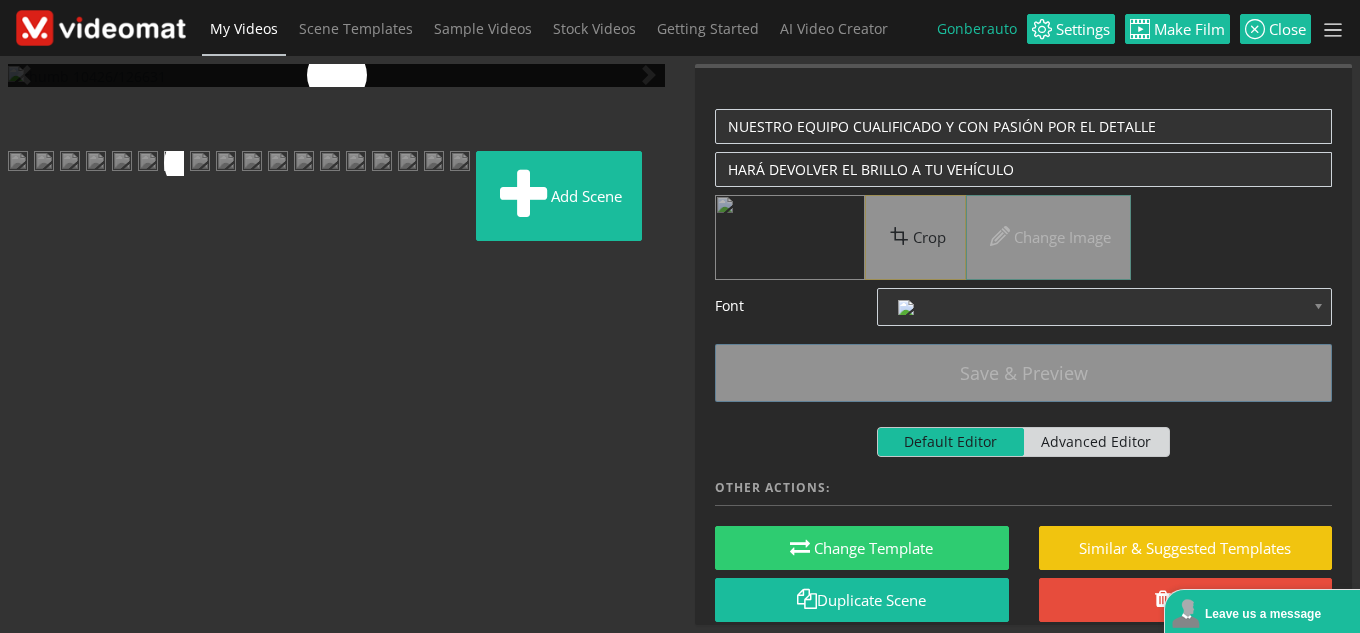 scroll, scrollTop: 0, scrollLeft: 0, axis: both 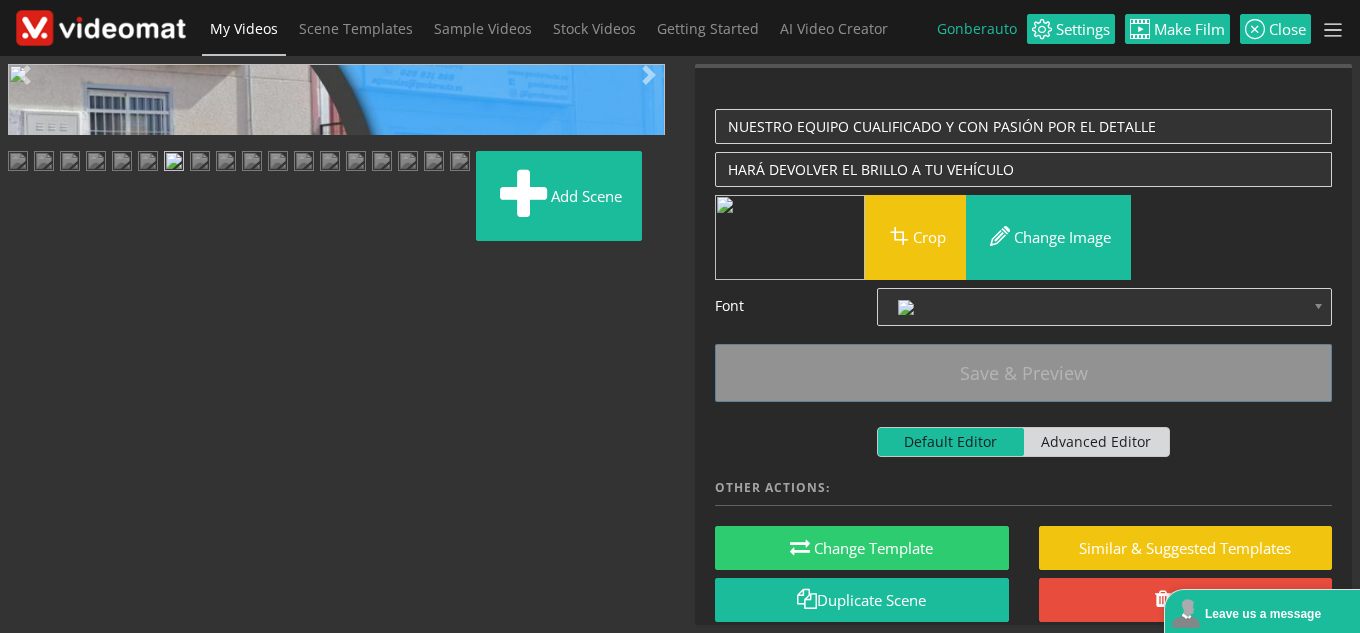 click at bounding box center [28, 449] 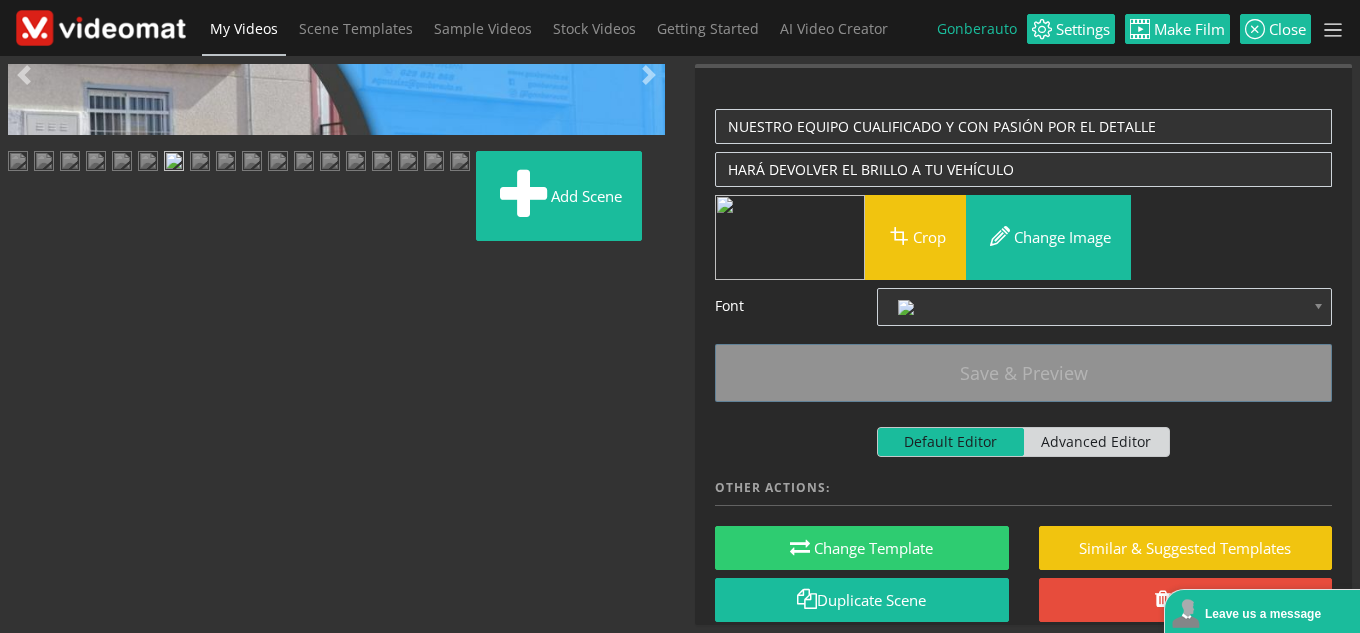 scroll, scrollTop: 300, scrollLeft: 0, axis: vertical 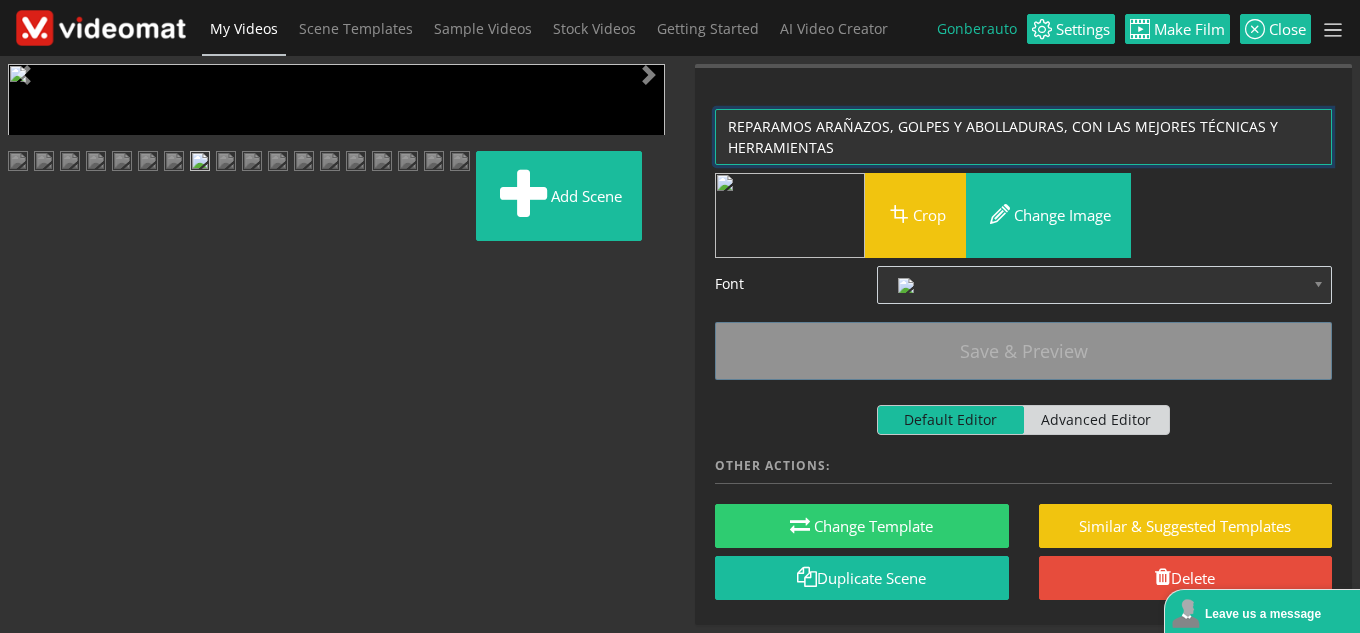drag, startPoint x: 873, startPoint y: 152, endPoint x: 675, endPoint y: 115, distance: 201.4274 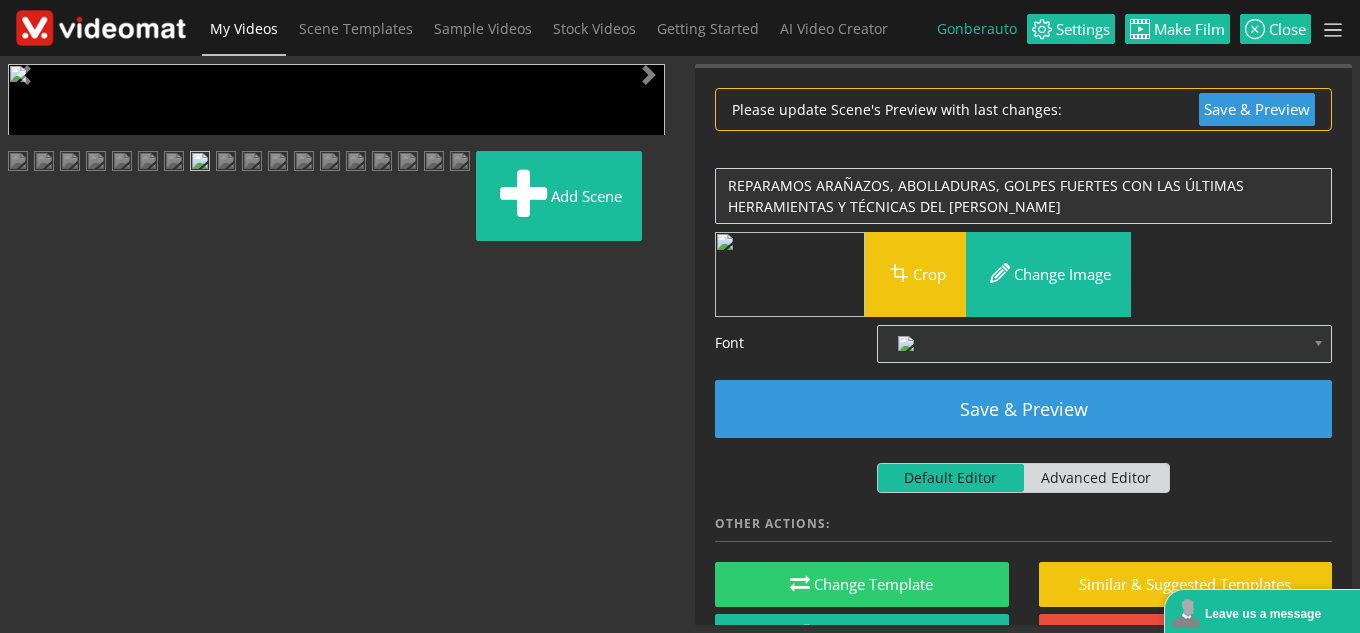 click at bounding box center (28, 449) 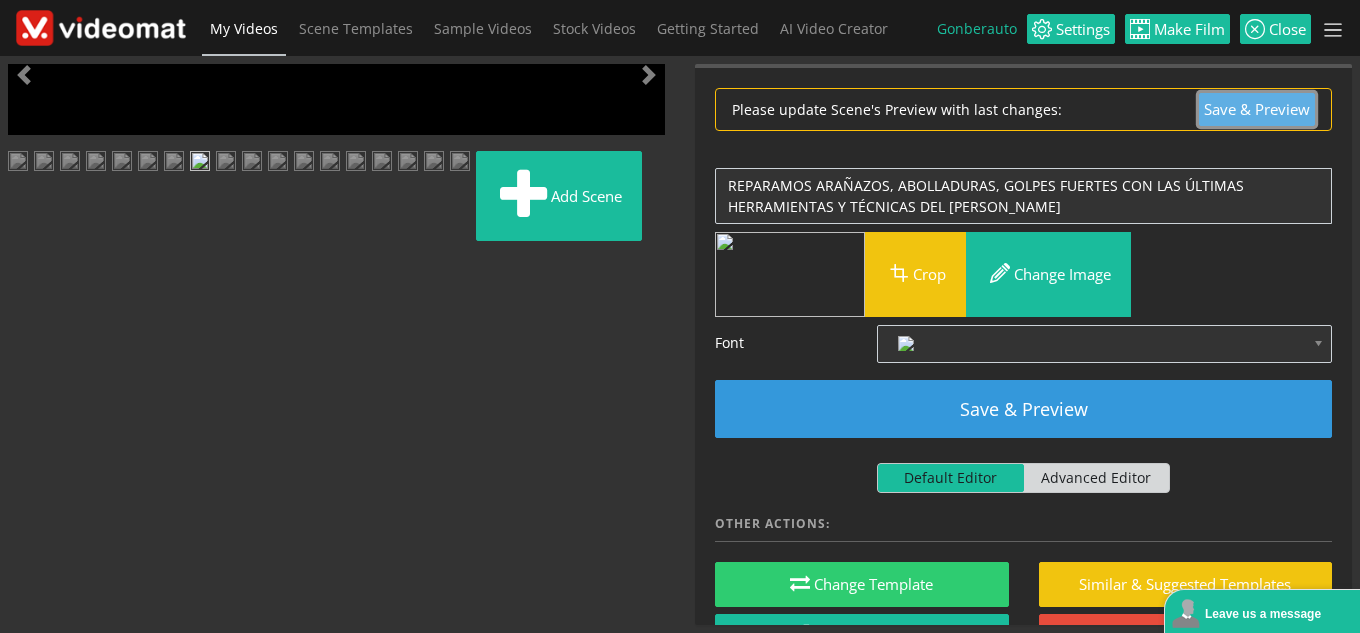 click on "Save & Preview" at bounding box center [1257, 109] 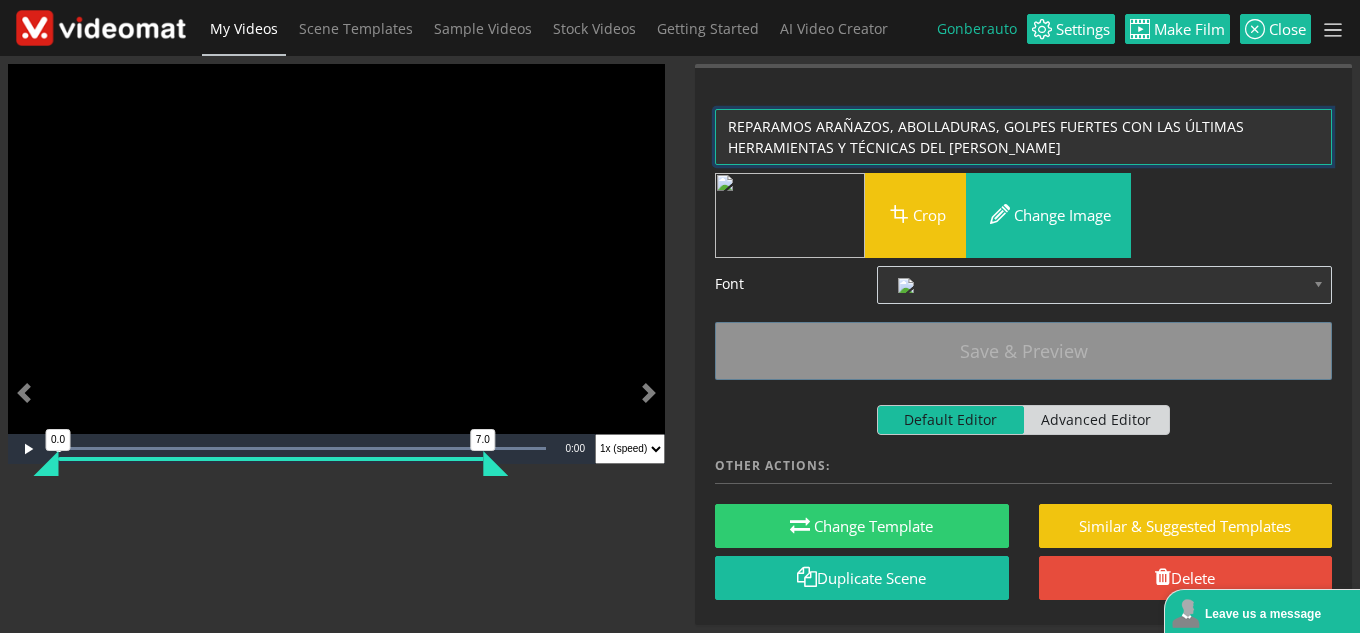 click on "REPARAMOS ARAÑAZOS, GOLPES Y ABOLLADURAS, CON LAS MEJORES TÉCNICAS Y HERRAMIENTAS" at bounding box center (1023, 137) 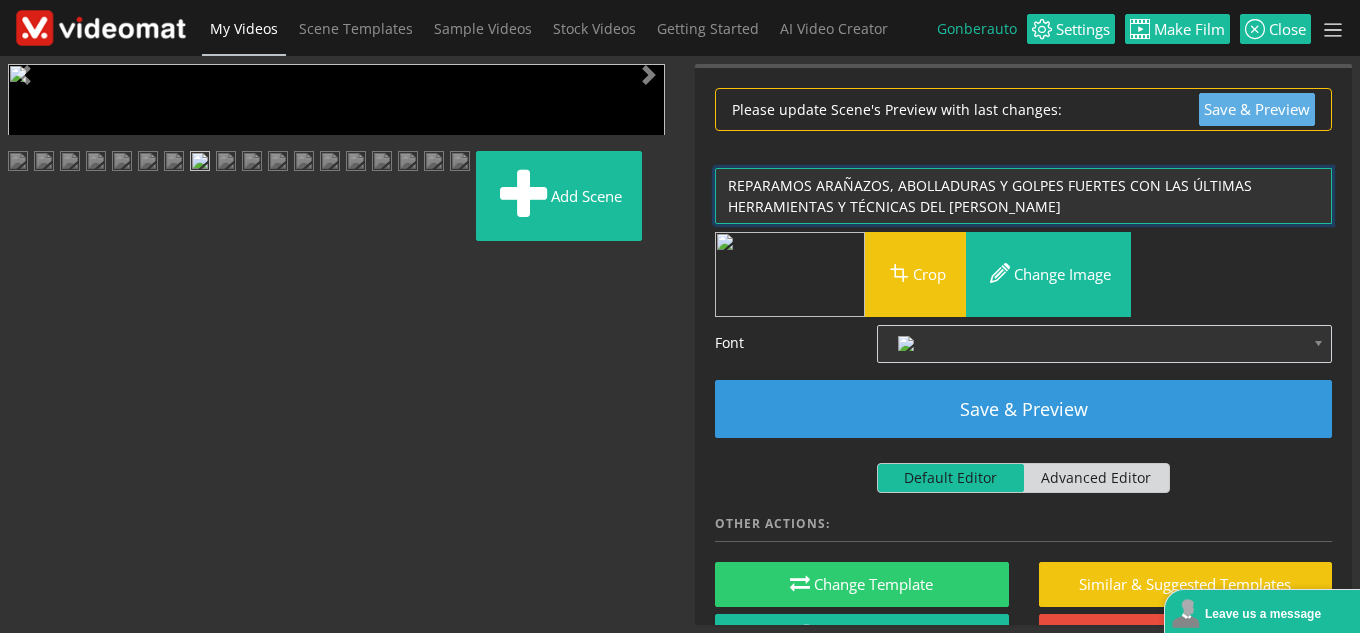 type on "REPARAMOS ARAÑAZOS, ABOLLADURAS Y GOLPES FUERTES CON LAS ÚLTIMAS HERRAMIENTAS Y TÉCNICAS DEL MERCADO" 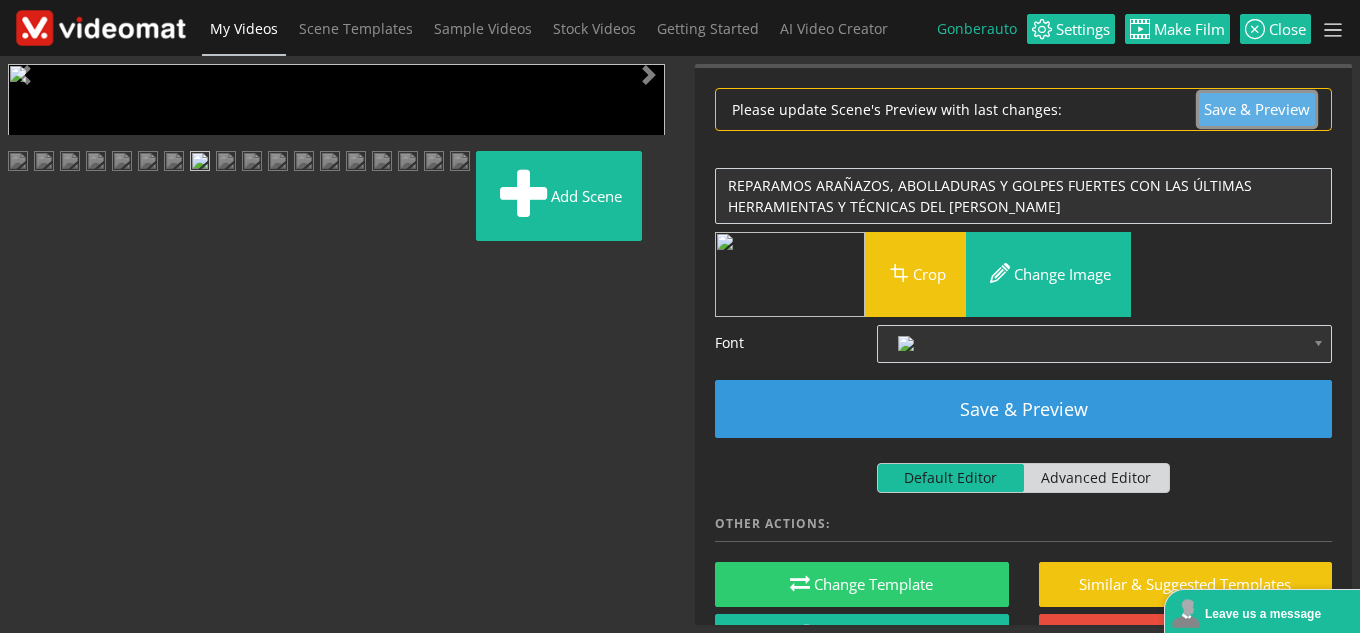 click on "Save & Preview" at bounding box center [1257, 109] 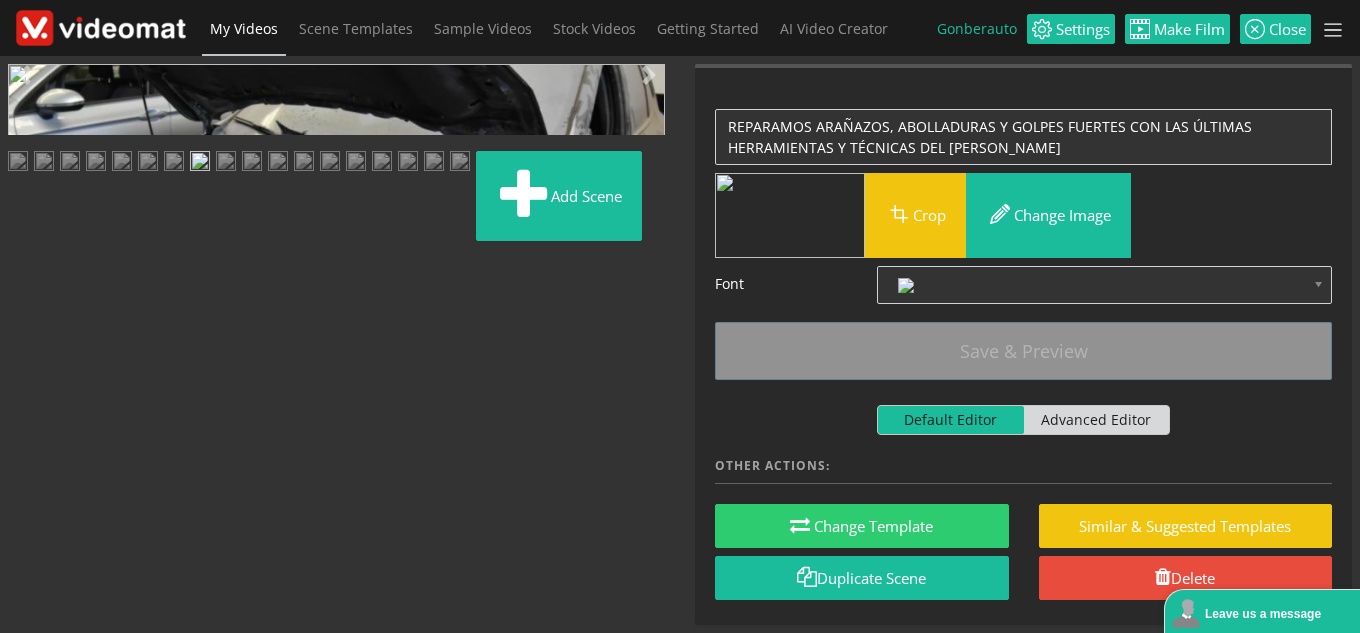 click at bounding box center (28, 449) 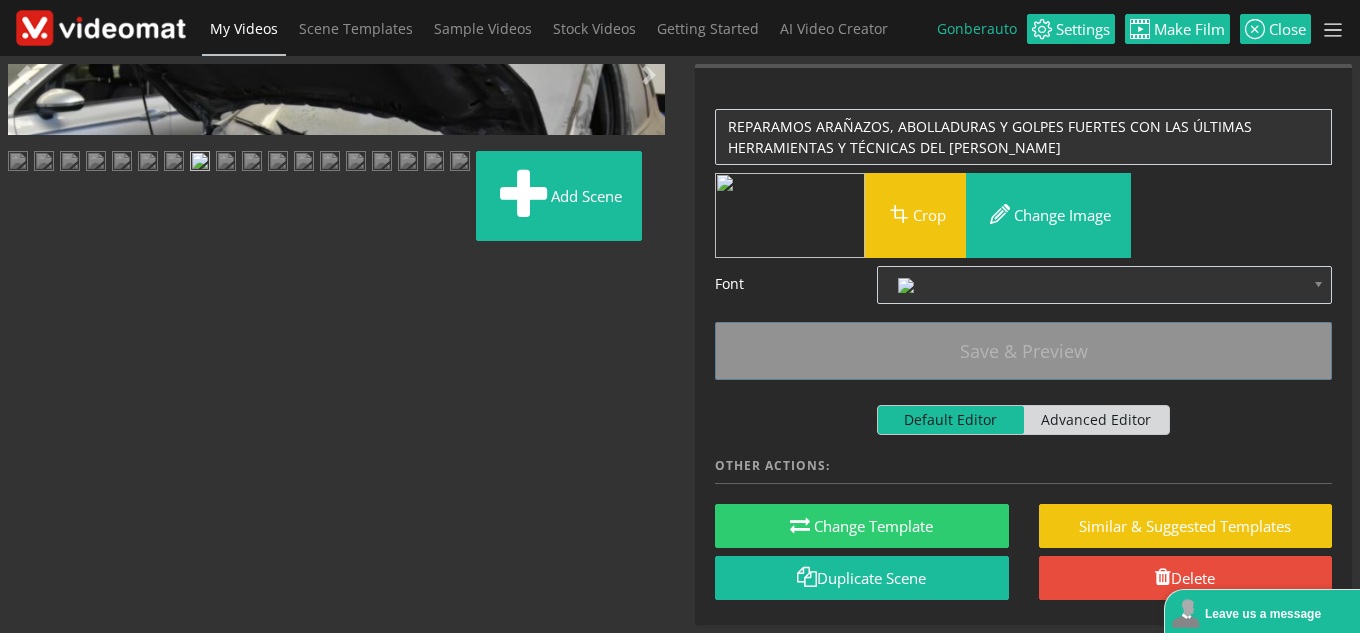 drag, startPoint x: 479, startPoint y: 455, endPoint x: 543, endPoint y: 456, distance: 64.00781 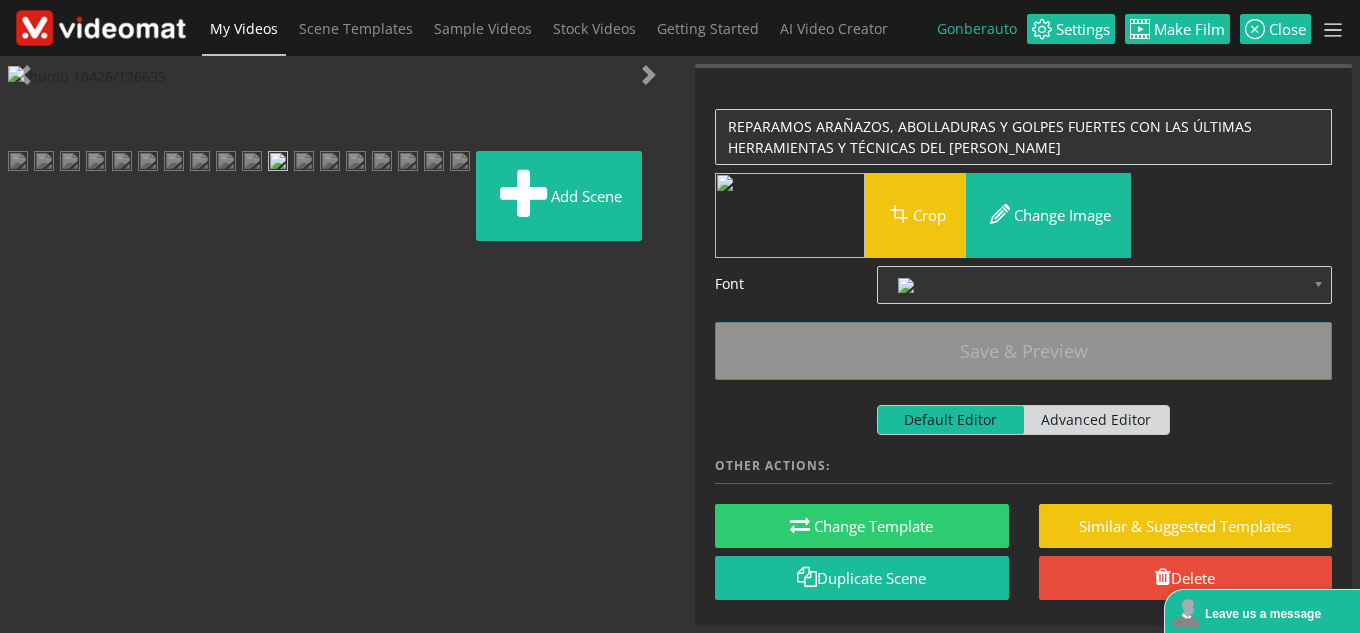 scroll, scrollTop: 448, scrollLeft: 0, axis: vertical 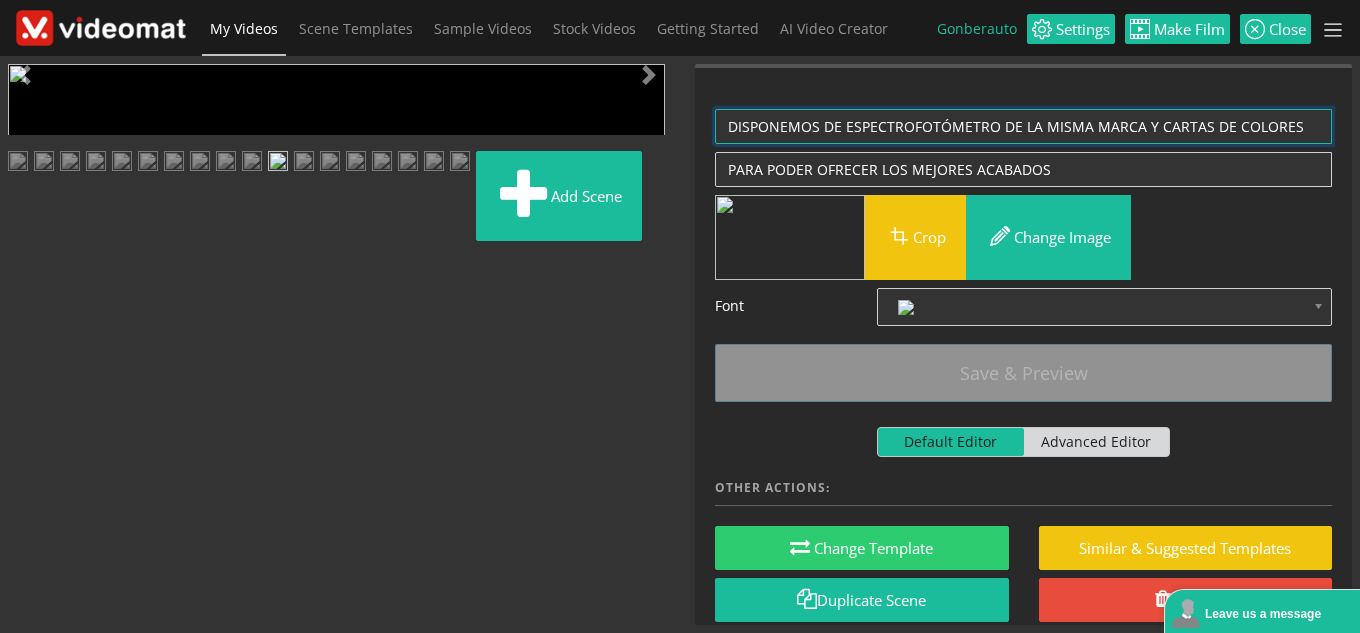 drag, startPoint x: 727, startPoint y: 127, endPoint x: 1339, endPoint y: 122, distance: 612.02045 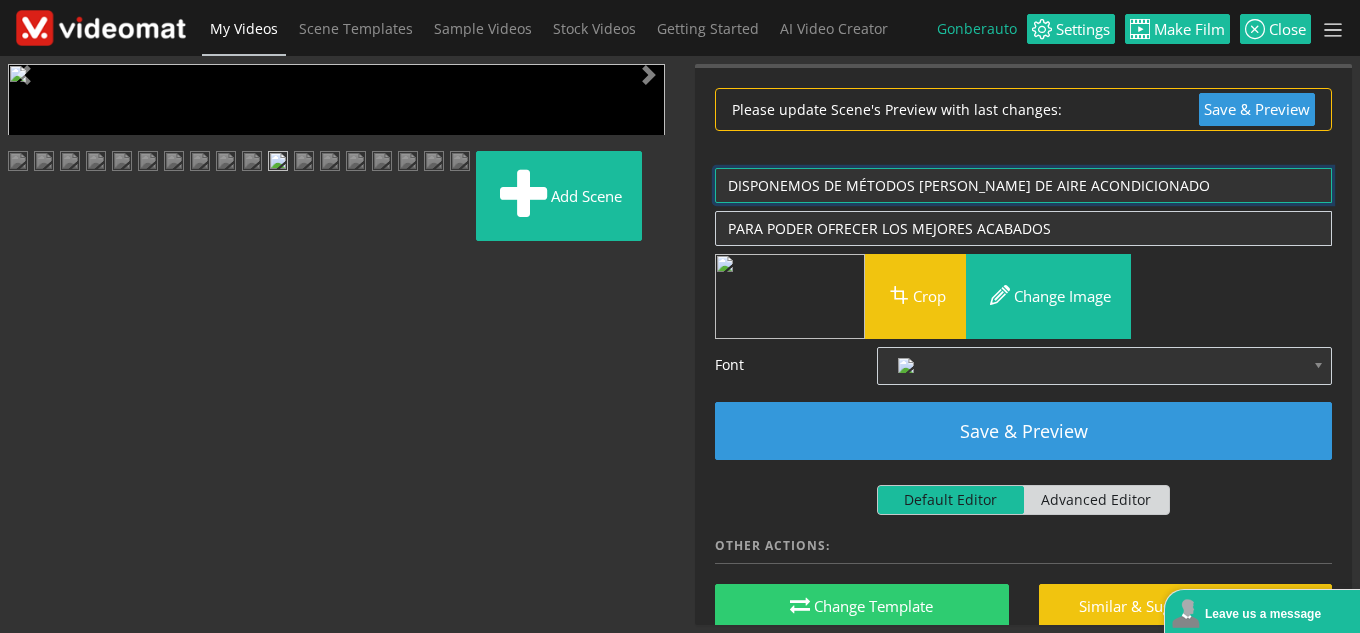 type on "DISPONEMOS DE MÉTODOS DE CARGAS DE AIRE ACONDICIONADO" 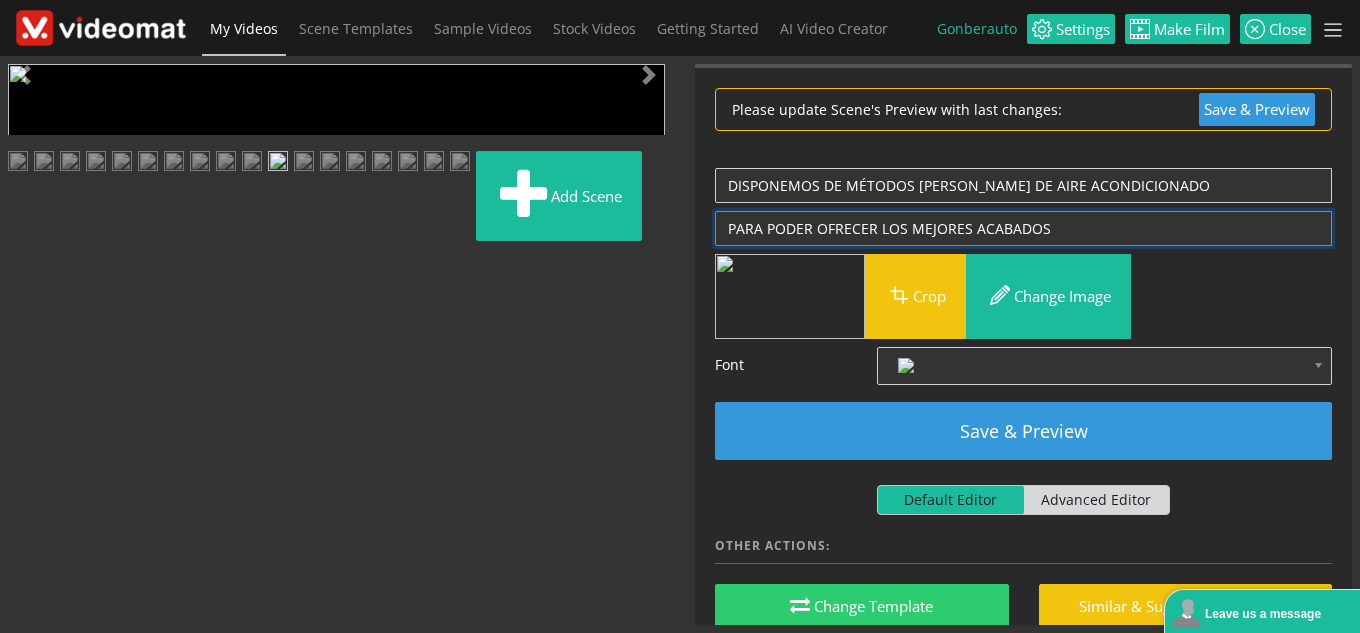 drag, startPoint x: 1066, startPoint y: 233, endPoint x: 710, endPoint y: 220, distance: 356.23727 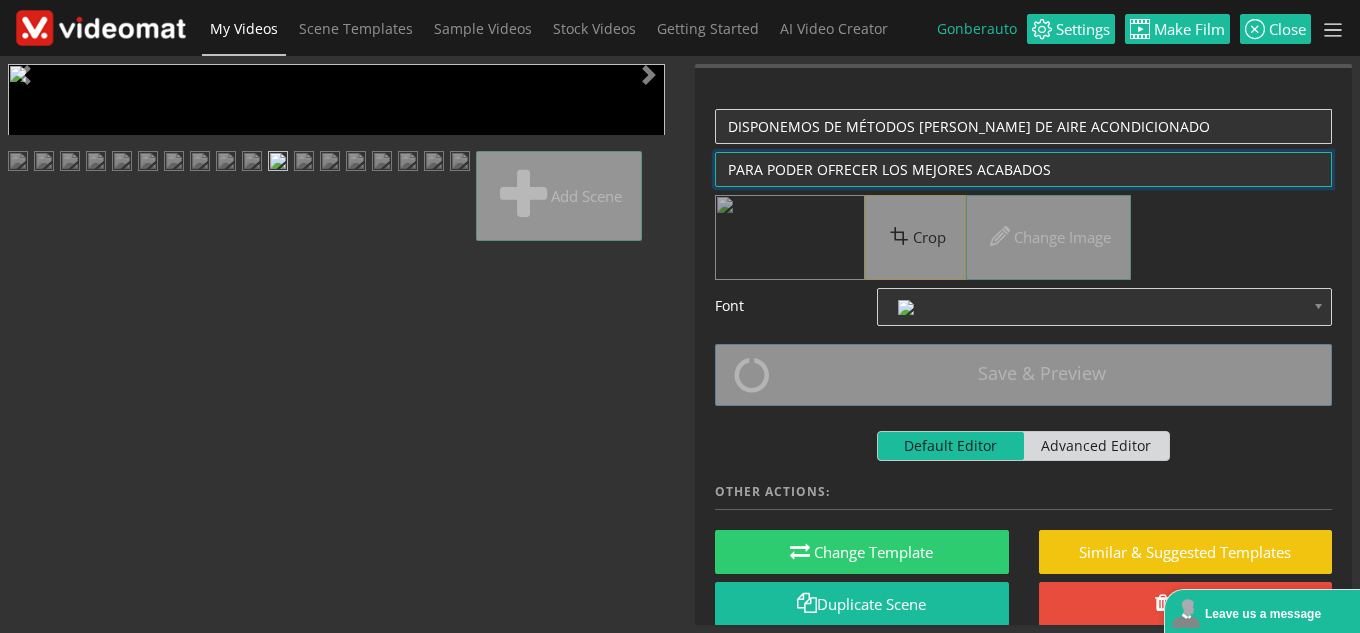paste on "CON NUESTRO SISTEMA DE ÚLTIMA GENERACIÓN OKSYS 310" 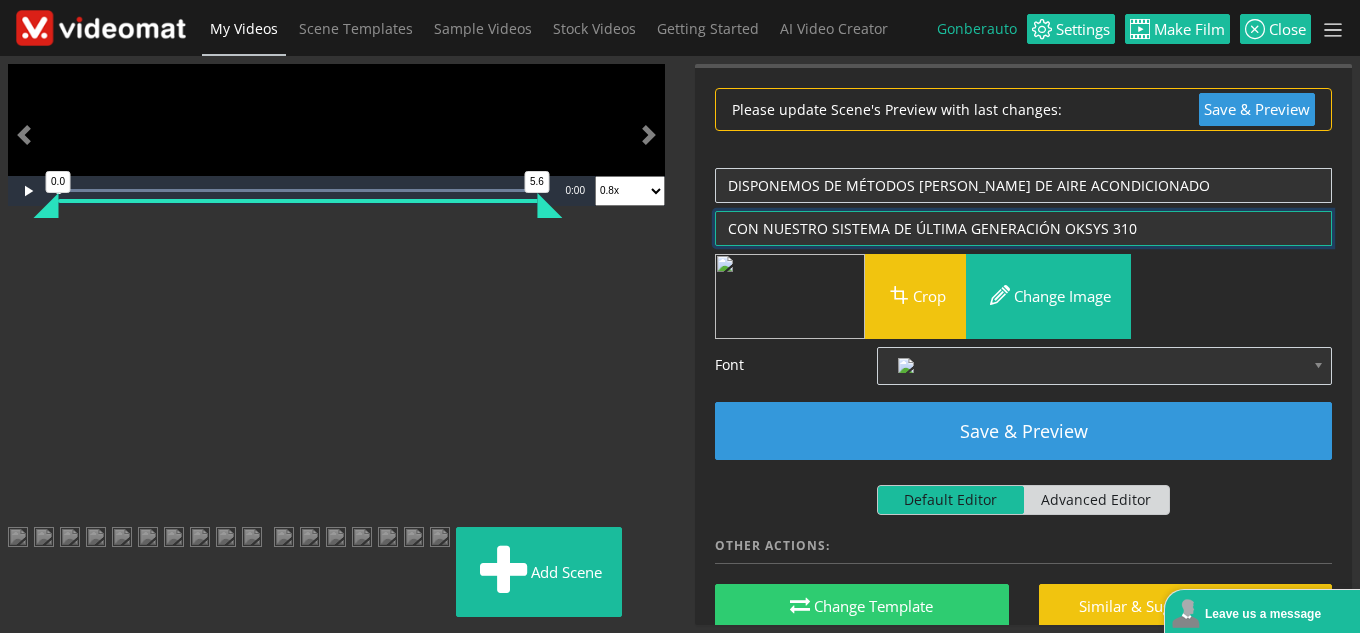 scroll, scrollTop: 248, scrollLeft: 0, axis: vertical 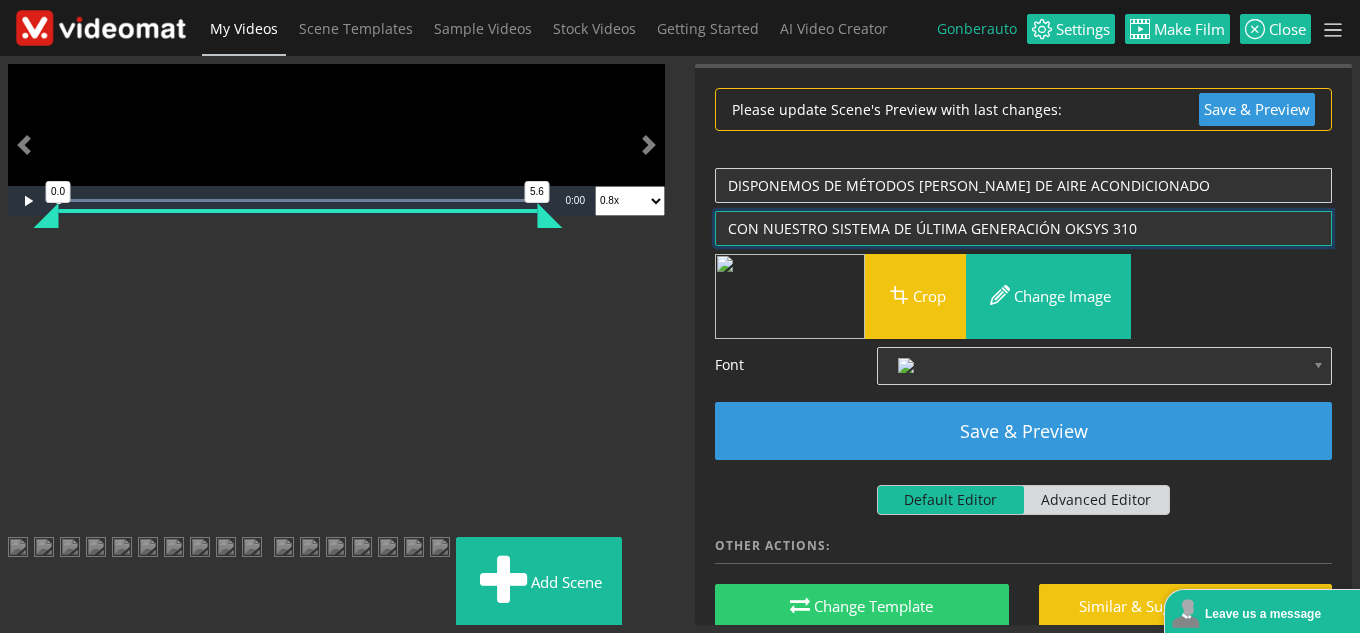 type on "CON NUESTRO SISTEMA DE ÚLTIMA GENERACIÓN OKSYS 310" 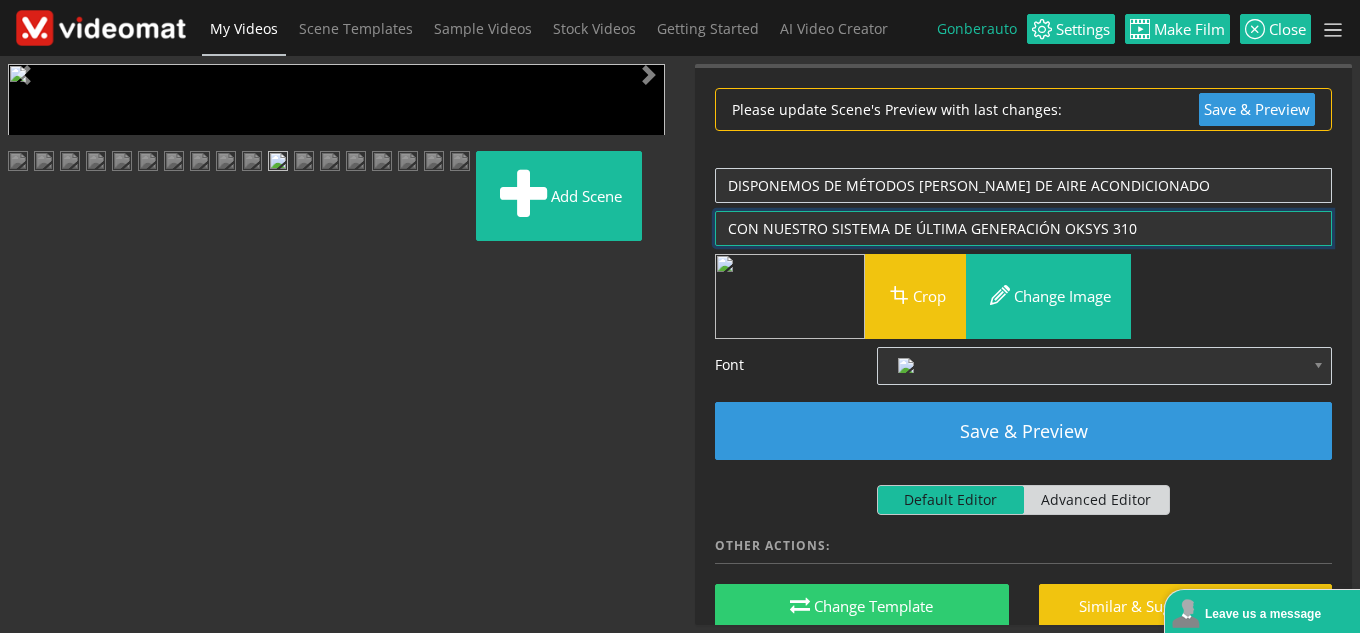 scroll, scrollTop: 448, scrollLeft: 0, axis: vertical 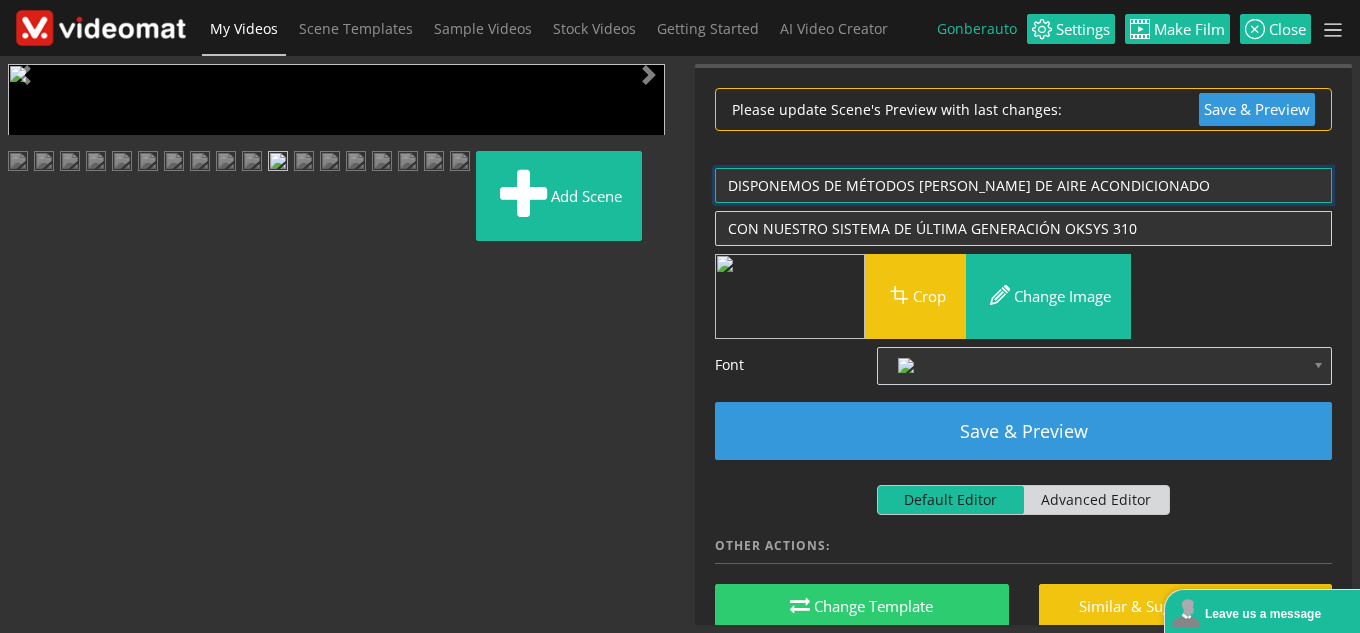 drag, startPoint x: 1202, startPoint y: 187, endPoint x: 568, endPoint y: 179, distance: 634.0505 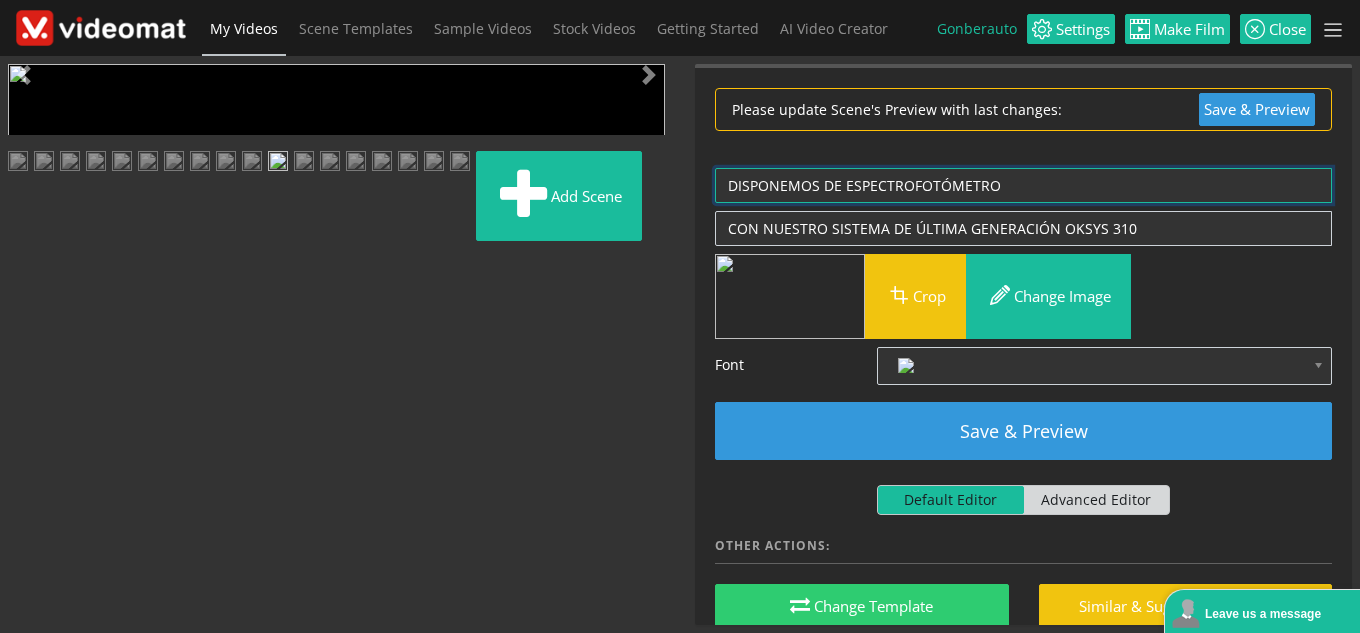 click on "DISPONEMOS DE ESPECTROFOTÓMETRO DE LA MISMA MARCA Y CARTAS DE COLORES" at bounding box center [1023, 185] 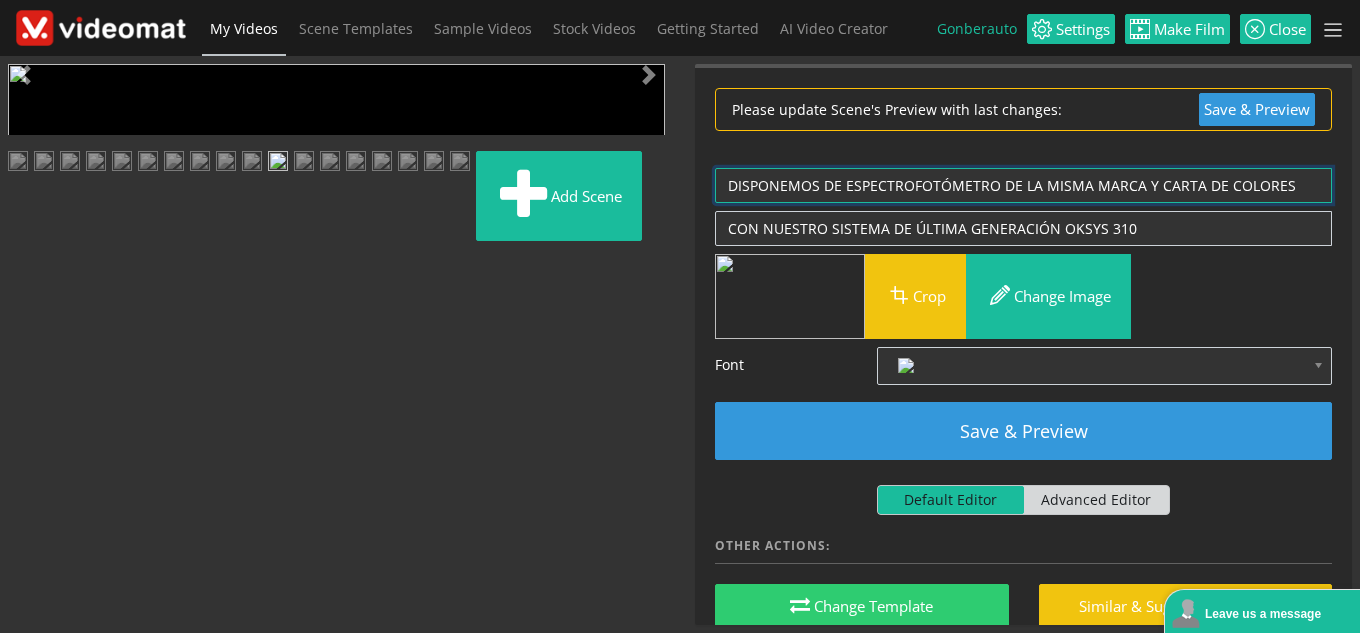 type on "DISPONEMOS DE ESPECTROFOTÓMETRO DE LA MISMA MARCA Y CARTA DE COLORES" 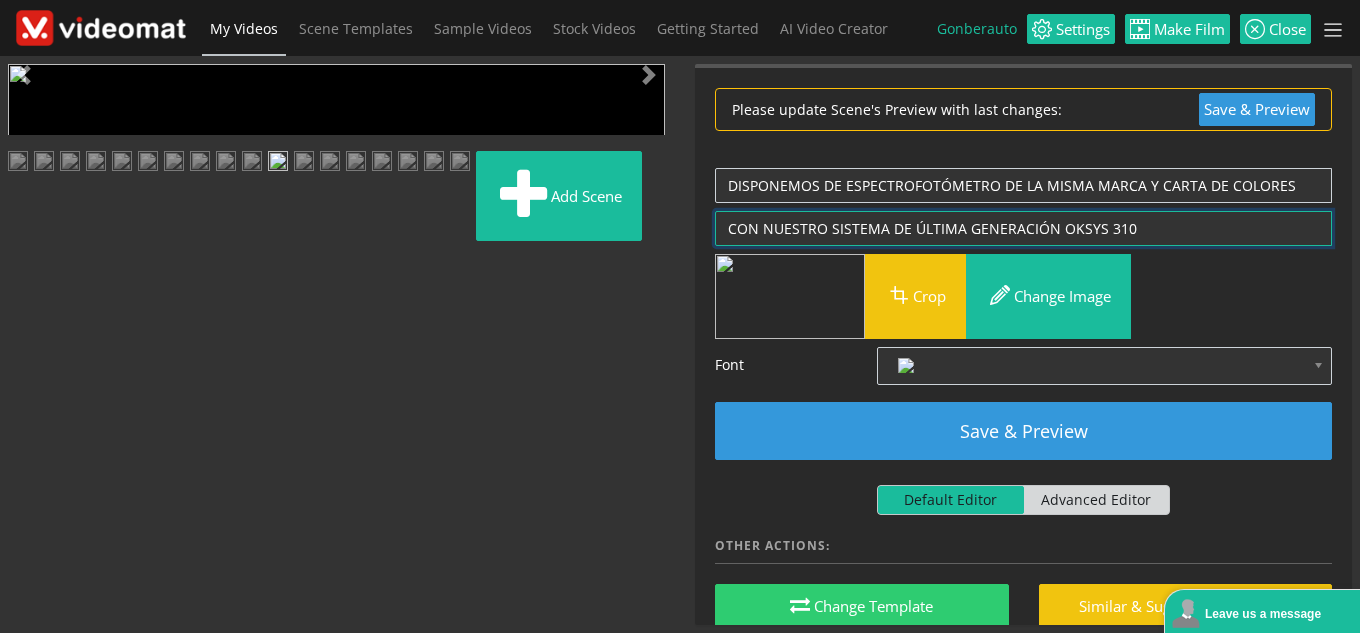 drag, startPoint x: 1177, startPoint y: 225, endPoint x: 553, endPoint y: 244, distance: 624.2892 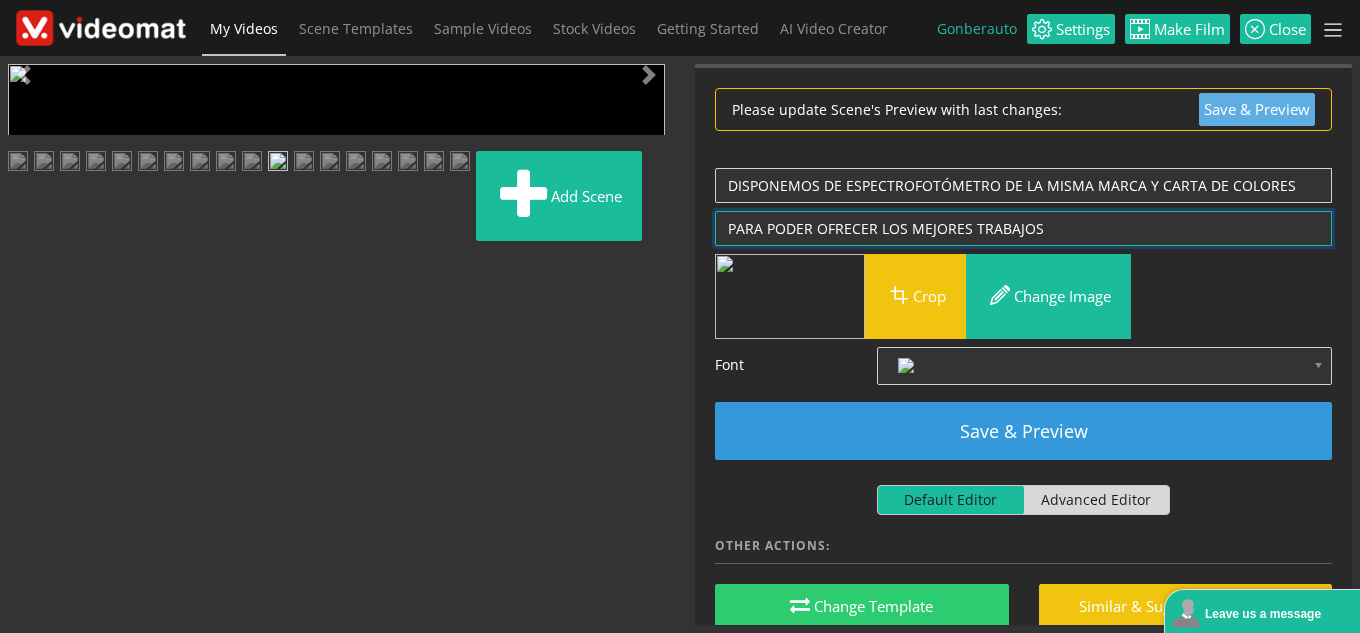 type on "PARA PODER OFRECER LOS MEJORES TRABAJOS" 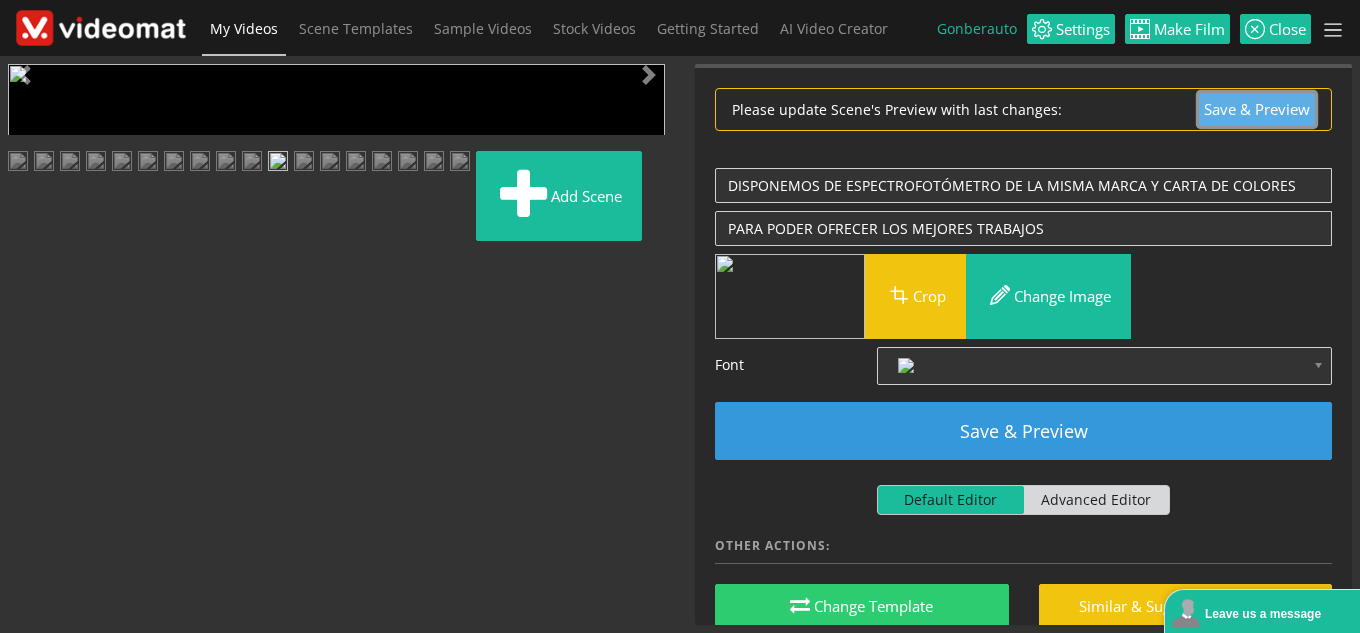 click on "Save & Preview" at bounding box center [1257, 109] 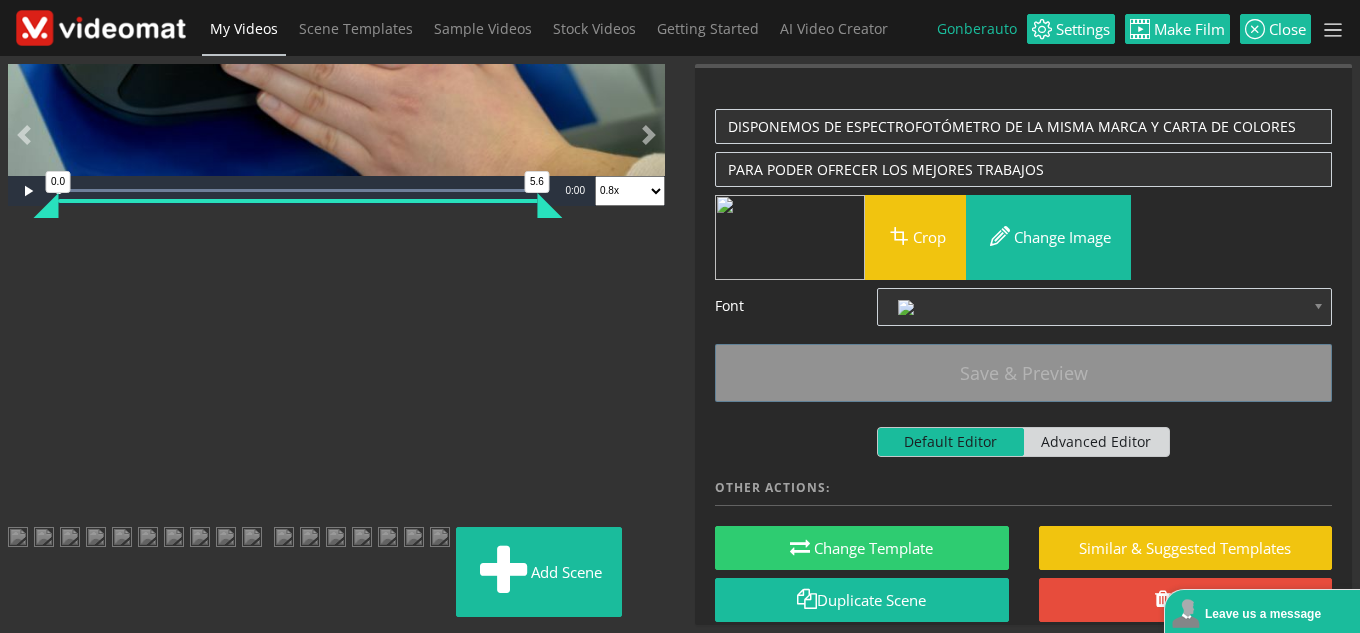 scroll, scrollTop: 400, scrollLeft: 0, axis: vertical 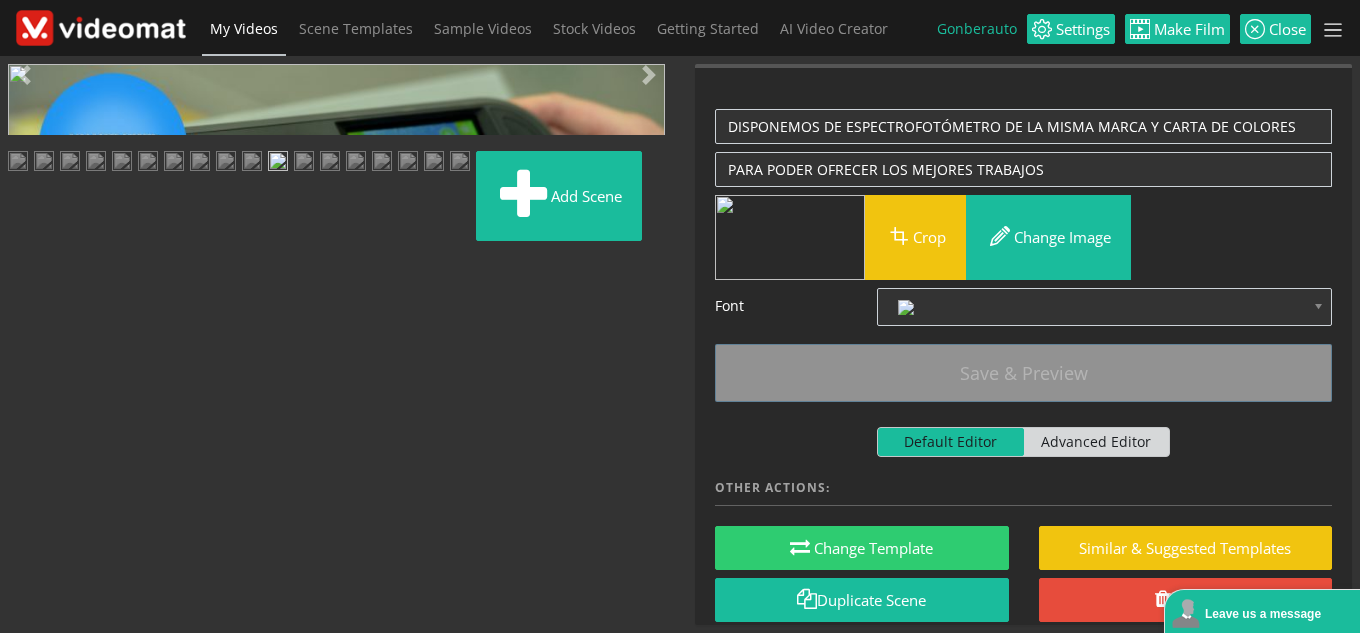 click at bounding box center [304, 163] 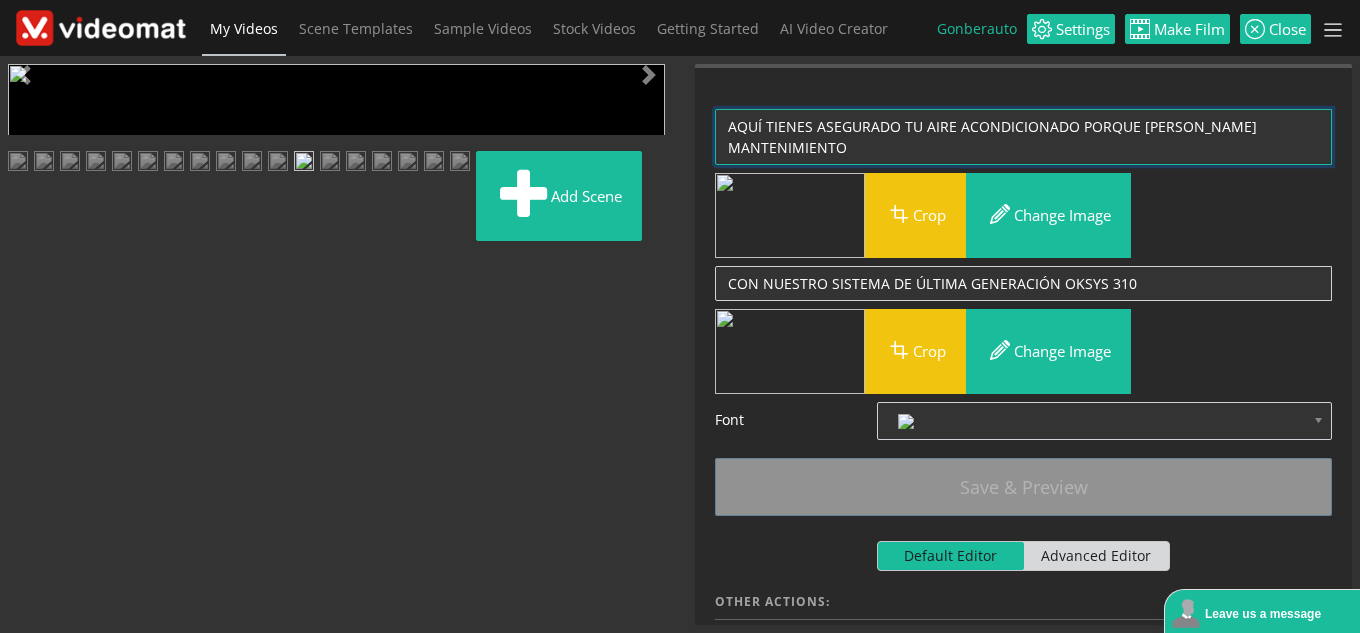 drag, startPoint x: 915, startPoint y: 150, endPoint x: 712, endPoint y: 103, distance: 208.36986 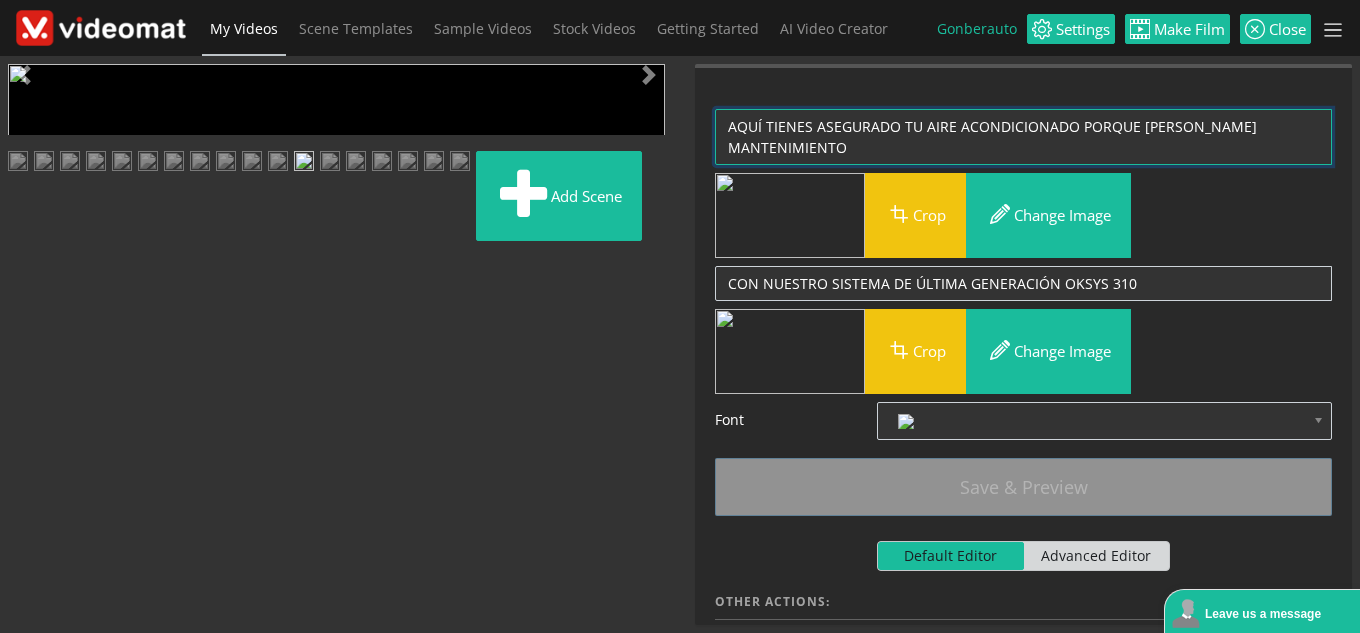 click on "Please update Scene's Preview with last changes:  Save & Preview
AQUÍ TIENES ASEGURADO TU AIRE ACONDICIONADO PORQUE TE DAMOS MANTENIMIENTO
Crop
Change image
Choose your photo by clicking button above
CON NUESTRO SISTEMA DE ÚLTIMA GENERACIÓN OKSYS 310
Crop
Change image" at bounding box center [1023, 434] 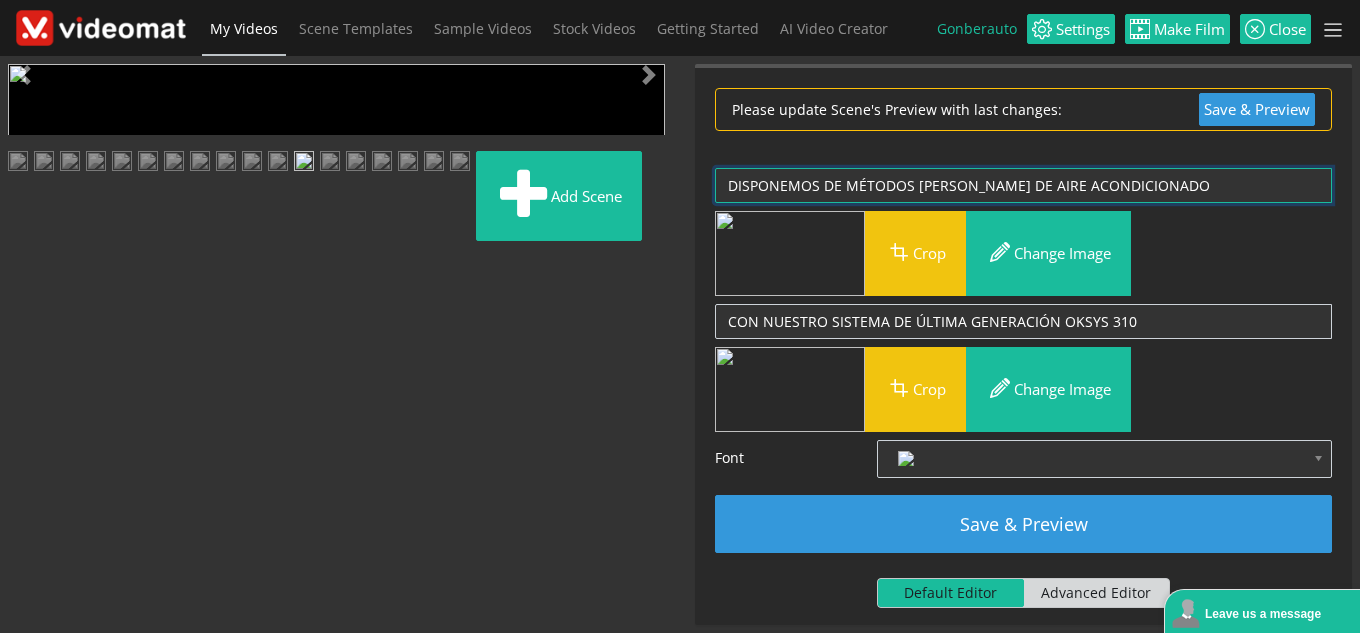 type on "DISPONEMOS DE MÉTODOS DE CARGAS DE AIRE ACONDICIONADO" 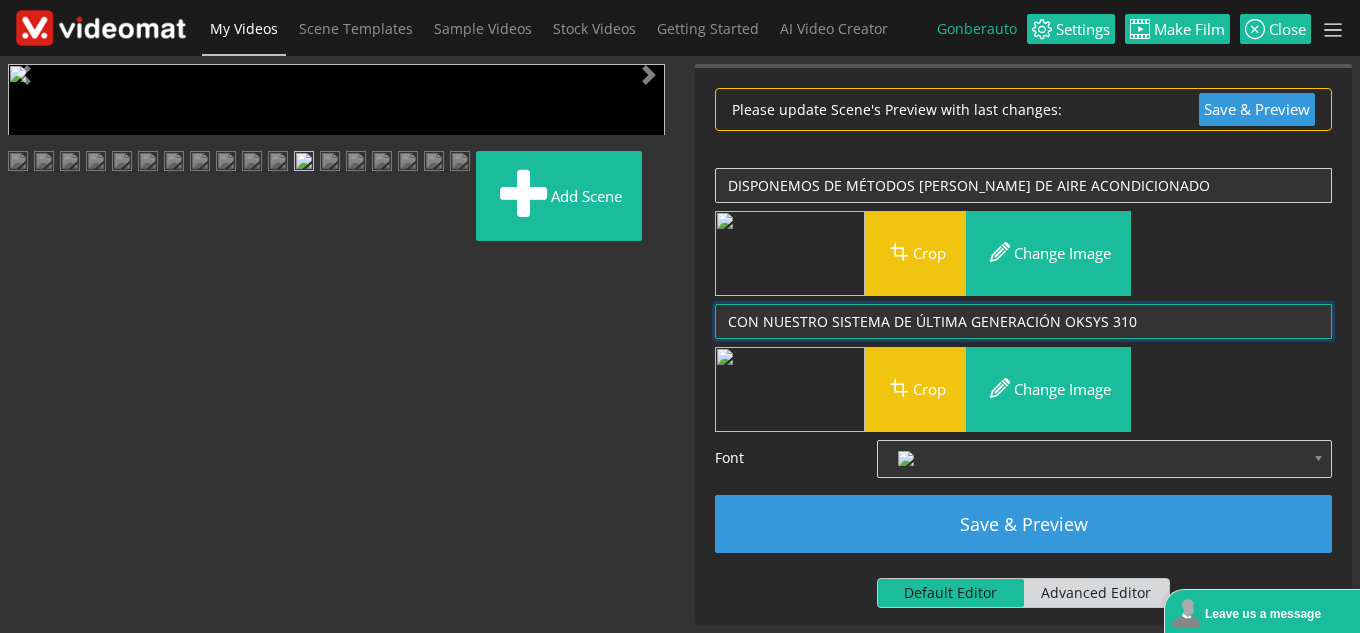 drag, startPoint x: 1141, startPoint y: 317, endPoint x: 725, endPoint y: 322, distance: 416.03006 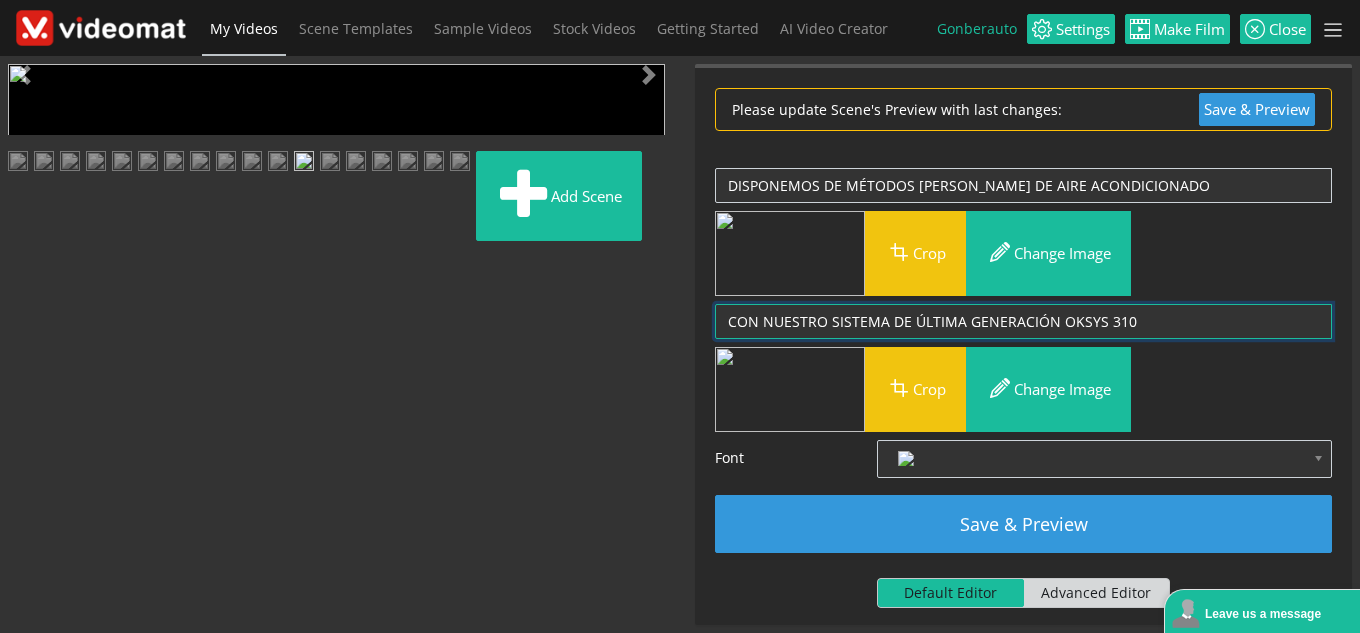 click on "CON NUESTRO SISTEMA DE ÚLTIMA GENERACIÓN OKSYS 310" at bounding box center [1023, 321] 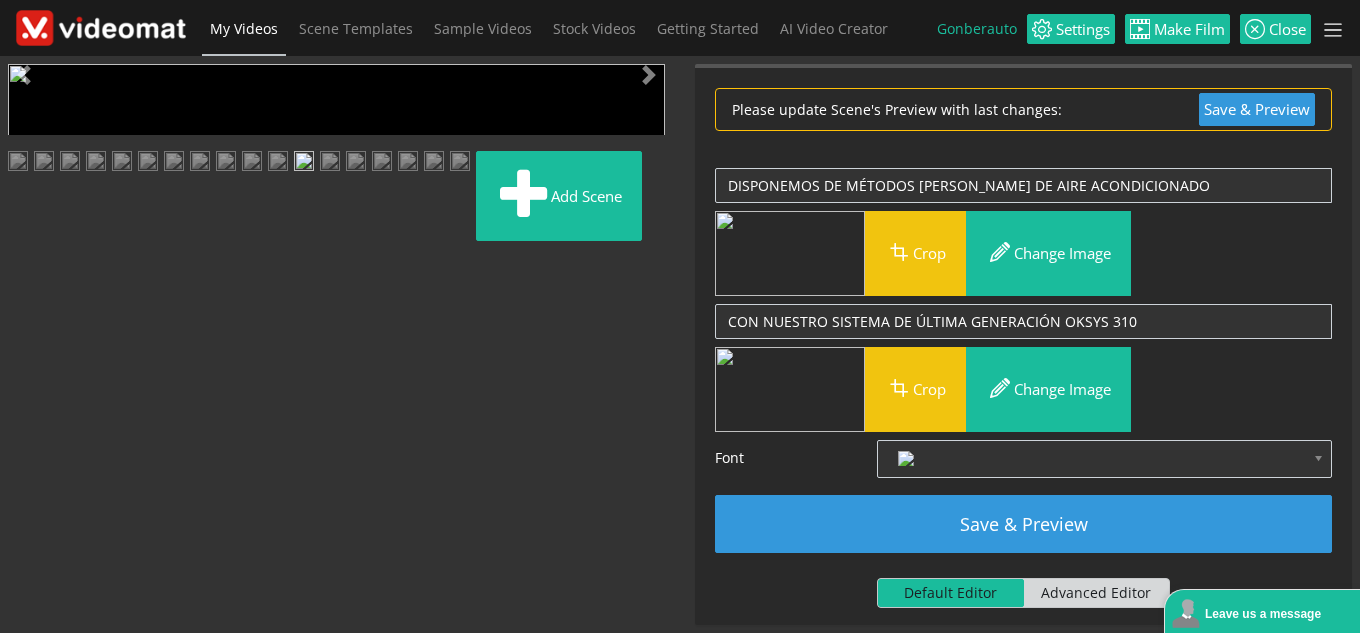 click on "Crop
Change image
Choose your photo by clicking button above" at bounding box center (1023, 253) 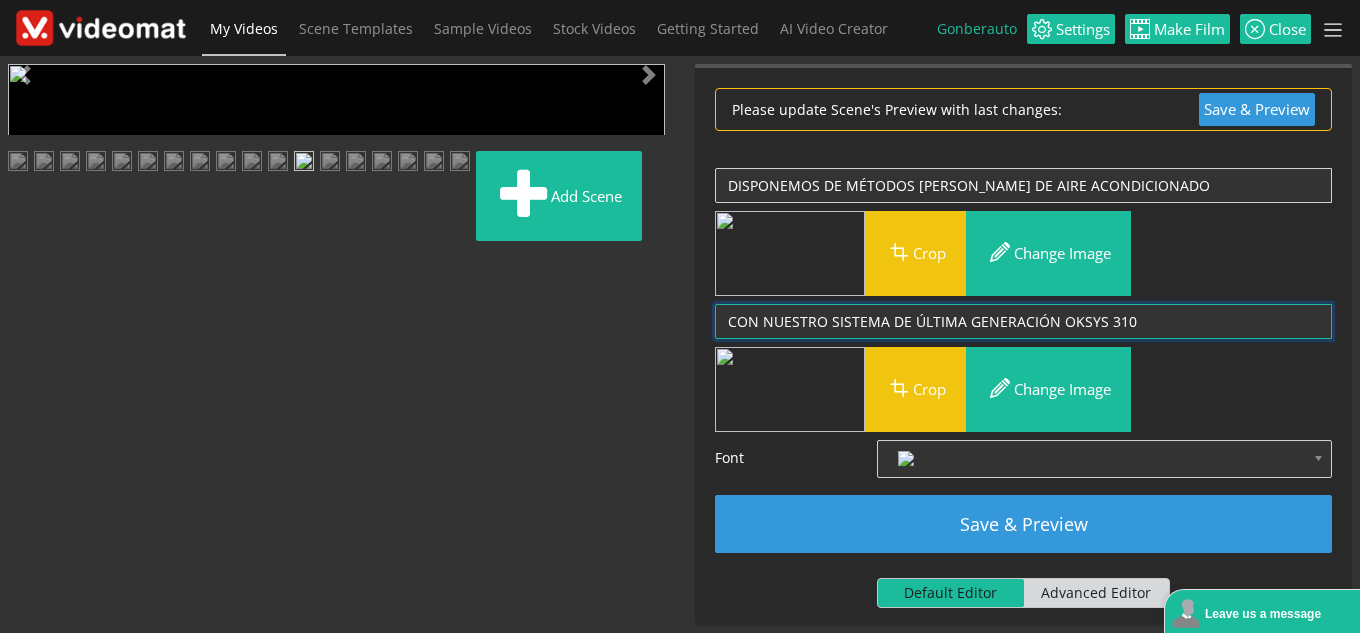 drag, startPoint x: 1151, startPoint y: 325, endPoint x: 676, endPoint y: 294, distance: 476.0105 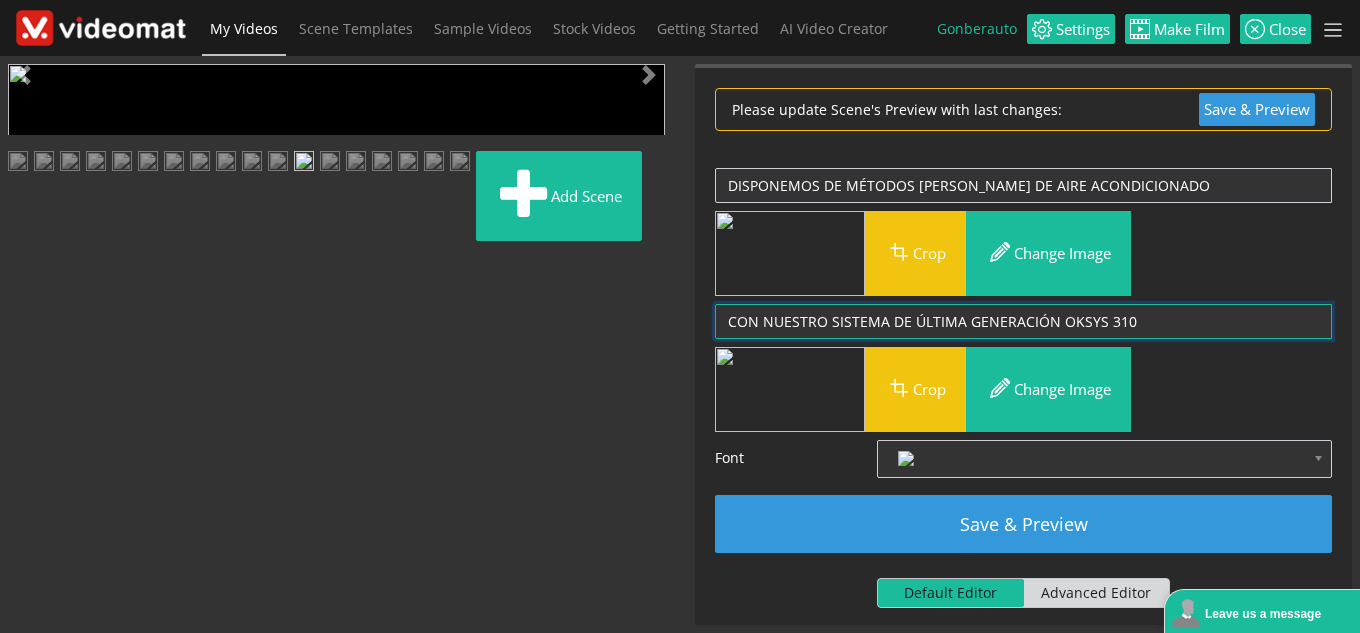 click on "Video Player is loading. Play Loaded :  100.00% 0:00 0.0 6.0 Current Time  0:00 0.5x 0.8x 0.9x 1x (speed) 1.1x 1.2x 1.3x 1.4x 1.5x 1.6x 1.7x 1.8x 1.9x 2x 3x 4x This is a modal window. Beginning of dialog window. Escape will cancel and close the window. Text Color White Black Red Green Blue Yellow Magenta Cyan Opacity Opaque Semi-Transparent Text Background Color Black White Red Green Blue Yellow Magenta Cyan Opacity Opaque Semi-Transparent Transparent Caption Area Background Color Black White Red Green Blue Yellow Magenta Cyan Opacity Transparent Semi-Transparent Opaque Font Size 50% 75% 100% 125% 150% 175% 200% 300% 400% Text Edge Style None Raised Depressed Uniform Dropshadow Font Family Proportional Sans-Serif Monospace Sans-Serif Proportional Serif Monospace Serif Casual Script Small Caps Reset  restore all settings to the default values Done Close Modal Dialog End of dialog window. Previous Next Add scene
Please update Scene's Preview with last changes:  Save & Preview" at bounding box center [680, 344] 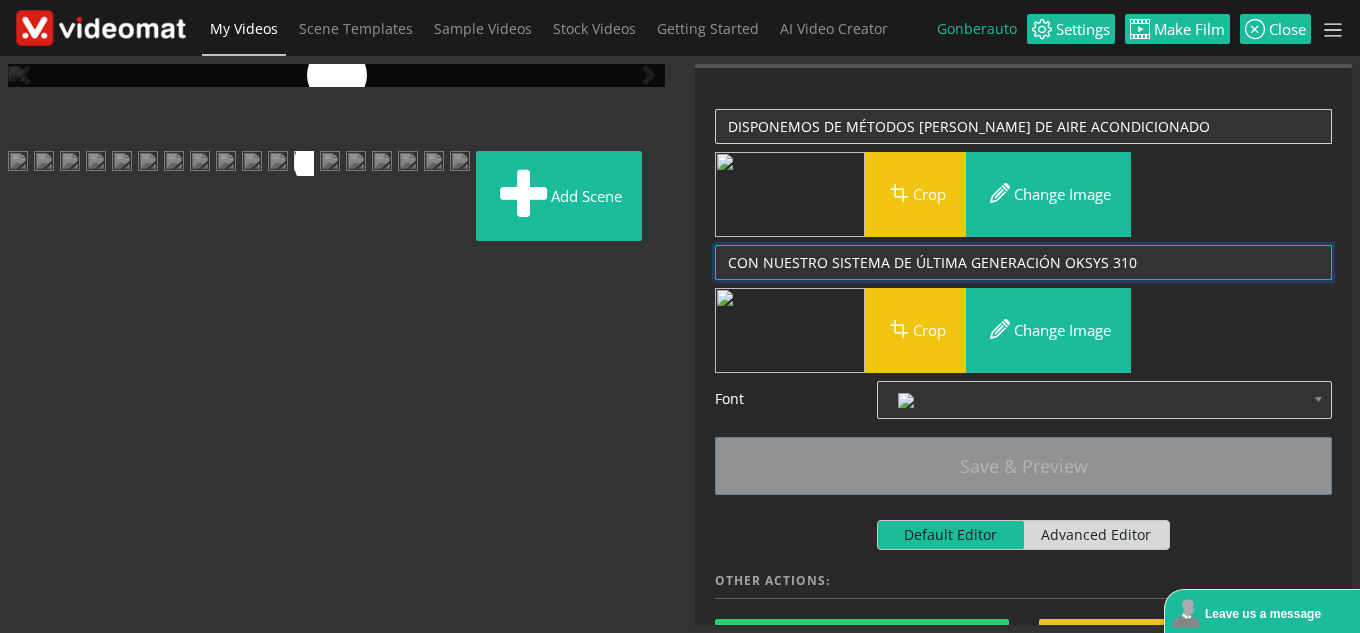 scroll, scrollTop: 0, scrollLeft: 0, axis: both 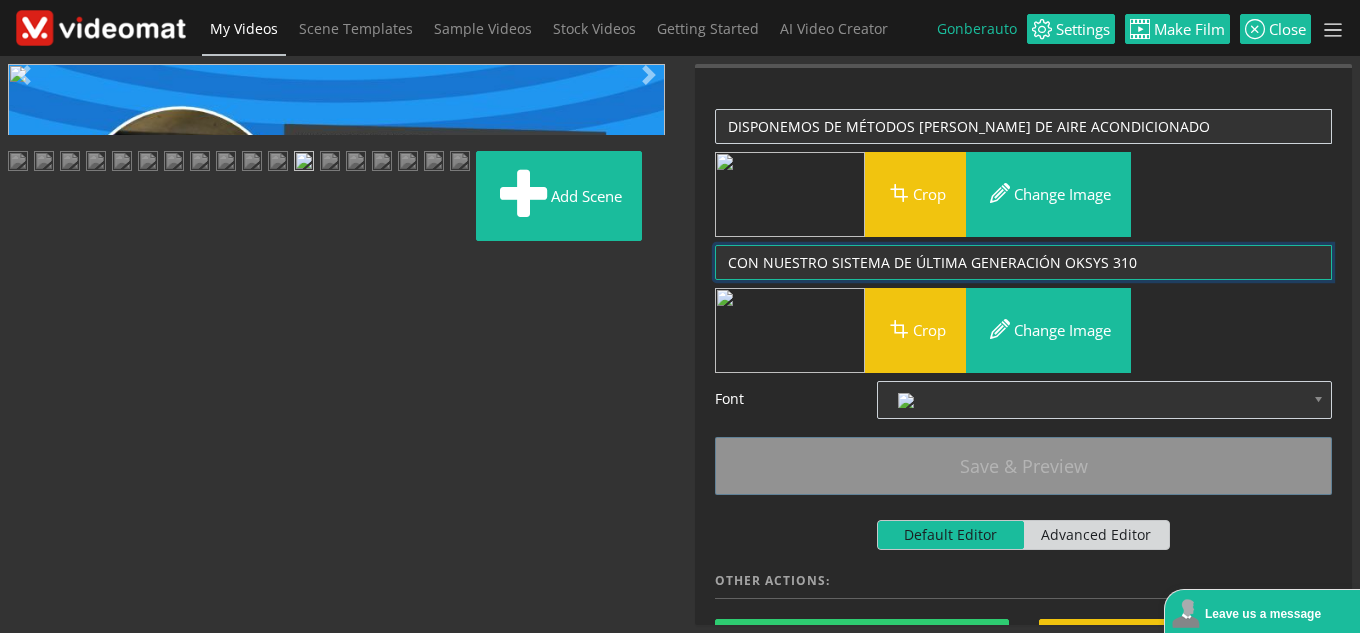 click at bounding box center [356, 163] 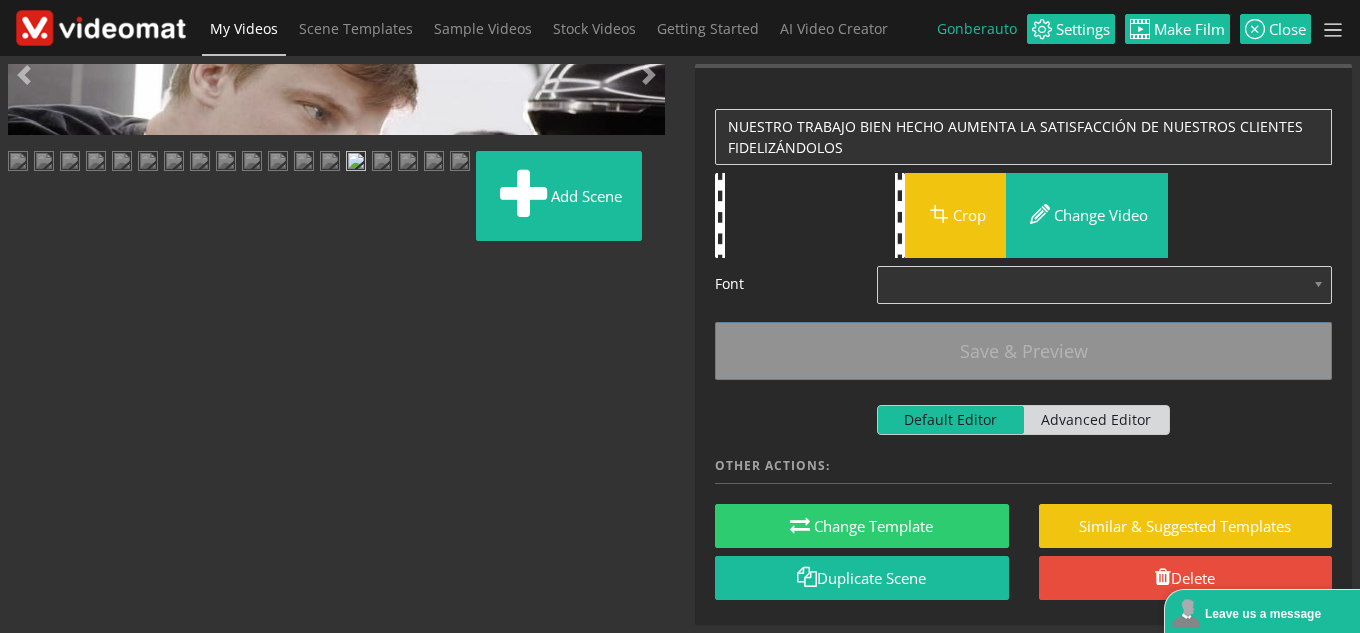scroll, scrollTop: 0, scrollLeft: 0, axis: both 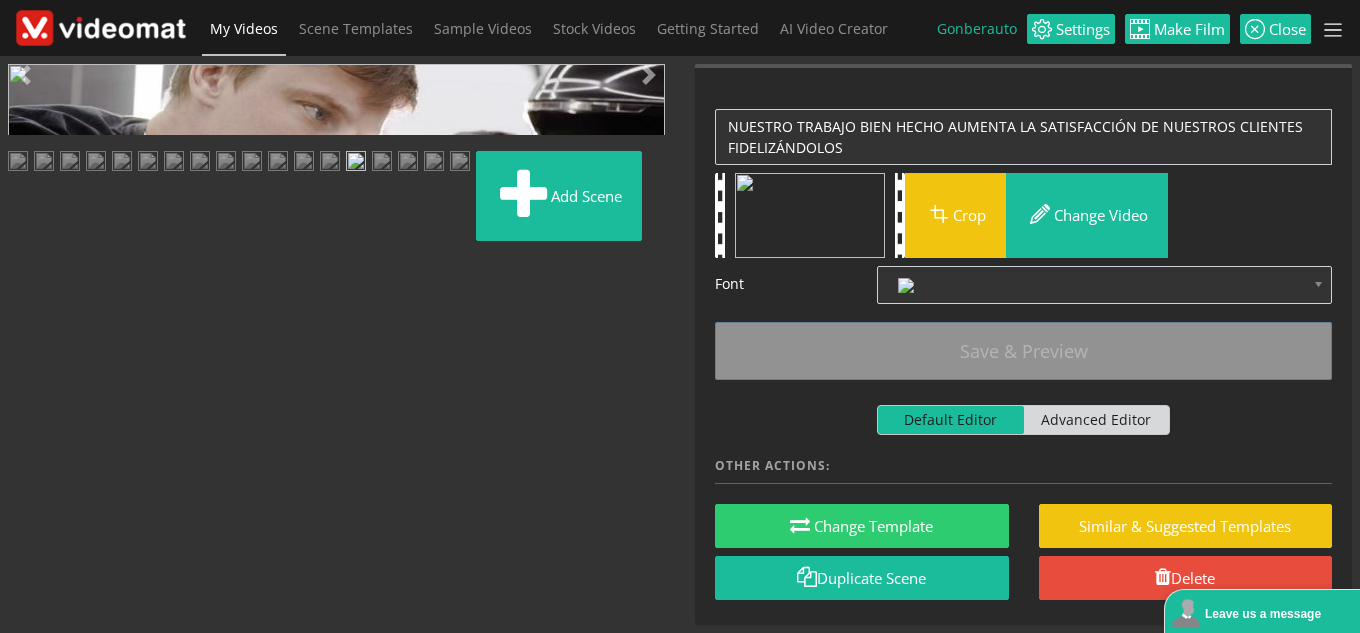 click at bounding box center (28, 449) 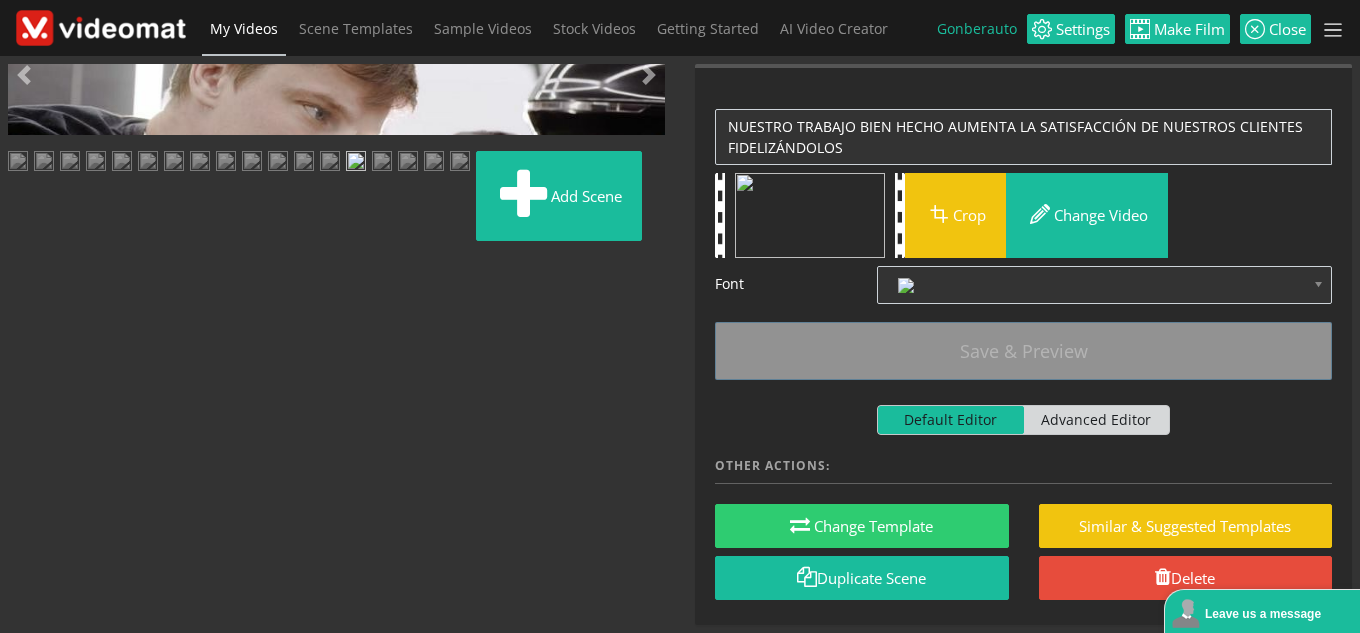 click at bounding box center (28, 449) 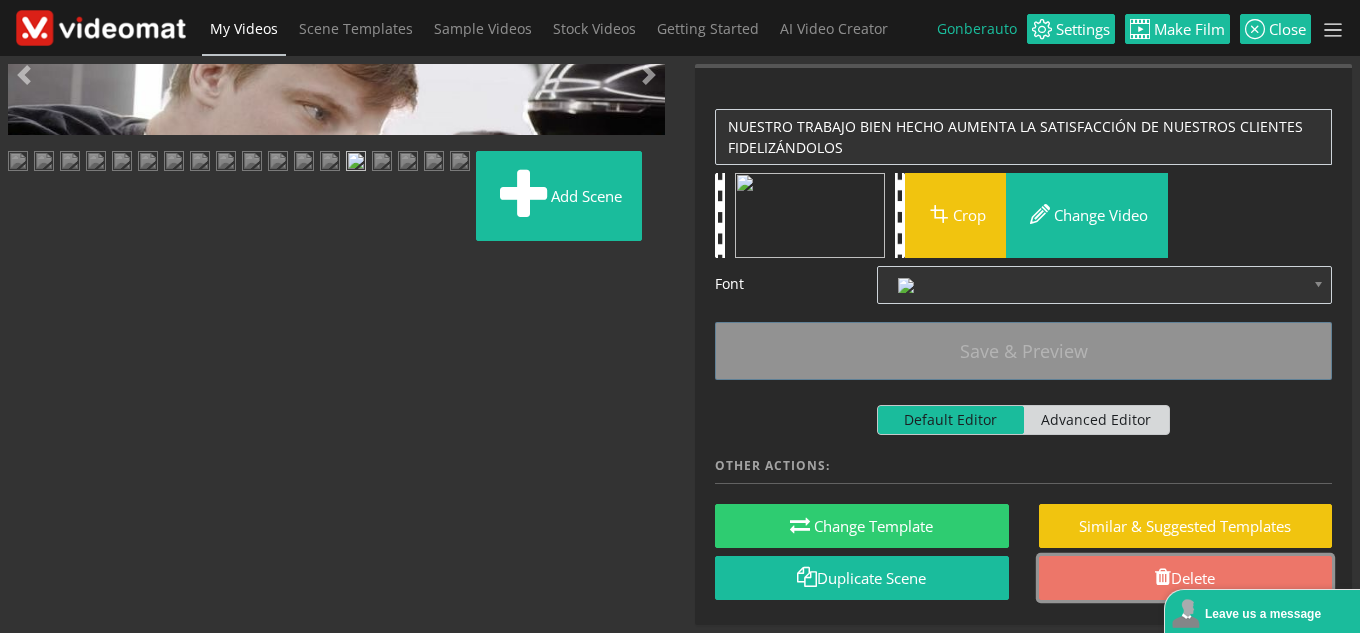 click on "Delete" at bounding box center [1186, 578] 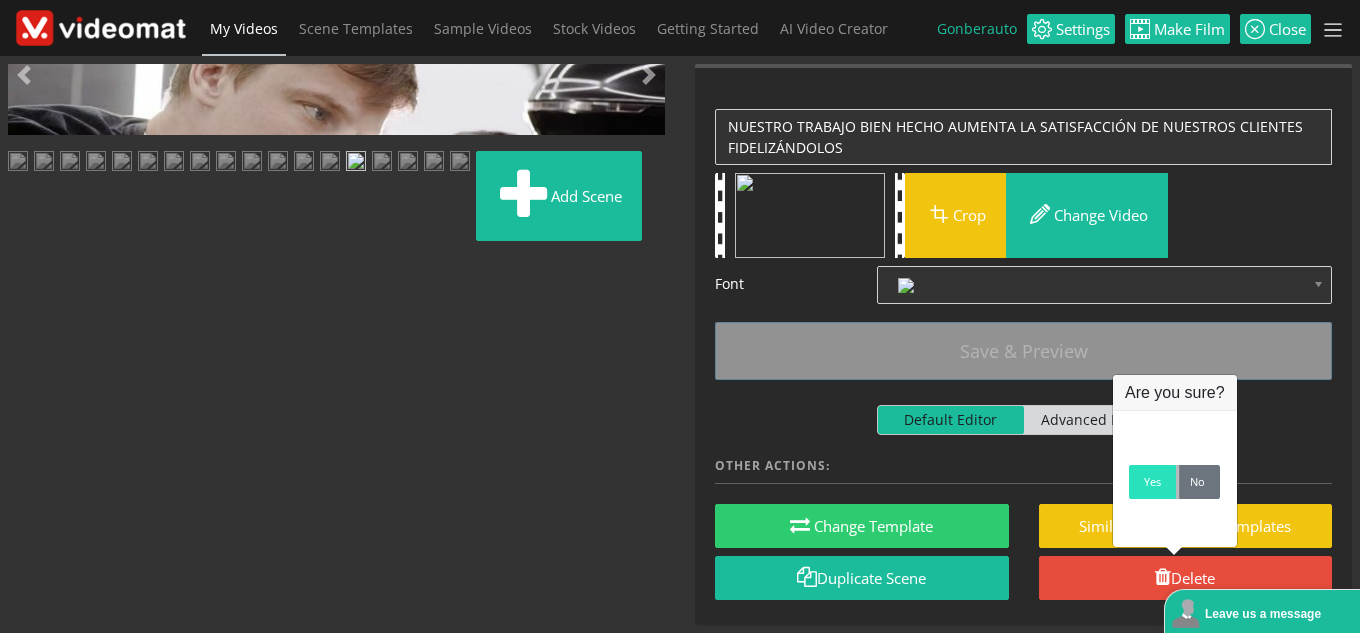 click on "Yes" at bounding box center (1152, 482) 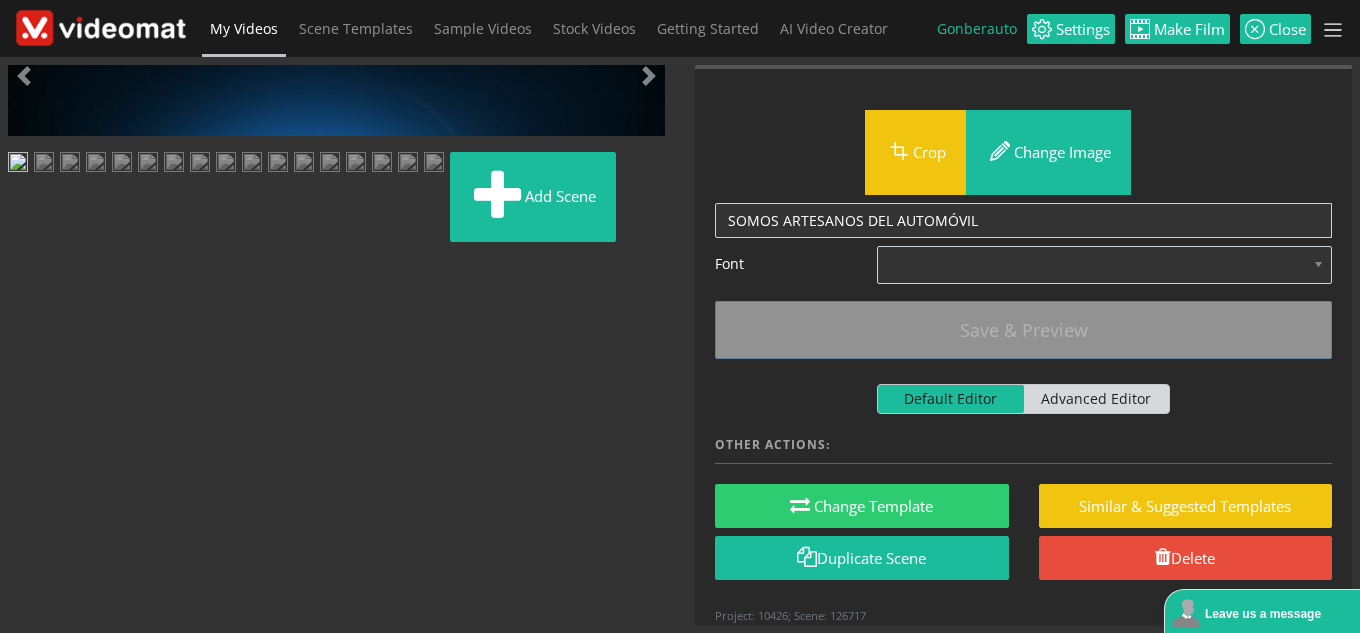 scroll, scrollTop: 400, scrollLeft: 0, axis: vertical 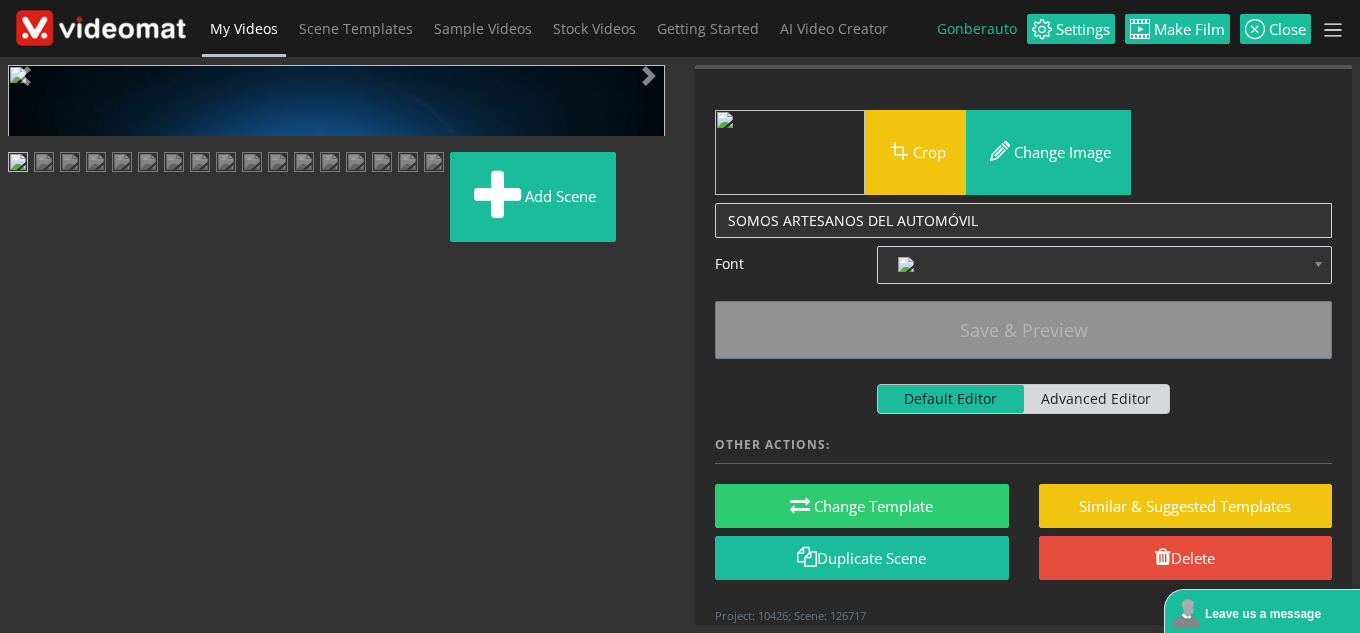 click at bounding box center [356, 164] 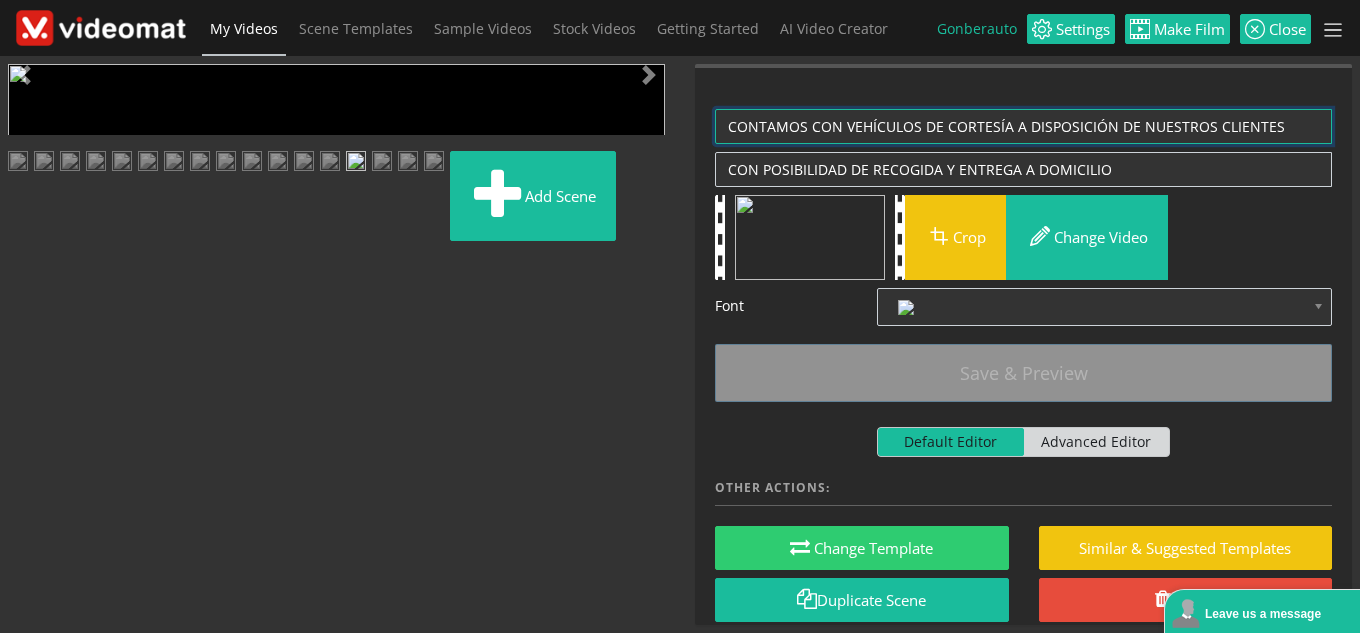 drag, startPoint x: 1012, startPoint y: 126, endPoint x: 1283, endPoint y: 115, distance: 271.22314 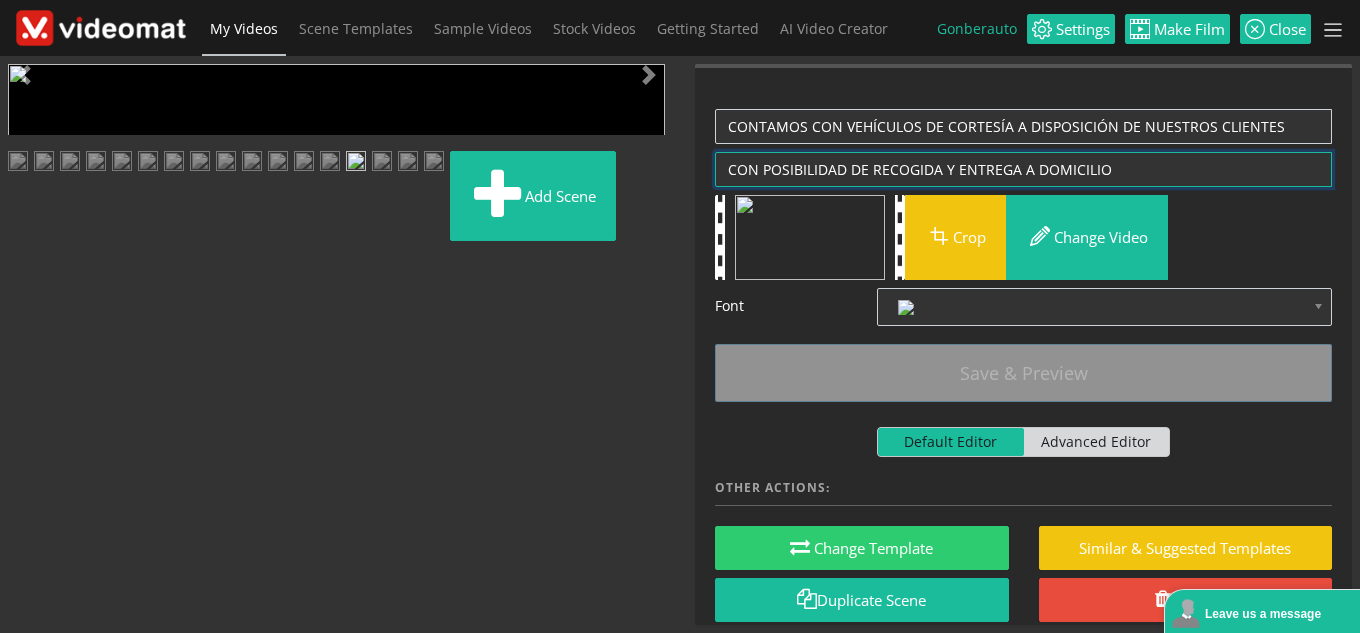 drag, startPoint x: 1134, startPoint y: 170, endPoint x: 695, endPoint y: 159, distance: 439.1378 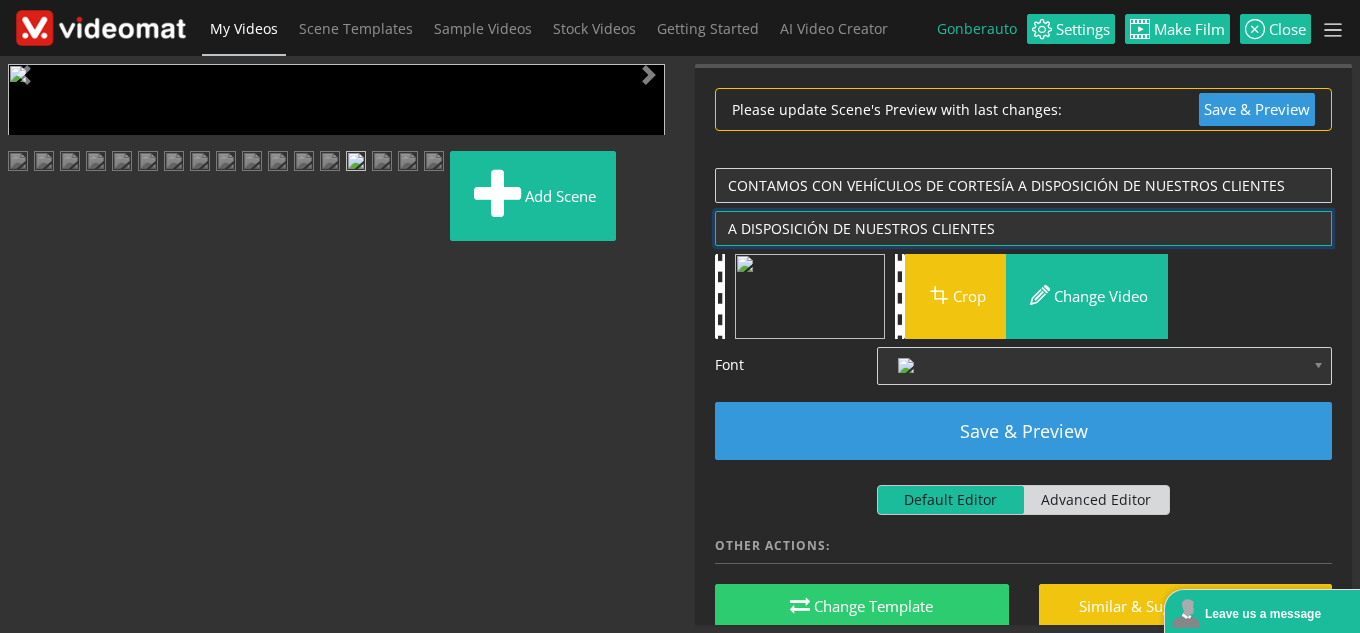 type on "A DISPOSICIÓN DE NUESTROS CLIENTES" 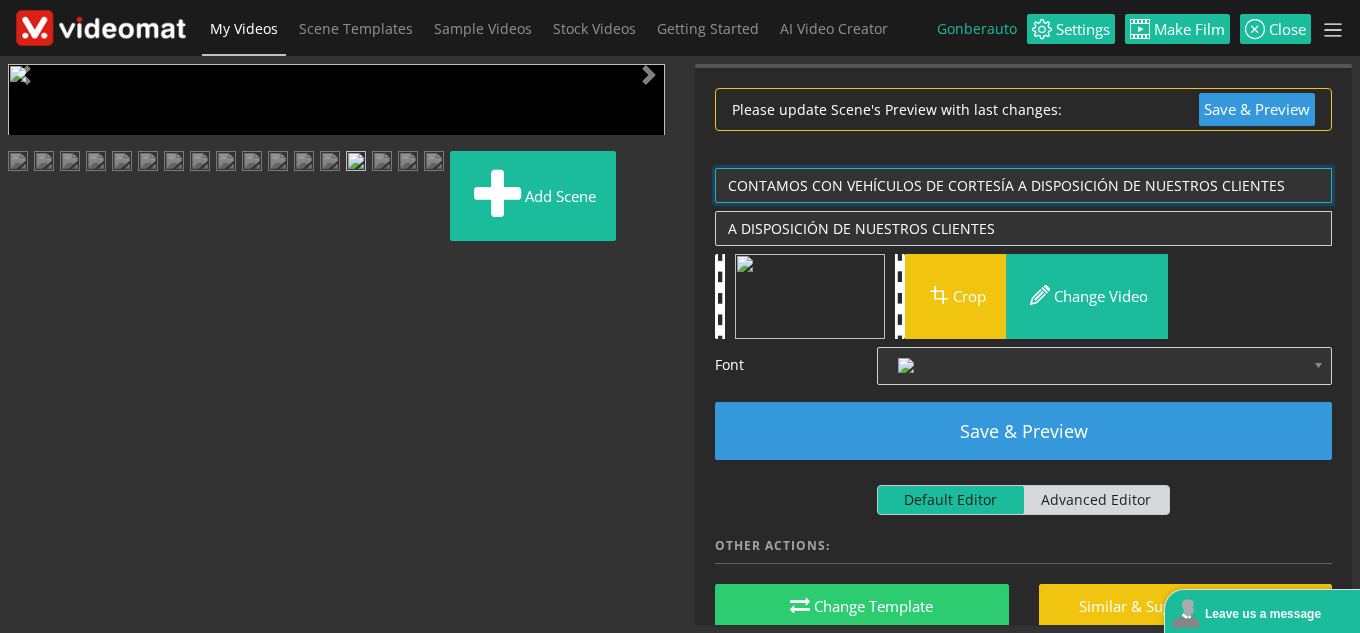 click on "CONTAMOS CON VEHÍCULOS DE CORTESÍA A DISPOSICIÓN DE NUESTROS CLIENTES" at bounding box center [1023, 185] 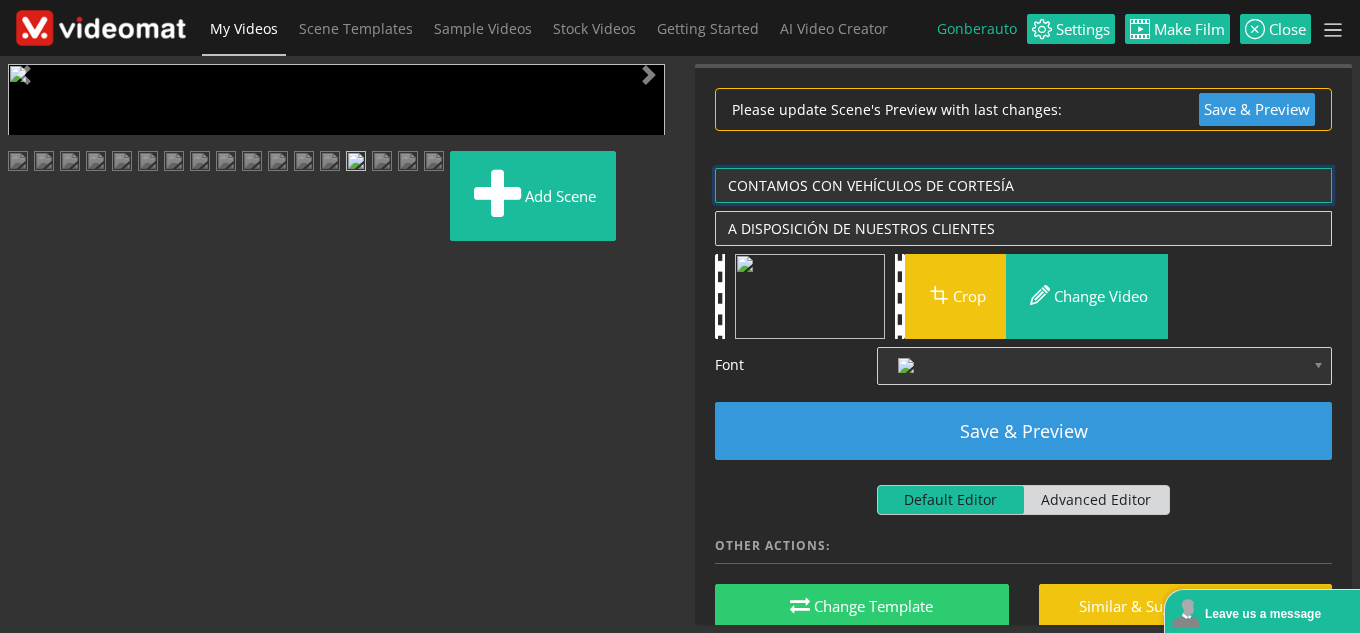 type on "CONTAMOS CON VEHÍCULOS DE CORTESÍA" 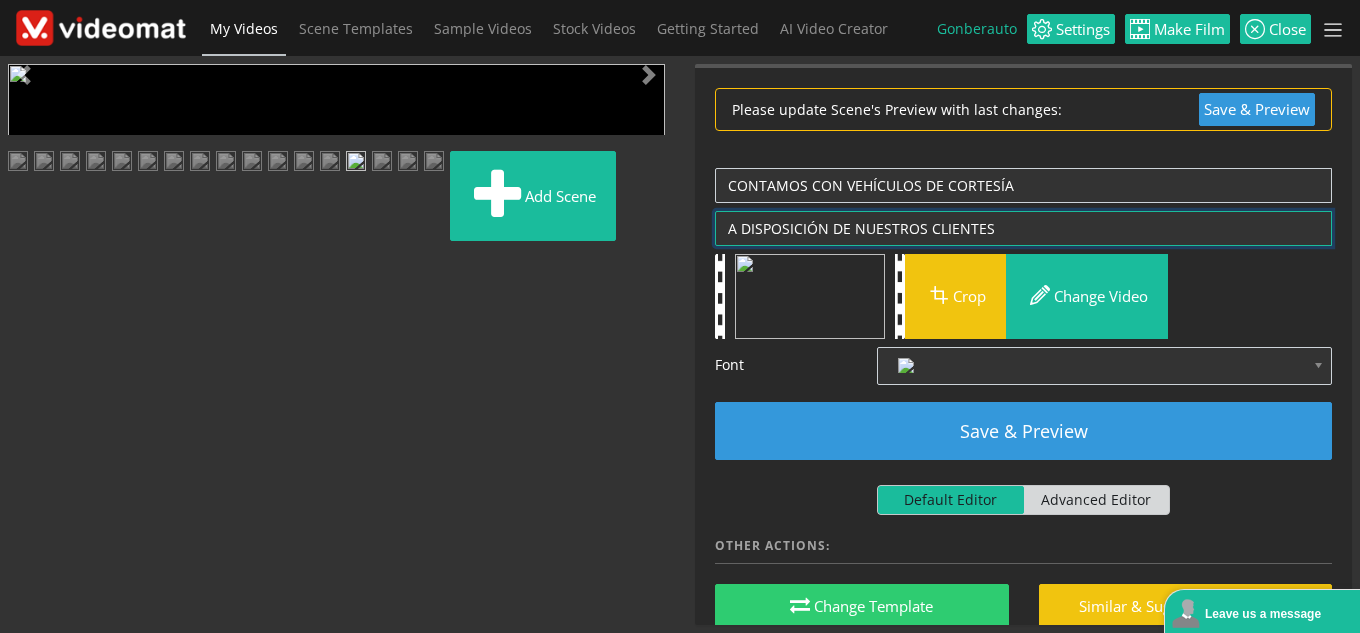 drag, startPoint x: 1015, startPoint y: 222, endPoint x: 726, endPoint y: 233, distance: 289.20926 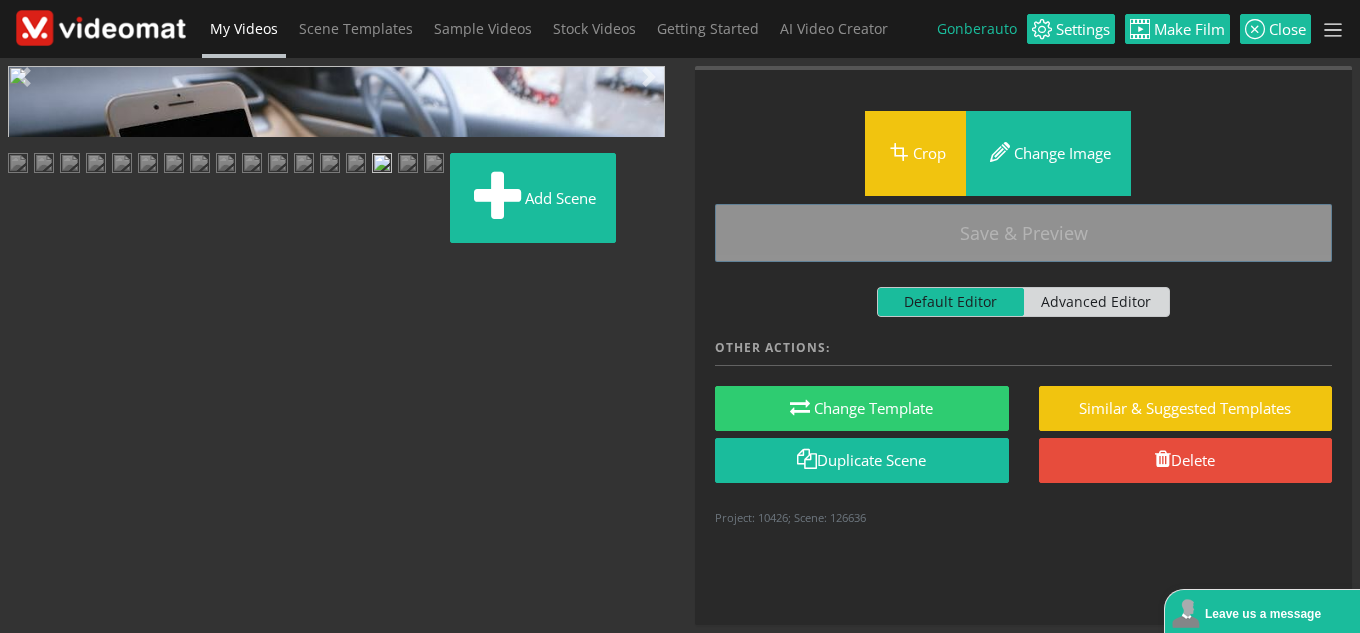 click at bounding box center [408, 165] 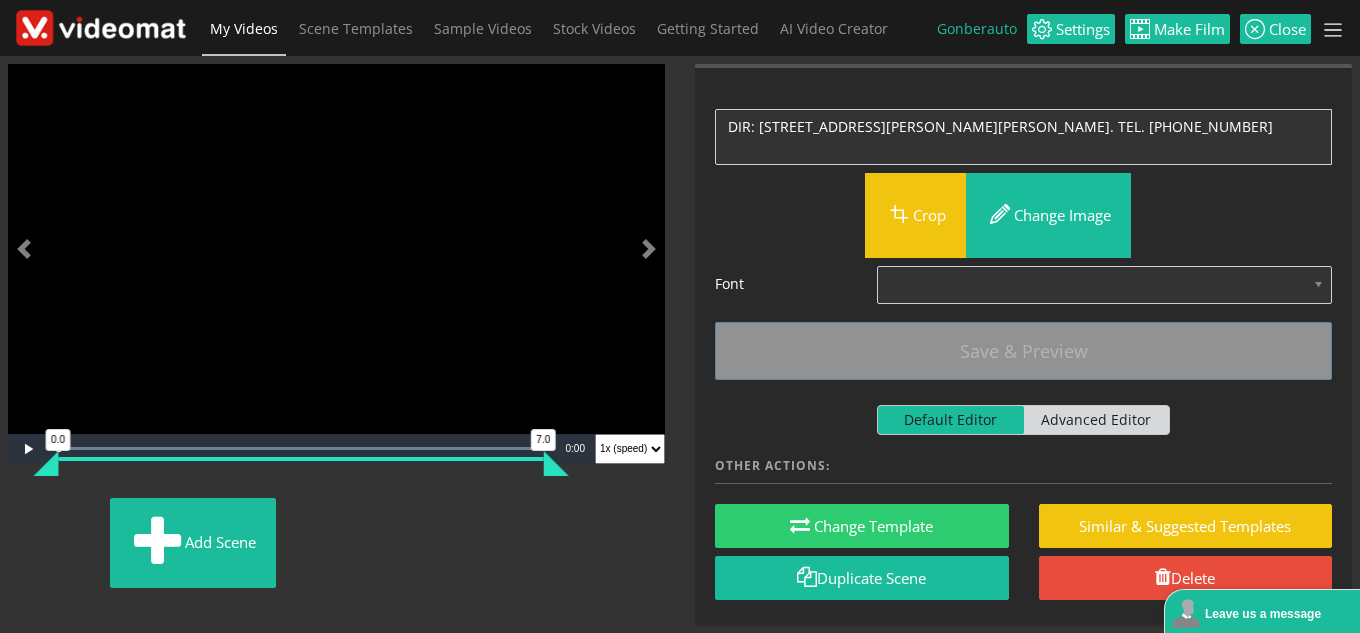 scroll, scrollTop: 0, scrollLeft: 0, axis: both 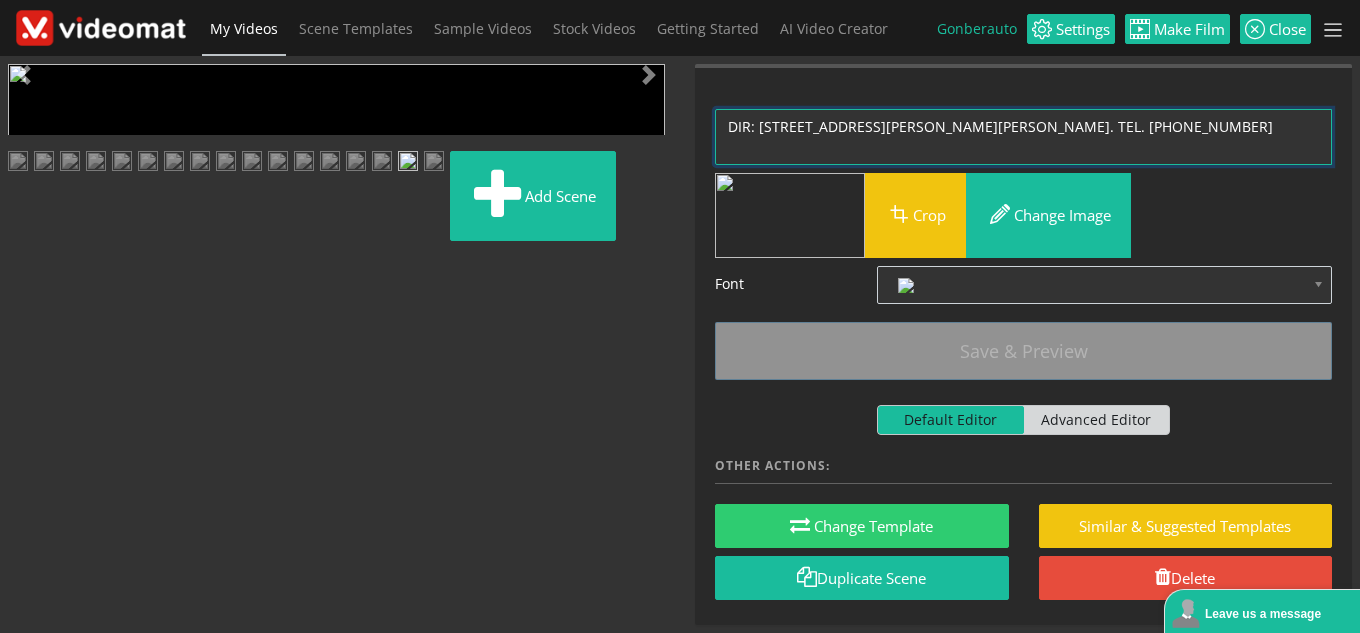 drag, startPoint x: 723, startPoint y: 126, endPoint x: 915, endPoint y: 149, distance: 193.3727 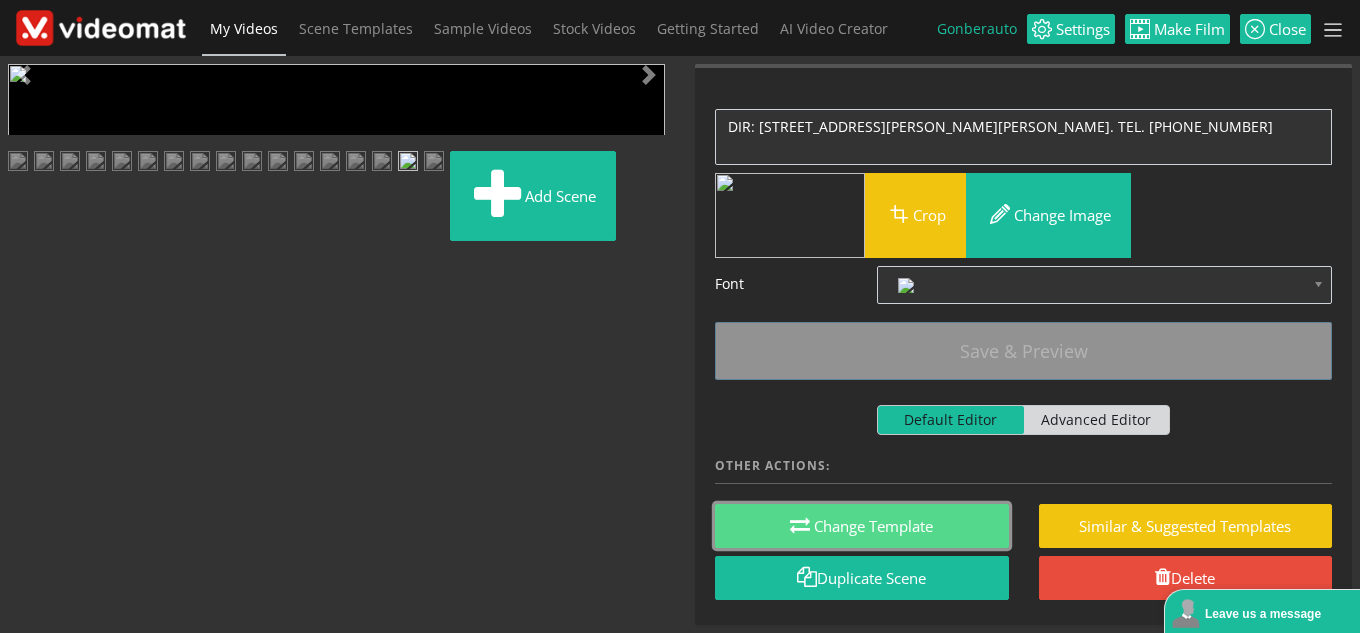 click on "Change Template" at bounding box center (862, 526) 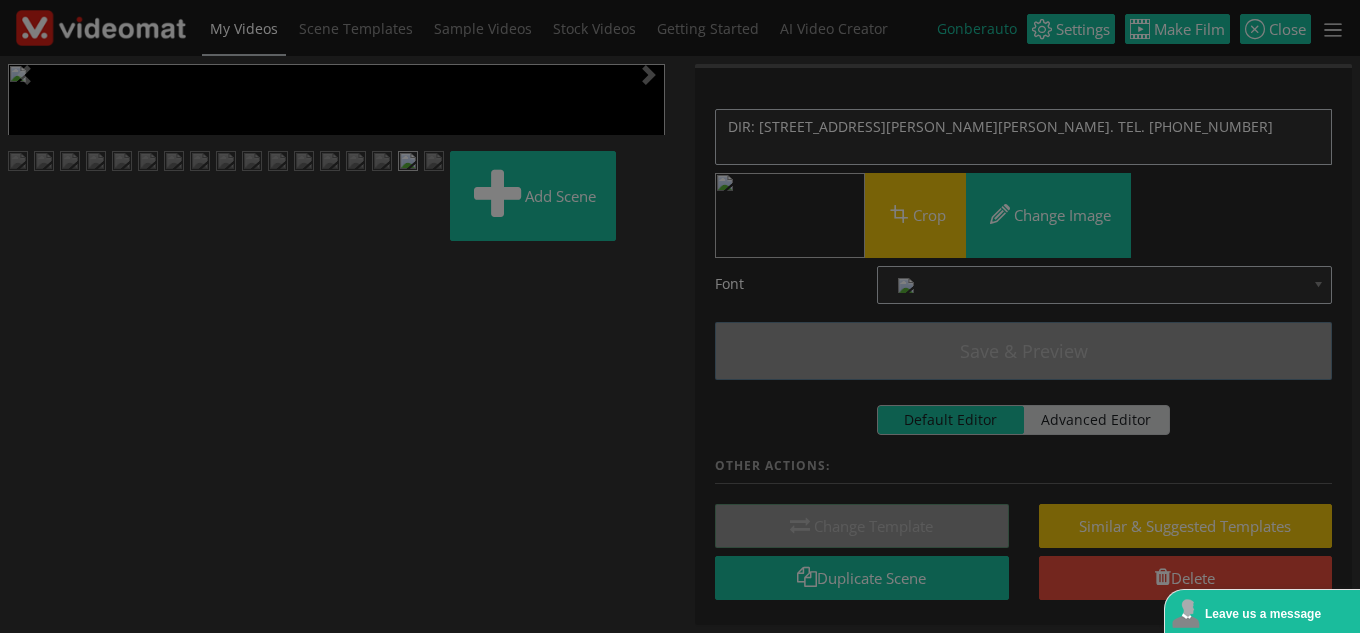scroll, scrollTop: 0, scrollLeft: 0, axis: both 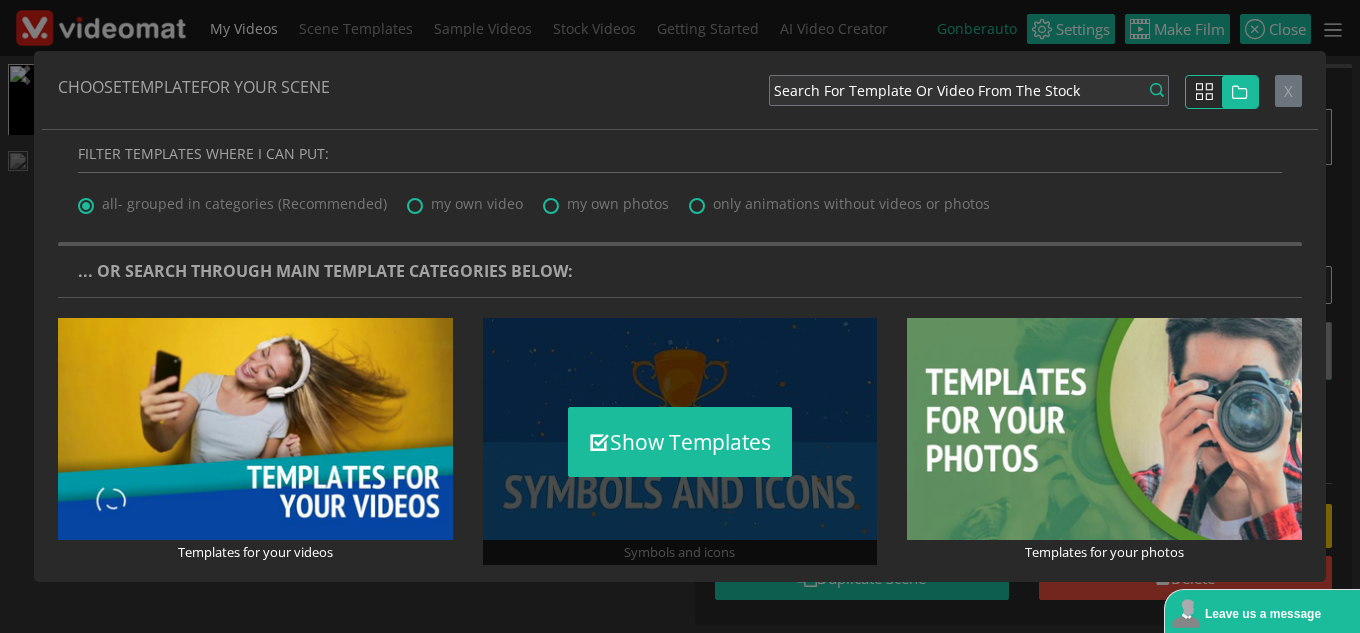click on "Show Templates" at bounding box center [680, 441] 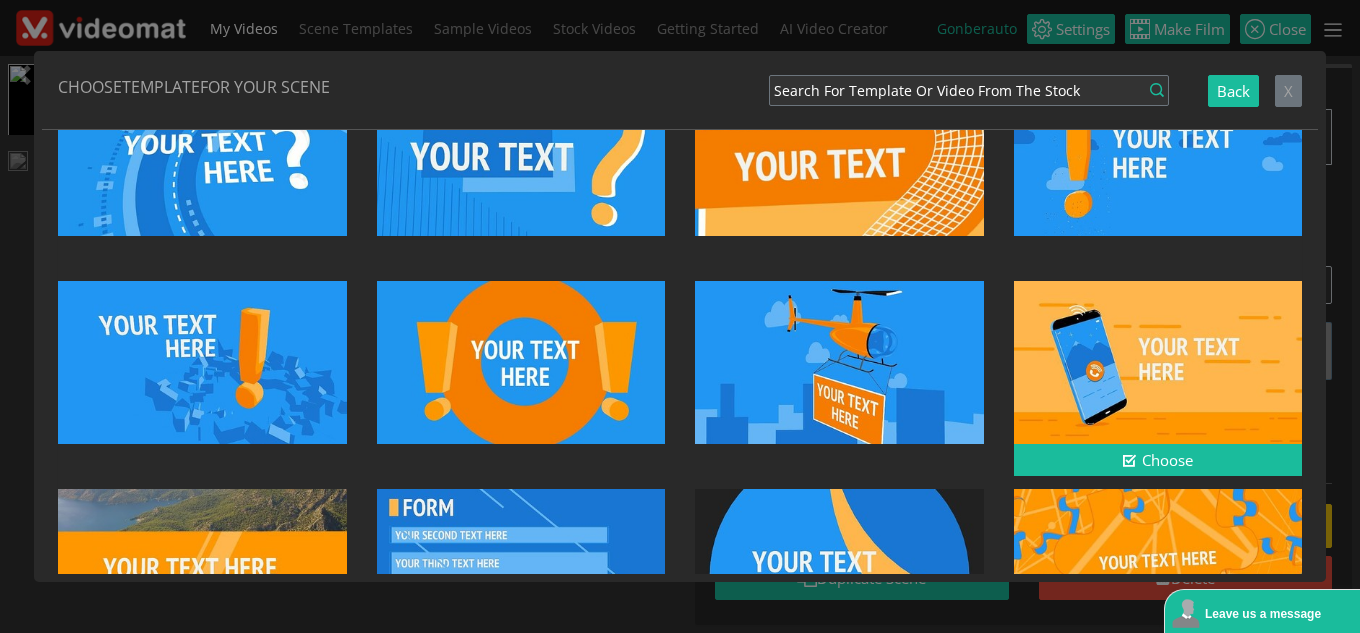 scroll, scrollTop: 636, scrollLeft: 0, axis: vertical 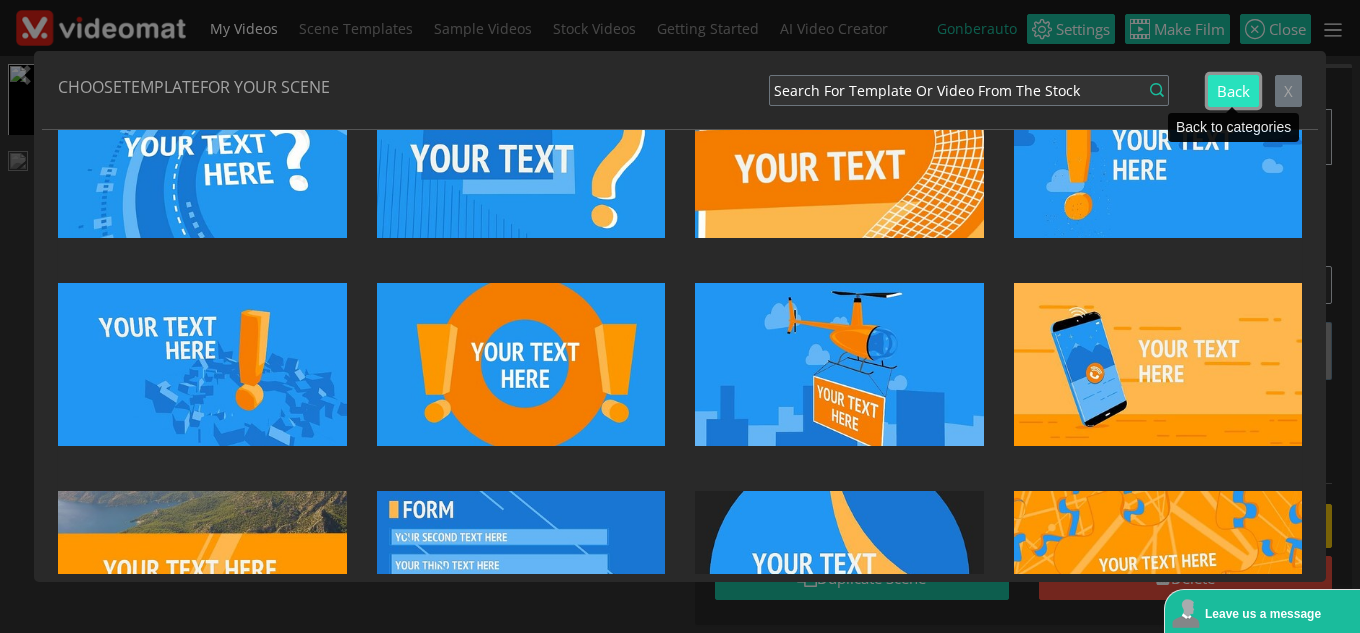 click on "Back" at bounding box center [1233, 91] 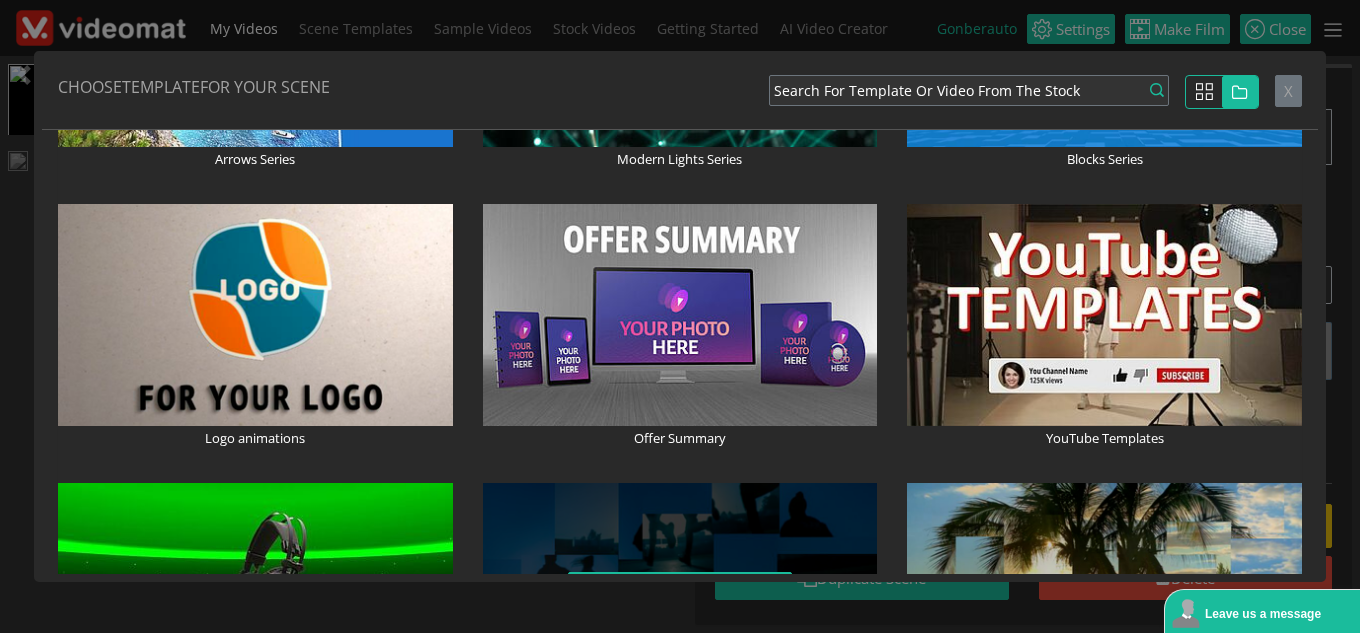 scroll, scrollTop: 1600, scrollLeft: 0, axis: vertical 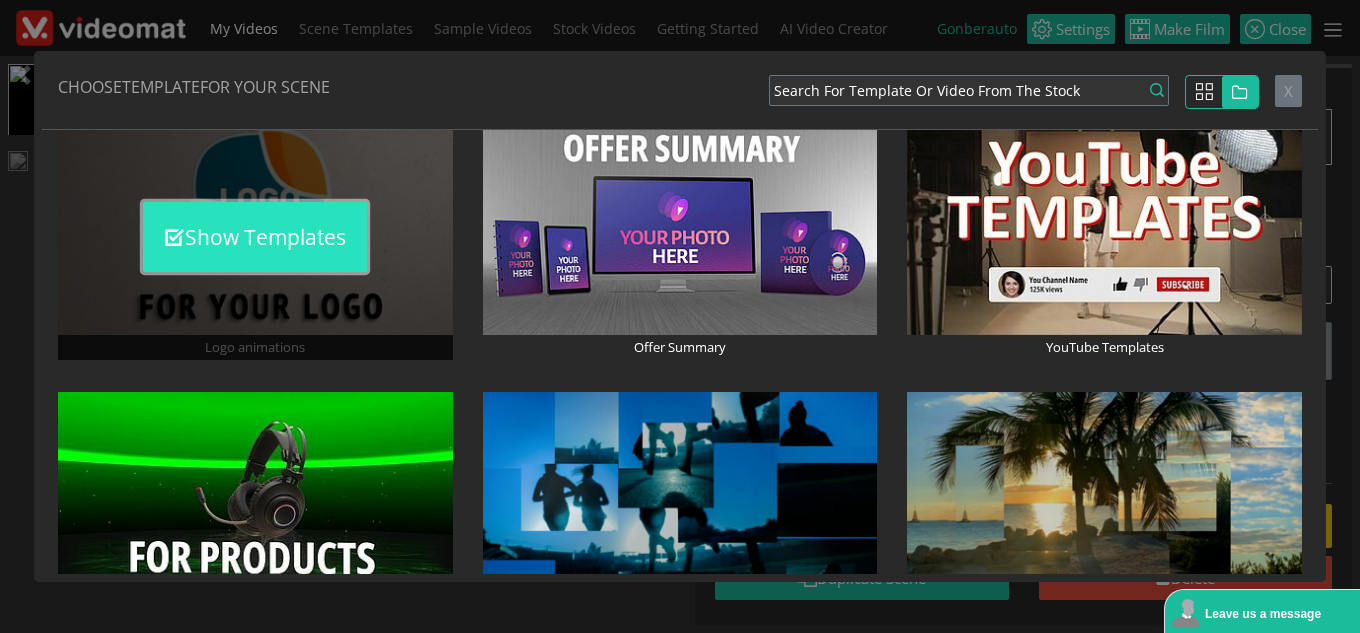 click on "Show Templates" at bounding box center (255, 237) 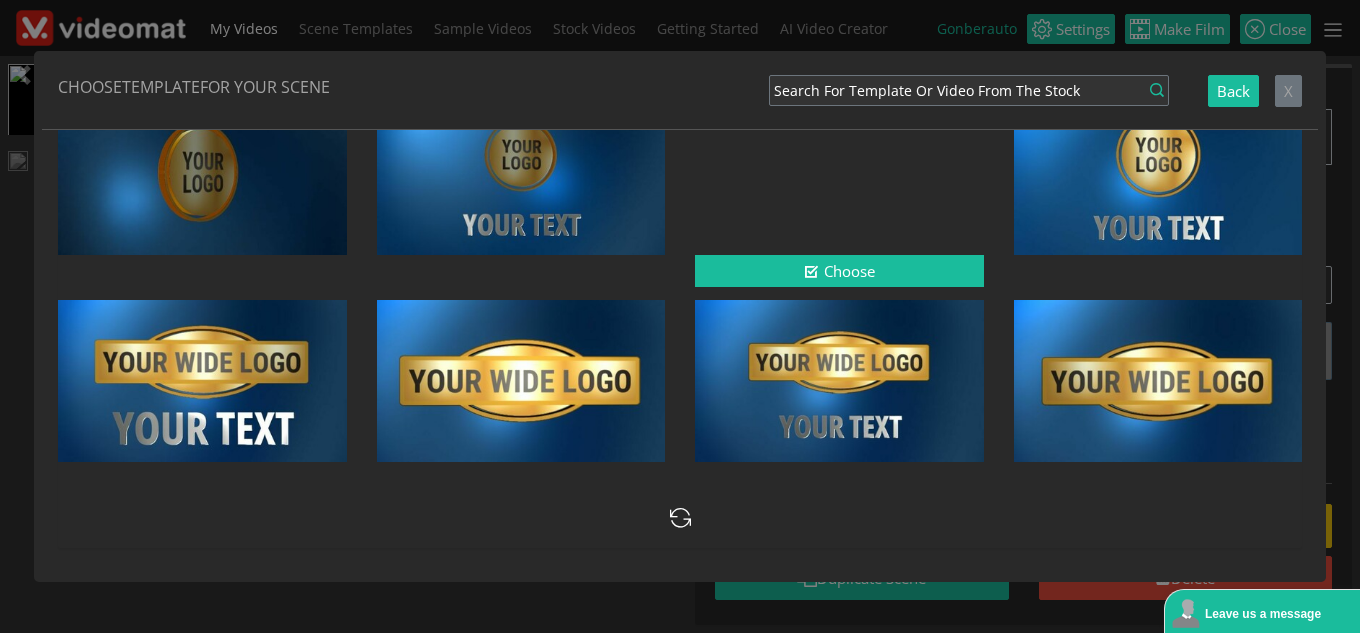 scroll, scrollTop: 836, scrollLeft: 0, axis: vertical 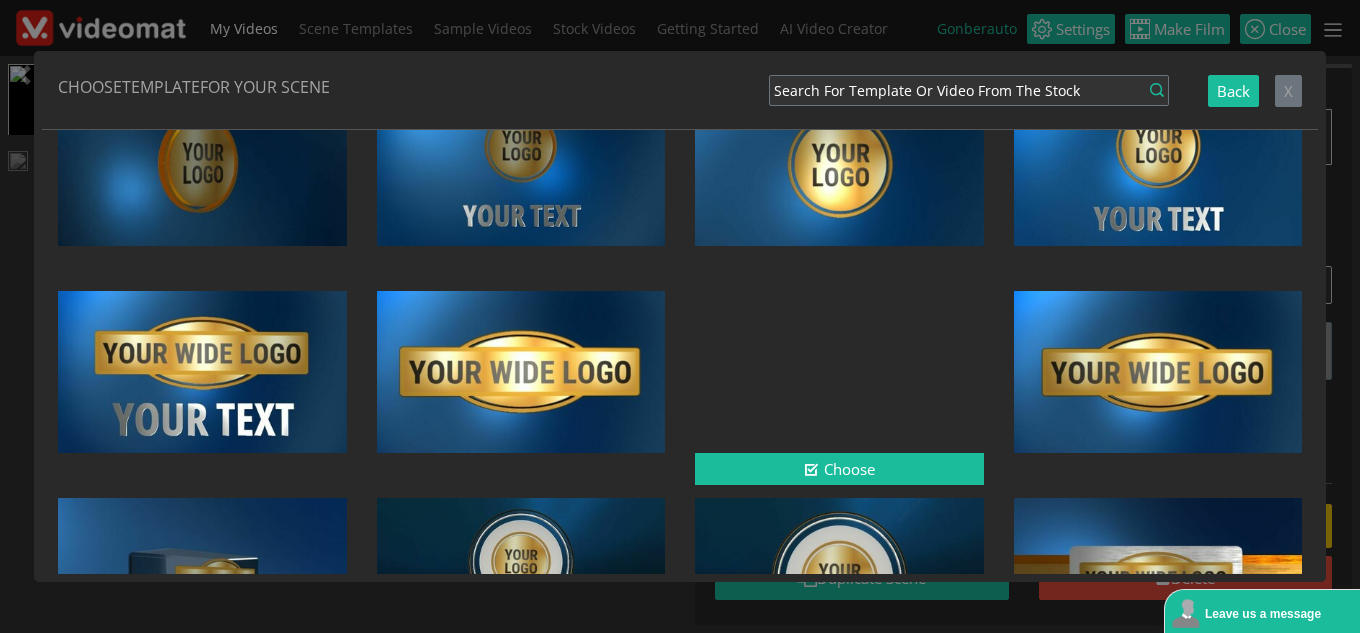 click at bounding box center (839, 372) 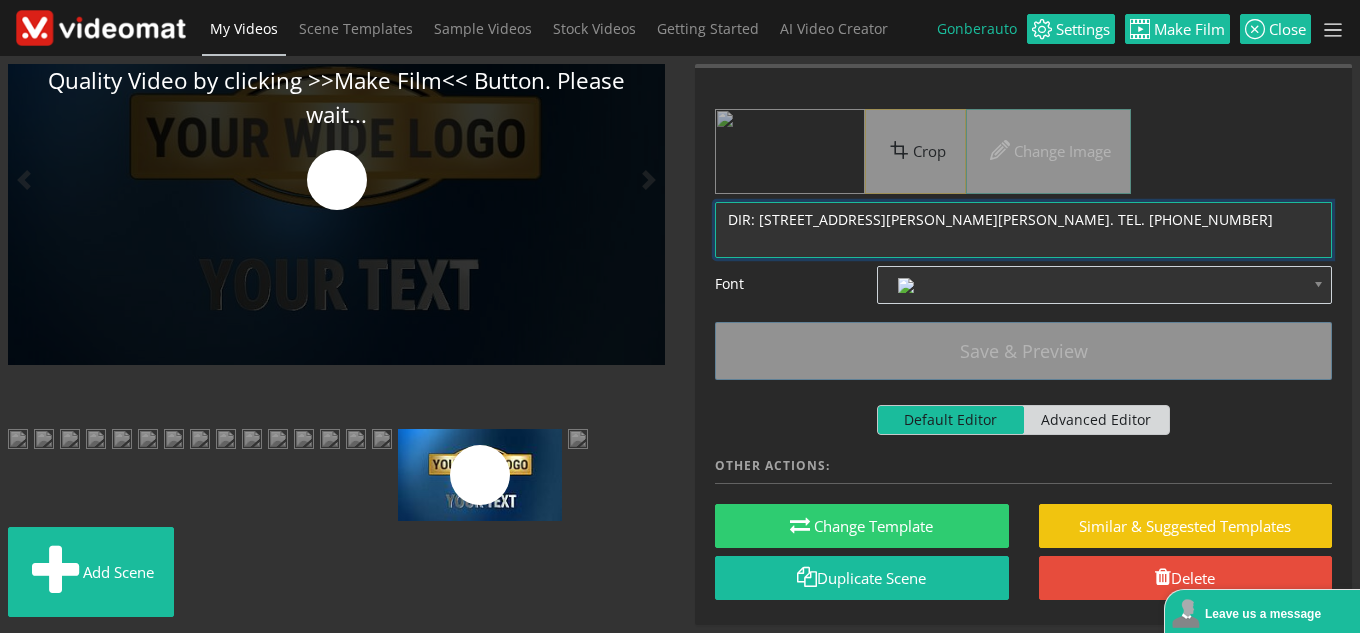 click on "DIR: CALLE MARRUECOS CONJUNTO CAPELLANÍA 6, NAVE 3, JEREZ DE LA FRONTERA, CÁDIZ. TEL. 629 831 868" at bounding box center (1023, 230) 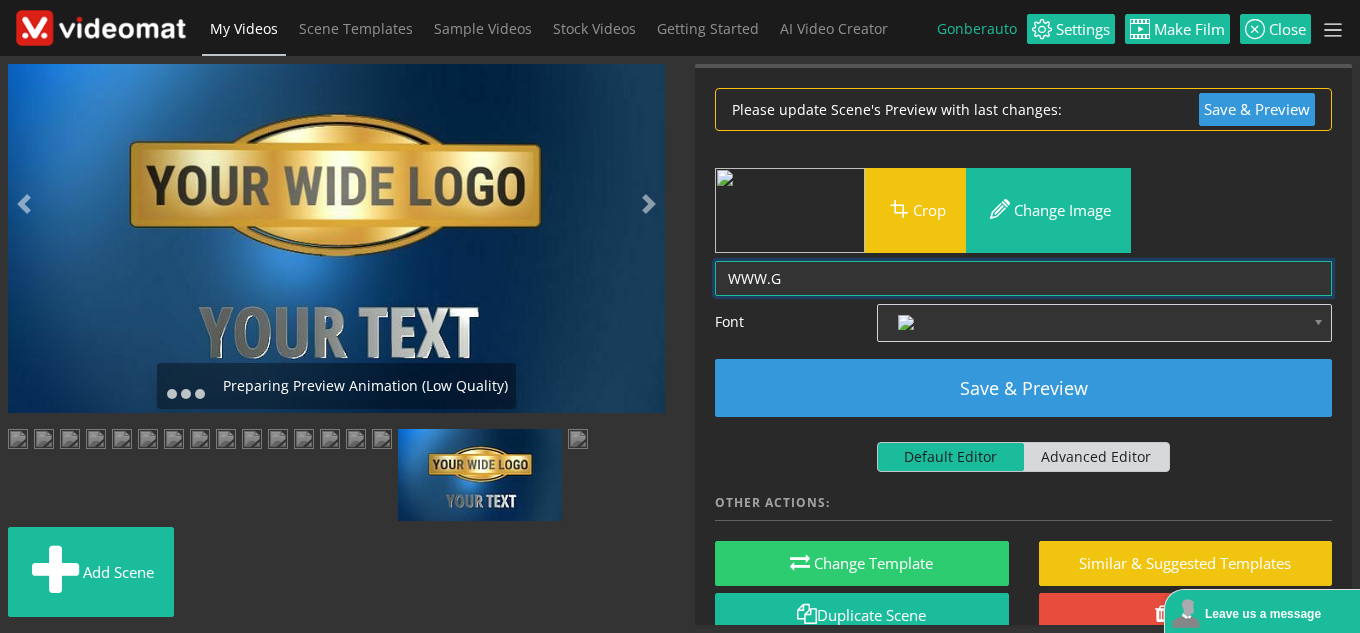 scroll, scrollTop: 456, scrollLeft: 0, axis: vertical 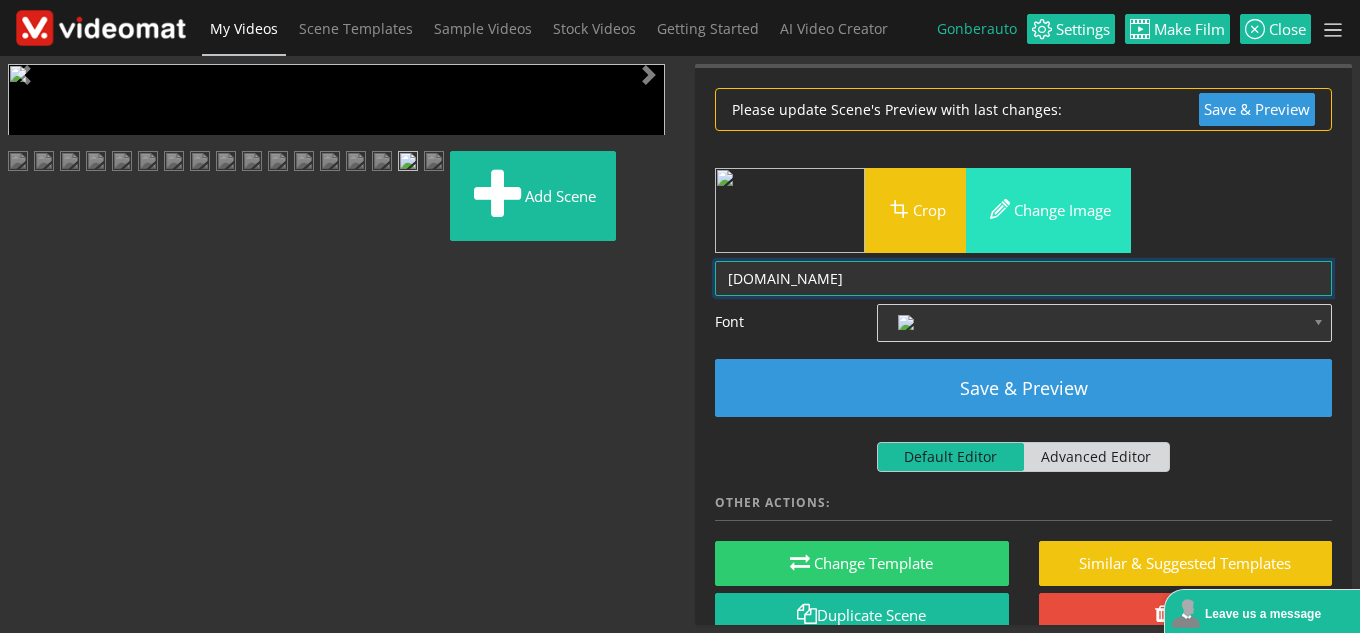 type on "WWW.GONBERAUTO.ES" 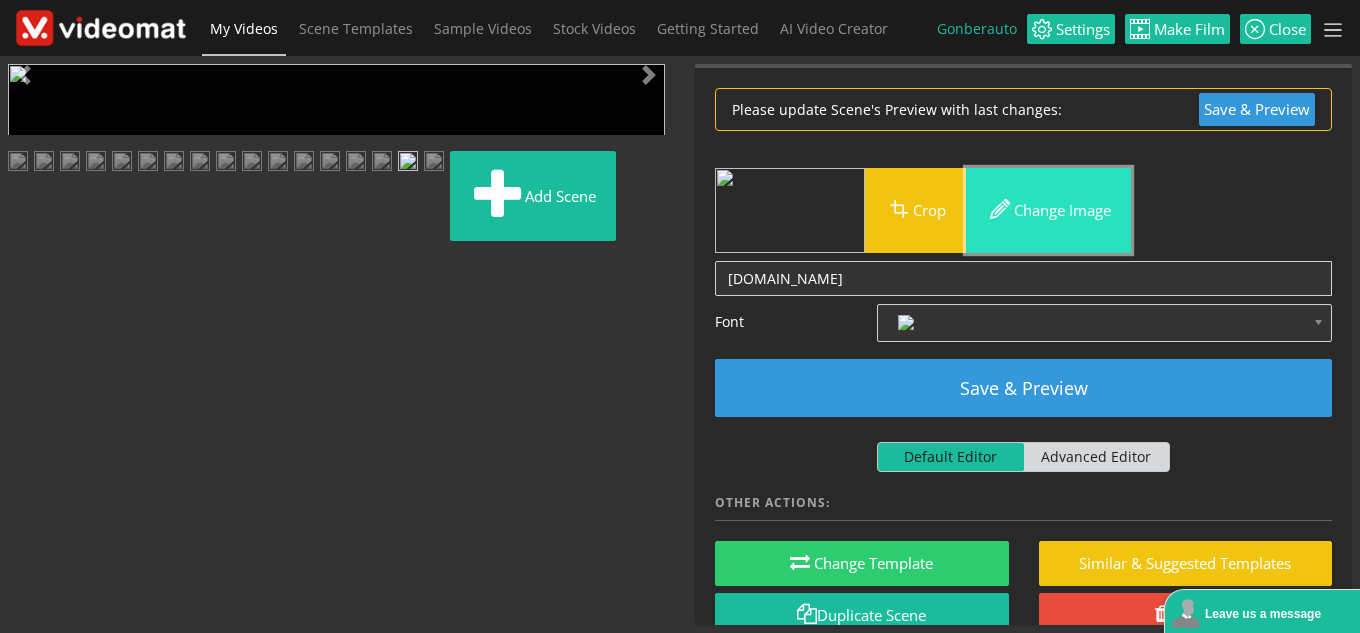 click on "Change image" at bounding box center [1048, 210] 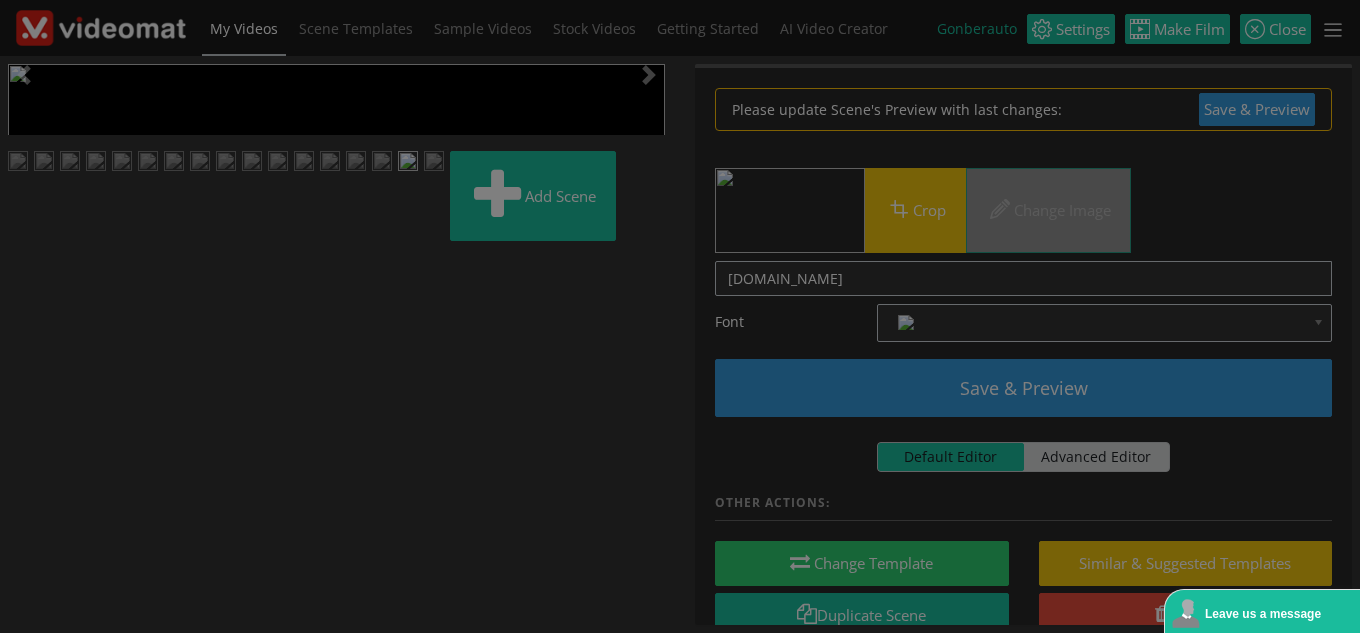 scroll, scrollTop: 0, scrollLeft: 0, axis: both 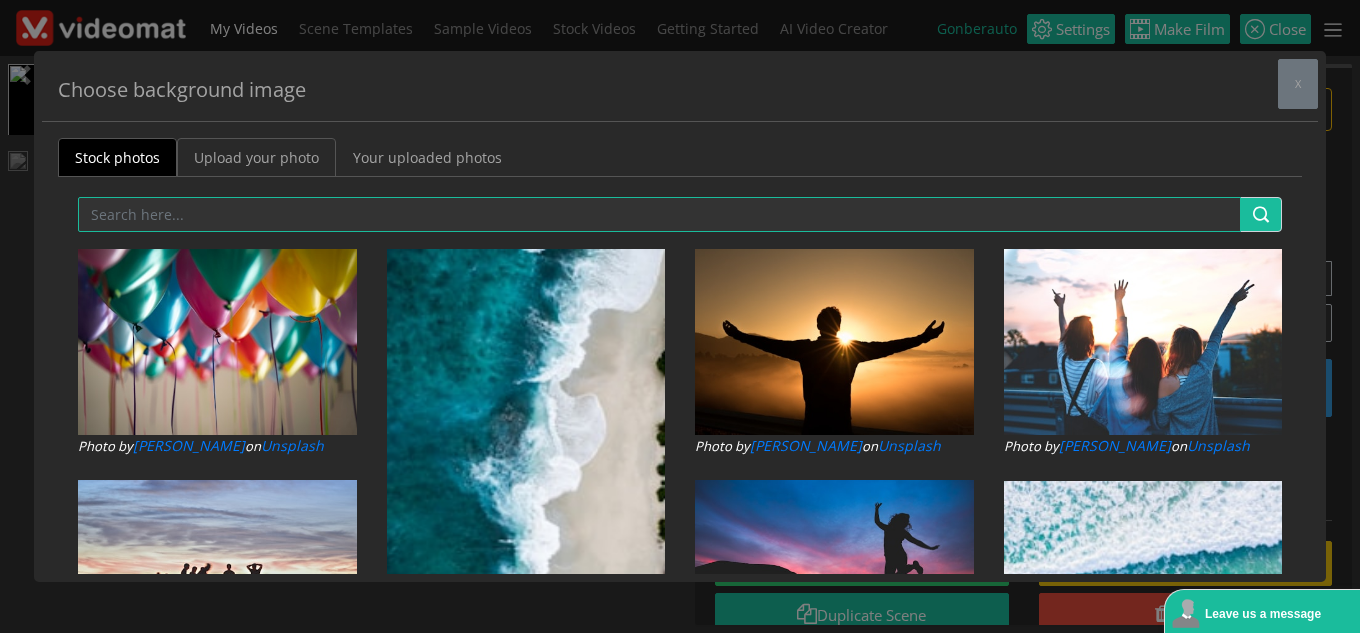 click on "Upload your photo" at bounding box center (256, 157) 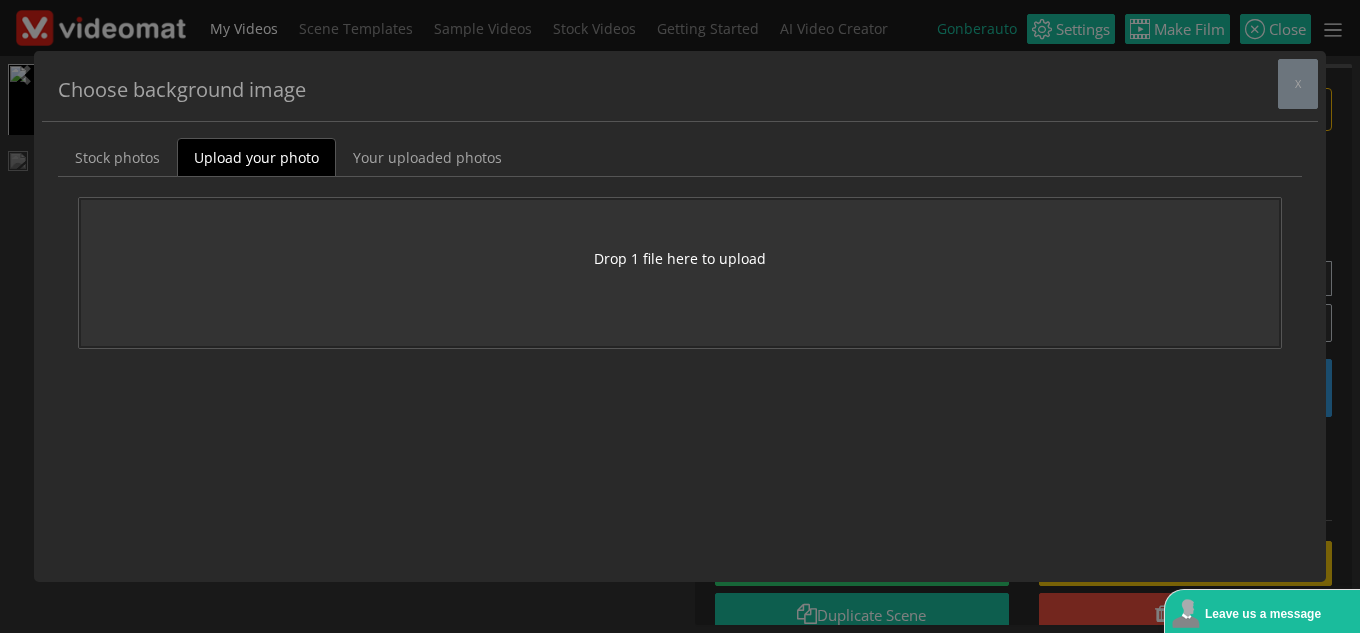 click on "Drop 1 file here to upload" at bounding box center (680, 273) 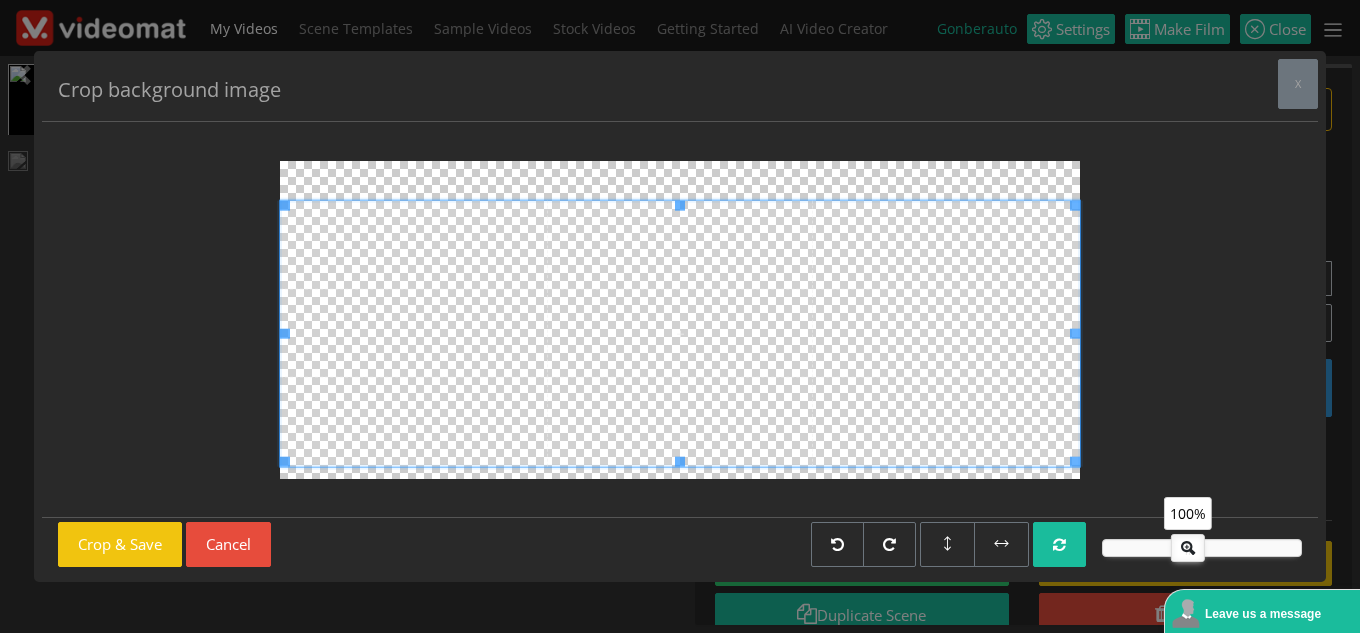 click at bounding box center [680, 333] 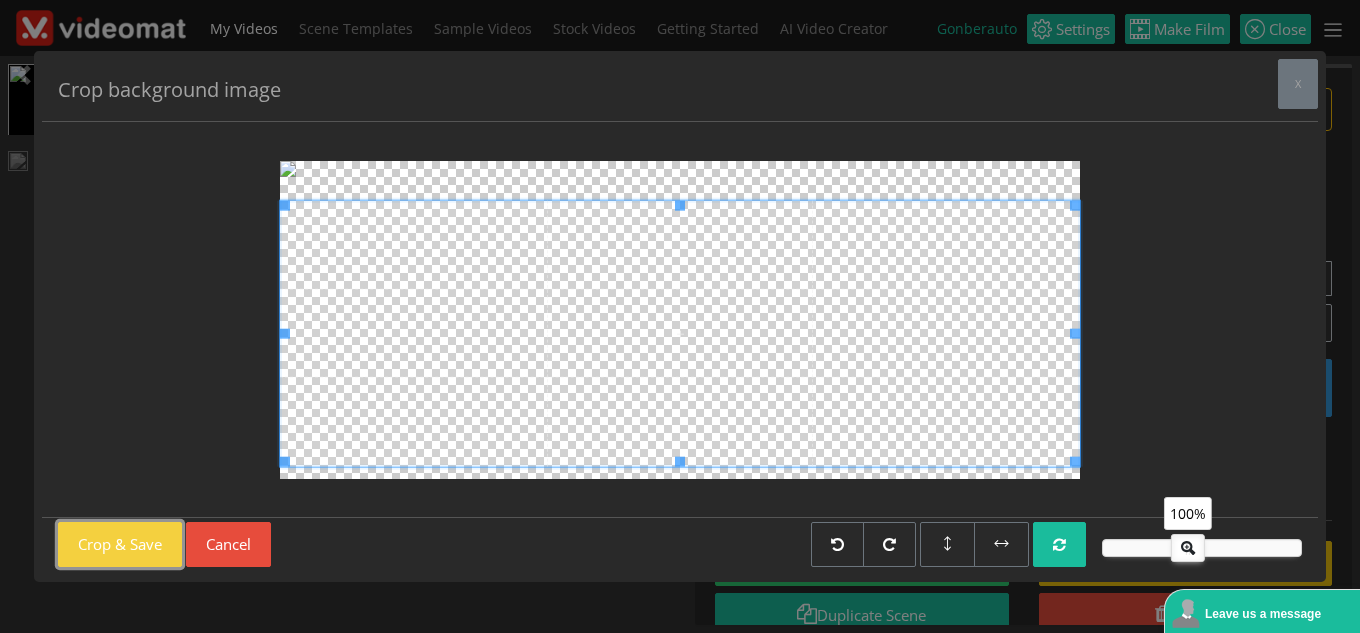 click on "Crop & Save" at bounding box center [120, 544] 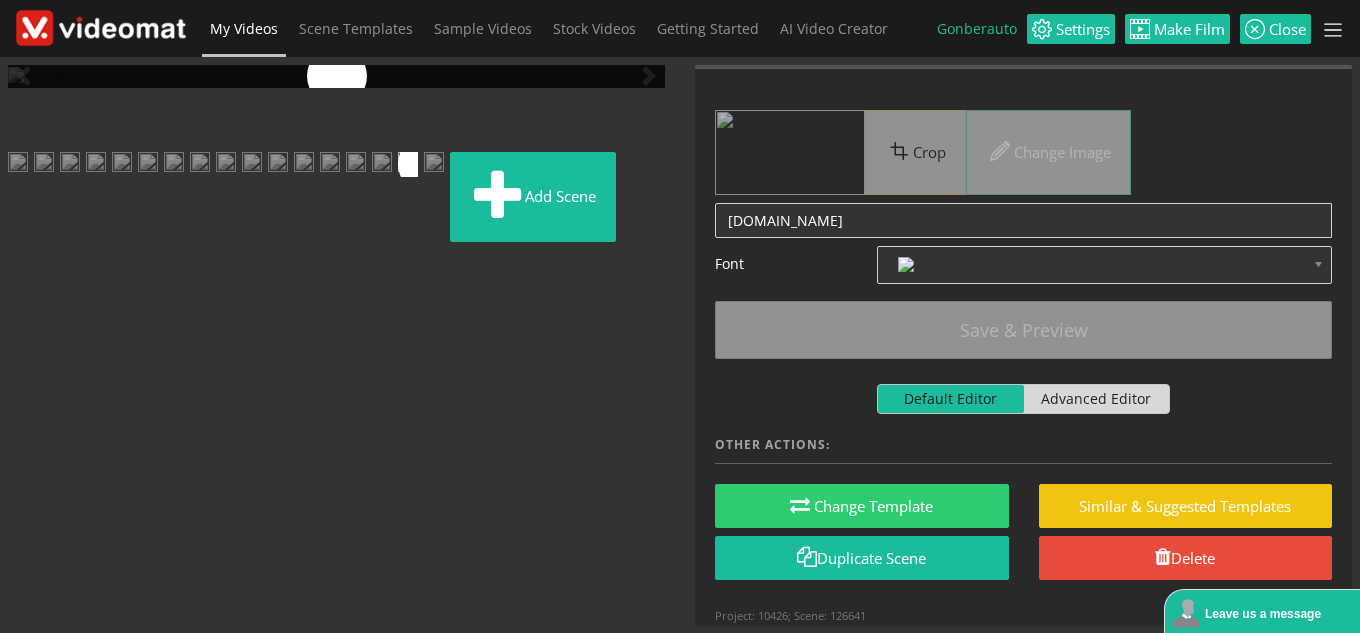 scroll, scrollTop: 0, scrollLeft: 0, axis: both 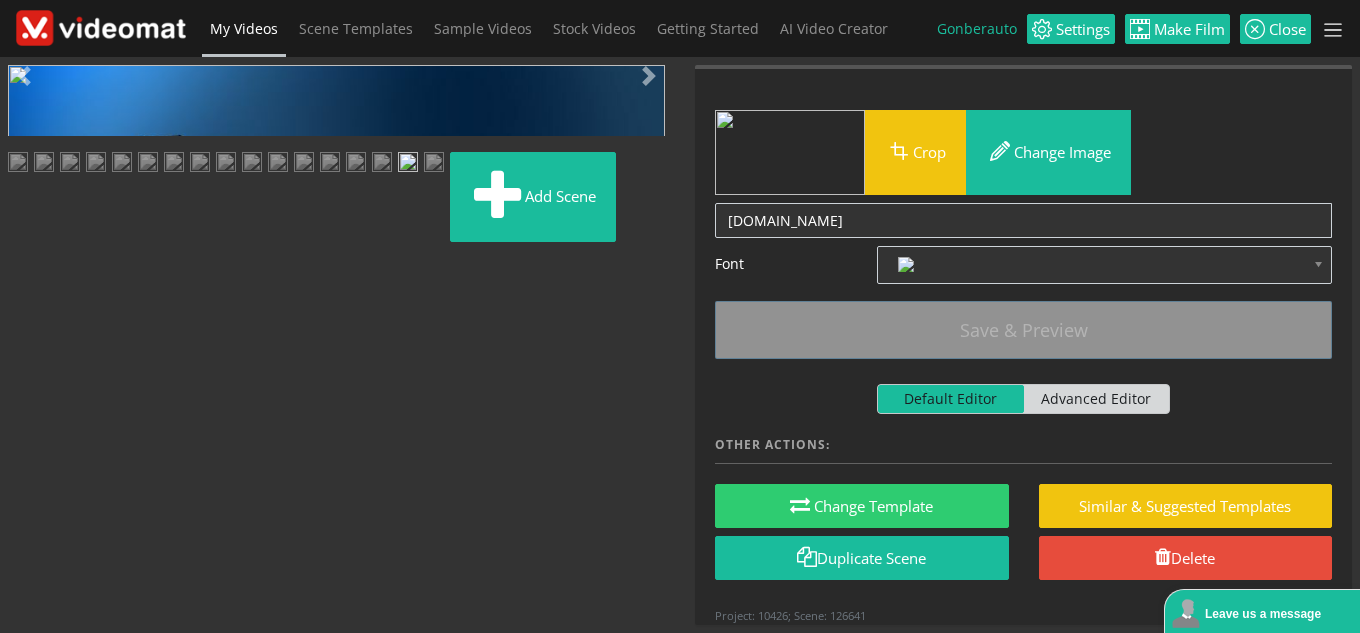 click at bounding box center (28, 449) 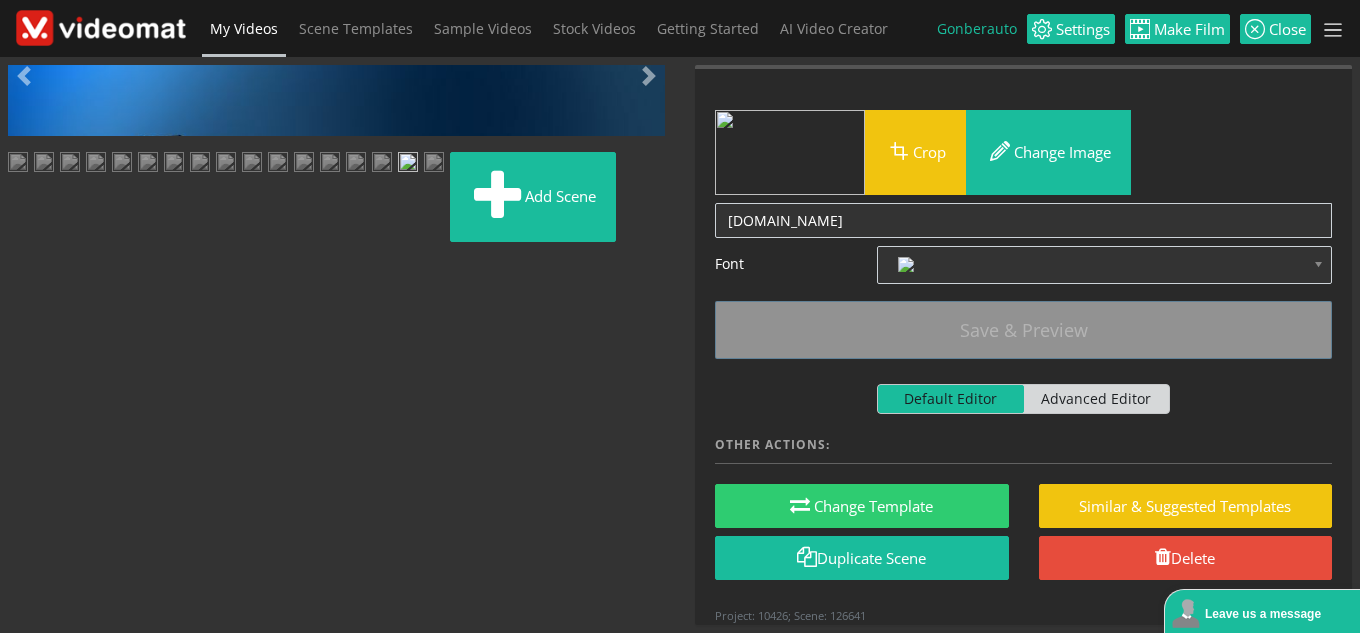 drag, startPoint x: 513, startPoint y: 461, endPoint x: 386, endPoint y: 458, distance: 127.03543 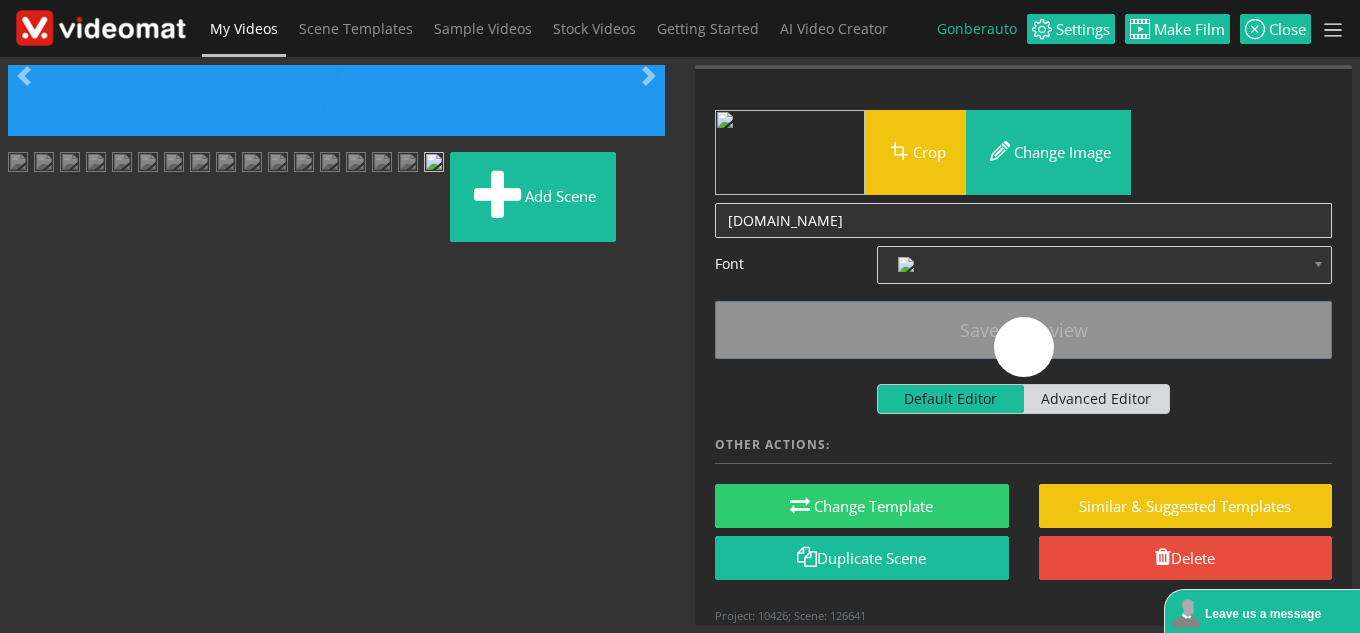 scroll, scrollTop: 456, scrollLeft: 0, axis: vertical 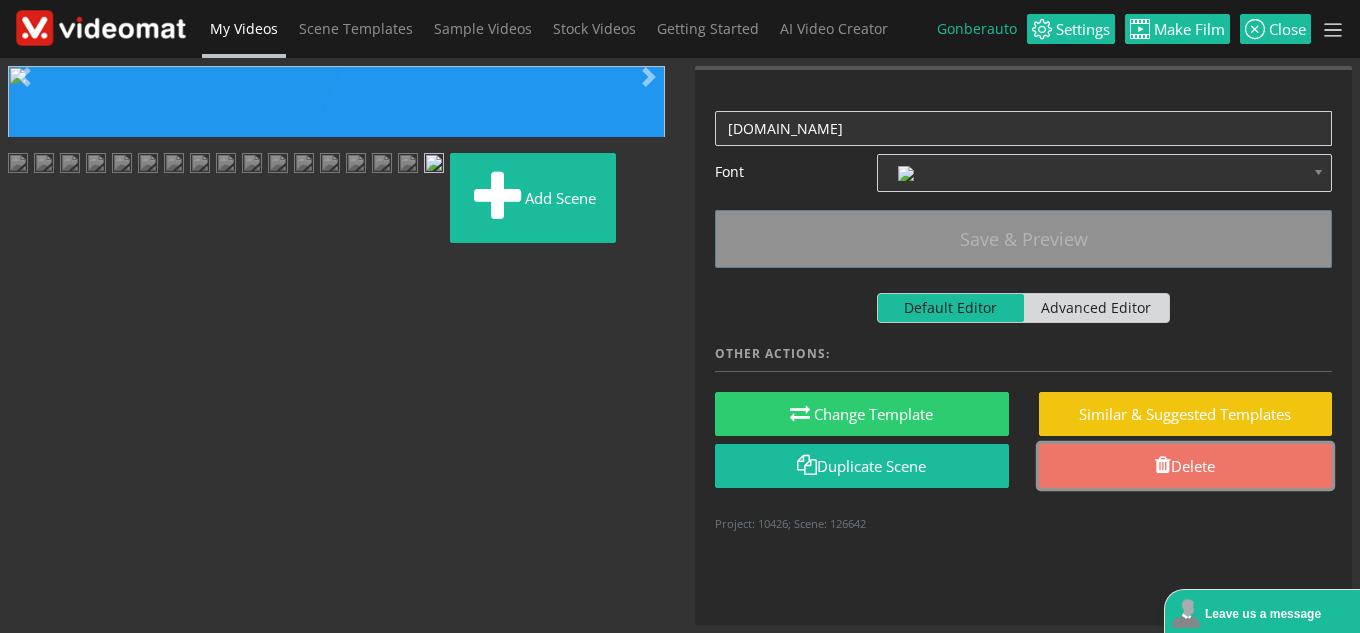 click at bounding box center (1163, 465) 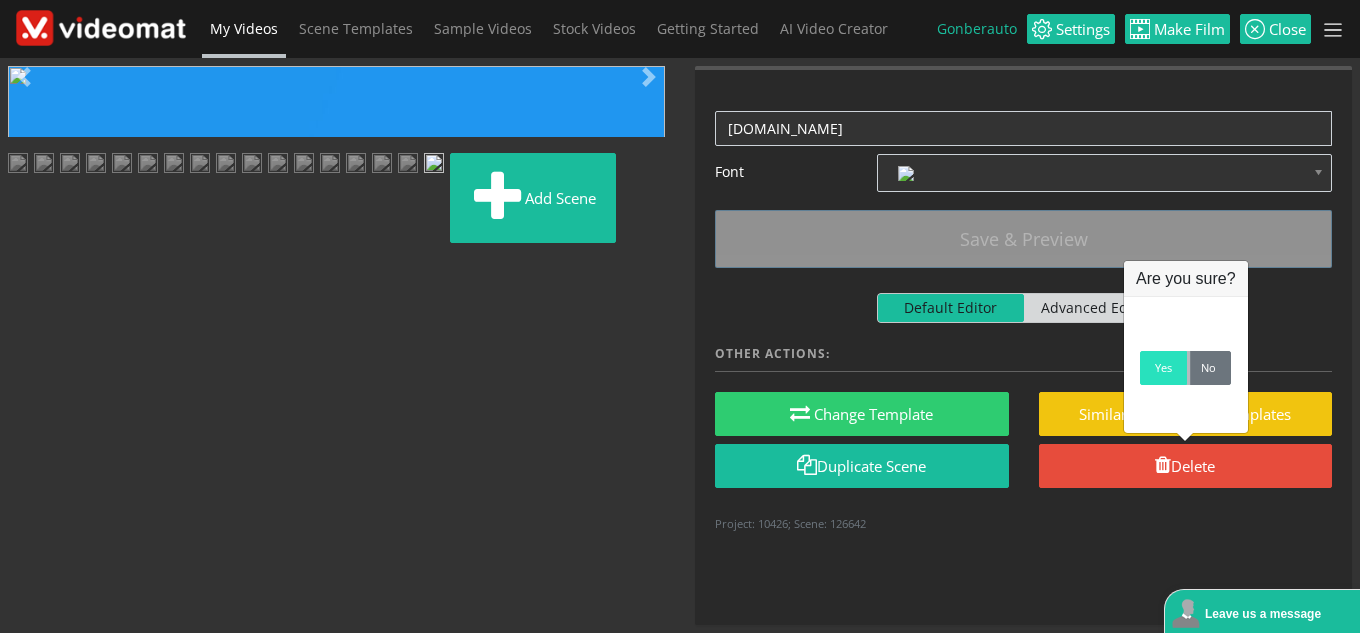 click on "Yes" at bounding box center [1163, 368] 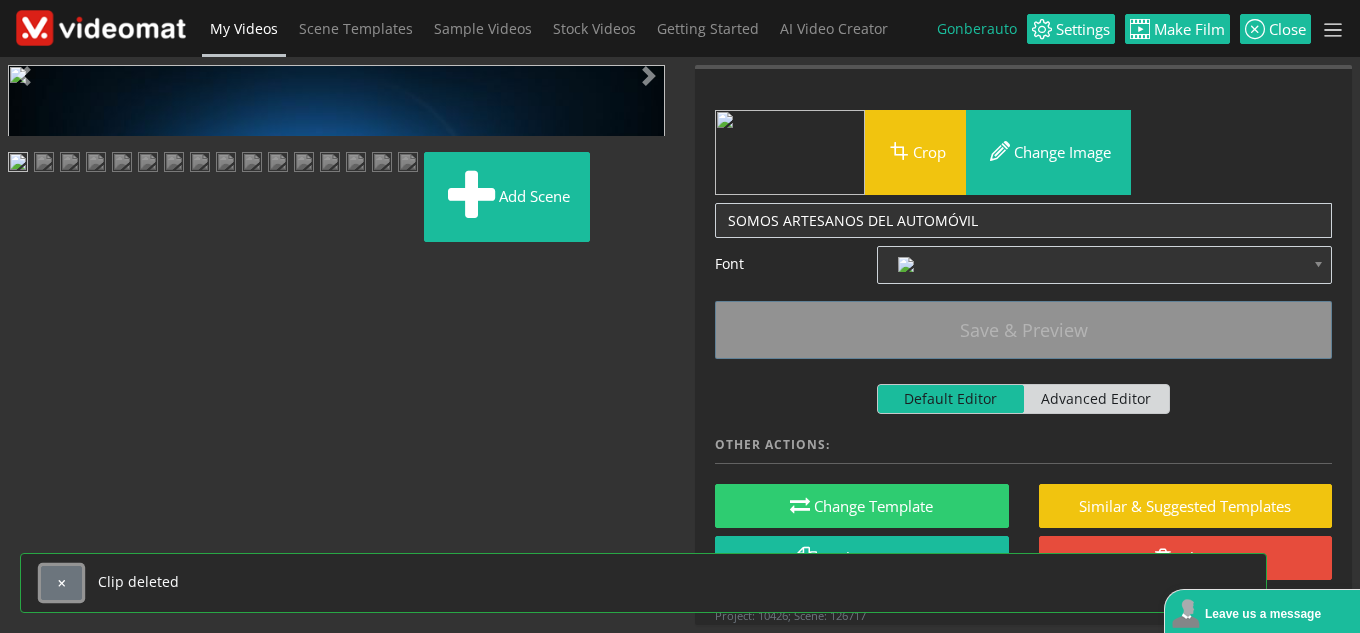 drag, startPoint x: 48, startPoint y: 589, endPoint x: 98, endPoint y: 582, distance: 50.48762 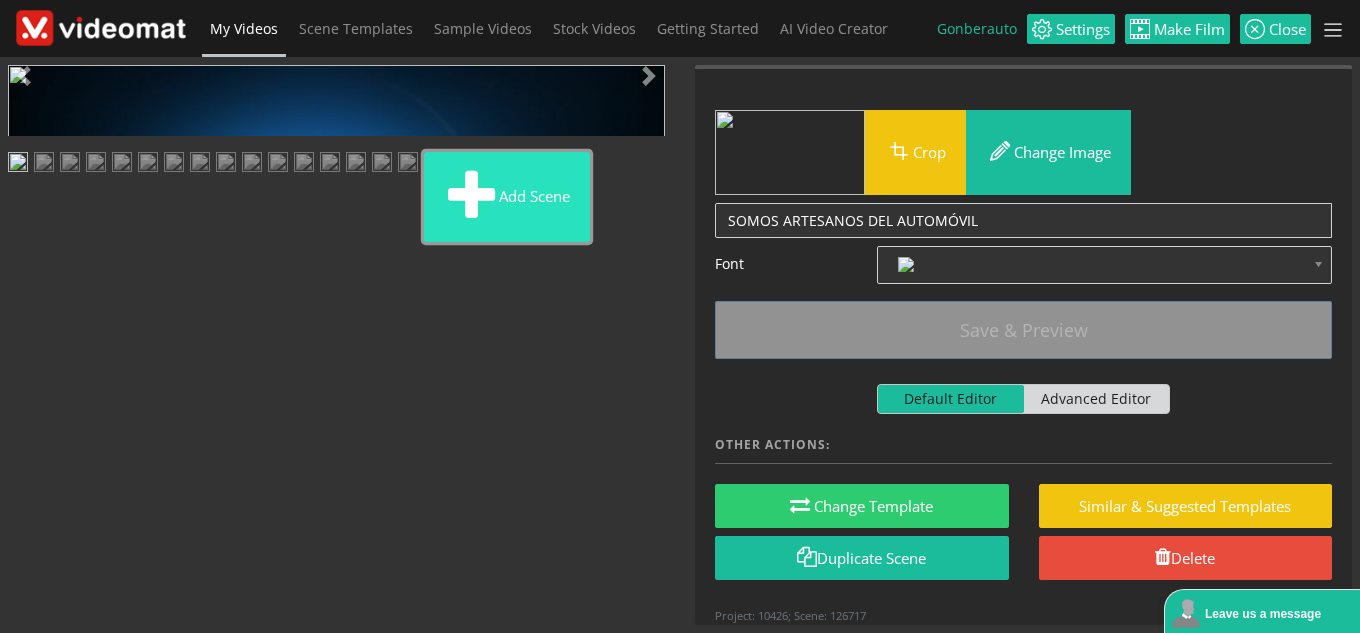 click on "Add scene" at bounding box center [507, 197] 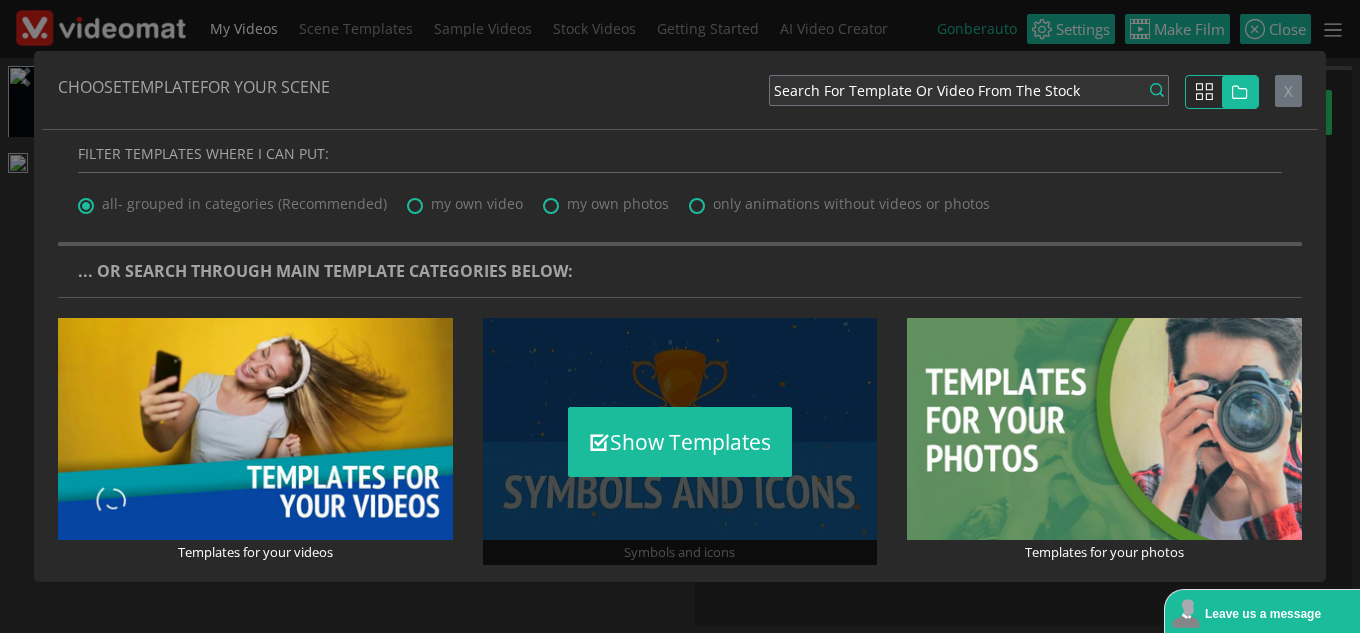 click on "Show Templates" at bounding box center (680, 441) 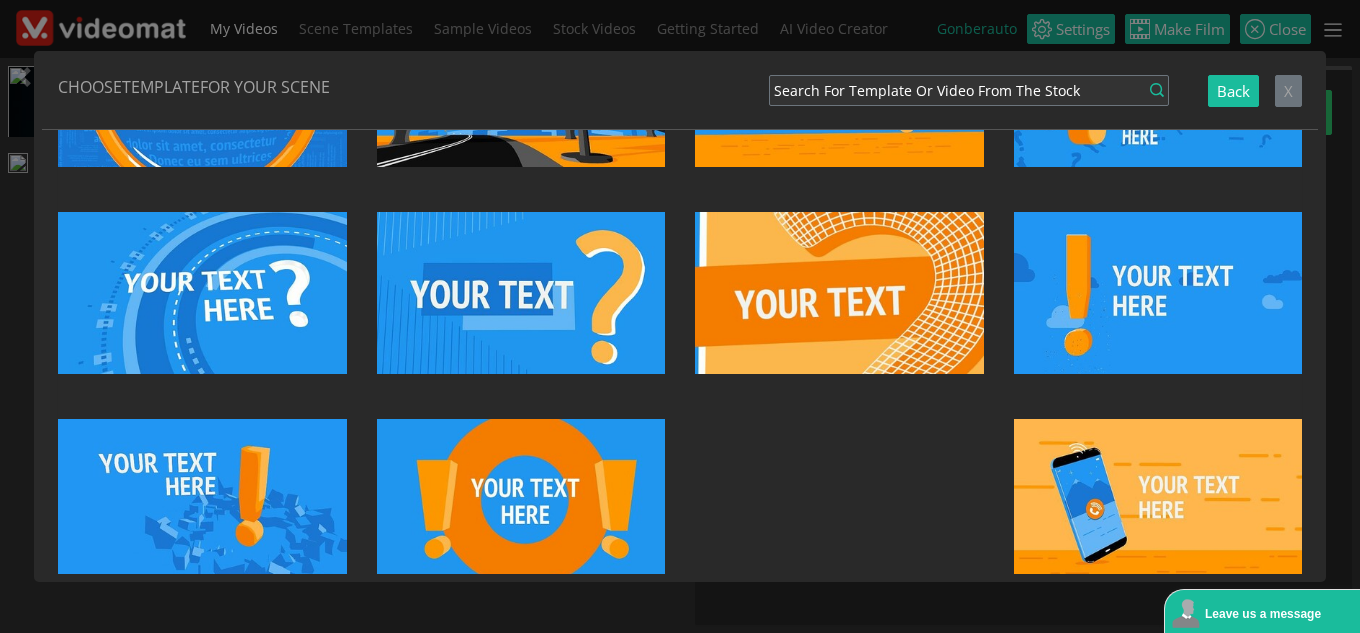 scroll, scrollTop: 700, scrollLeft: 0, axis: vertical 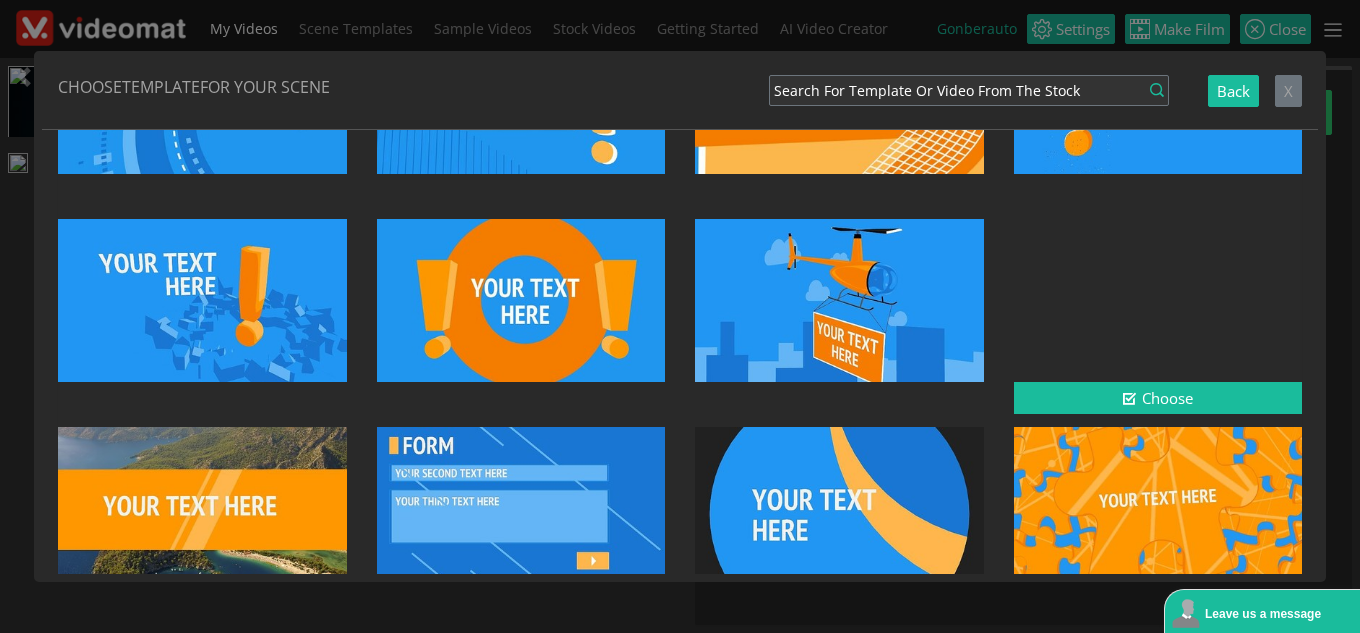 click at bounding box center [1158, 300] 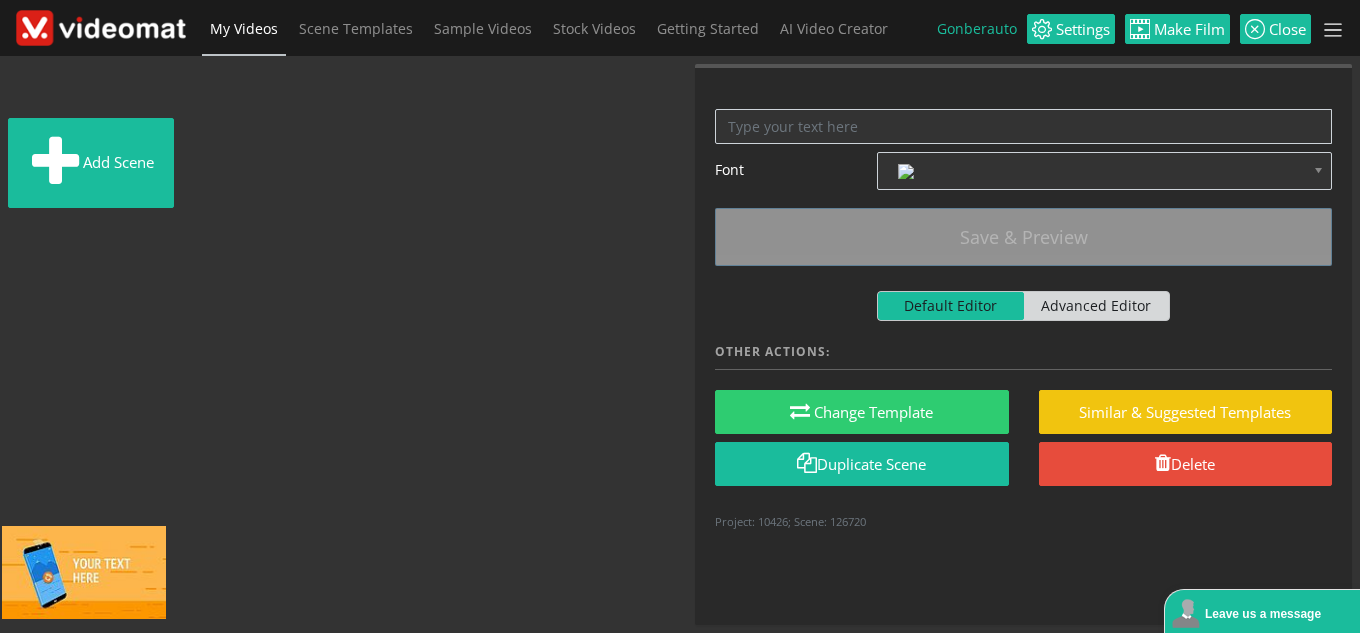 drag, startPoint x: 278, startPoint y: 569, endPoint x: 102, endPoint y: 569, distance: 176 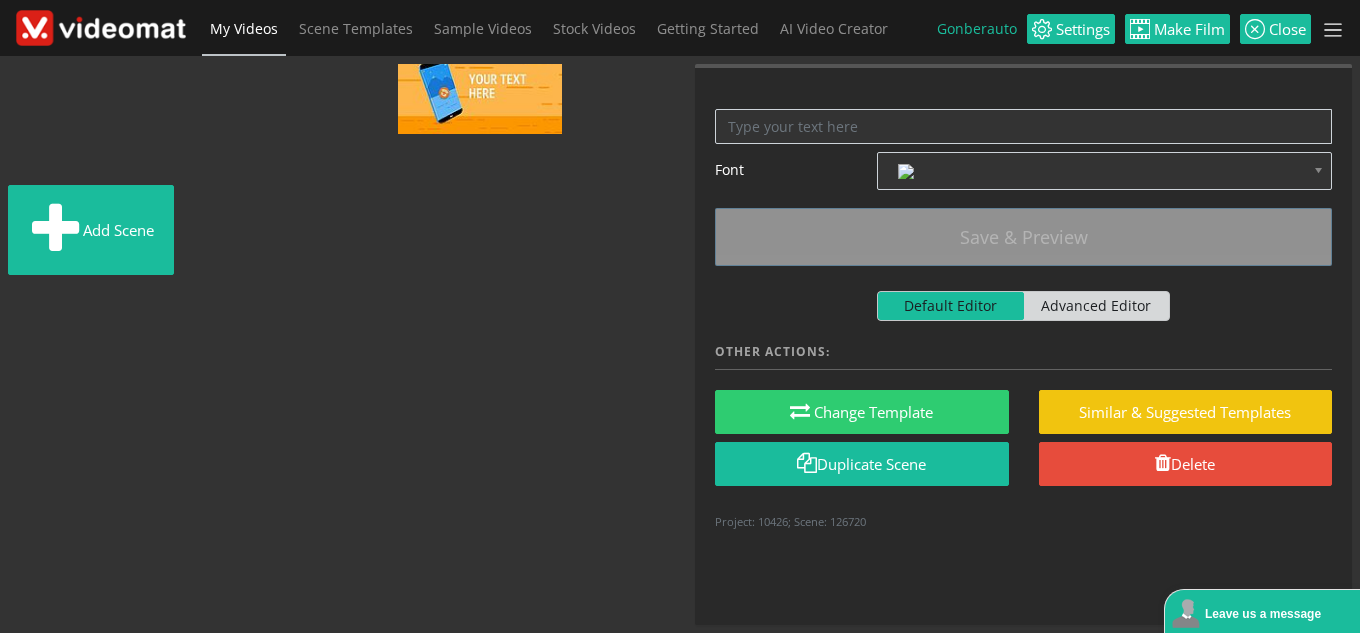 drag, startPoint x: 98, startPoint y: 572, endPoint x: 183, endPoint y: 576, distance: 85.09406 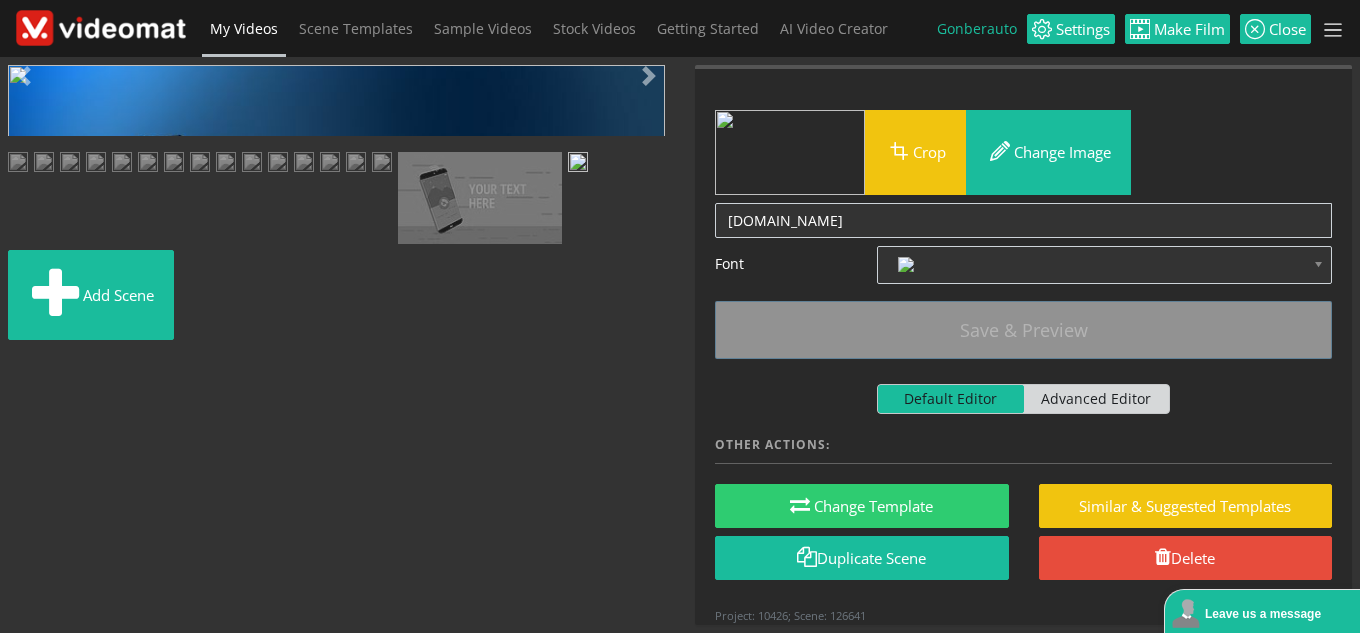 click at bounding box center [480, 198] 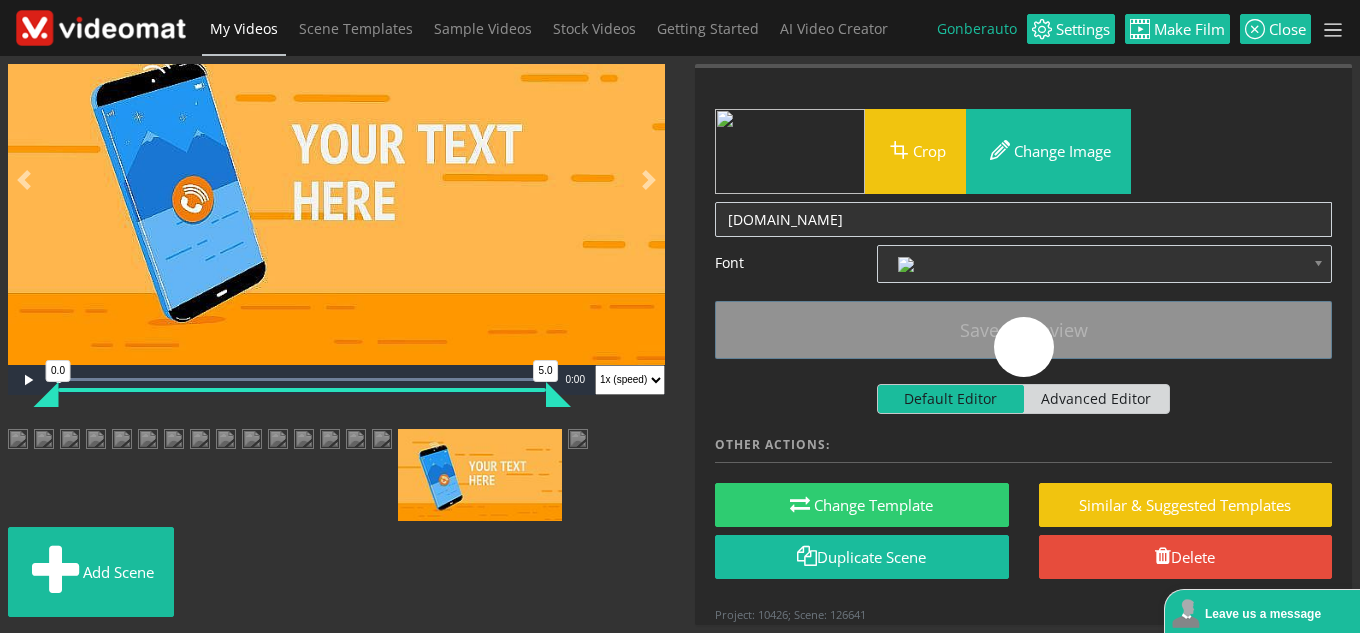 scroll, scrollTop: 0, scrollLeft: 0, axis: both 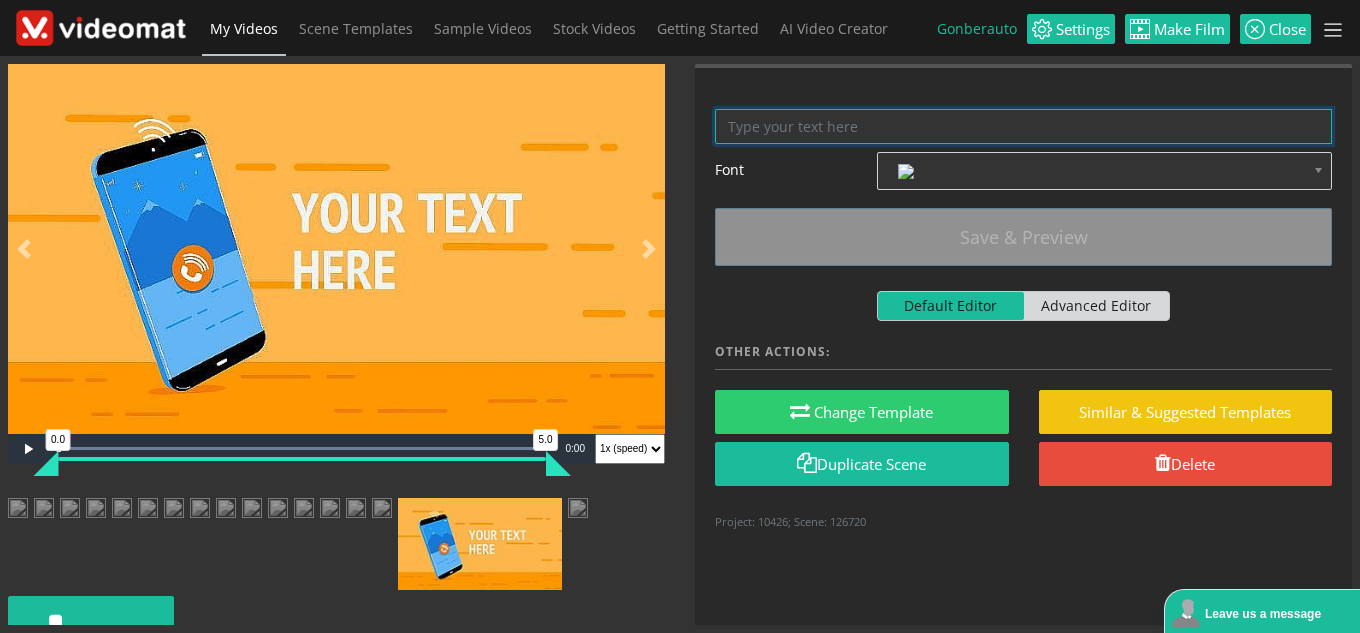 click at bounding box center (1023, 126) 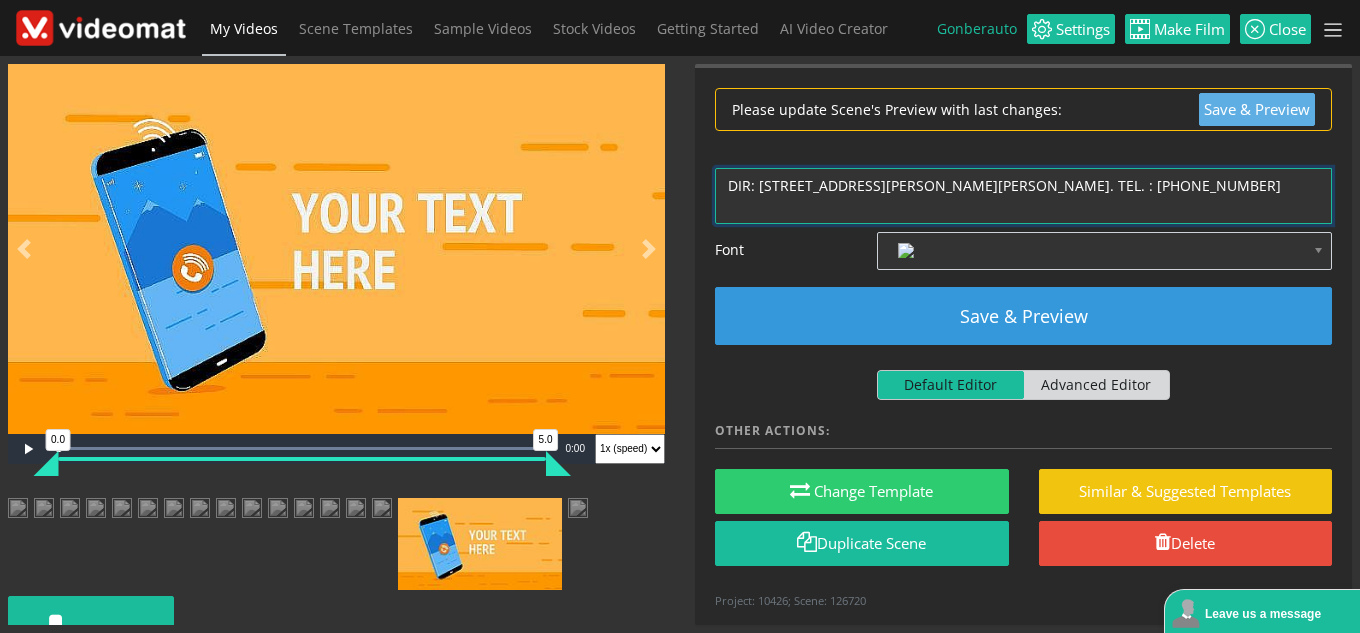 type on "DIR: CALLE MARRUECOS CONJUNTO CAPELLANÍA 6, NAVE 3, JEREZ DE LA FRONTERA, CÁDIZ. TEL. : 613 32 50 35" 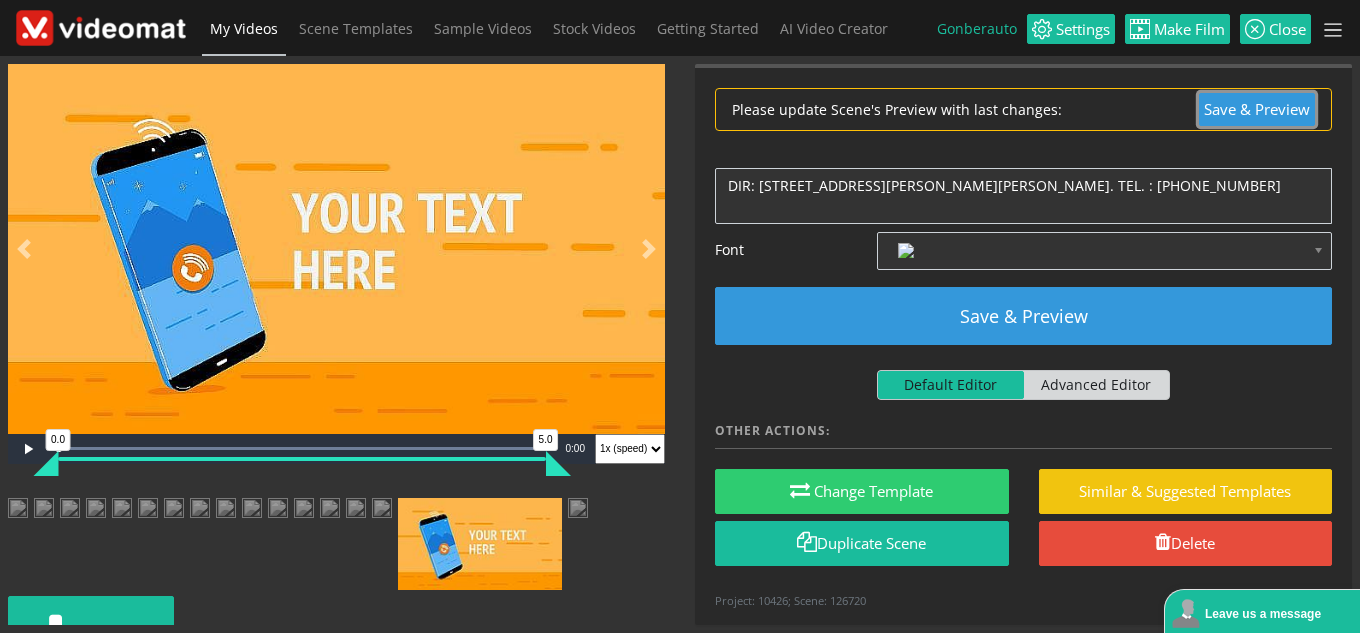 click on "Save & Preview" at bounding box center [1257, 109] 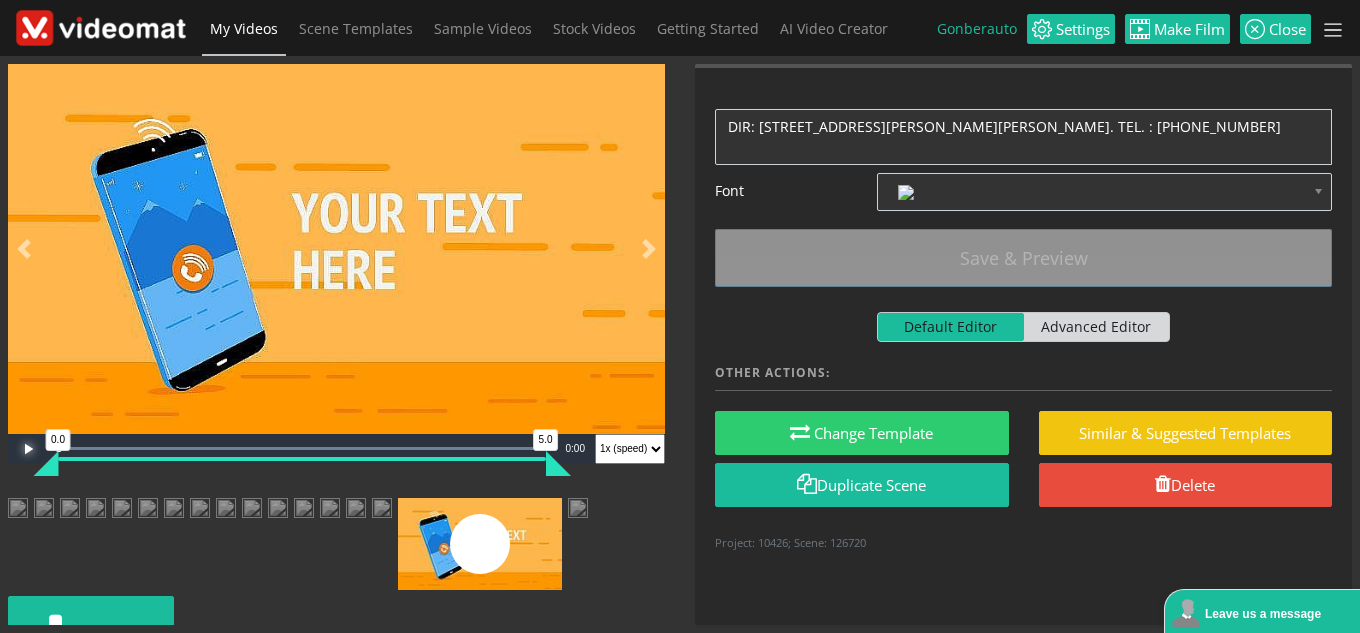 click at bounding box center [28, 449] 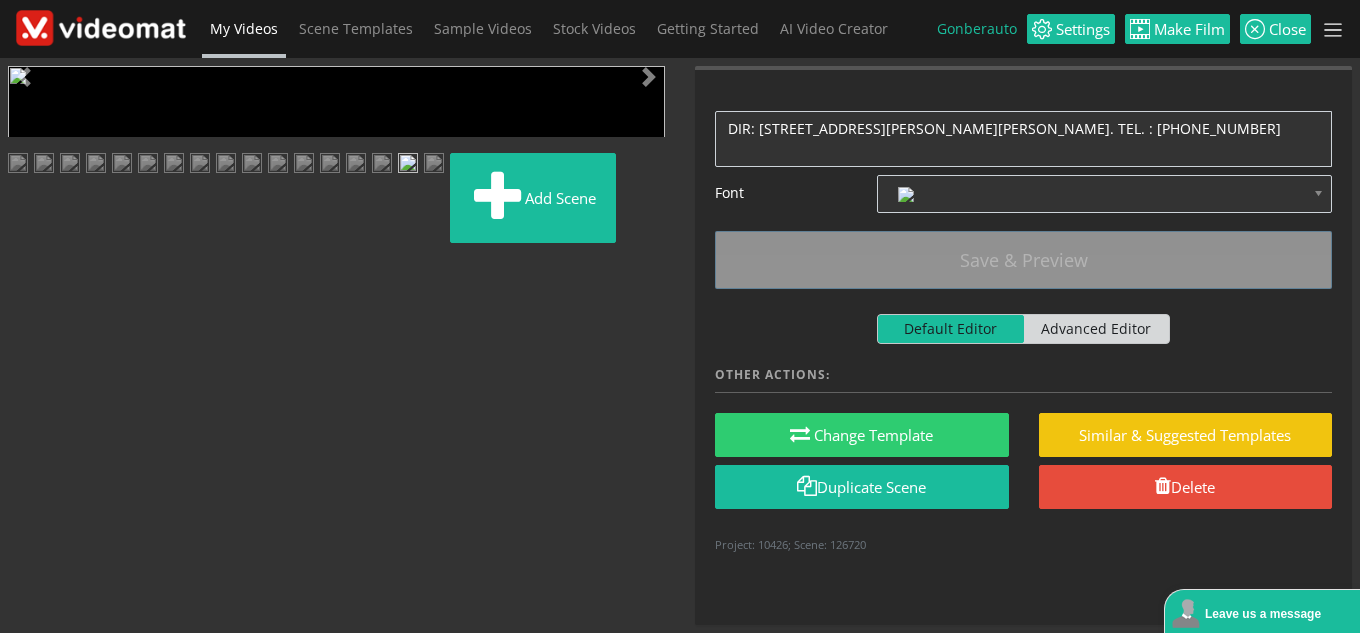 click at bounding box center (28, 451) 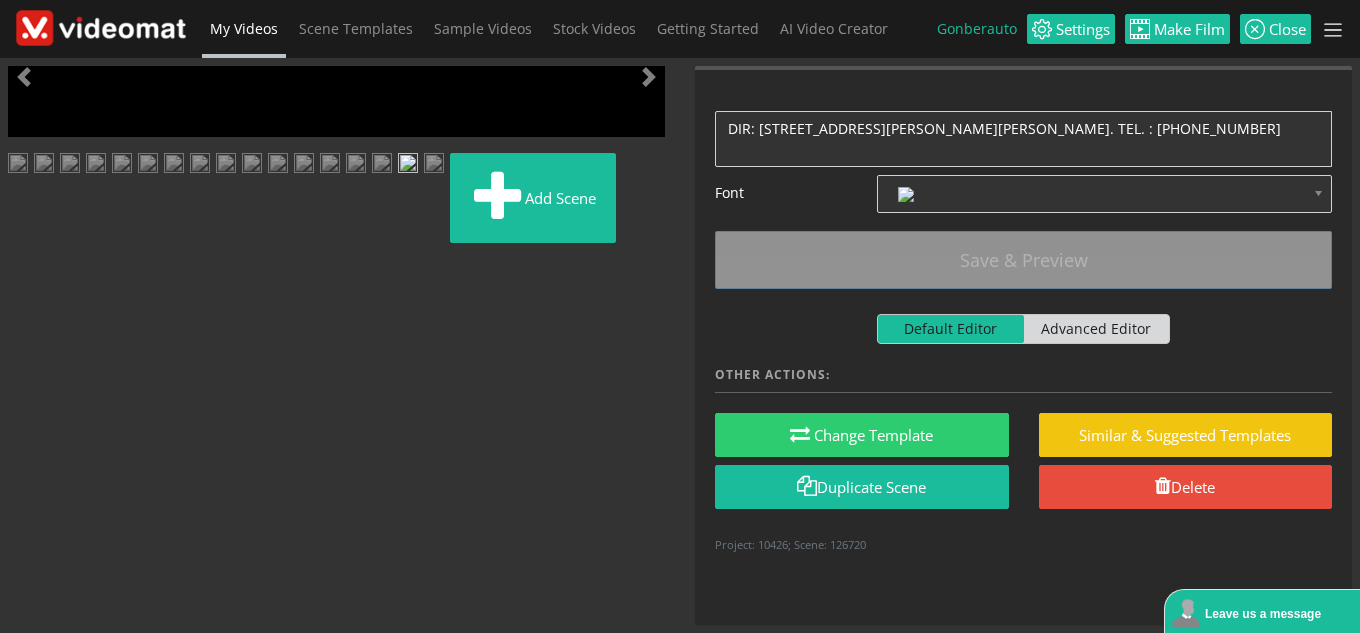 scroll, scrollTop: 200, scrollLeft: 0, axis: vertical 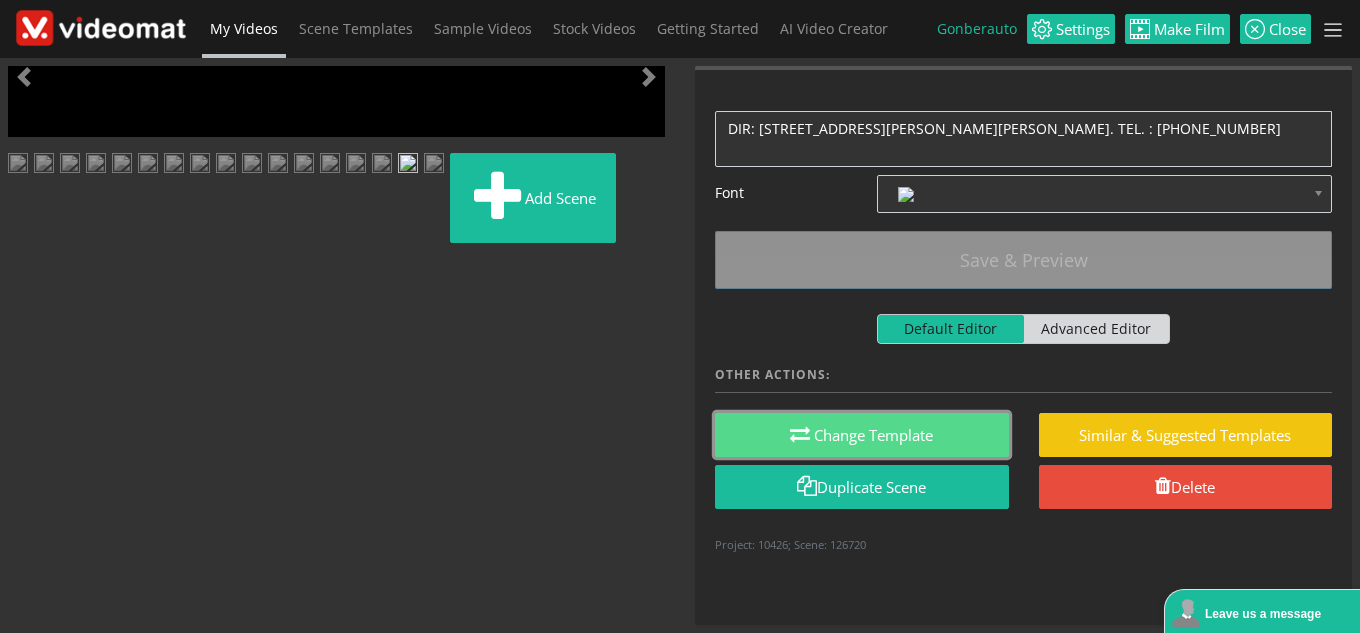 click on "Change Template" at bounding box center [862, 435] 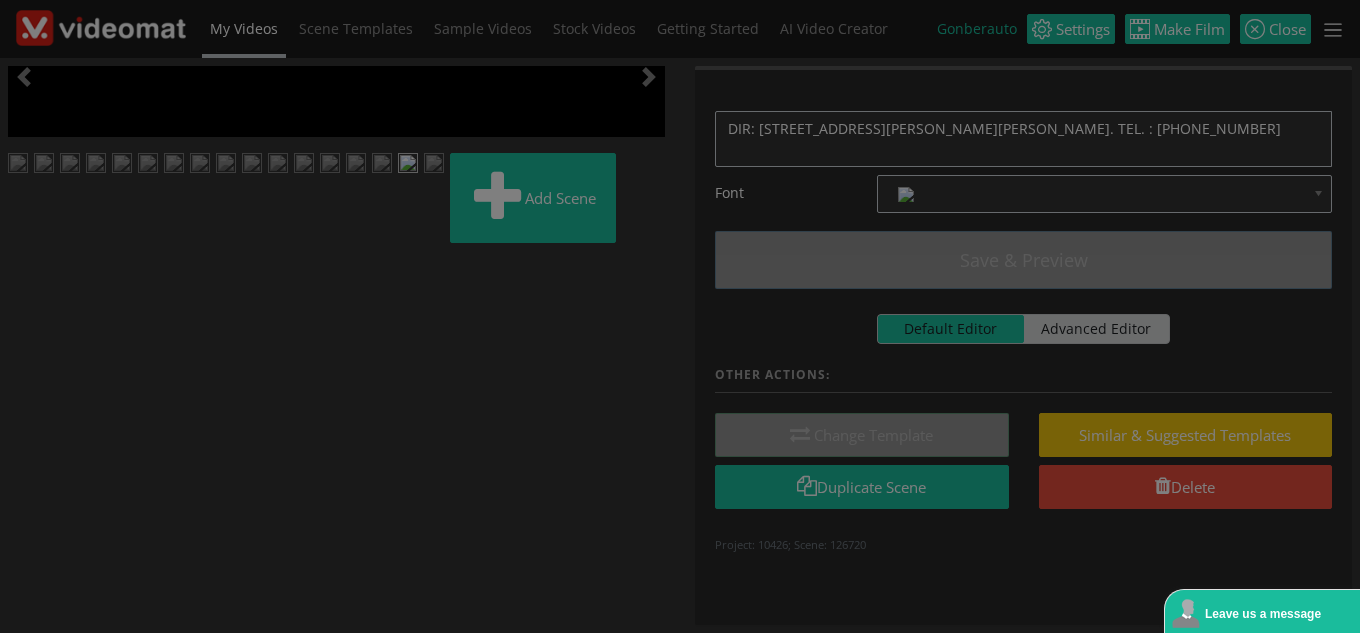 scroll, scrollTop: 0, scrollLeft: 0, axis: both 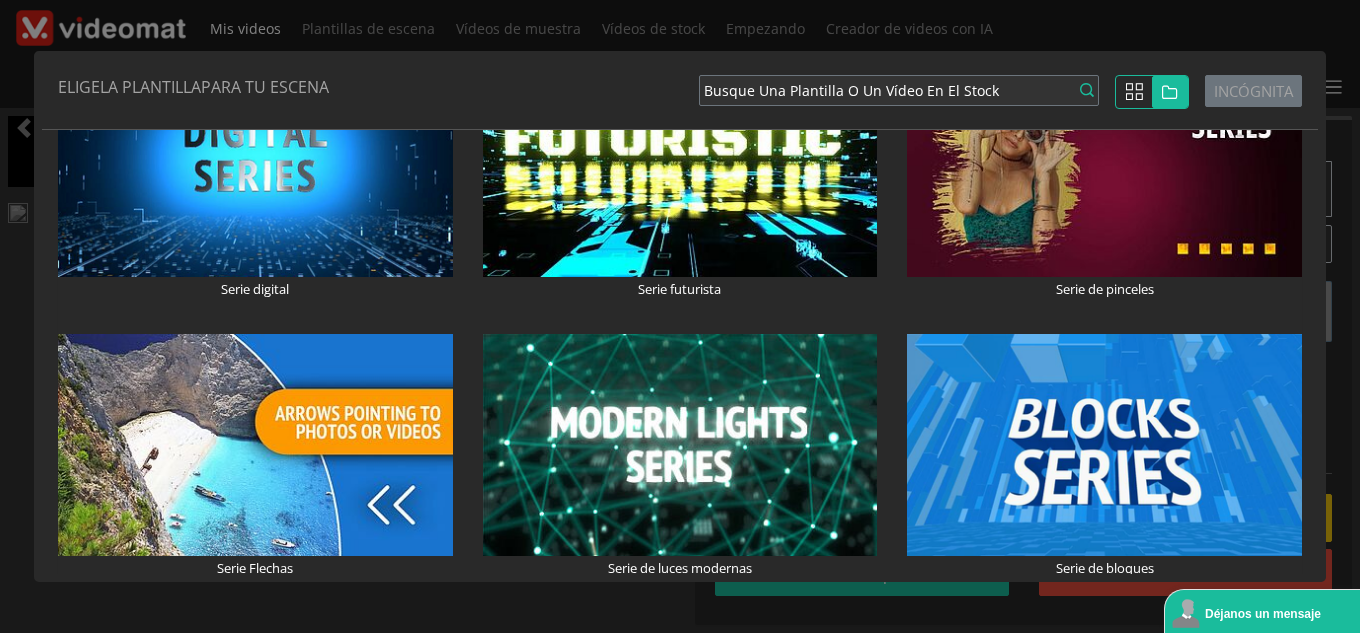 click on "Serie futurista Mostrar plantillas" at bounding box center [680, 186] 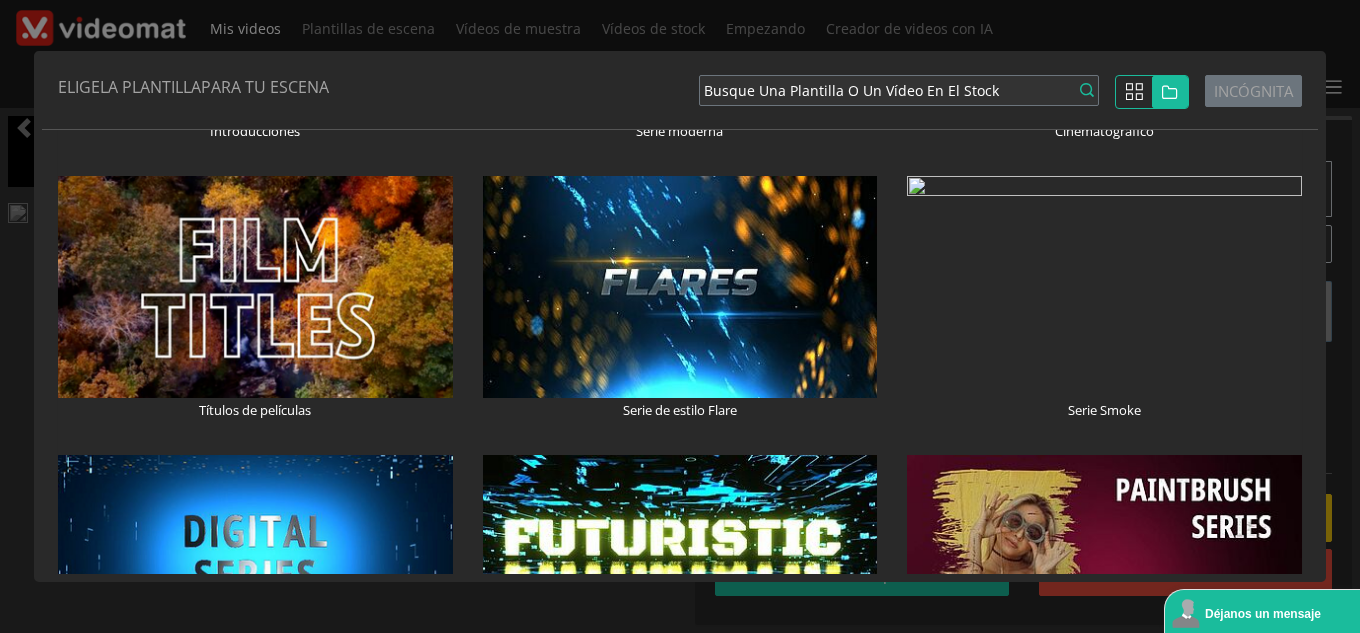 scroll, scrollTop: 900, scrollLeft: 0, axis: vertical 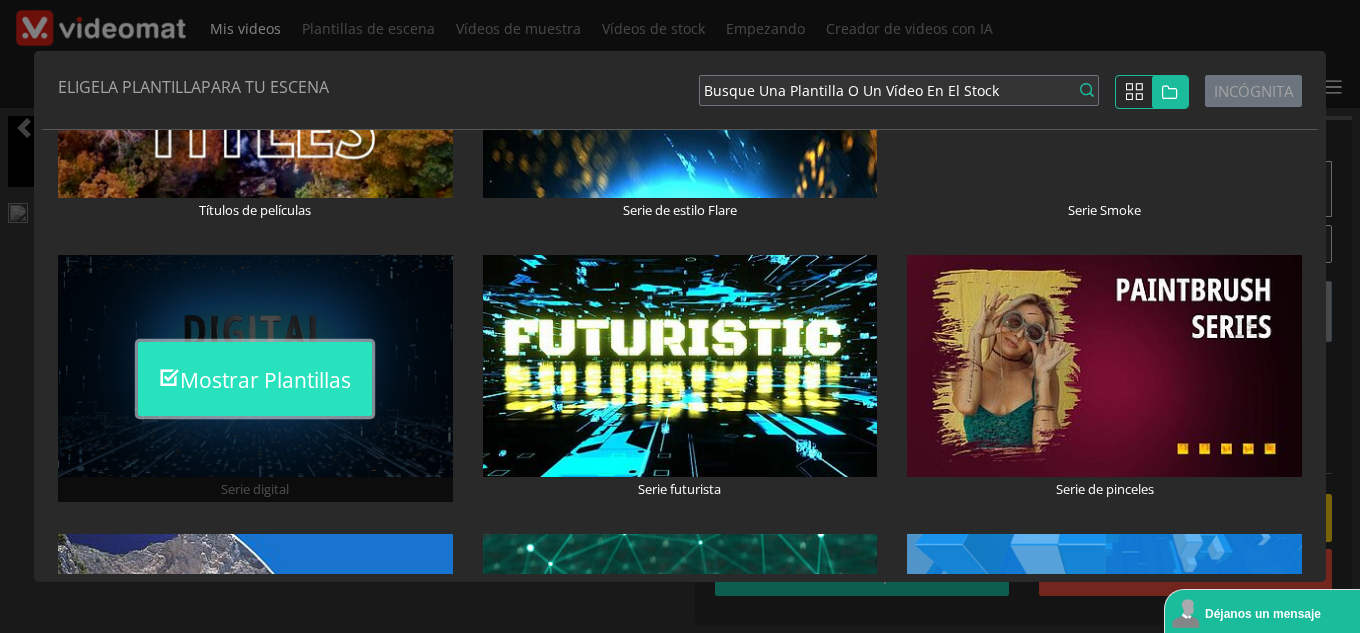 click on "Mostrar plantillas" at bounding box center (255, 379) 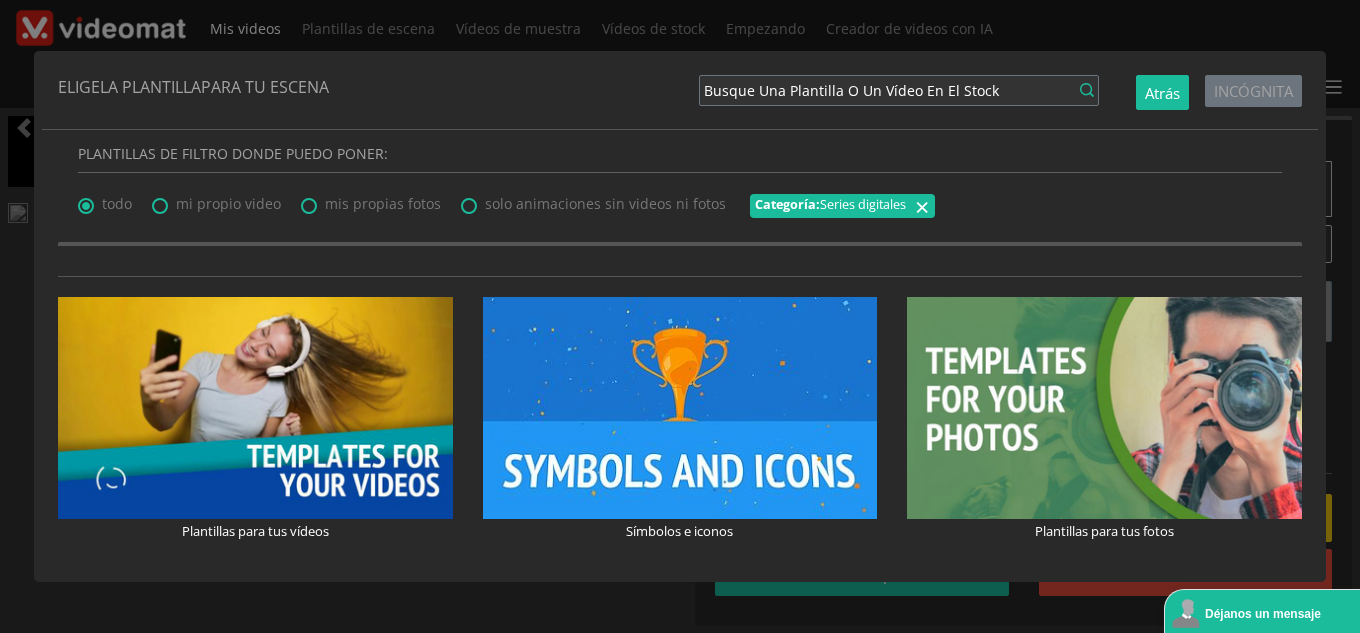 scroll, scrollTop: 0, scrollLeft: 0, axis: both 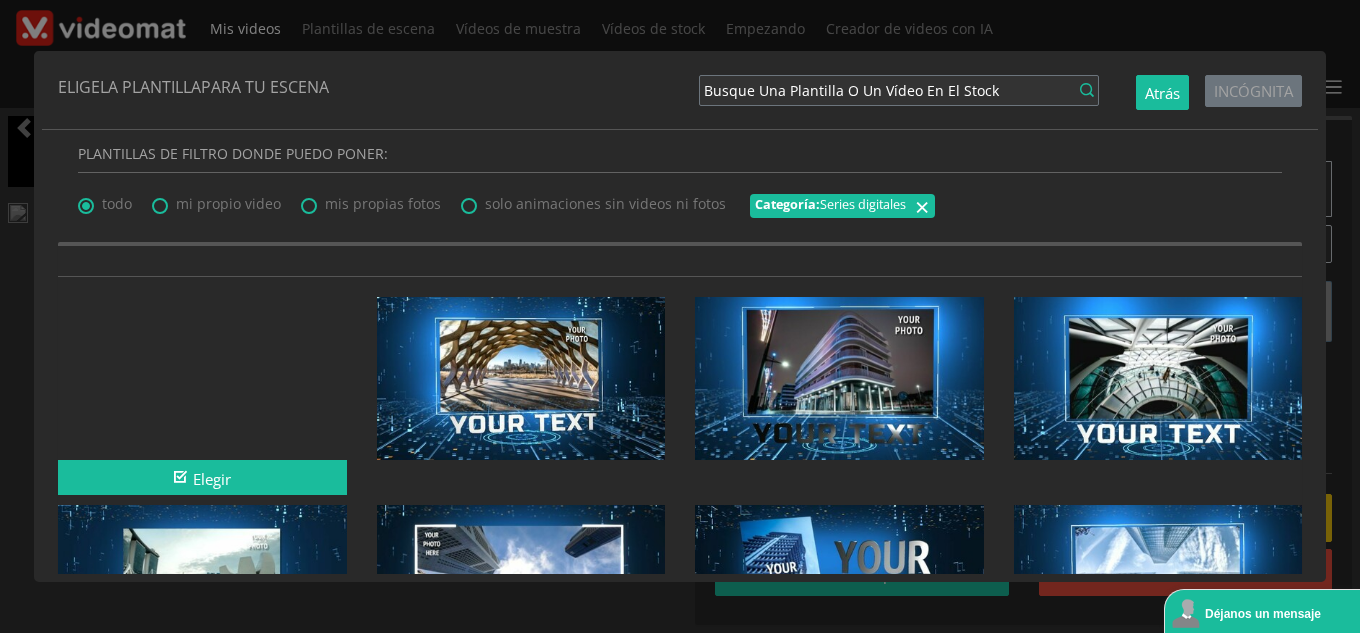 click at bounding box center [202, 378] 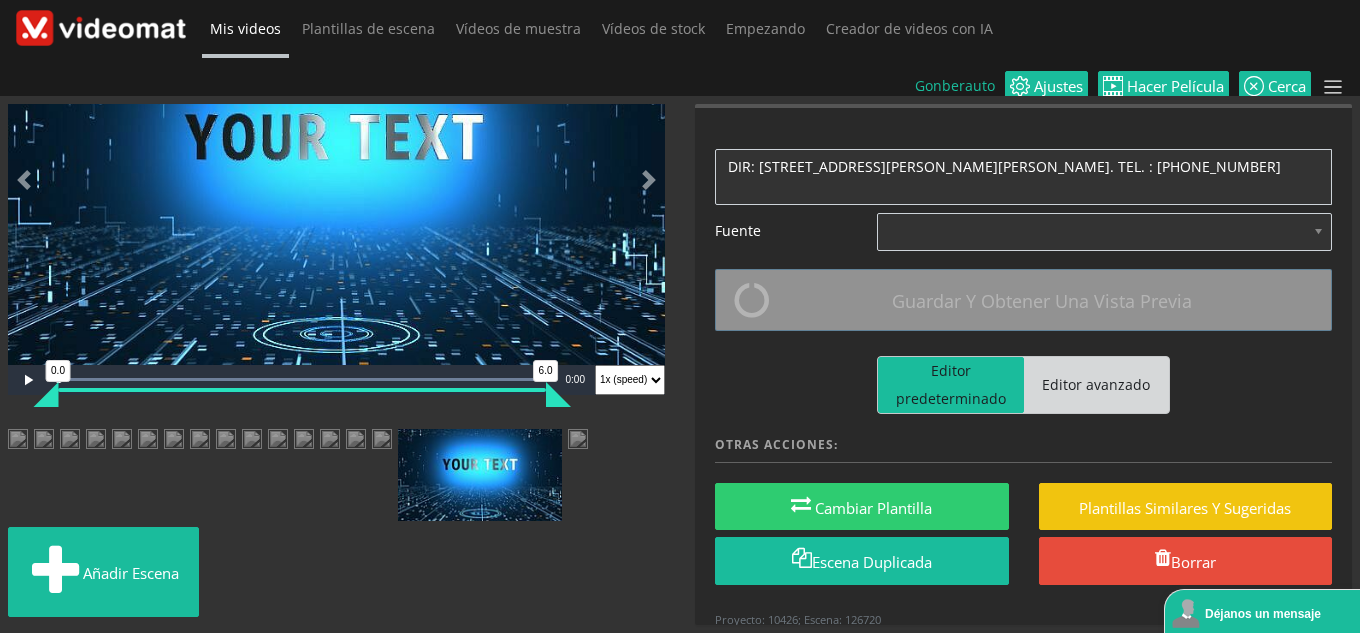 scroll, scrollTop: 0, scrollLeft: 0, axis: both 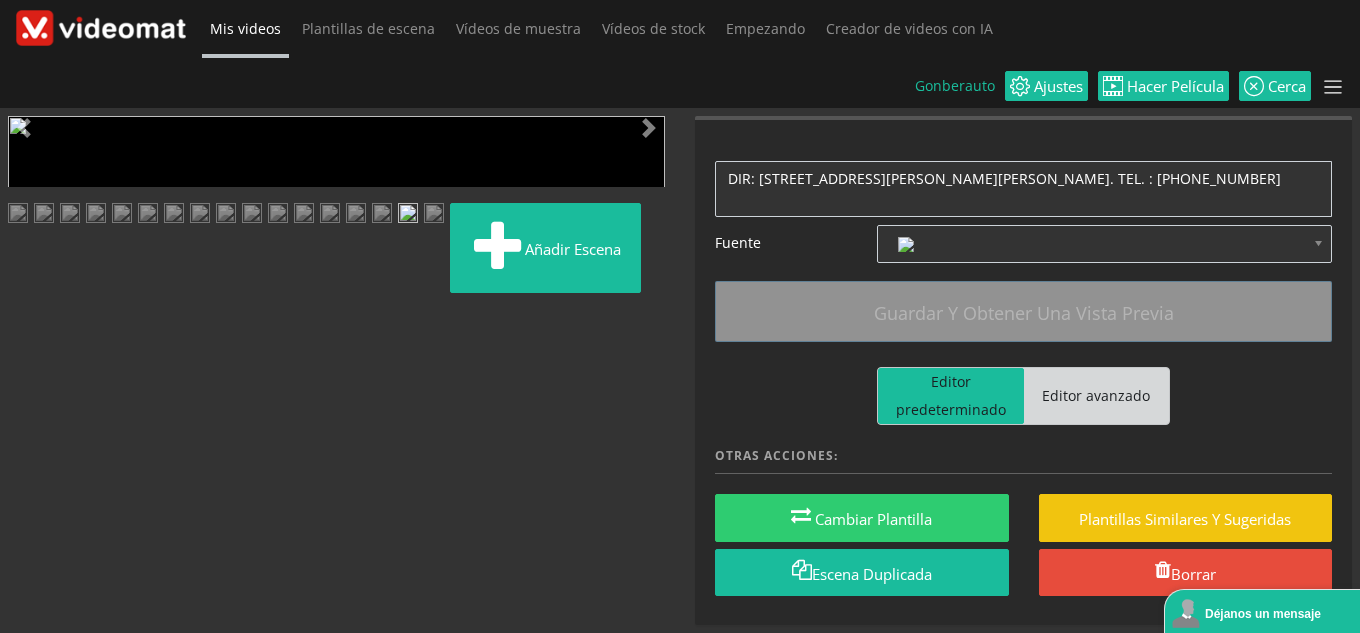 click at bounding box center (28, 501) 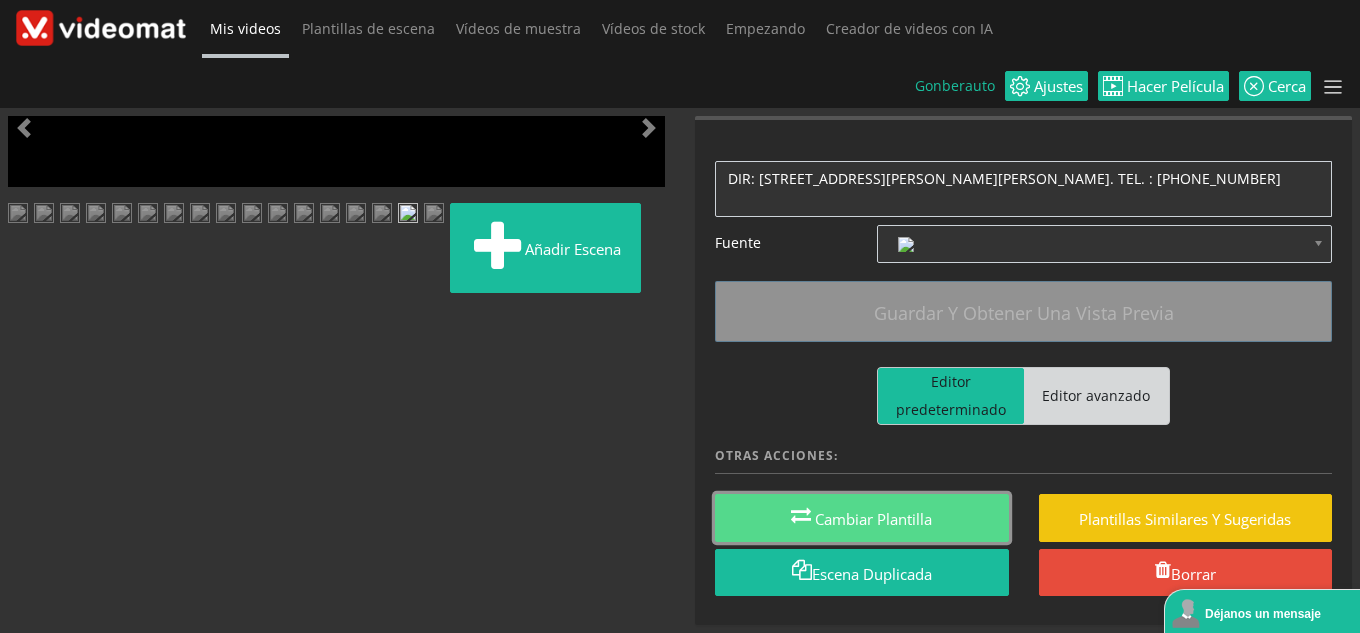 click on "Cambiar plantilla" at bounding box center [873, 519] 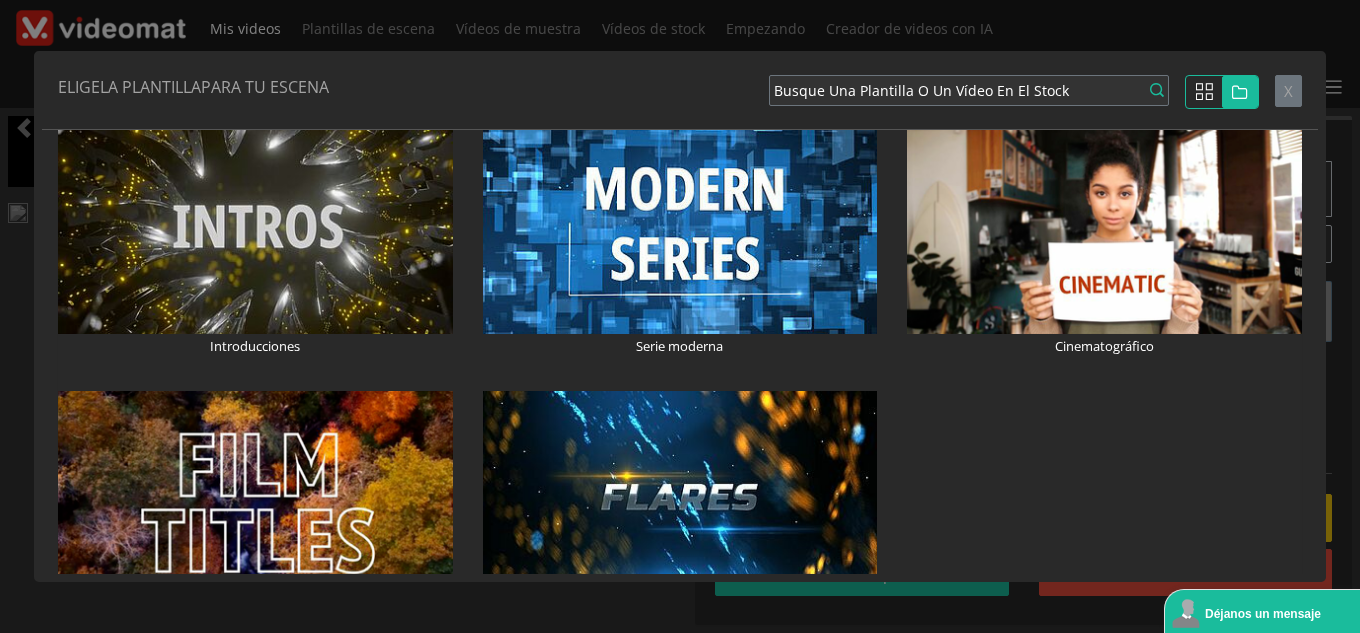scroll, scrollTop: 600, scrollLeft: 0, axis: vertical 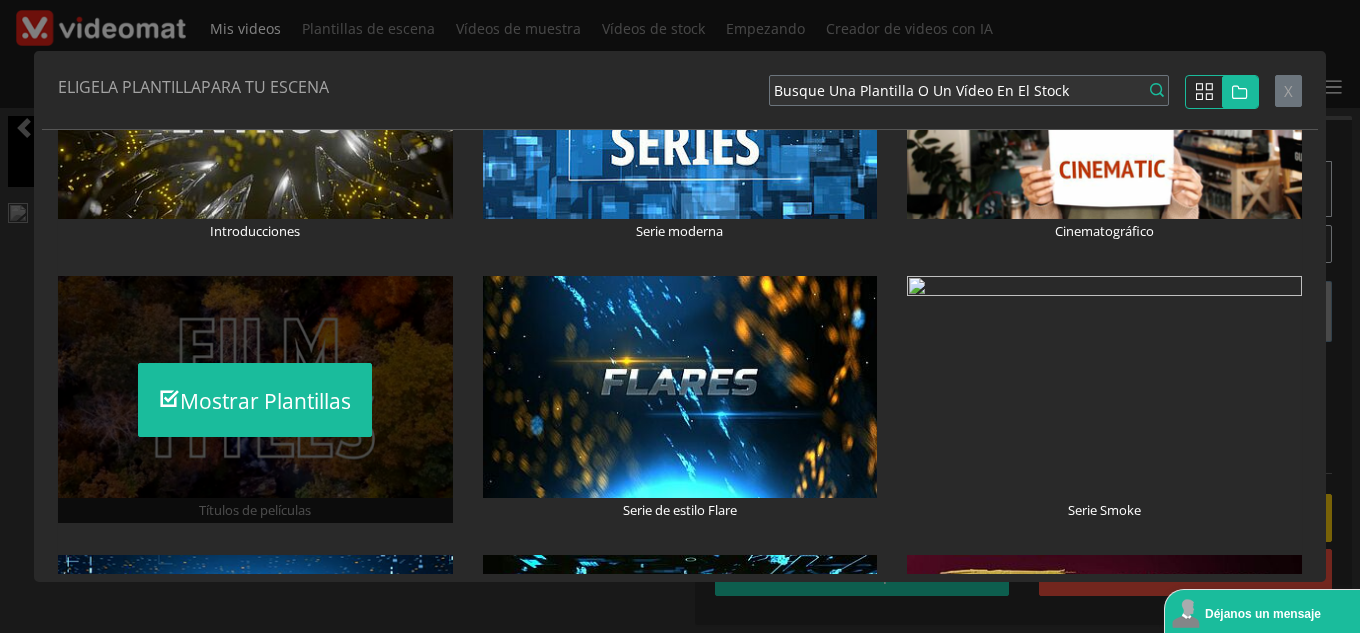 click on "Mostrar plantillas" at bounding box center (255, 399) 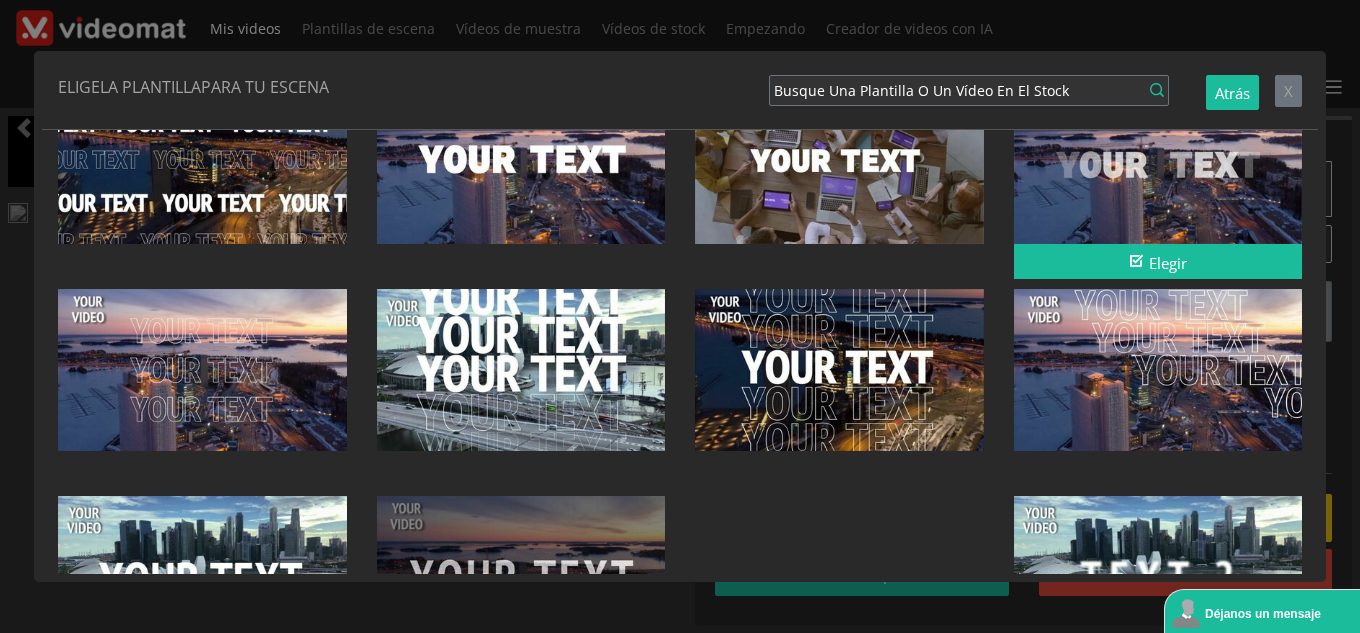 scroll, scrollTop: 1036, scrollLeft: 0, axis: vertical 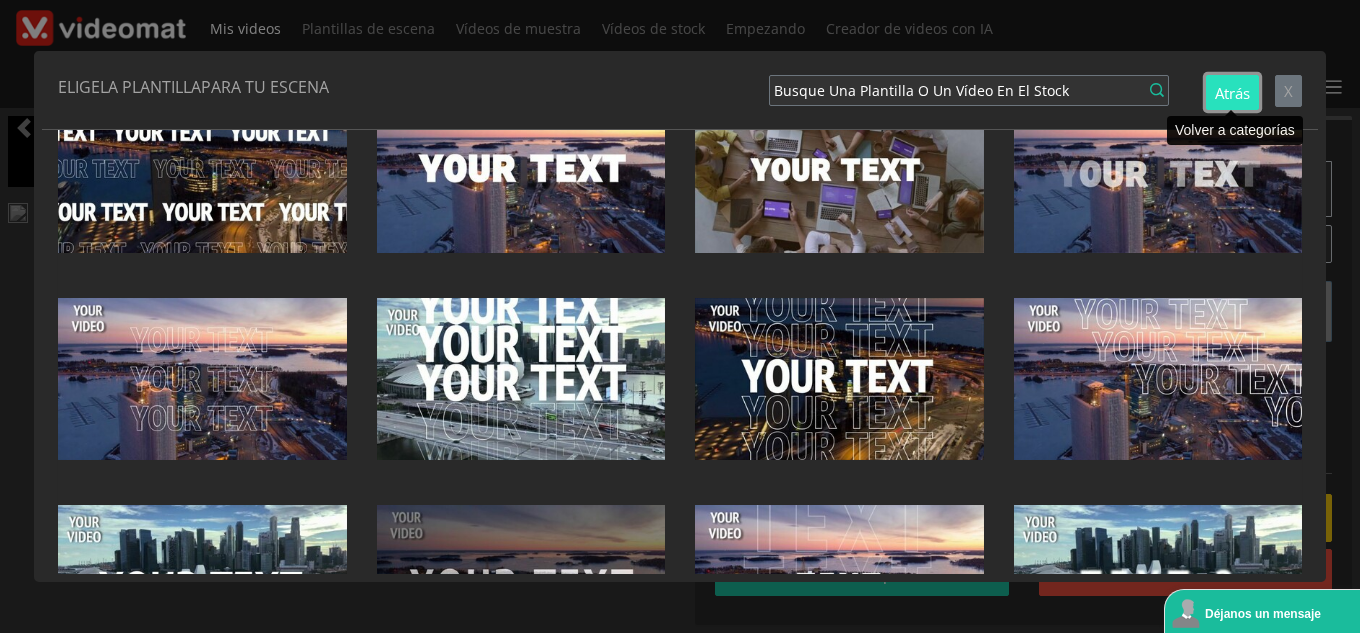 click on "Atrás" at bounding box center [1232, 91] 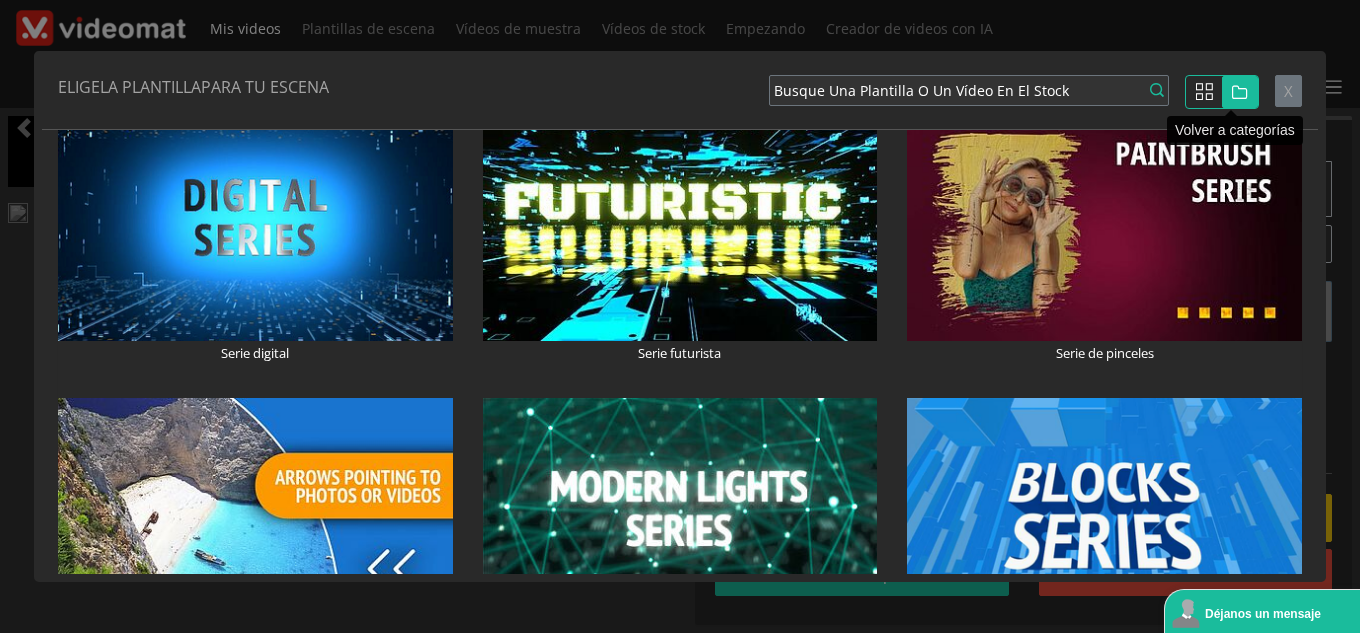 scroll, scrollTop: 1057, scrollLeft: 0, axis: vertical 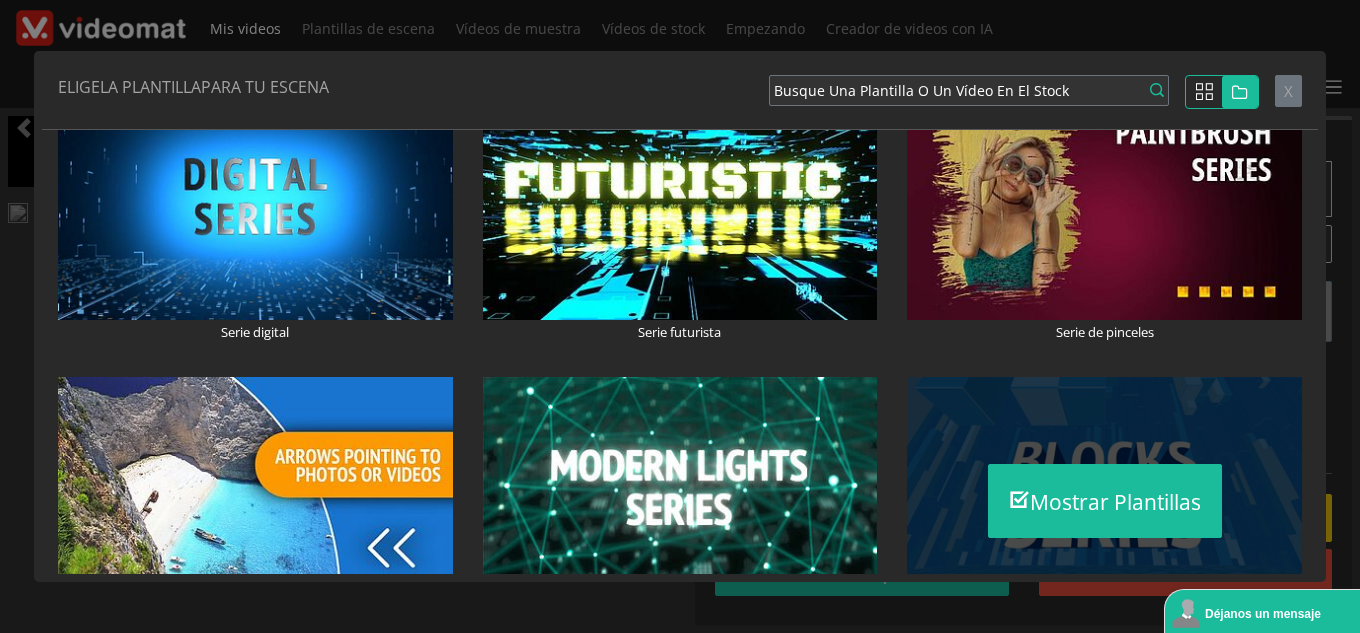 click on "Mostrar plantillas" at bounding box center [1104, 500] 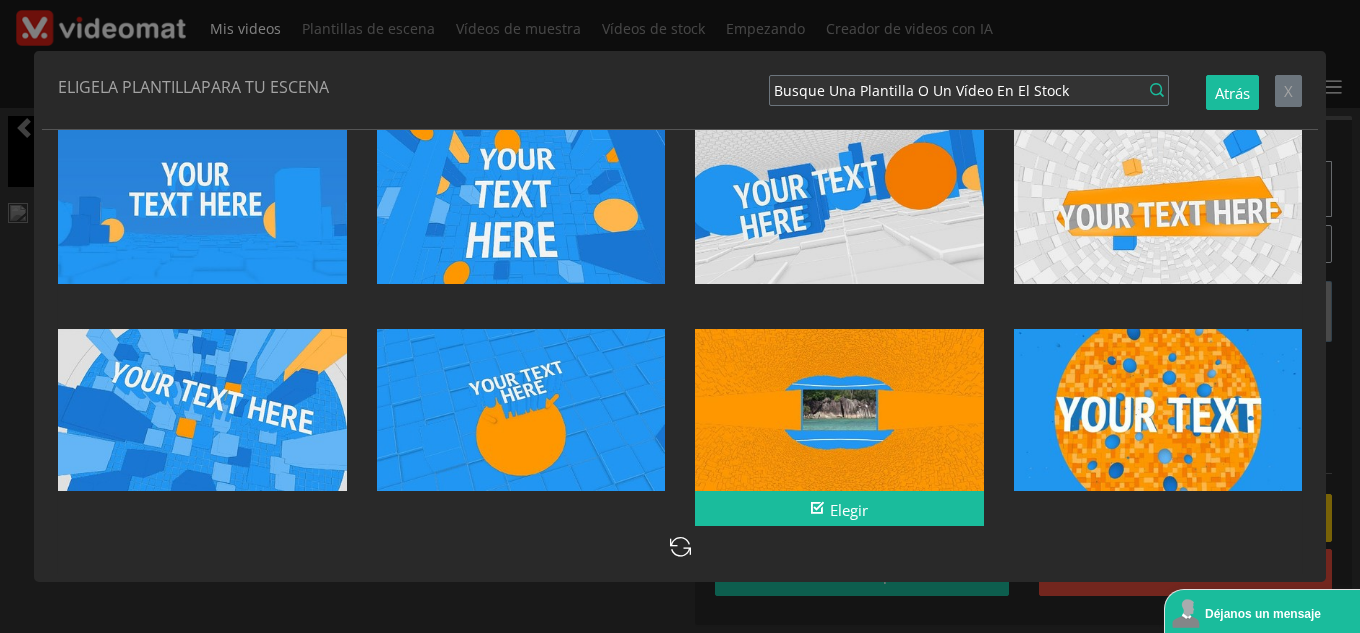 scroll, scrollTop: 800, scrollLeft: 0, axis: vertical 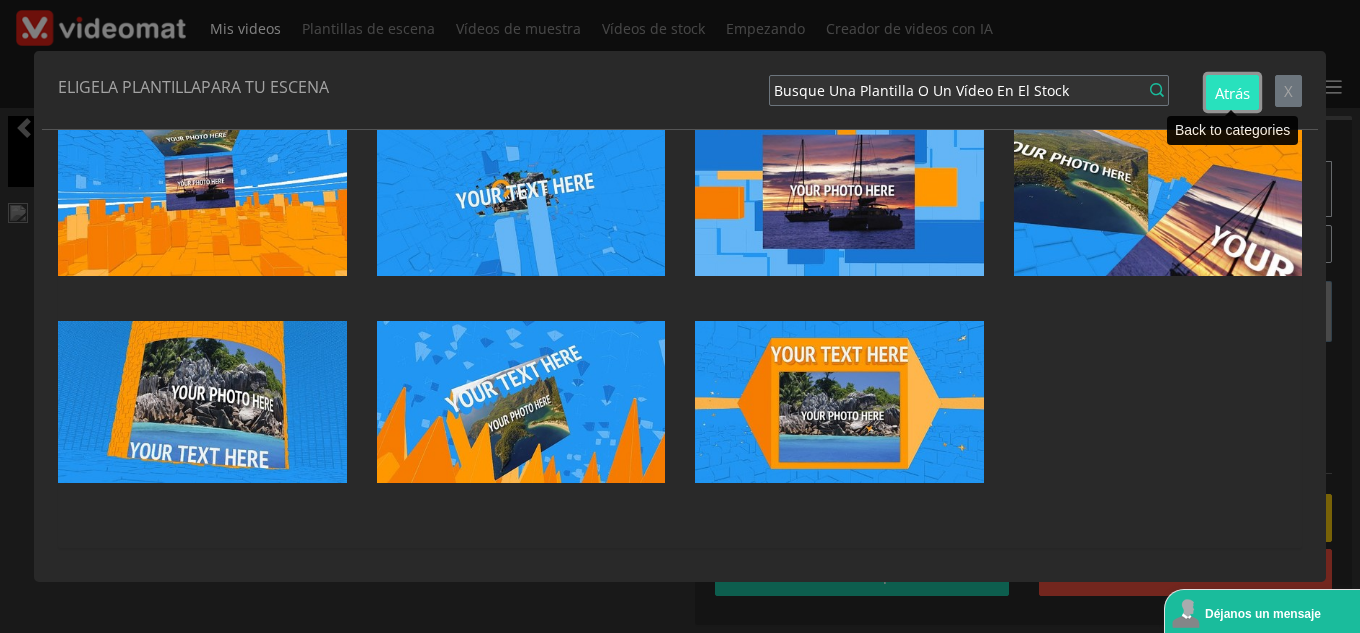 click on "Atrás" at bounding box center (1232, 92) 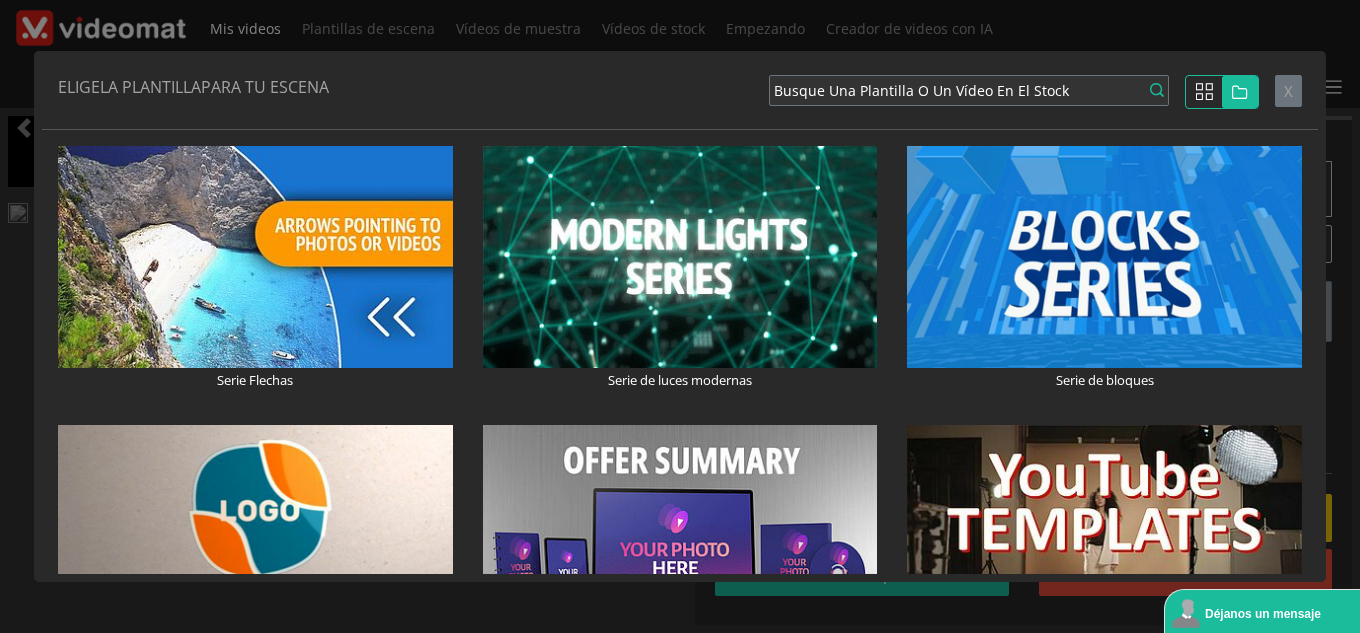 scroll, scrollTop: 1256, scrollLeft: 0, axis: vertical 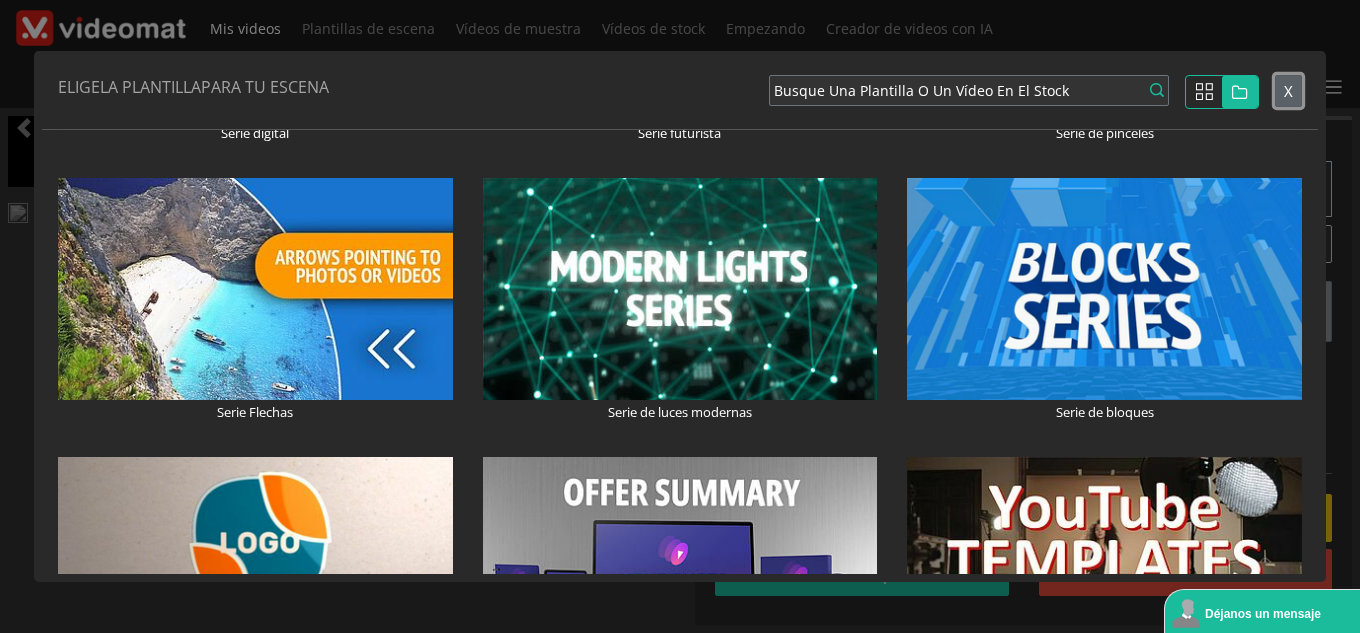 click on "X" at bounding box center (1288, 91) 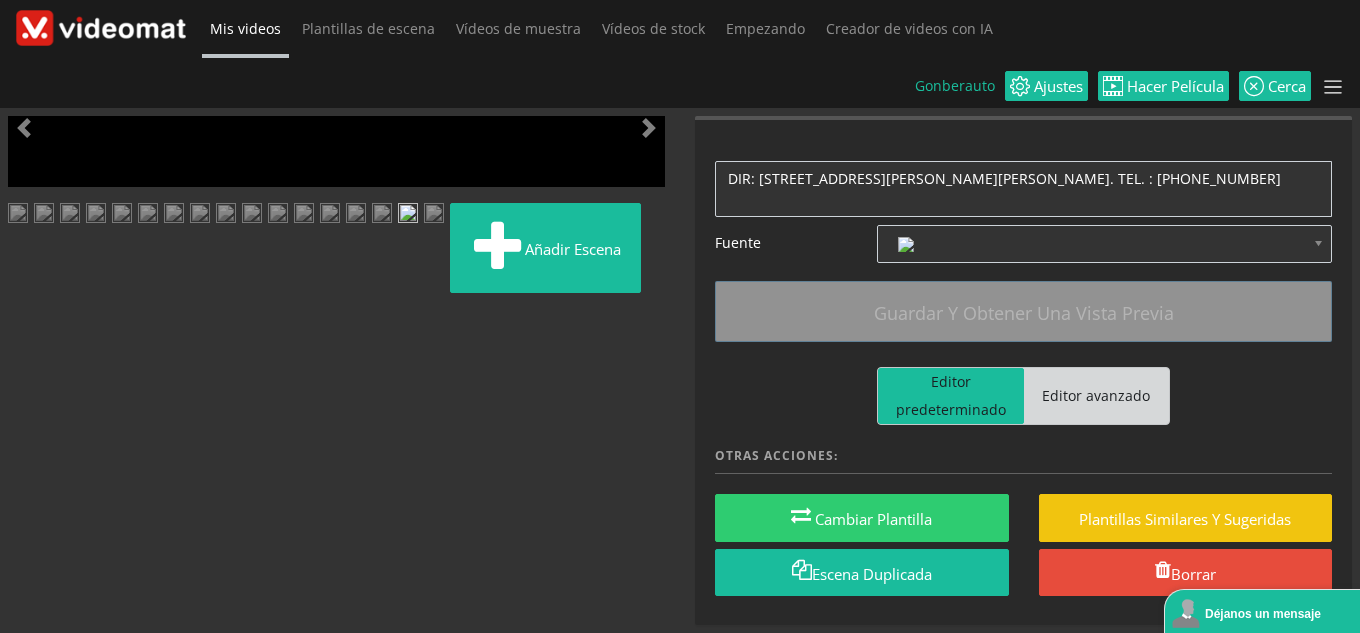 scroll, scrollTop: 463, scrollLeft: 0, axis: vertical 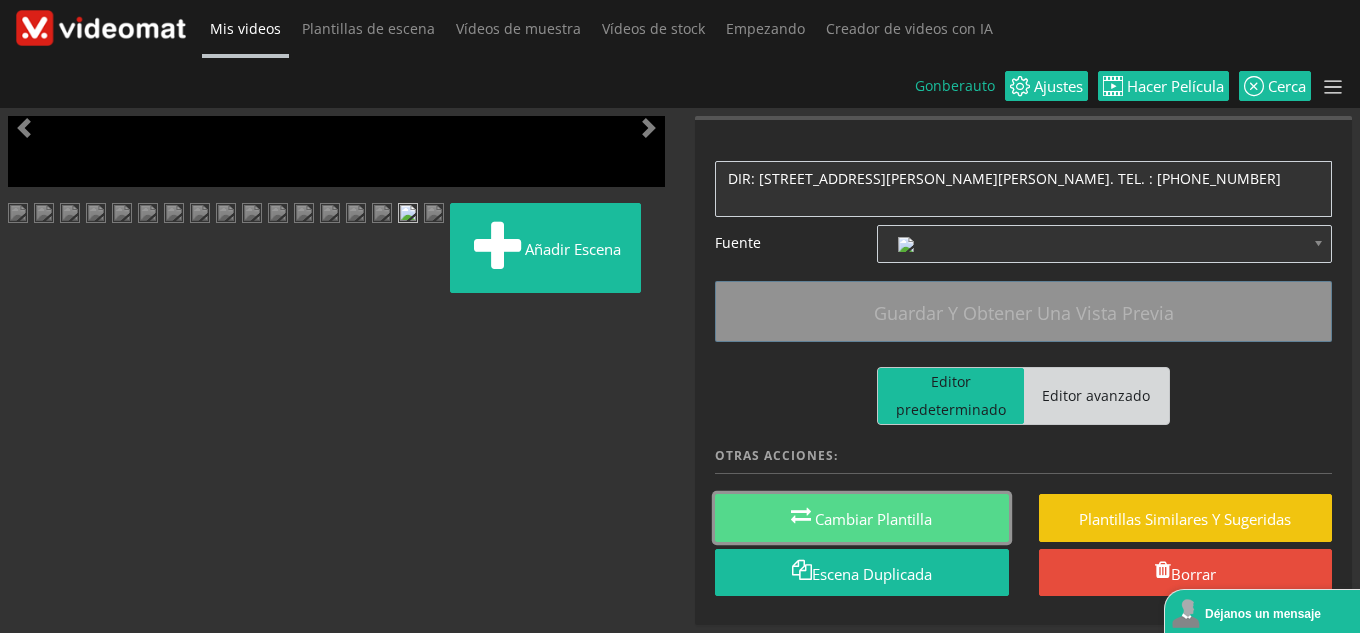 click on "Cambiar plantilla" at bounding box center (862, 517) 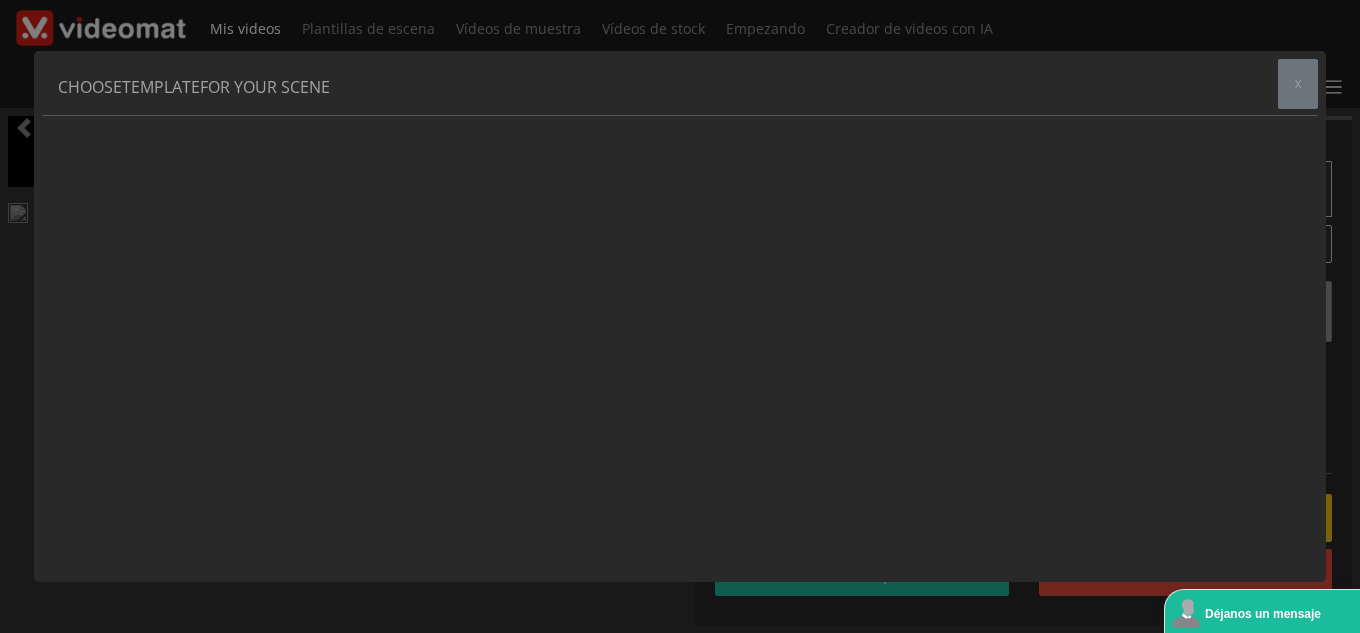 scroll, scrollTop: 0, scrollLeft: 0, axis: both 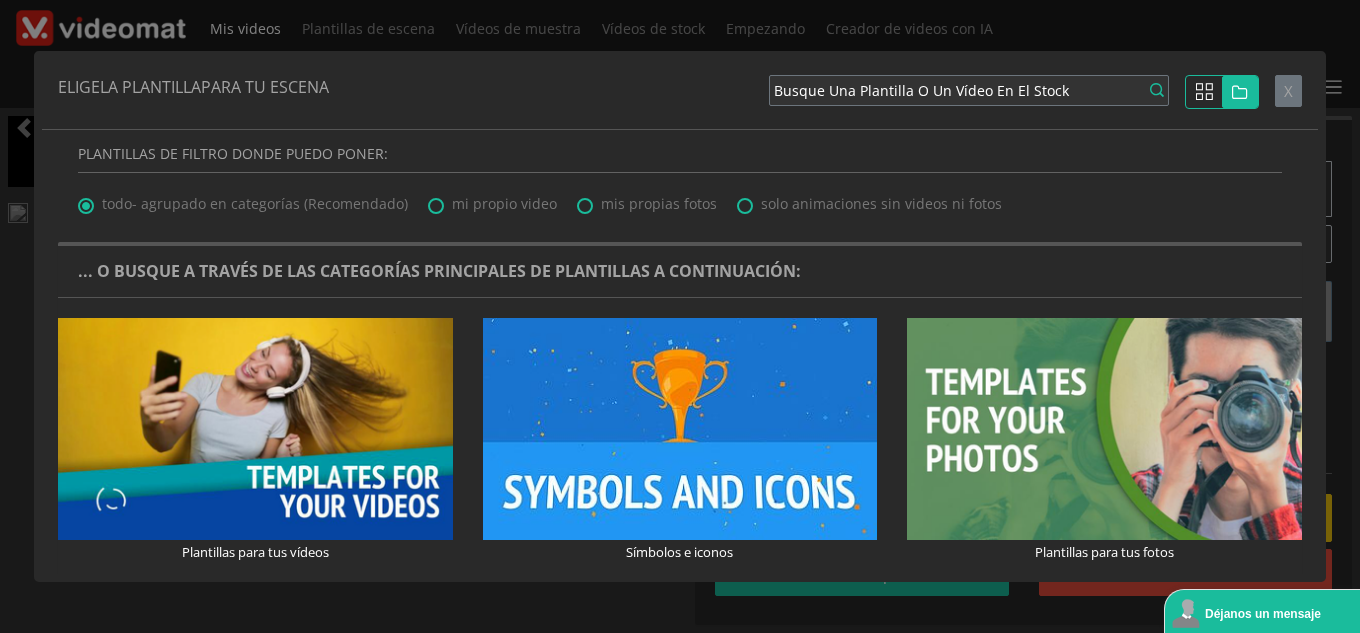 click on "Símbolos e iconos Mostrar plantillas" at bounding box center (680, 449) 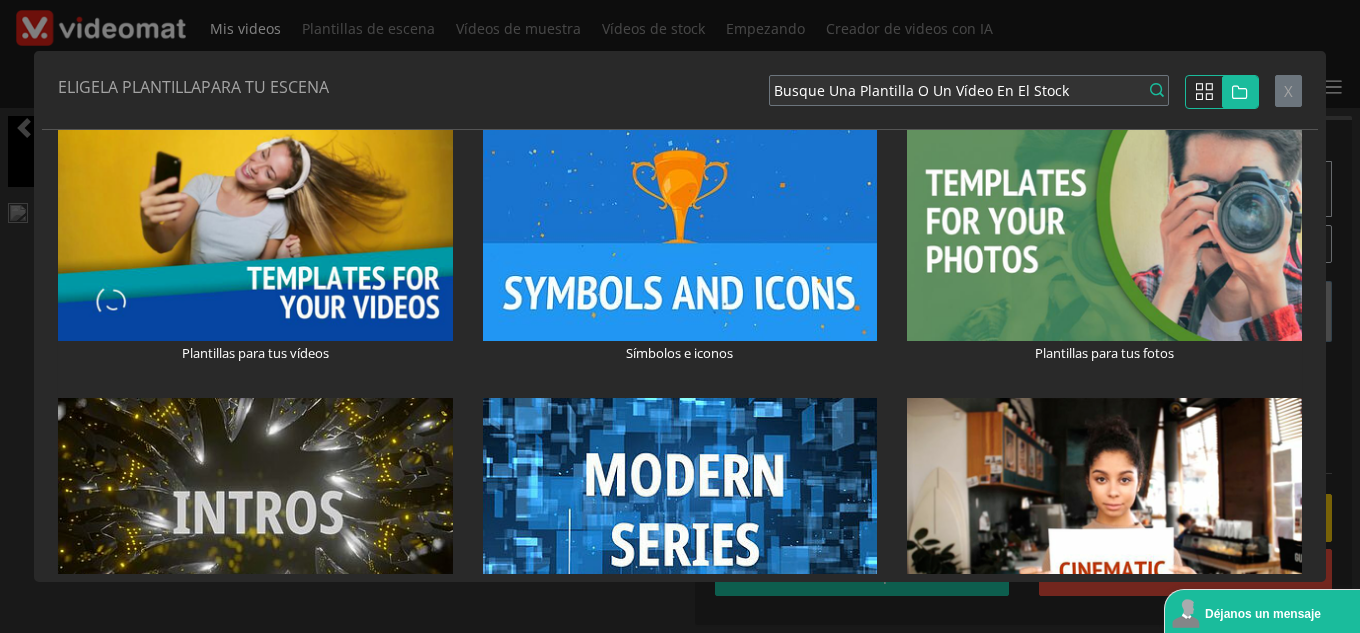 scroll, scrollTop: 200, scrollLeft: 0, axis: vertical 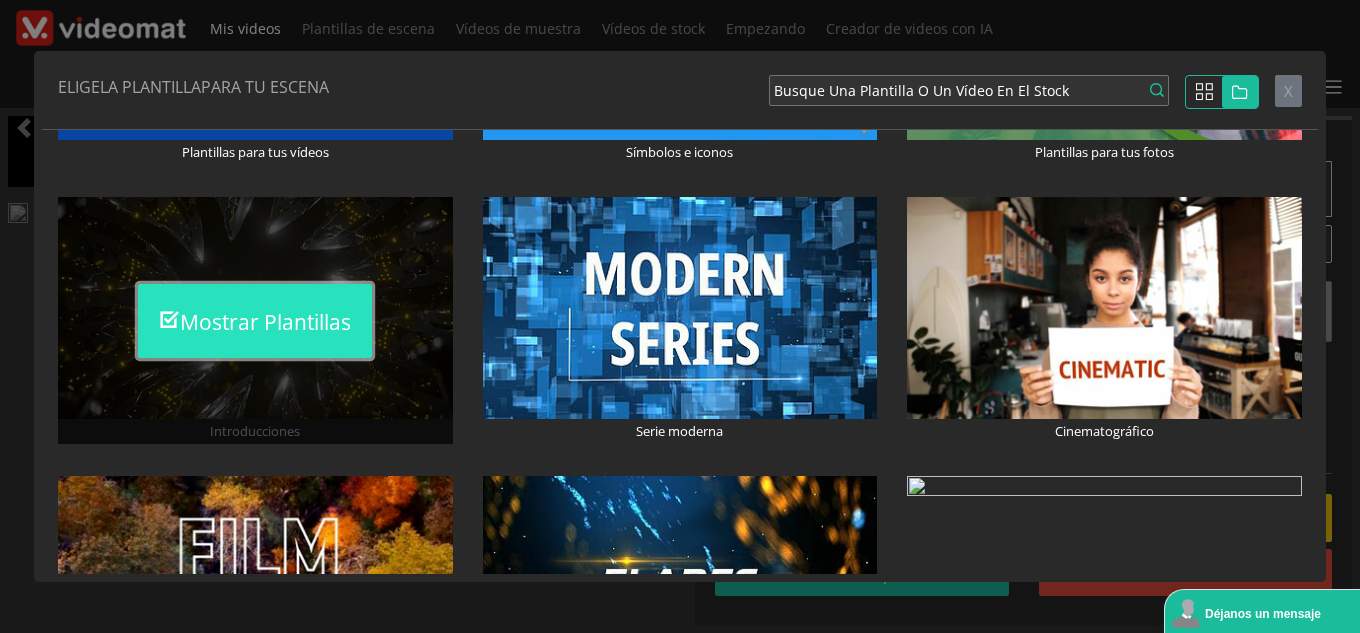 click on "Mostrar plantillas" at bounding box center (265, 323) 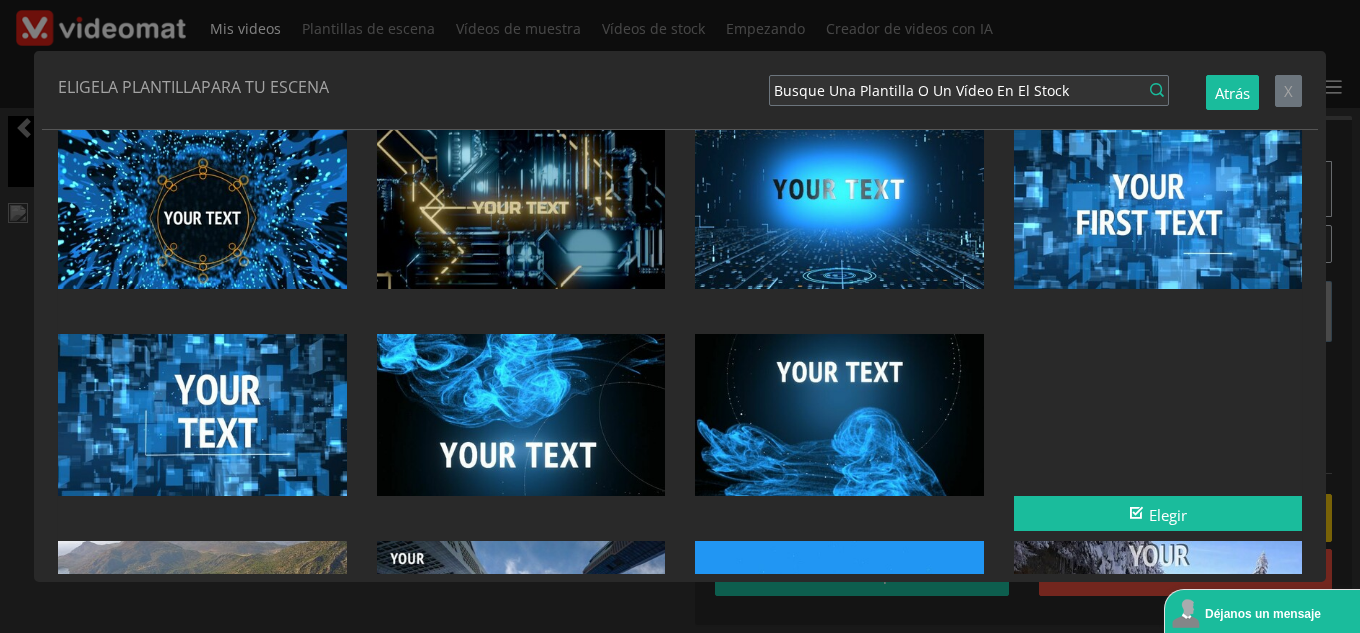 scroll, scrollTop: 1100, scrollLeft: 0, axis: vertical 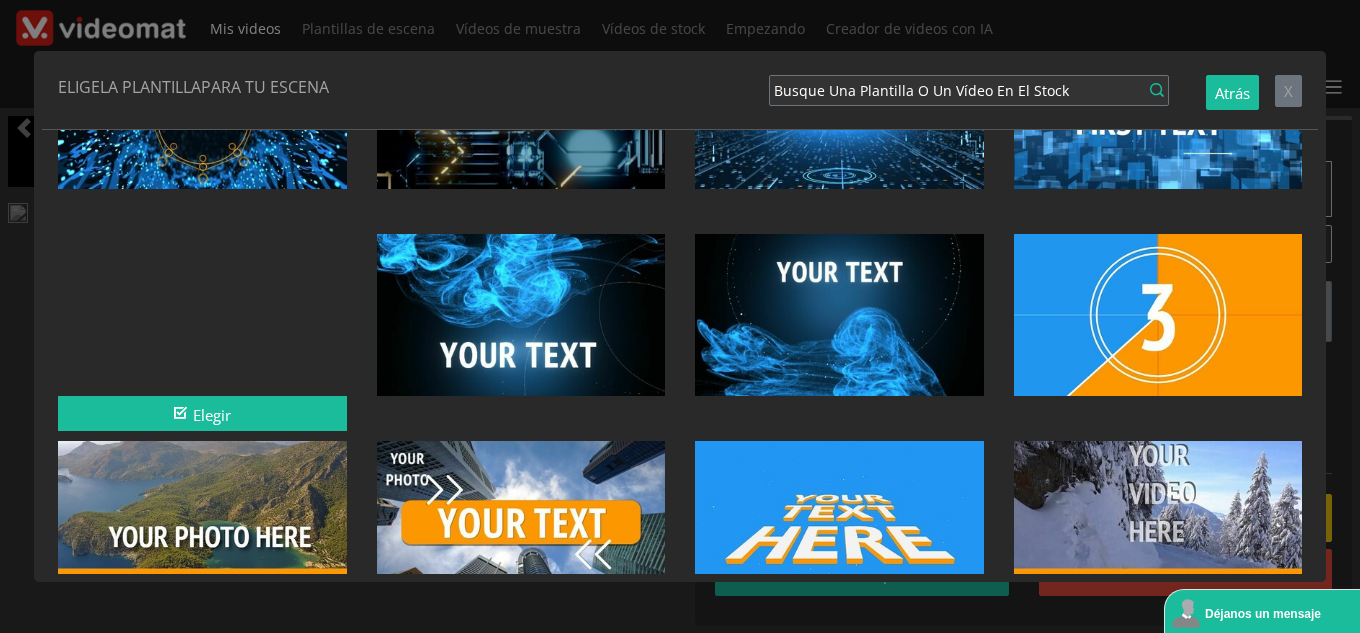 click at bounding box center (202, 315) 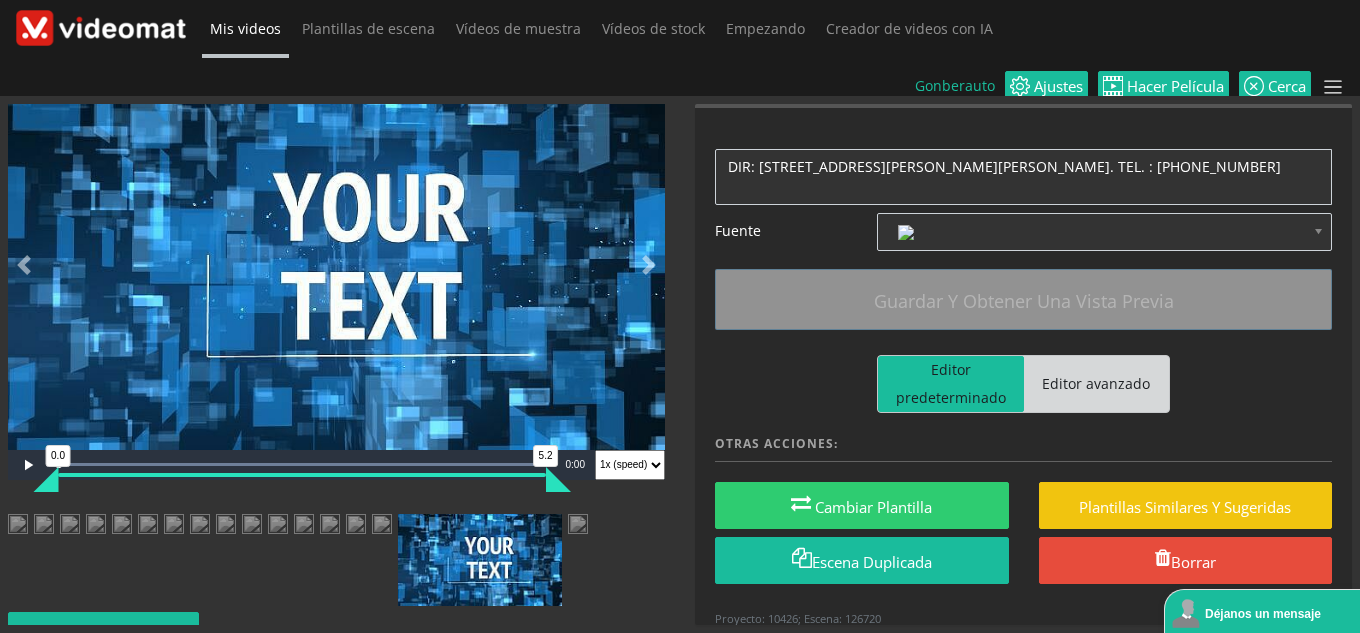 scroll, scrollTop: 0, scrollLeft: 0, axis: both 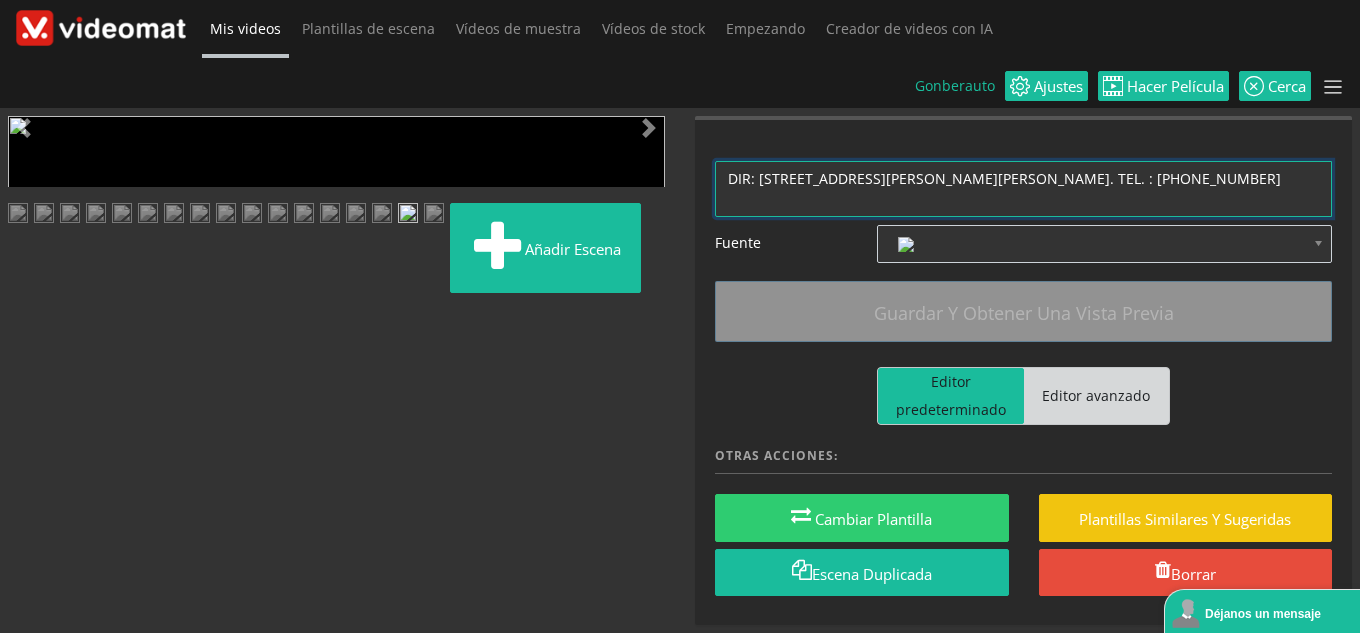 drag, startPoint x: 961, startPoint y: 157, endPoint x: 675, endPoint y: 119, distance: 288.51343 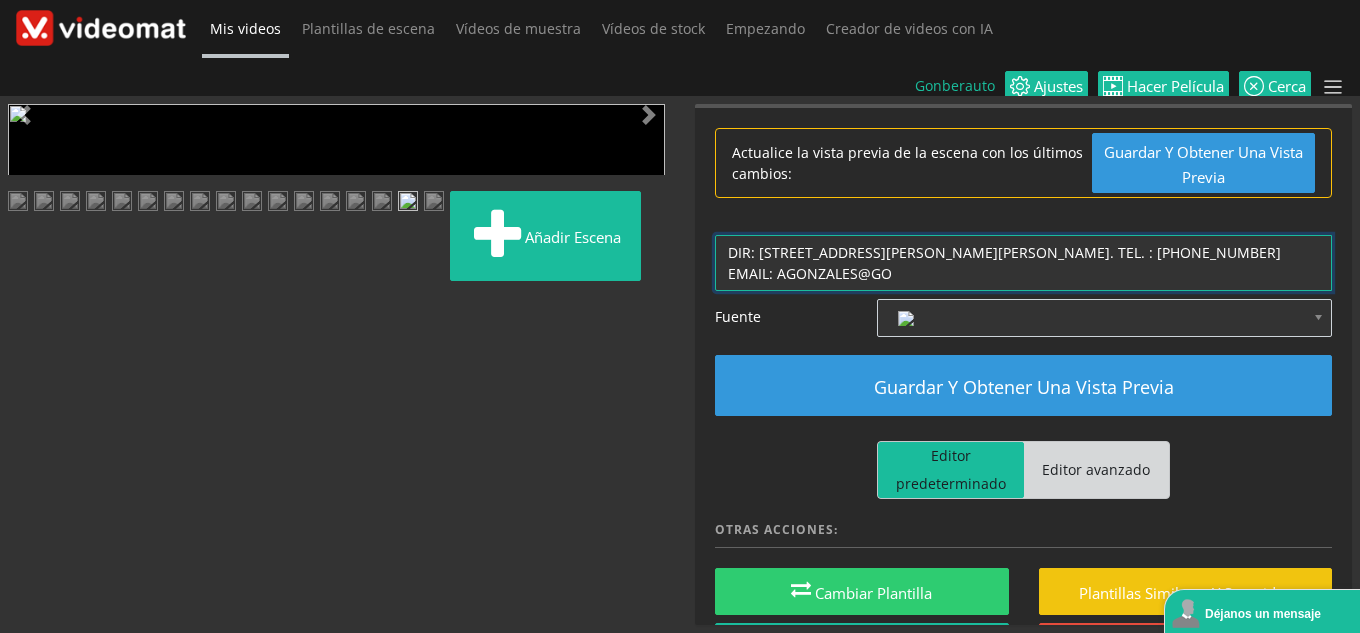click on "DIR: CALLE MARRUECOS CONJUNTO CAPELLANÍA 6, NAVE 3, JEREZ DE LA FRONTERA, CÁDIZ. TEL. : 613 32 50 35" at bounding box center (1023, 263) 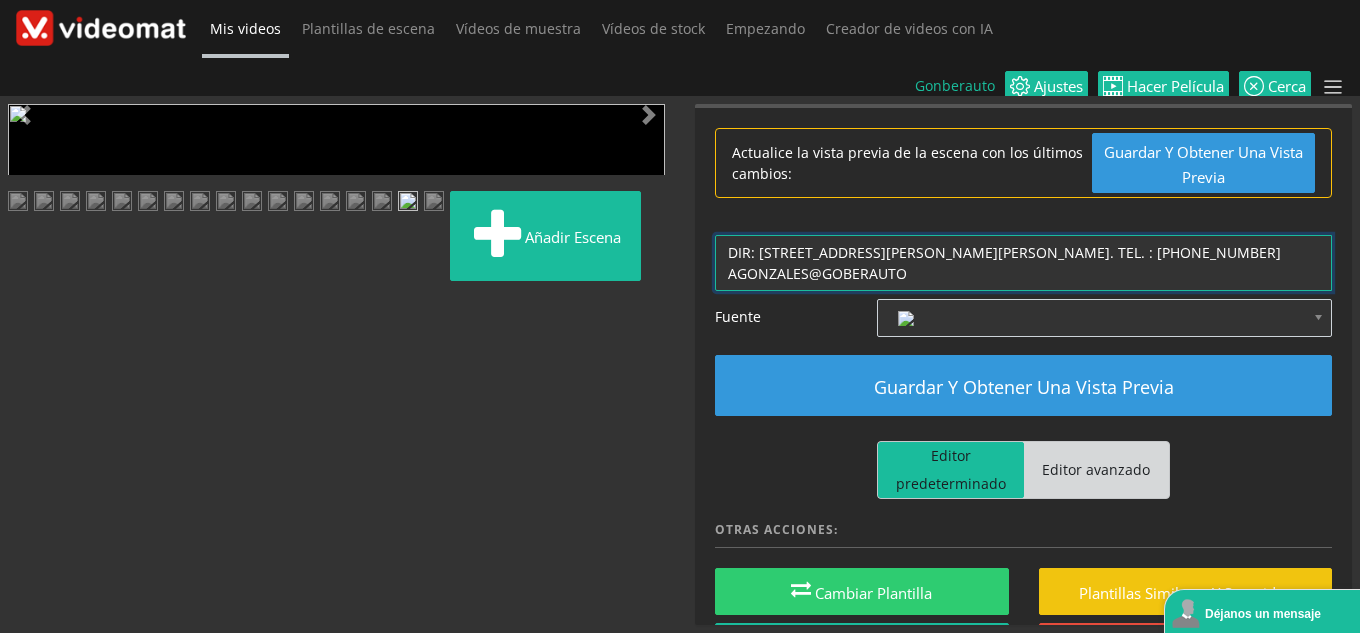click on "DIR: CALLE MARRUECOS CONJUNTO CAPELLANÍA 6, NAVE 3, JEREZ DE LA FRONTERA, CÁDIZ. TEL. : 613 32 50 35" at bounding box center [1023, 263] 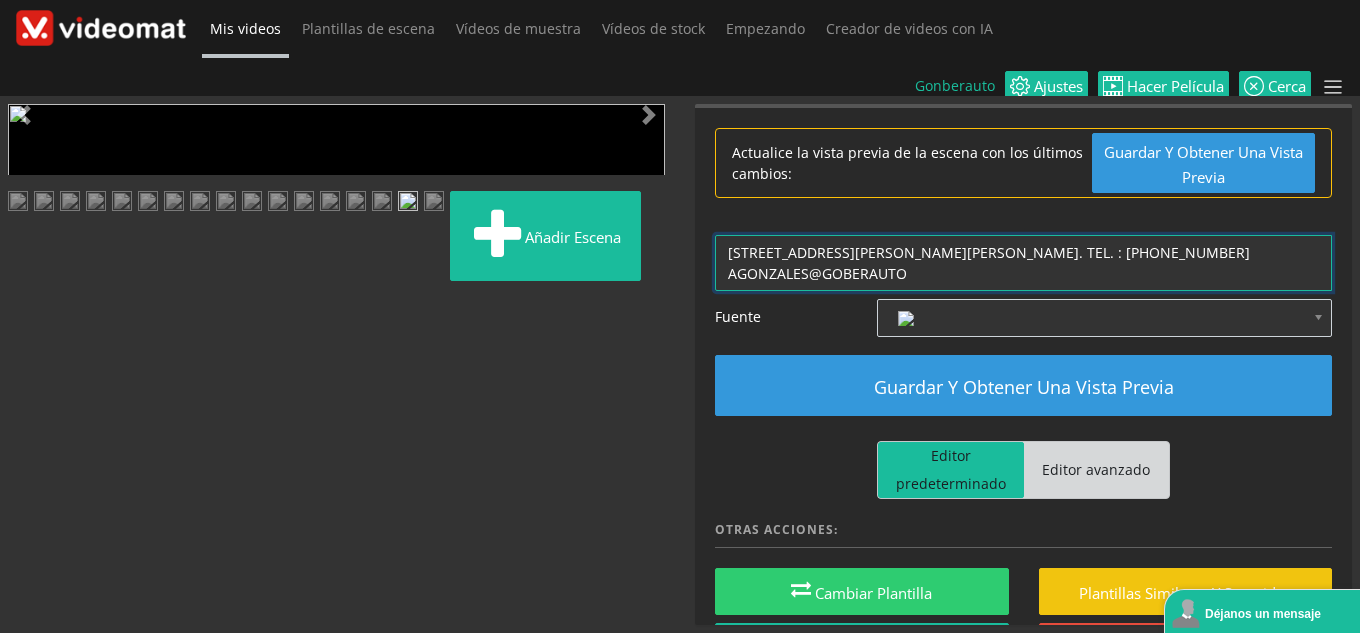 click on "DIR: CALLE MARRUECOS CONJUNTO CAPELLANÍA 6, NAVE 3, JEREZ DE LA FRONTERA, CÁDIZ. TEL. : 613 32 50 35" at bounding box center [1023, 263] 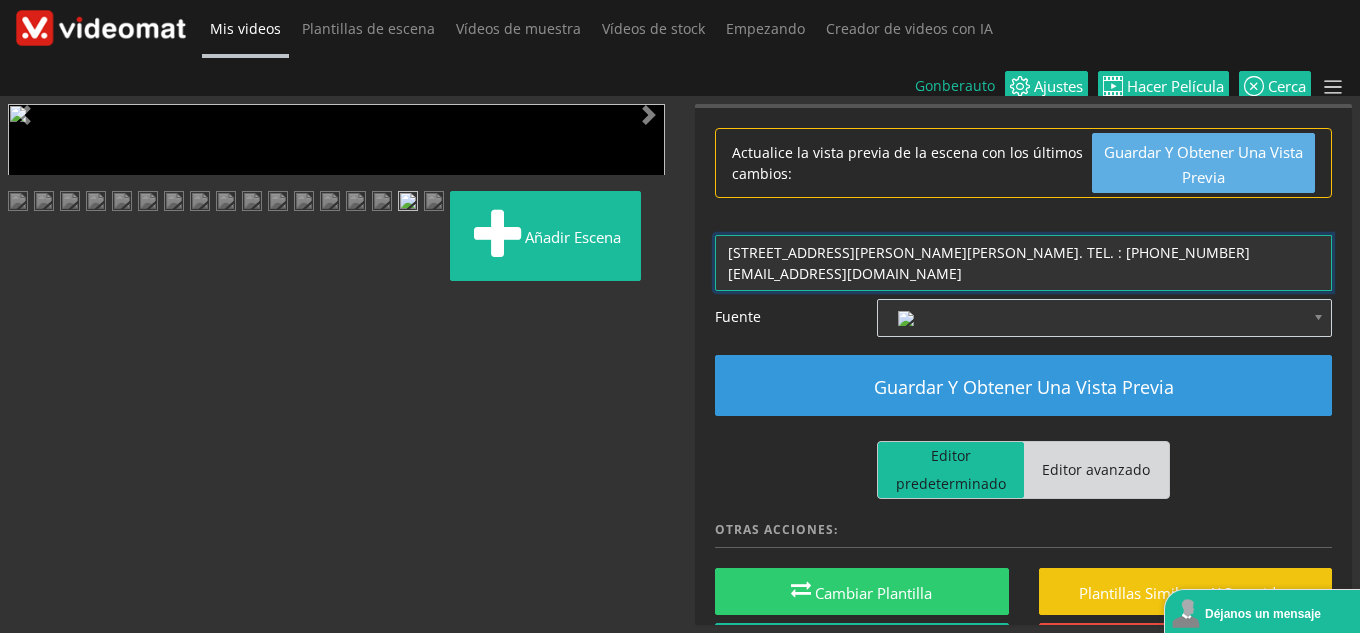 type on "CALLE MARRUECOS 6, NAVE 3, JEREZ DE LA FRONTERA, CÁDIZ. TEL. : 613 32 50 35 AGONZALES@GOBERAUTO.ES" 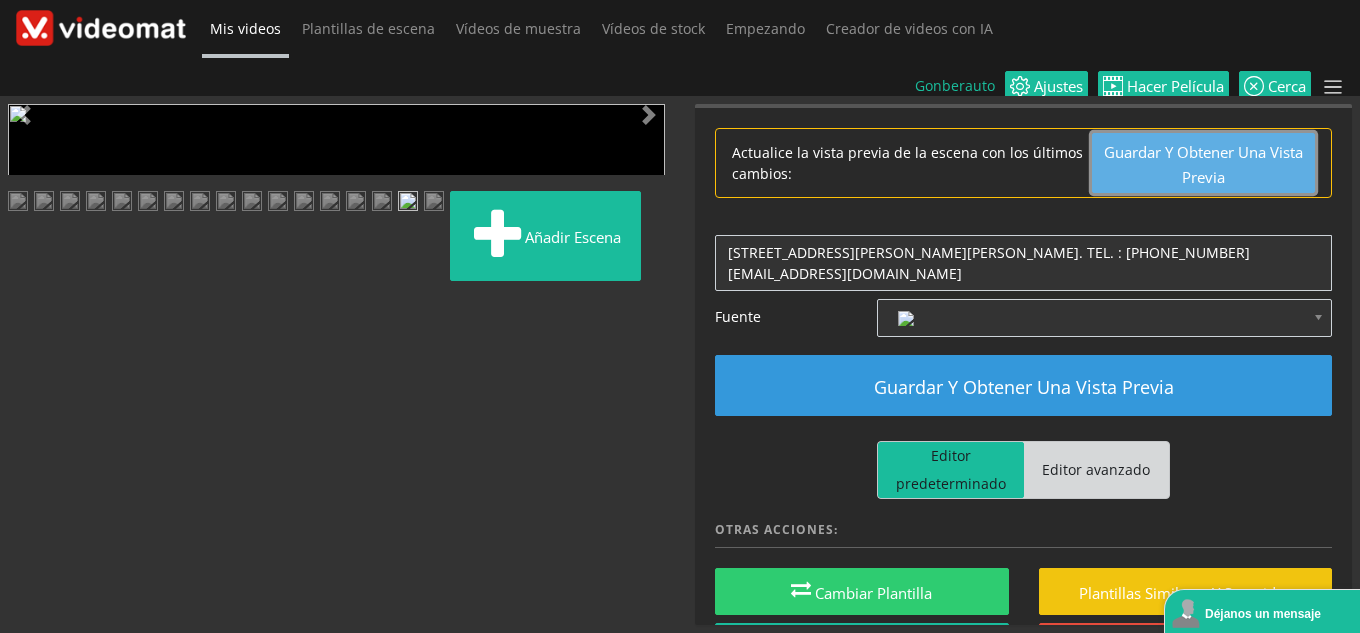 click on "Guardar y obtener una vista previa" at bounding box center [1203, 163] 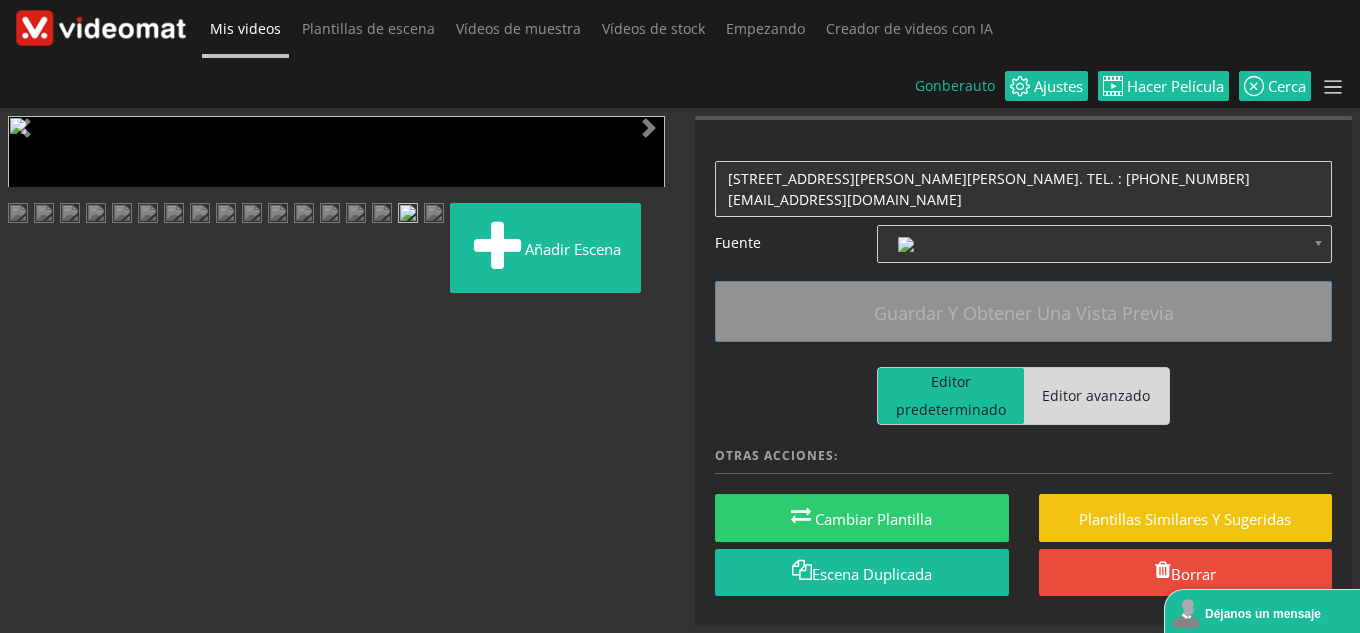 click at bounding box center [28, 501] 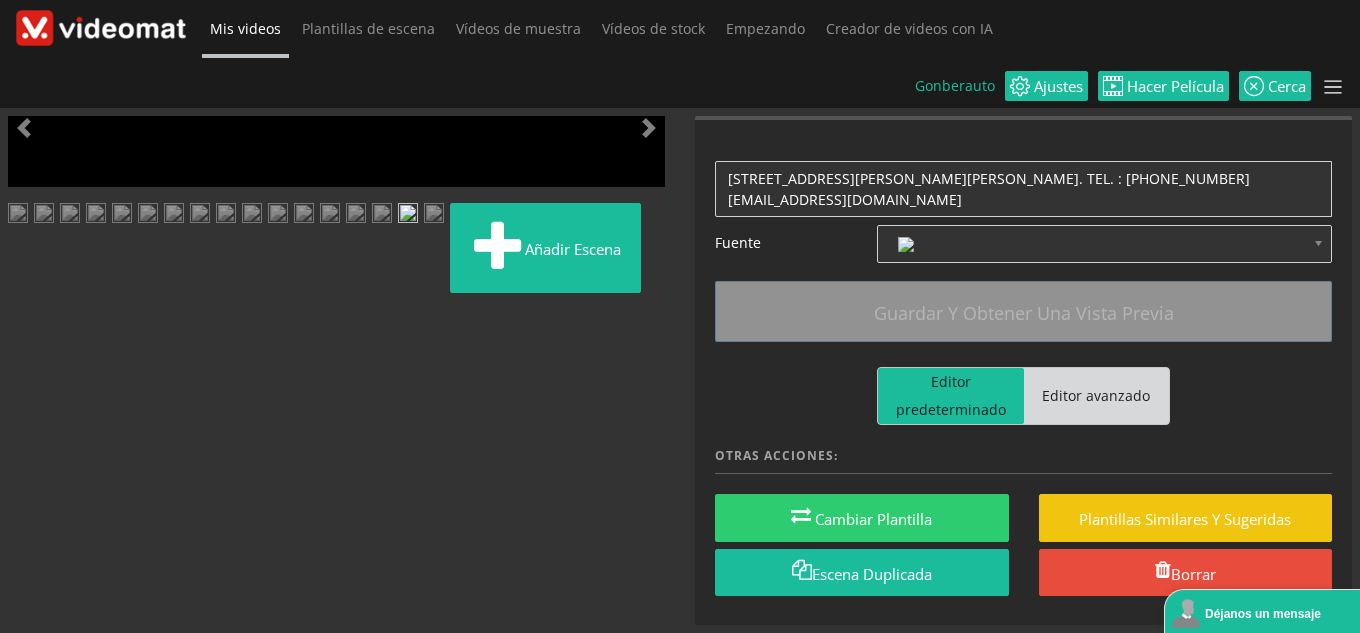 click on "0.5x 0.8x 0.9x 1x (speed) 1.1x 1.2x 1.3x 1.4x 1.5x 1.6x 1.7x 1.8x 1.9x 2x 3x 4x" at bounding box center [630, 501] 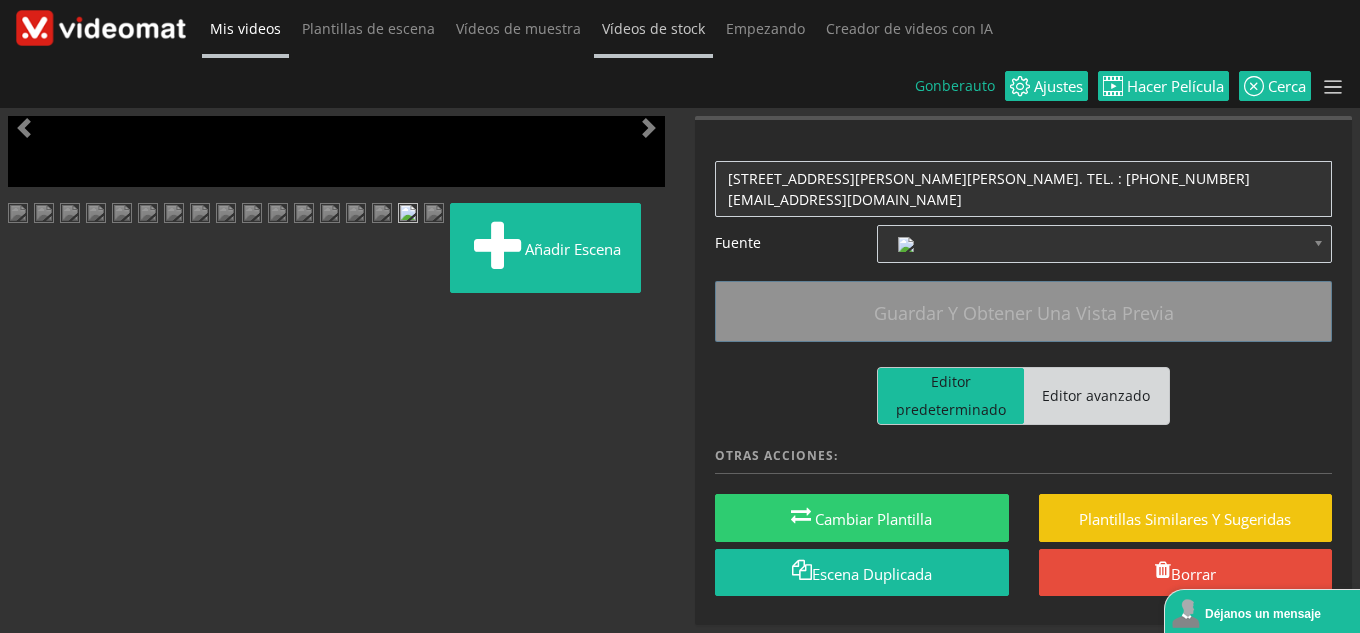 select on "0.5" 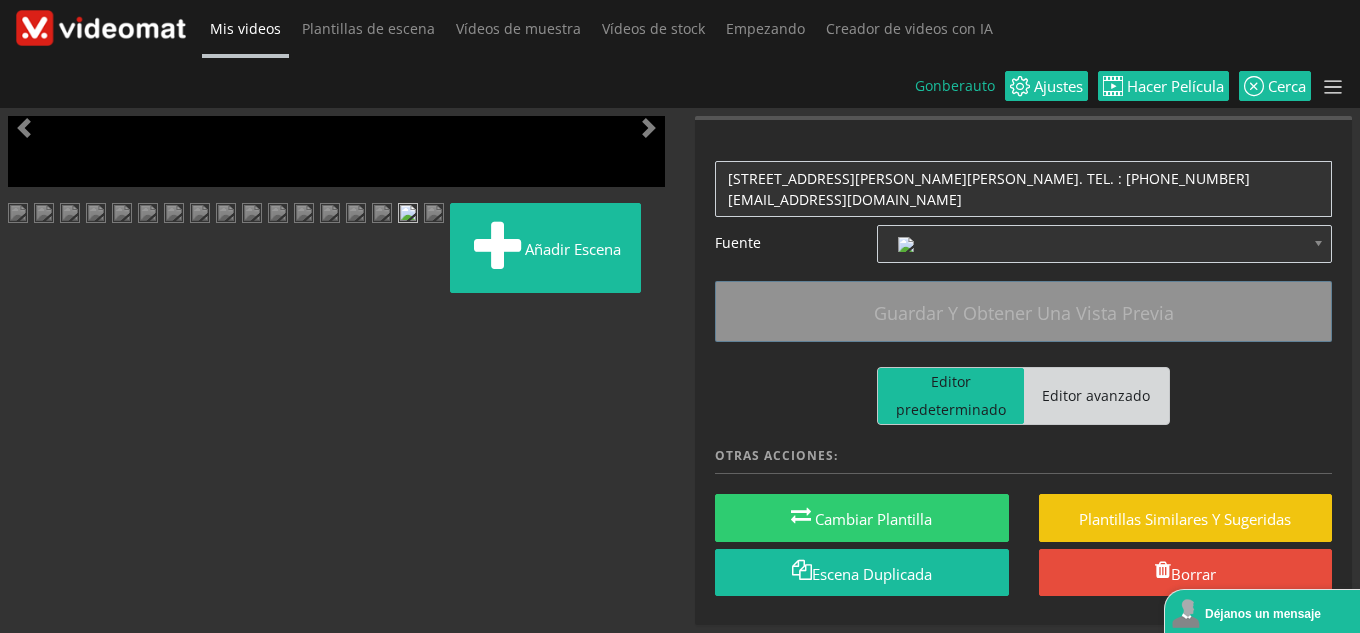 click at bounding box center [28, 501] 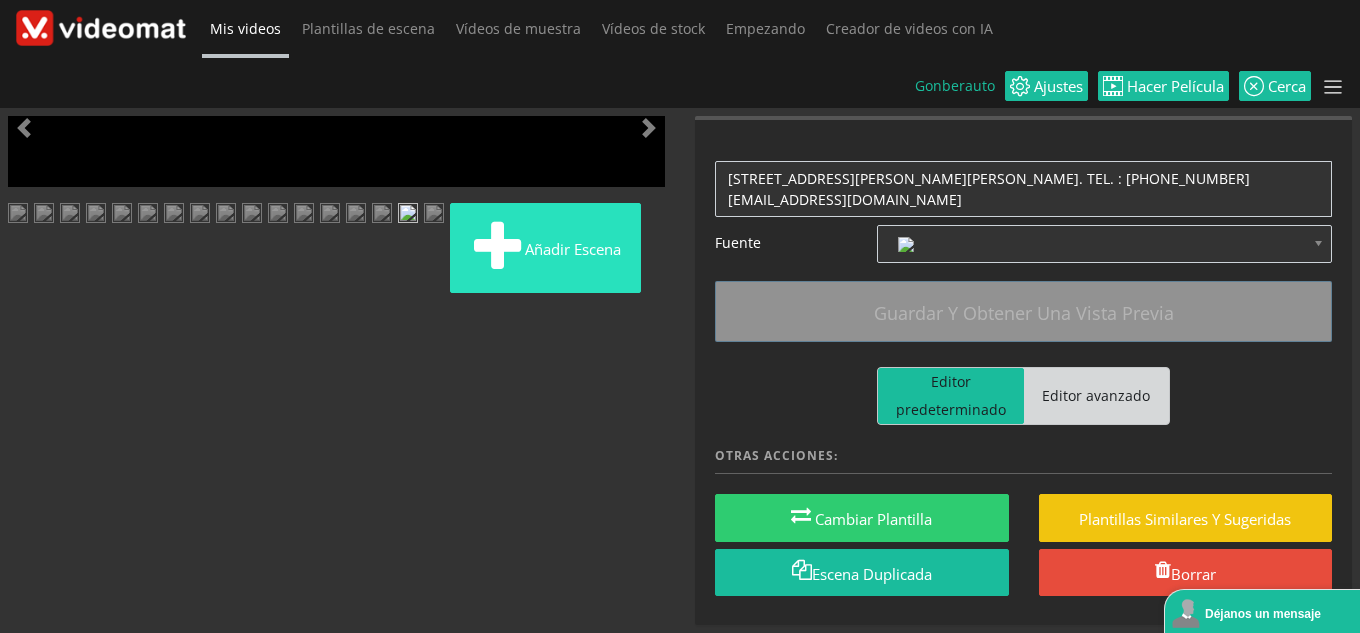 scroll, scrollTop: 463, scrollLeft: 0, axis: vertical 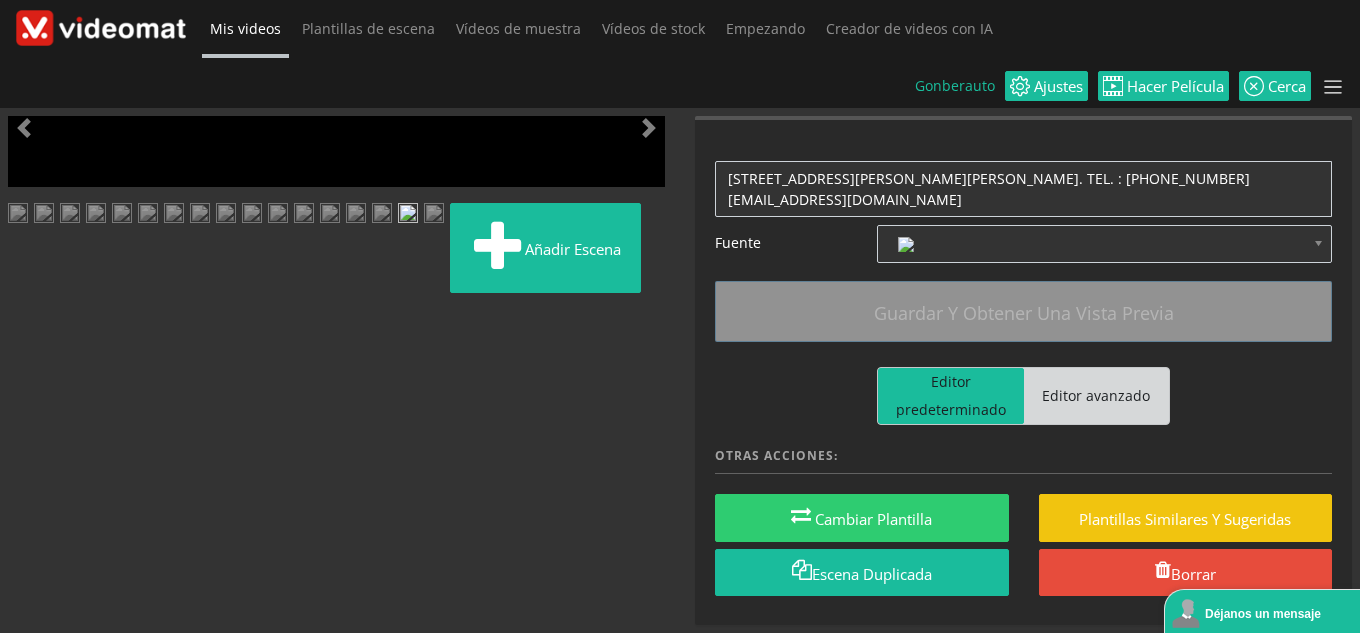 click at bounding box center (18, 215) 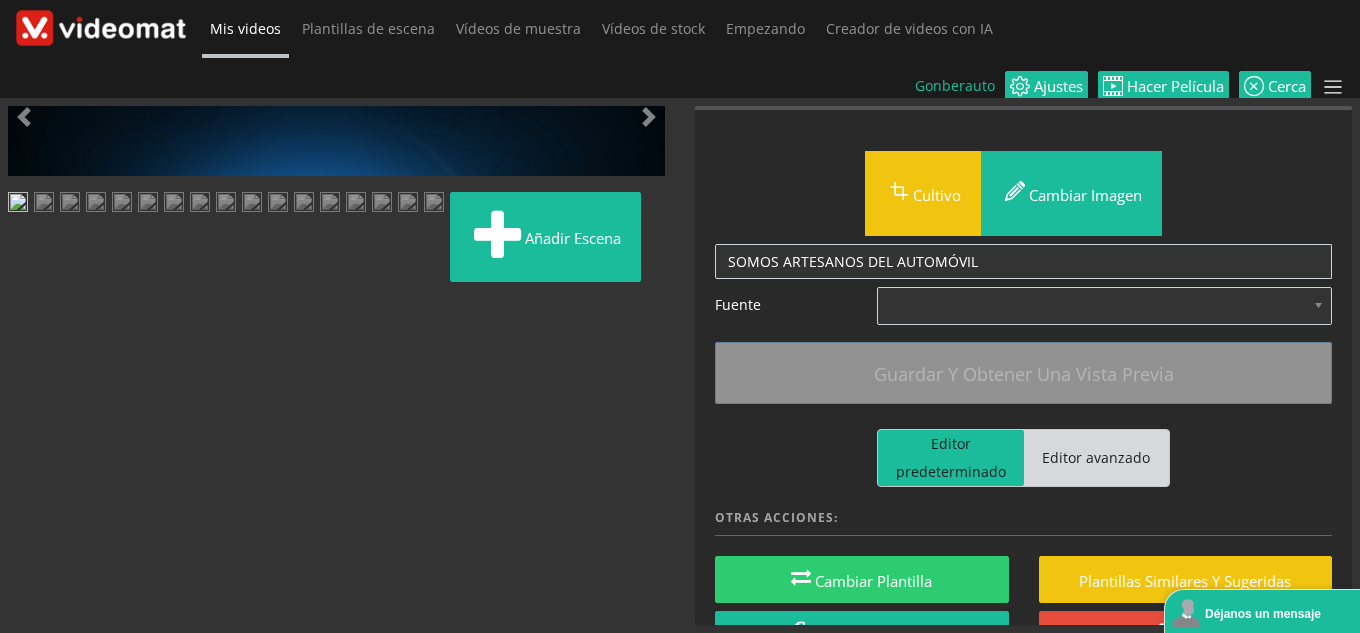 scroll, scrollTop: 62, scrollLeft: 0, axis: vertical 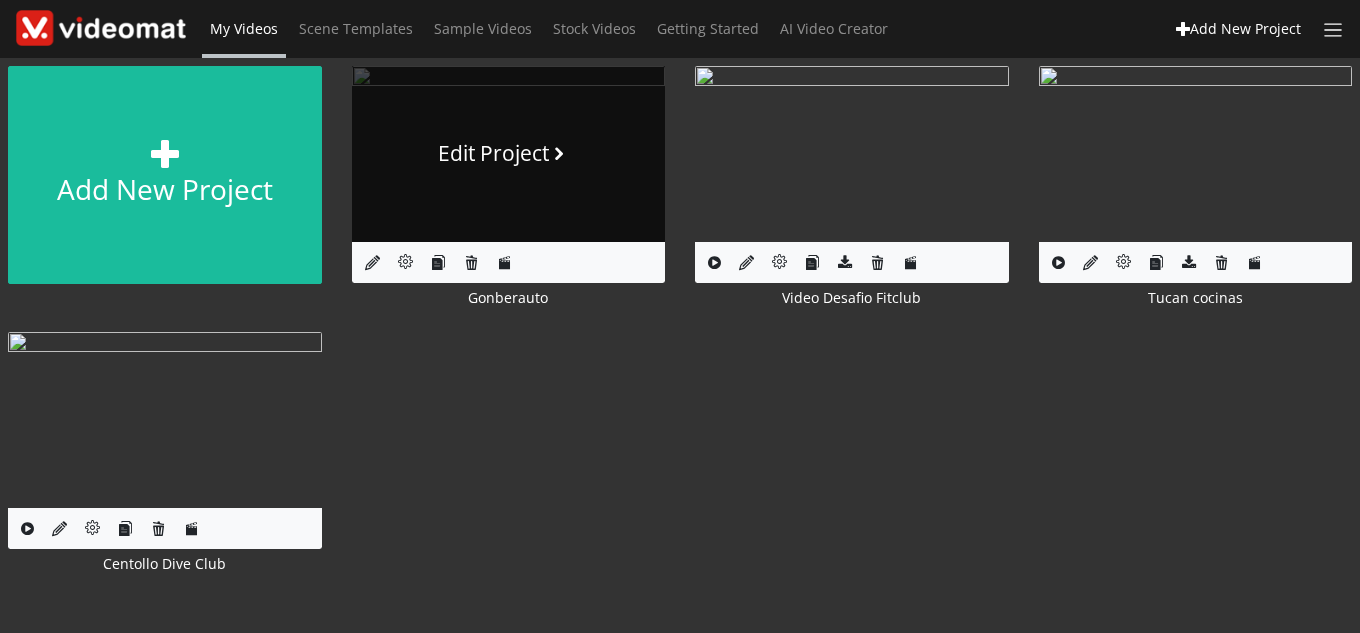 click on "Edit Project" at bounding box center (508, 154) 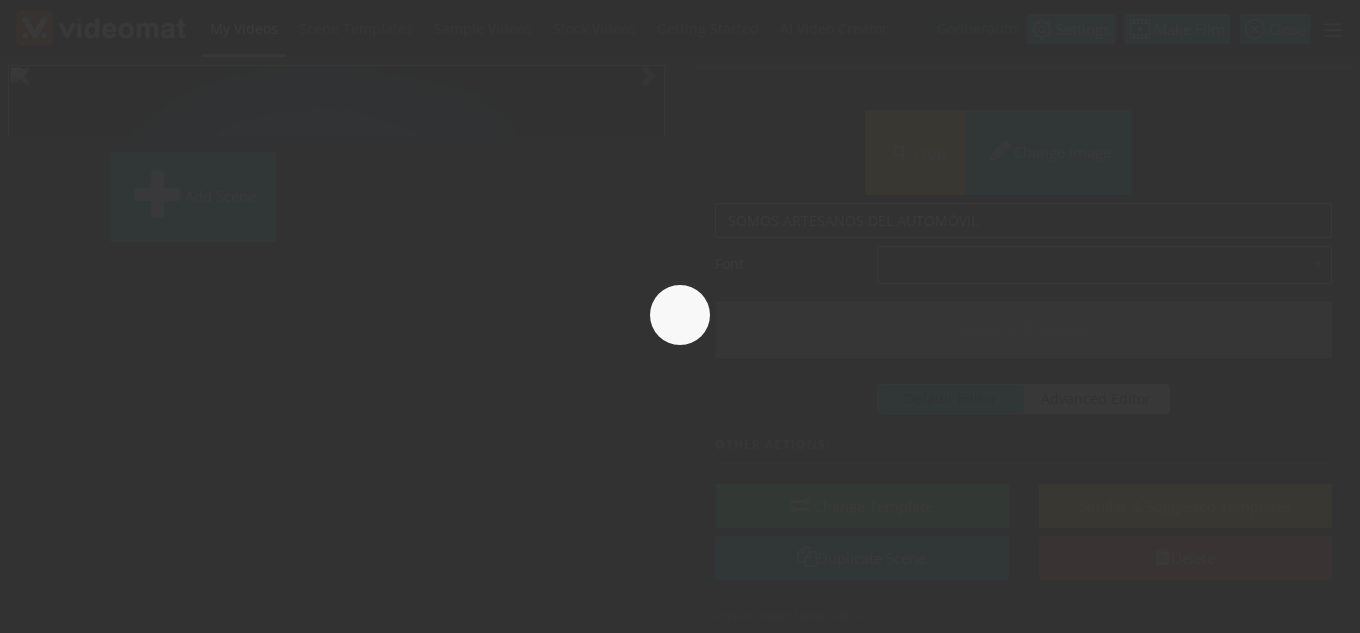scroll, scrollTop: 0, scrollLeft: 0, axis: both 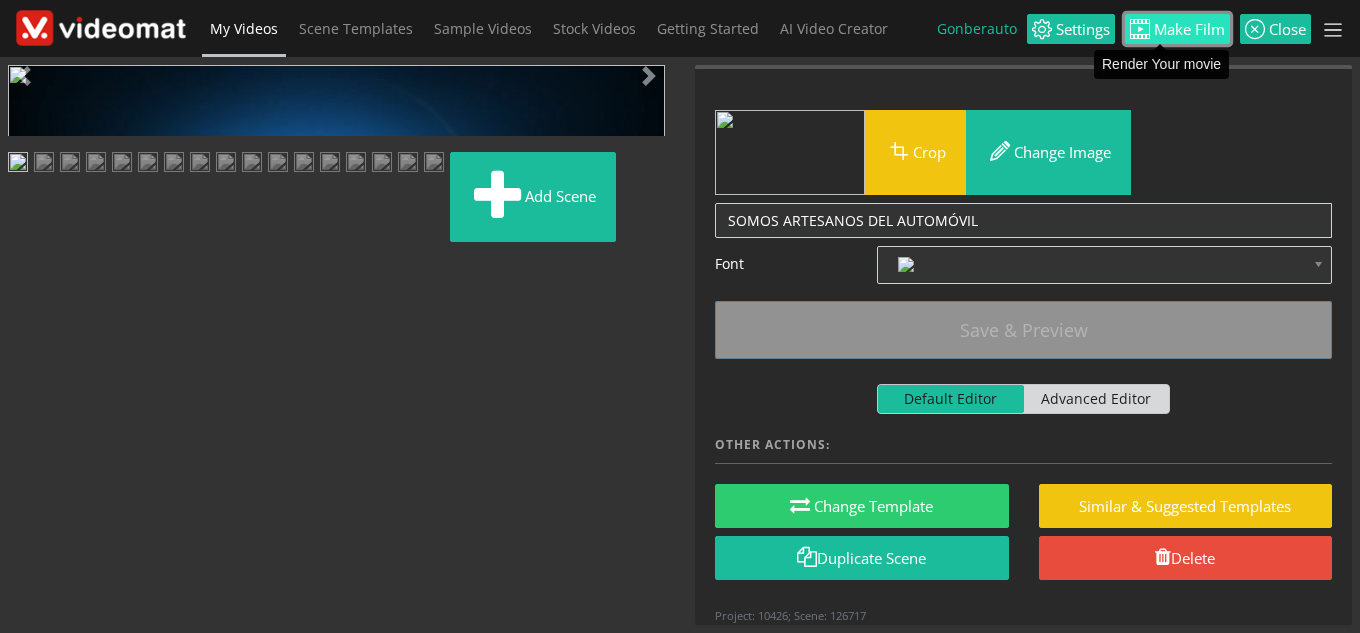 click on "Make Film" at bounding box center [1187, 29] 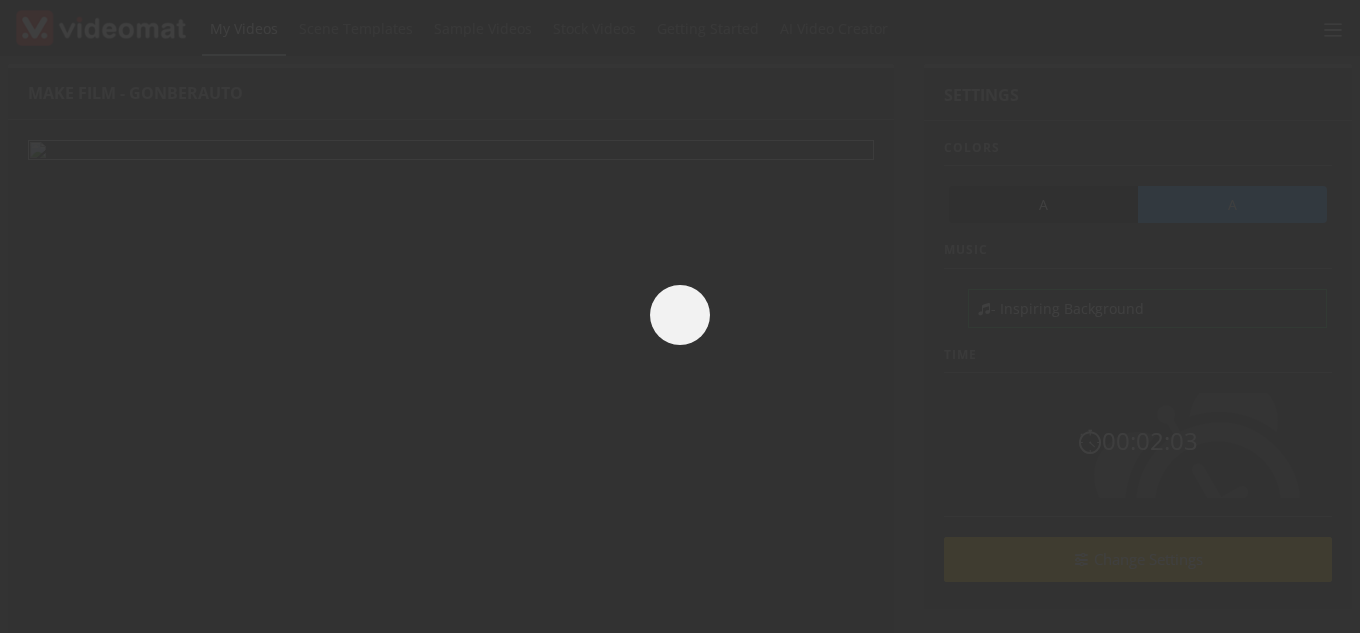 scroll, scrollTop: 0, scrollLeft: 0, axis: both 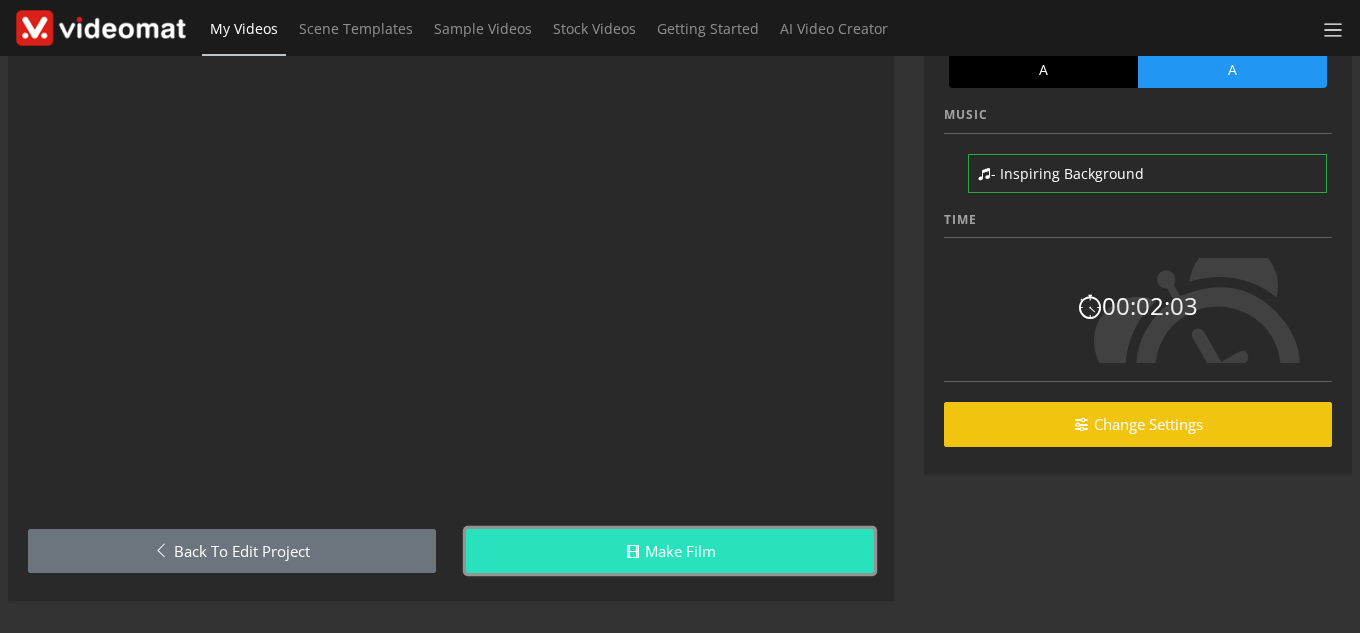 click on "Make Film" at bounding box center (670, 551) 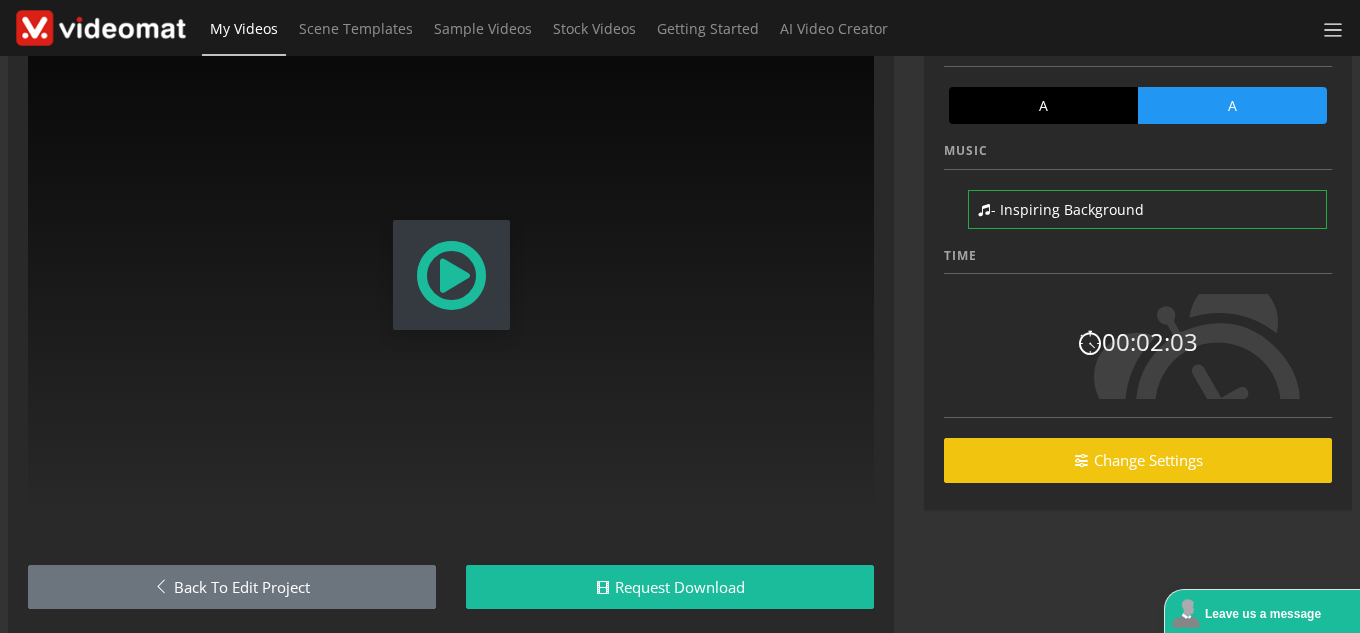 scroll, scrollTop: 100, scrollLeft: 0, axis: vertical 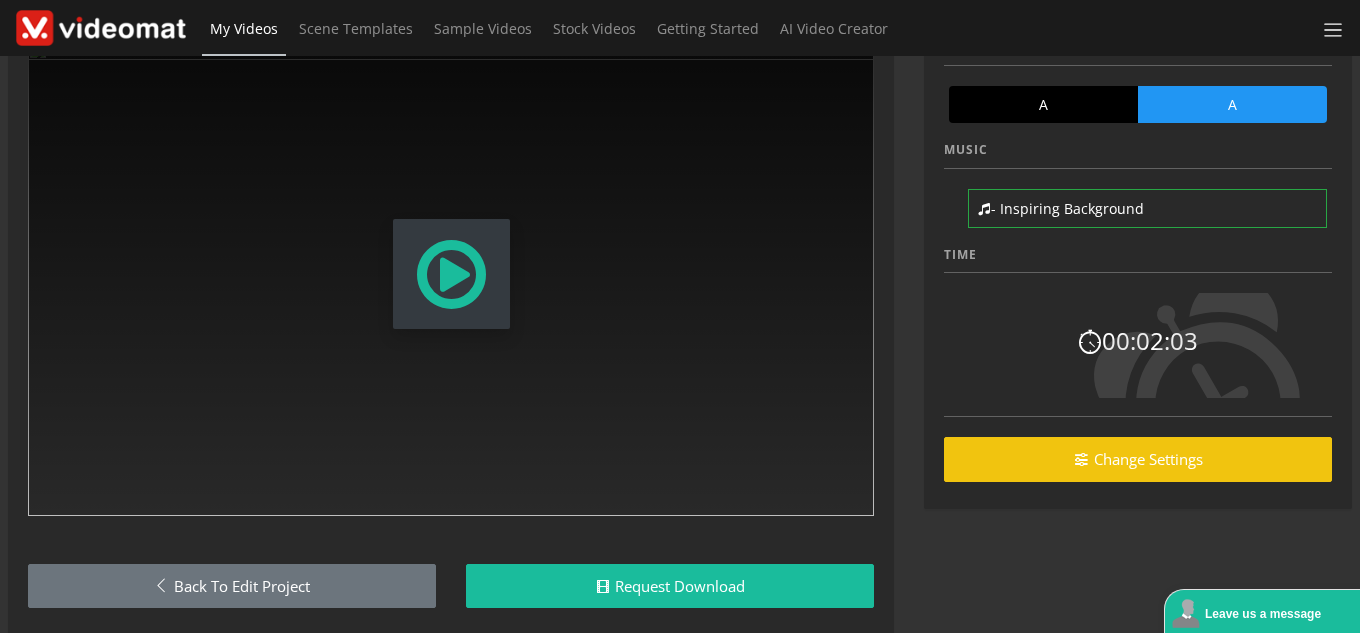 click at bounding box center (451, 274) 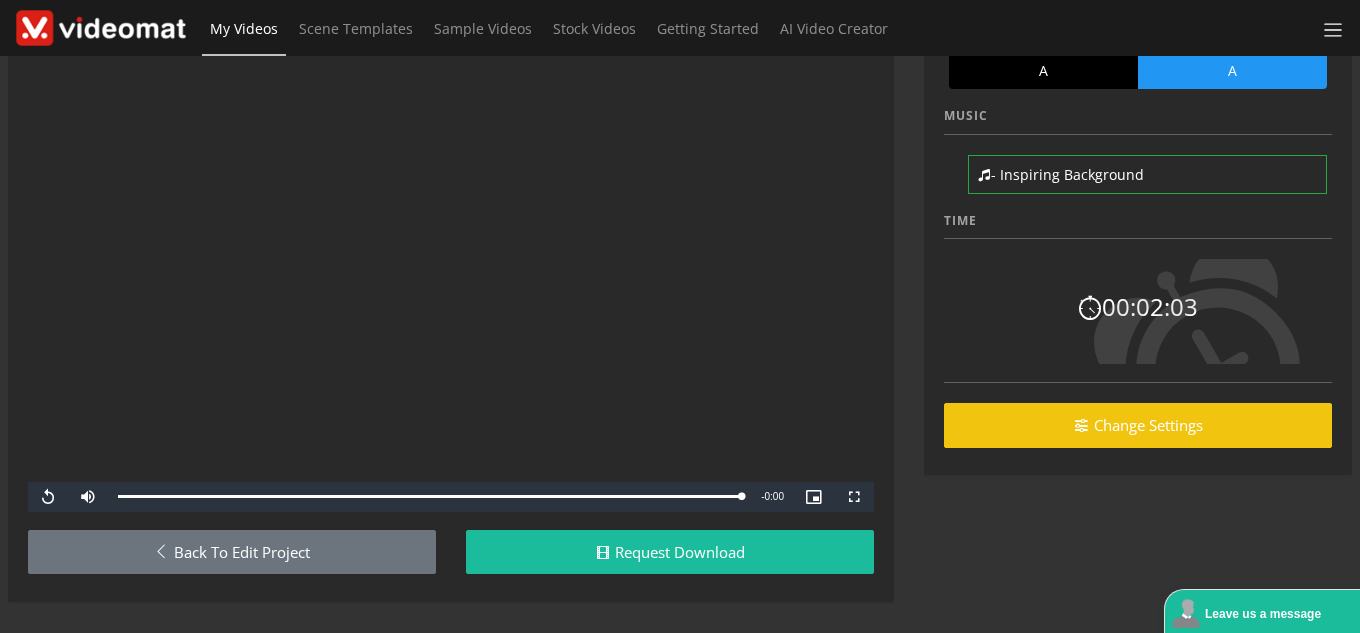scroll, scrollTop: 135, scrollLeft: 0, axis: vertical 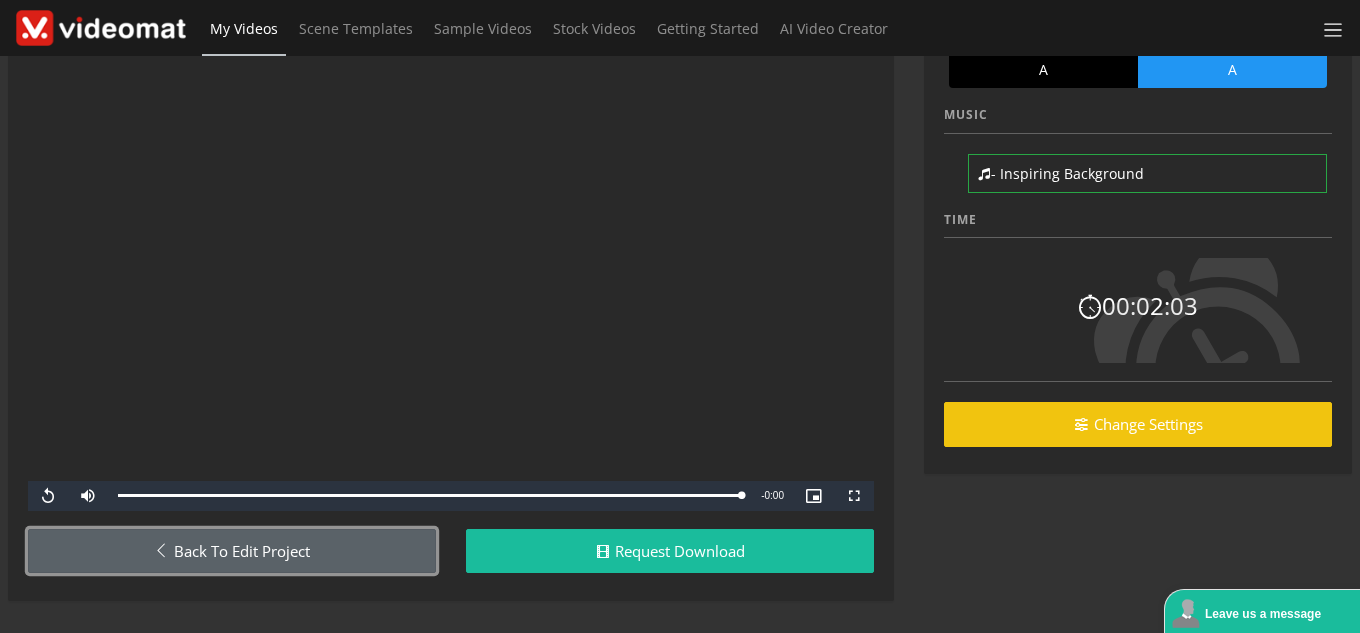 click on "Back to Edit Project" at bounding box center [232, 551] 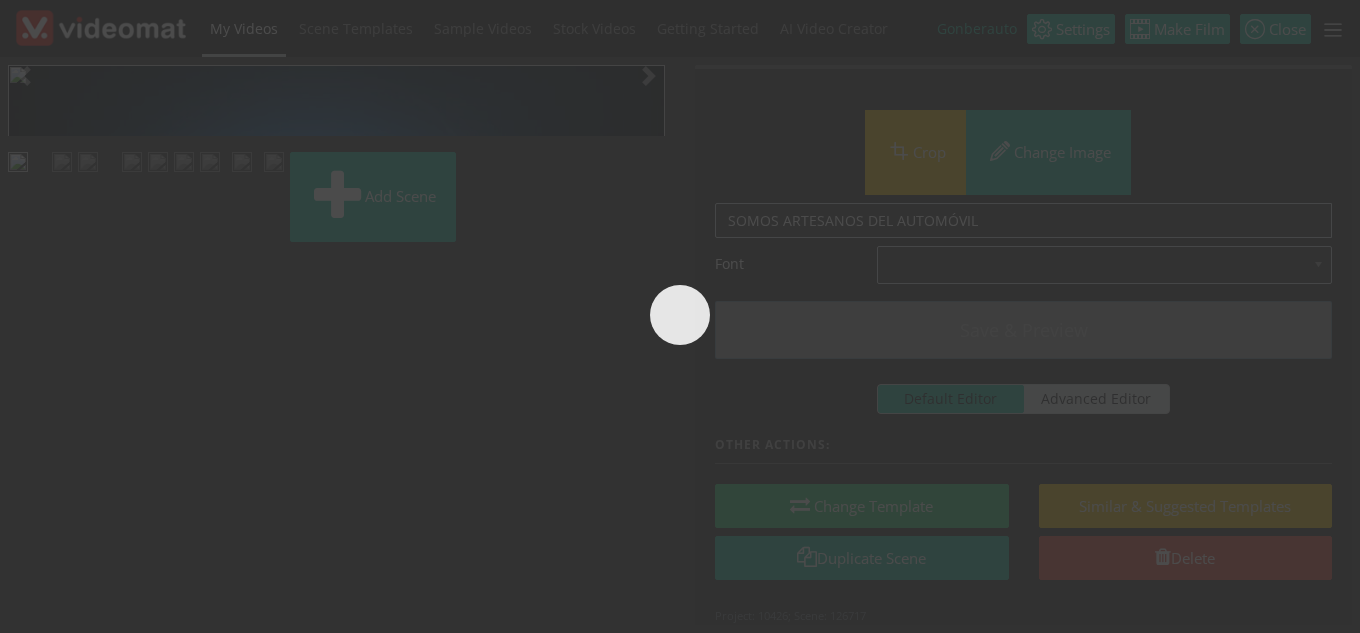 scroll, scrollTop: 0, scrollLeft: 0, axis: both 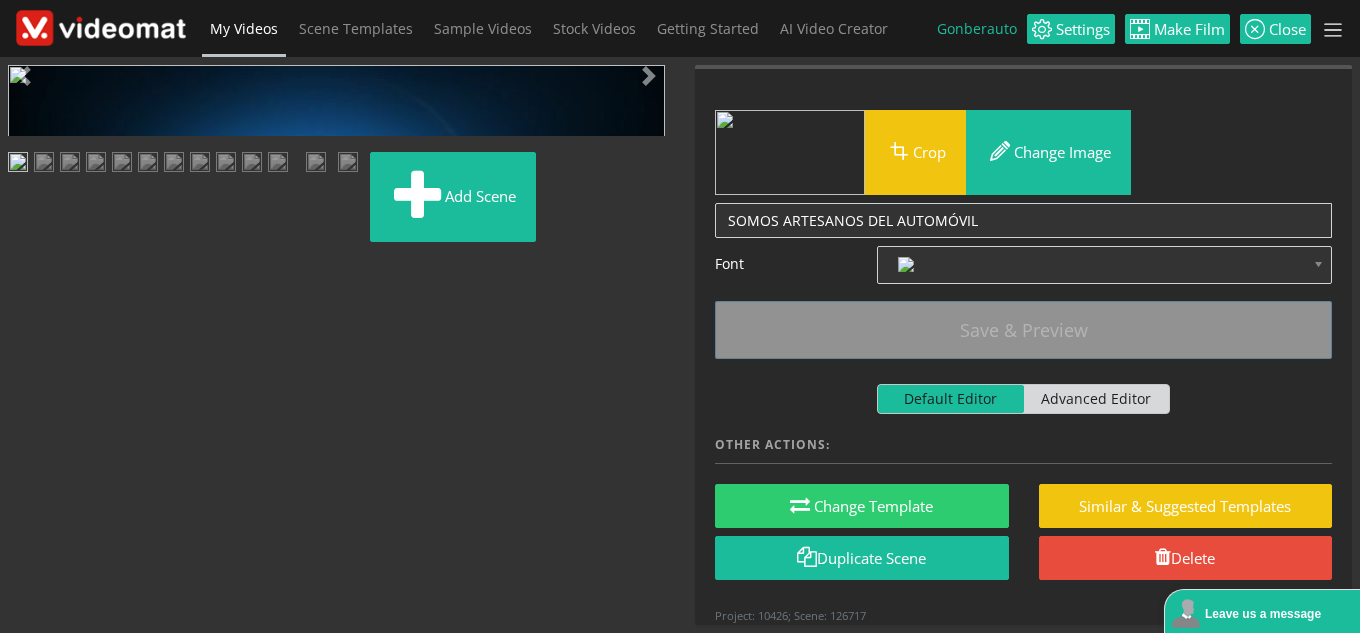 click at bounding box center [316, 164] 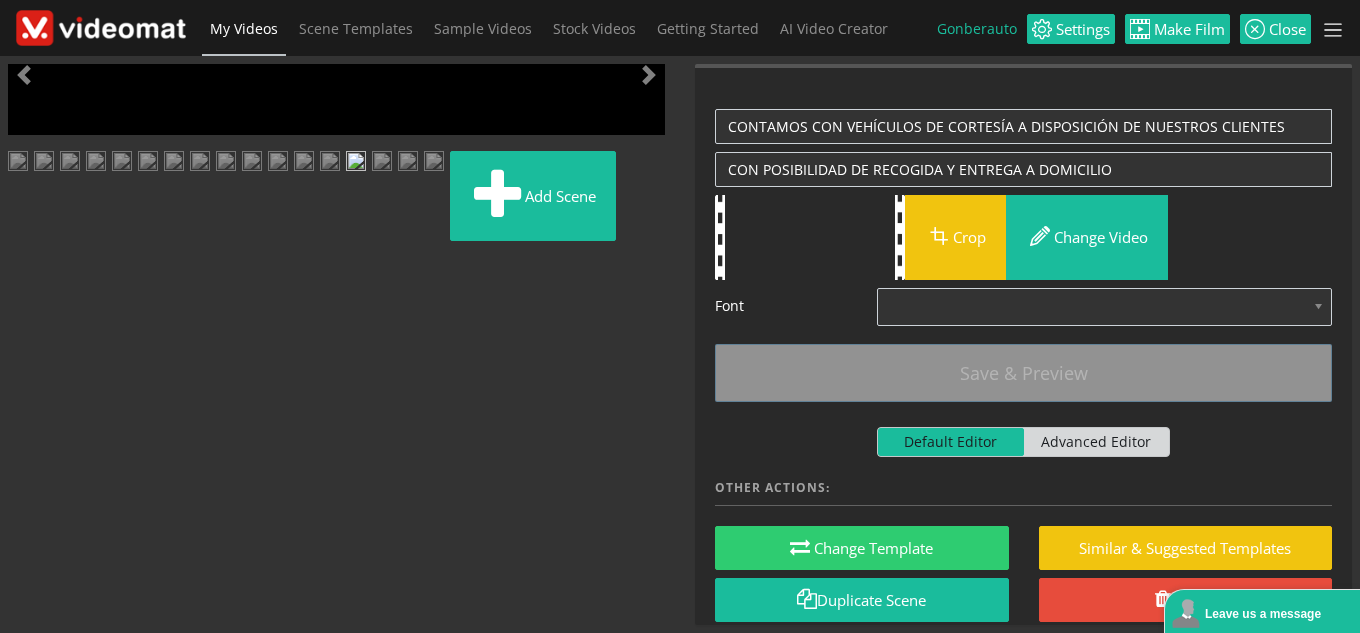 scroll, scrollTop: 447, scrollLeft: 0, axis: vertical 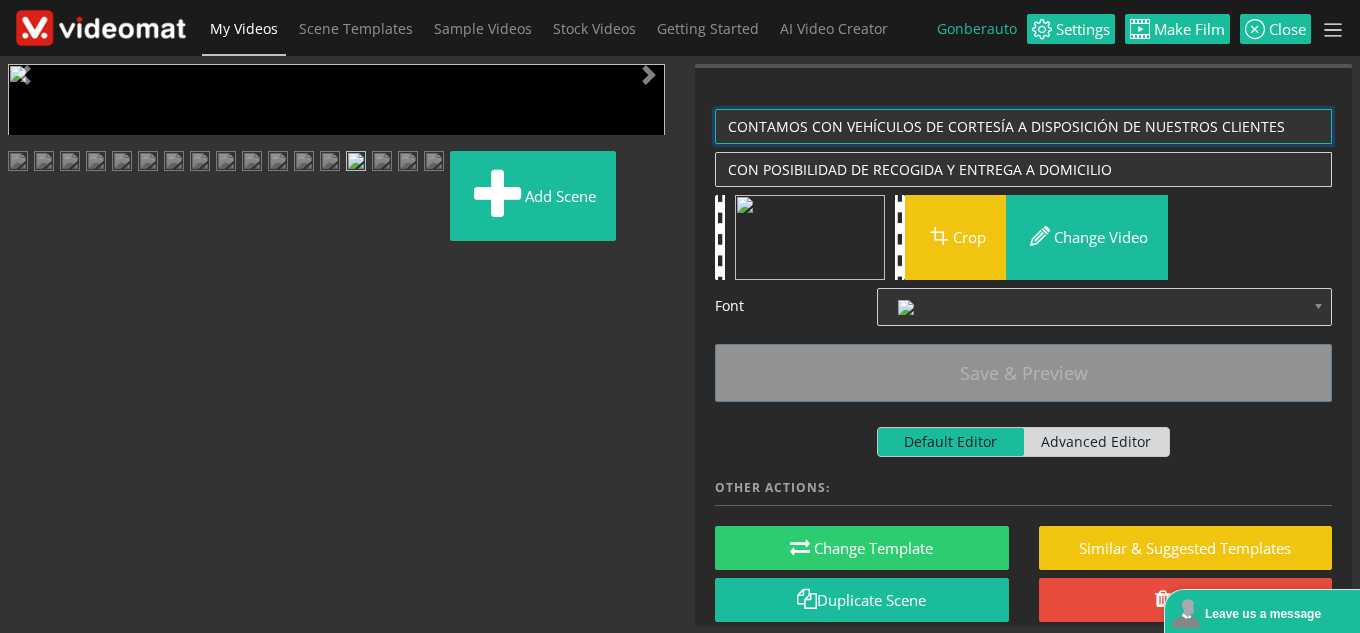 drag, startPoint x: 1009, startPoint y: 123, endPoint x: 1326, endPoint y: 123, distance: 317 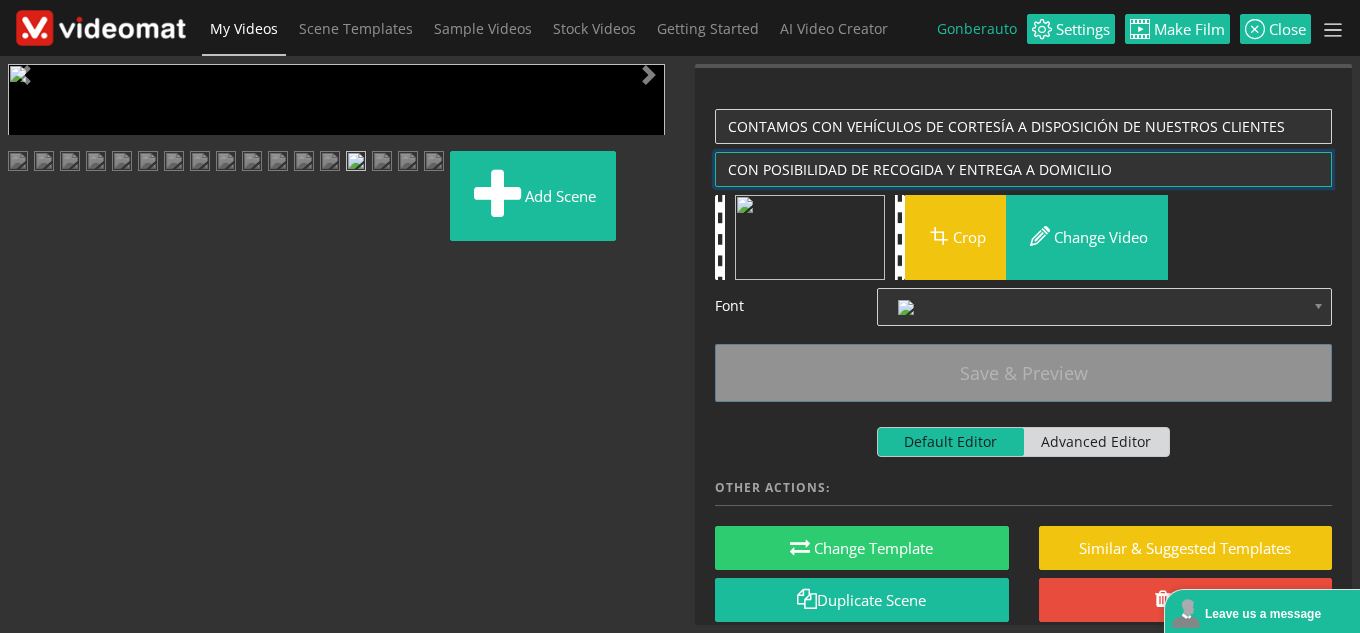 drag, startPoint x: 1114, startPoint y: 166, endPoint x: 701, endPoint y: 166, distance: 413 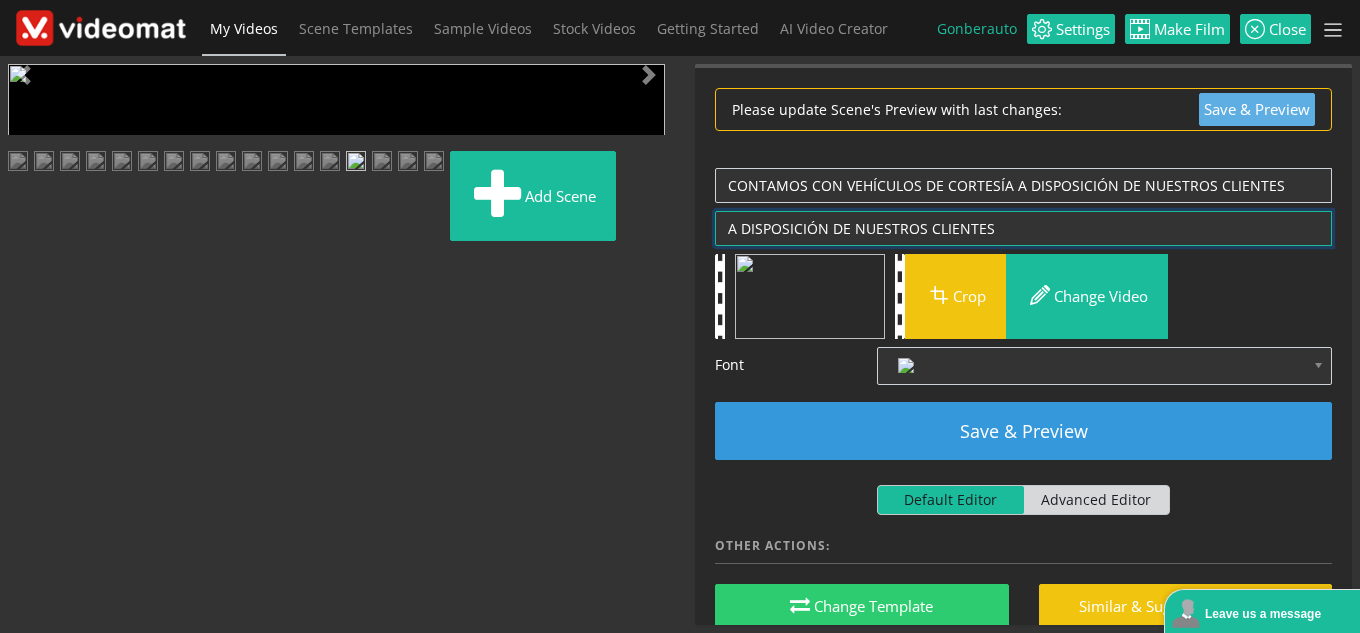 type on "A DISPOSICIÓN DE NUESTROS CLIENTES" 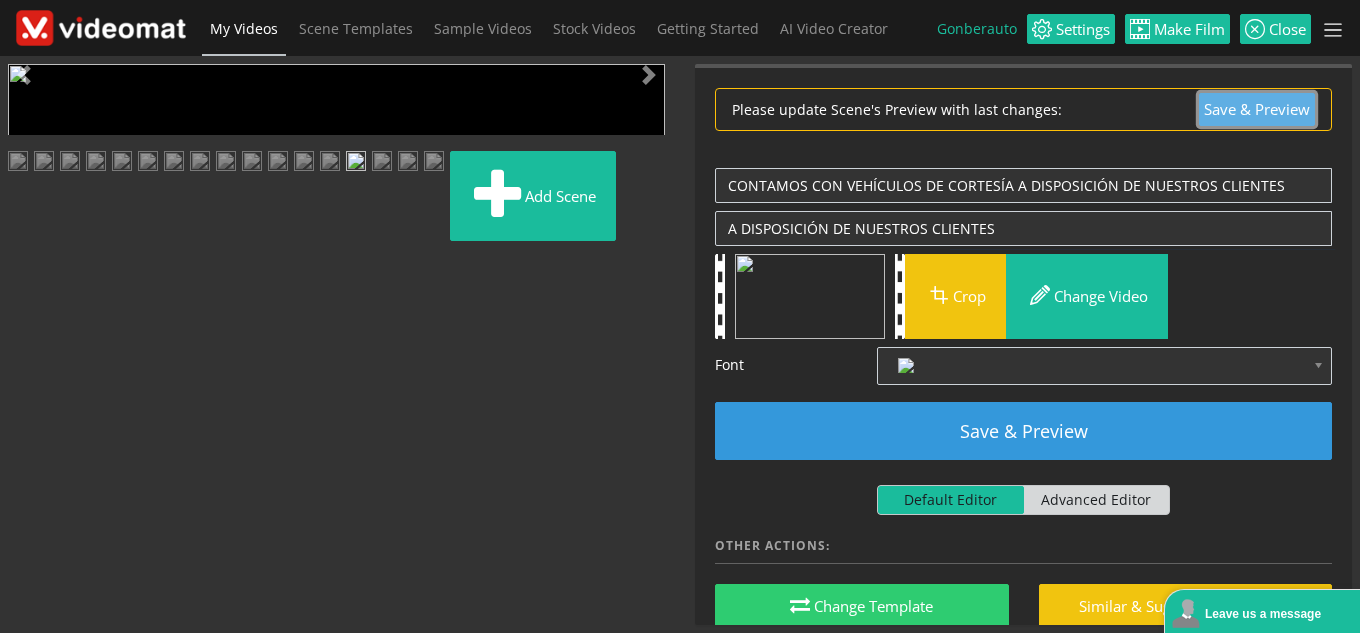 click on "Save & Preview" at bounding box center [1257, 109] 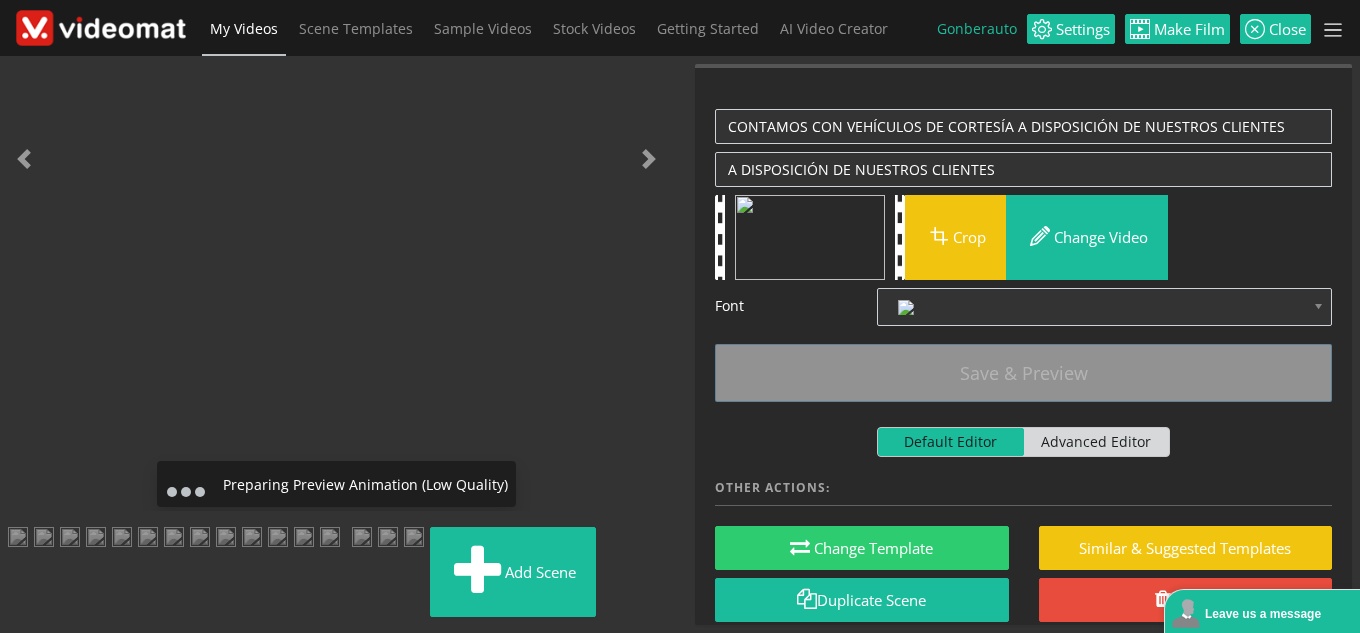 scroll, scrollTop: 0, scrollLeft: 0, axis: both 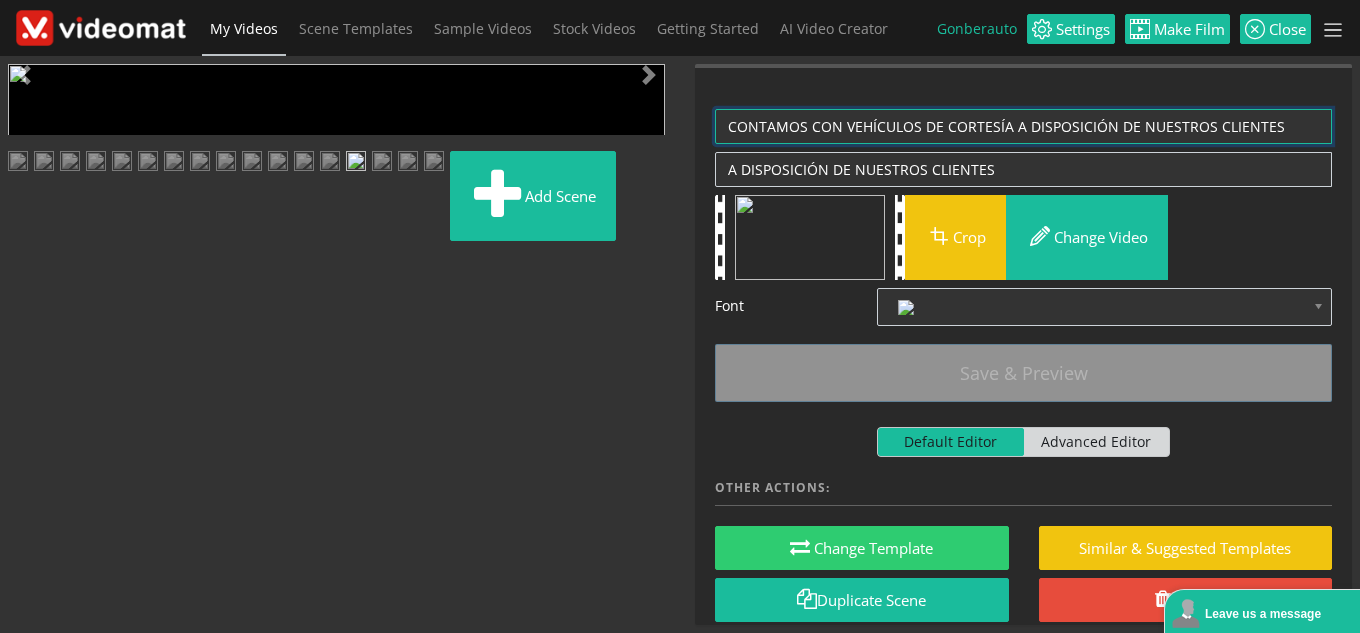 drag, startPoint x: 1015, startPoint y: 127, endPoint x: 1299, endPoint y: 118, distance: 284.14258 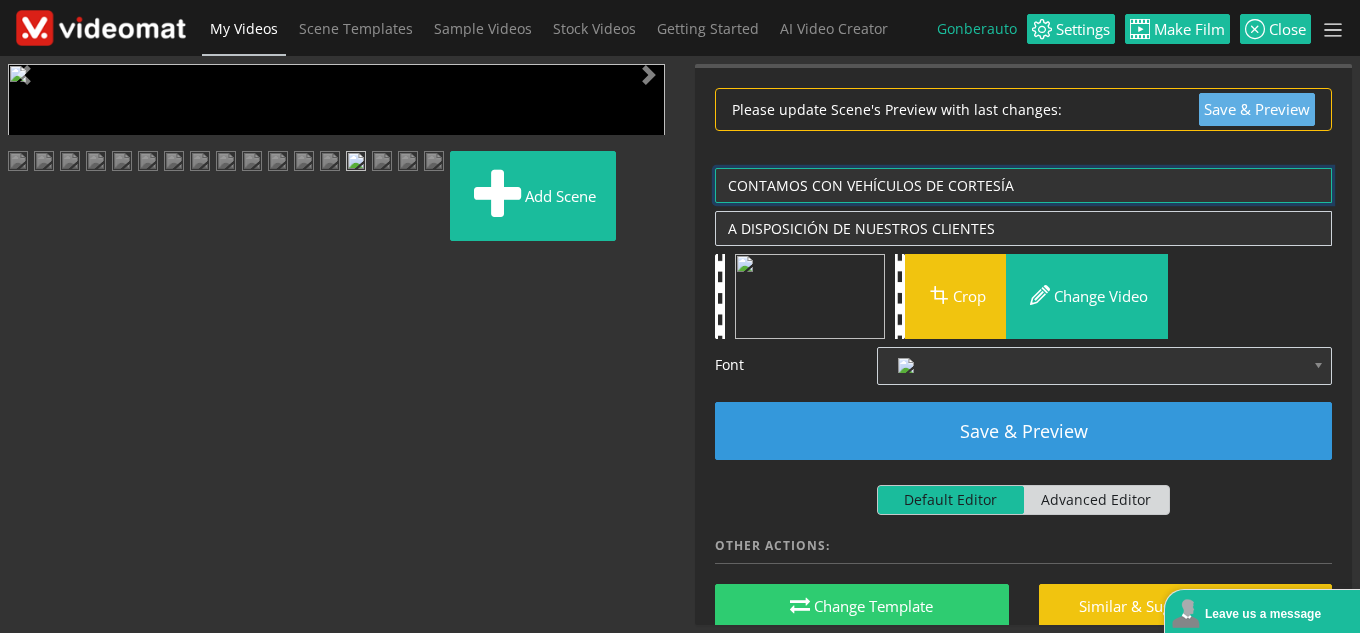 type on "CONTAMOS CON VEHÍCULOS DE CORTESÍA" 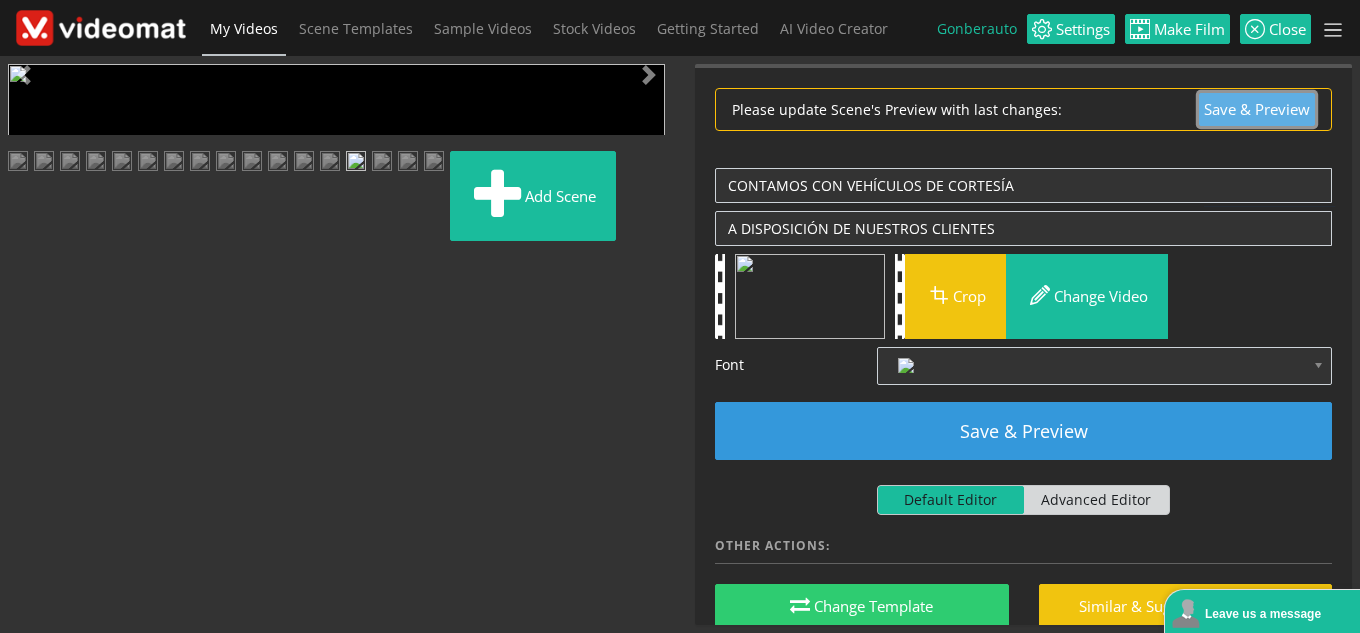 click on "Save & Preview" at bounding box center (1257, 109) 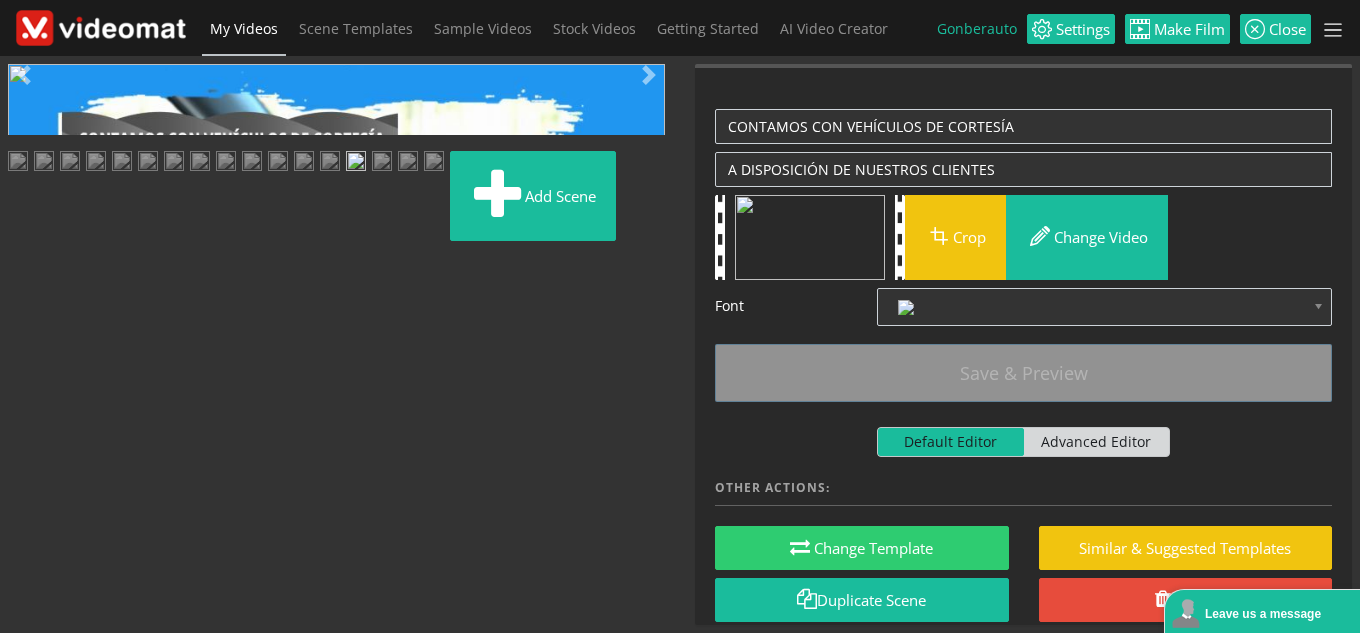click at bounding box center [28, 449] 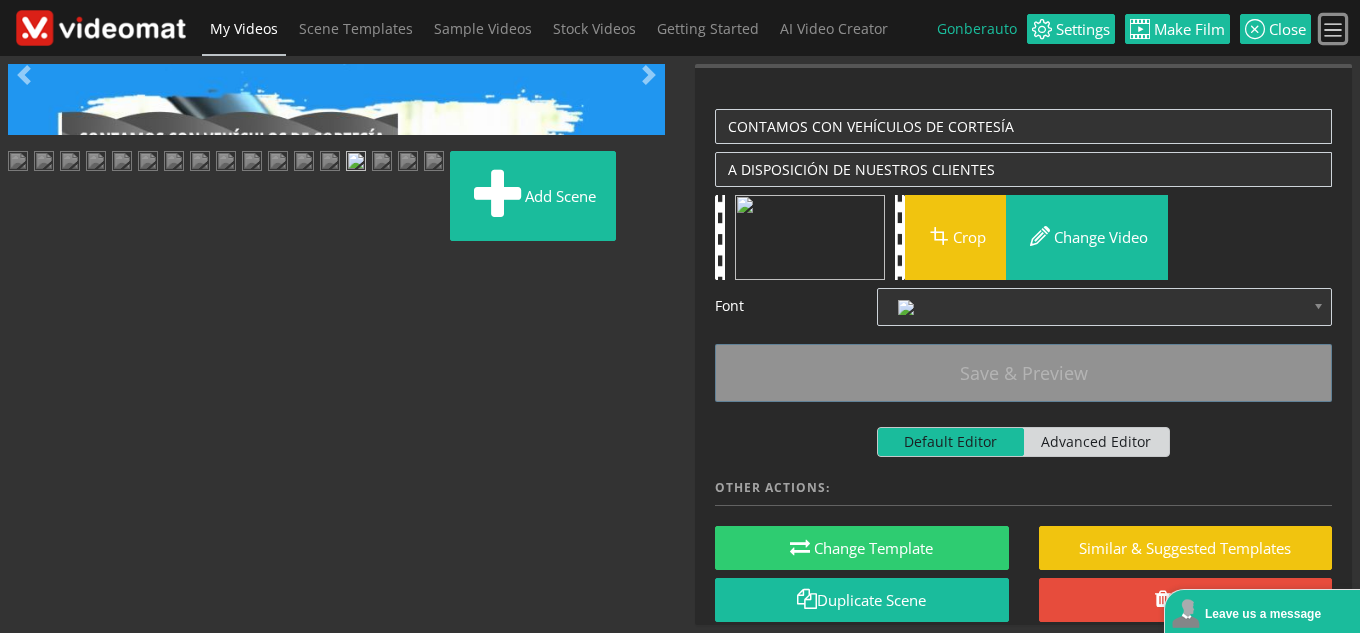 click at bounding box center [1333, 30] 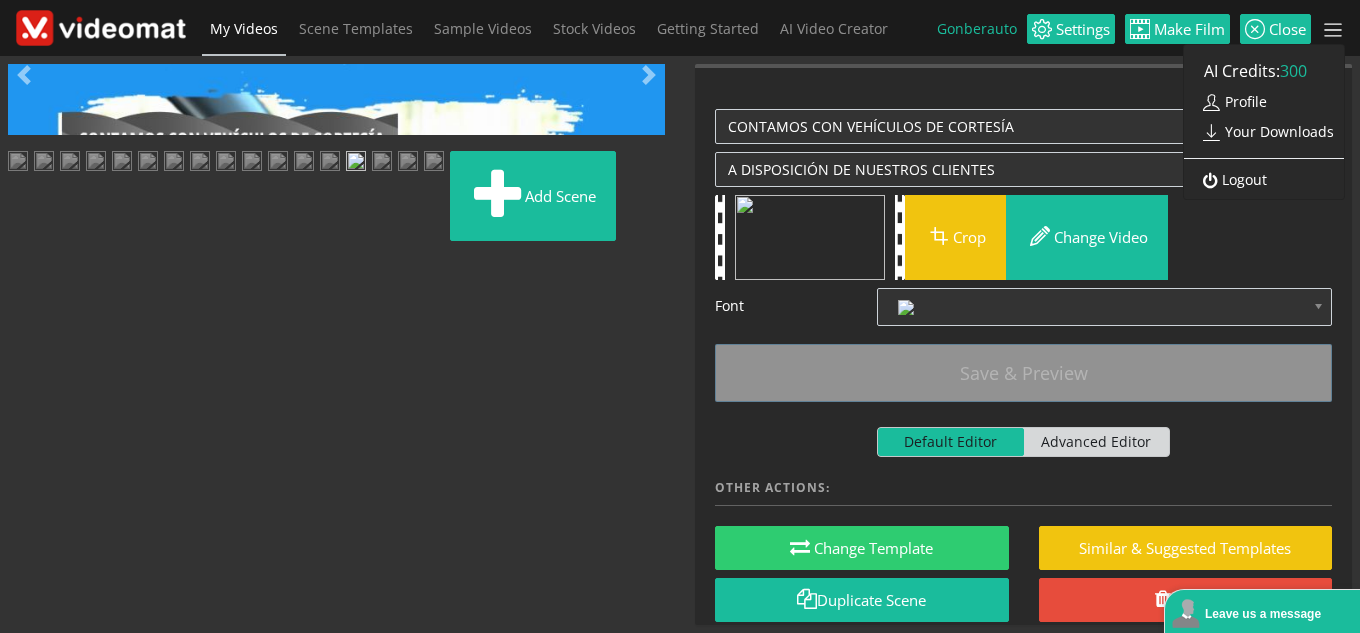 click on "Logout" at bounding box center [1230, 179] 